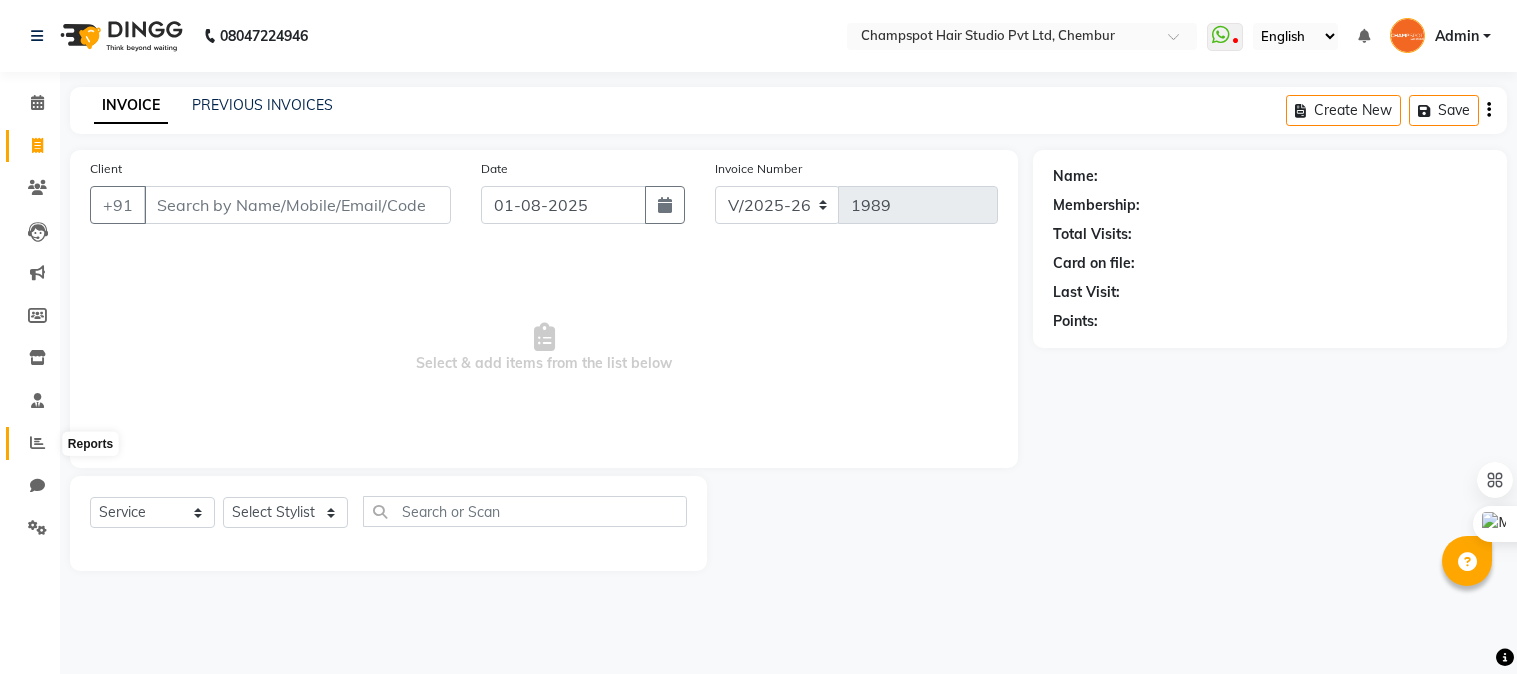 click 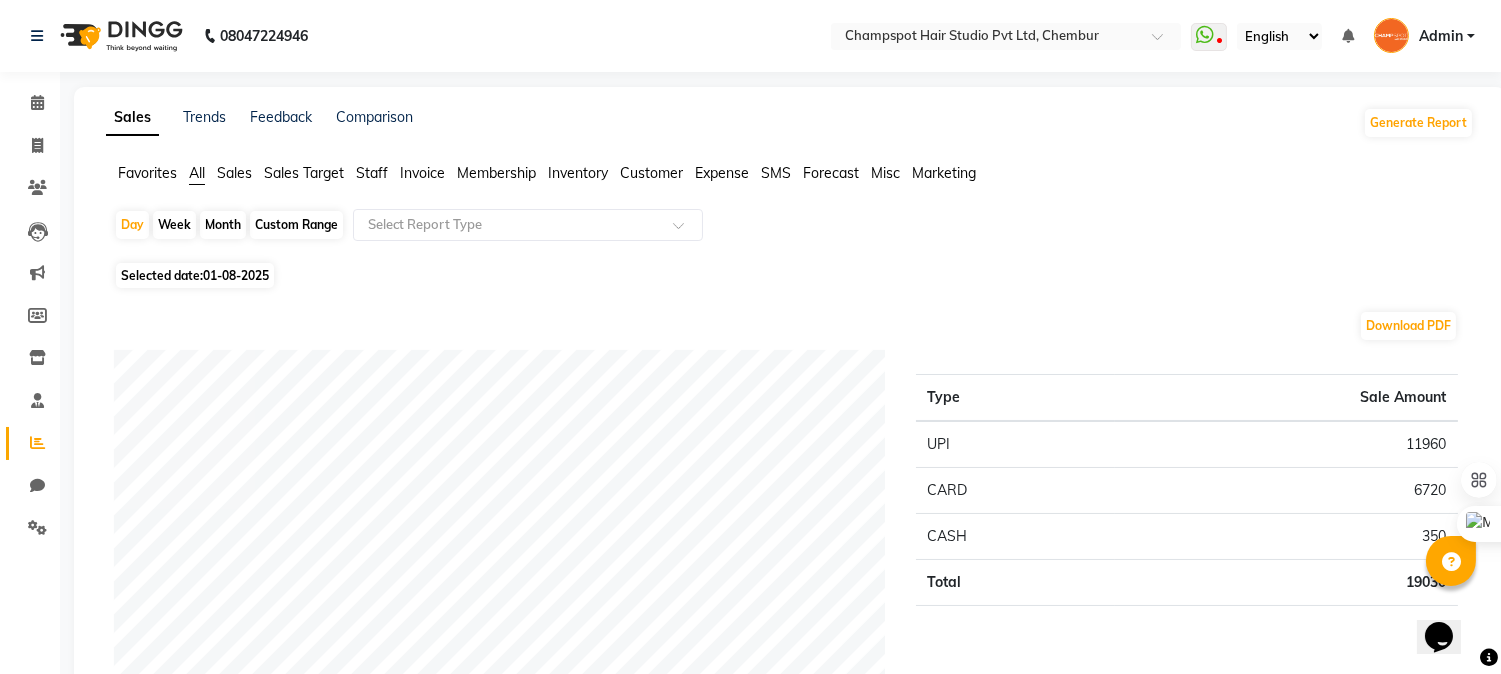 scroll, scrollTop: 0, scrollLeft: 0, axis: both 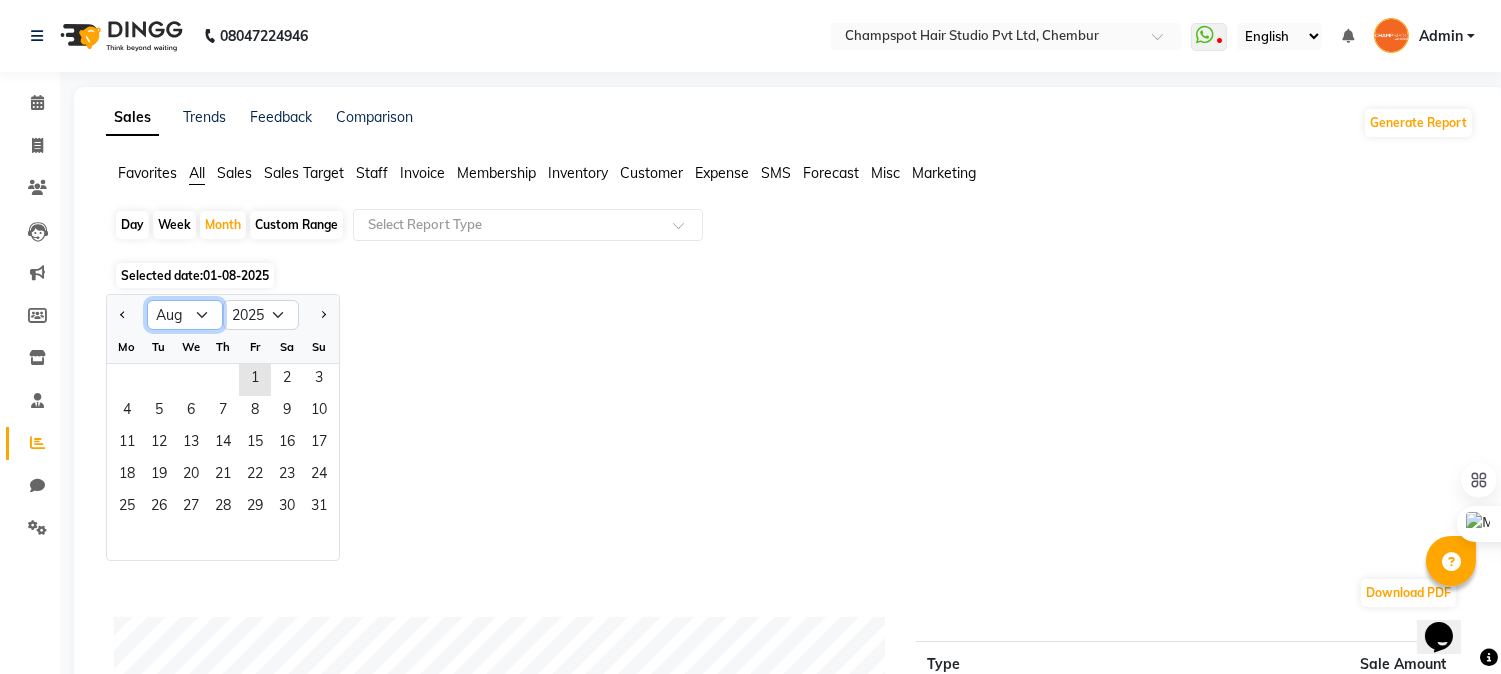 click on "Jan Feb Mar Apr May Jun Jul Aug Sep Oct Nov Dec" 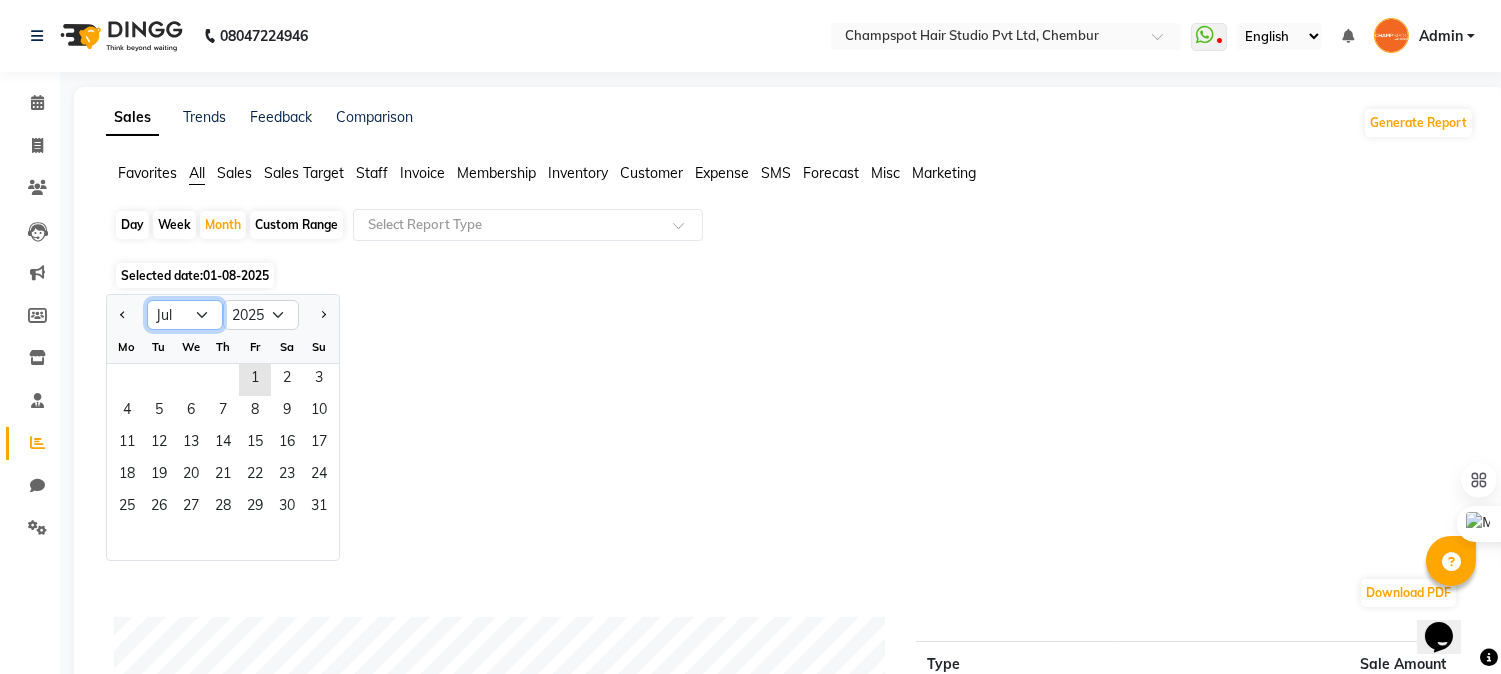 click on "Jan Feb Mar Apr May Jun Jul Aug Sep Oct Nov Dec" 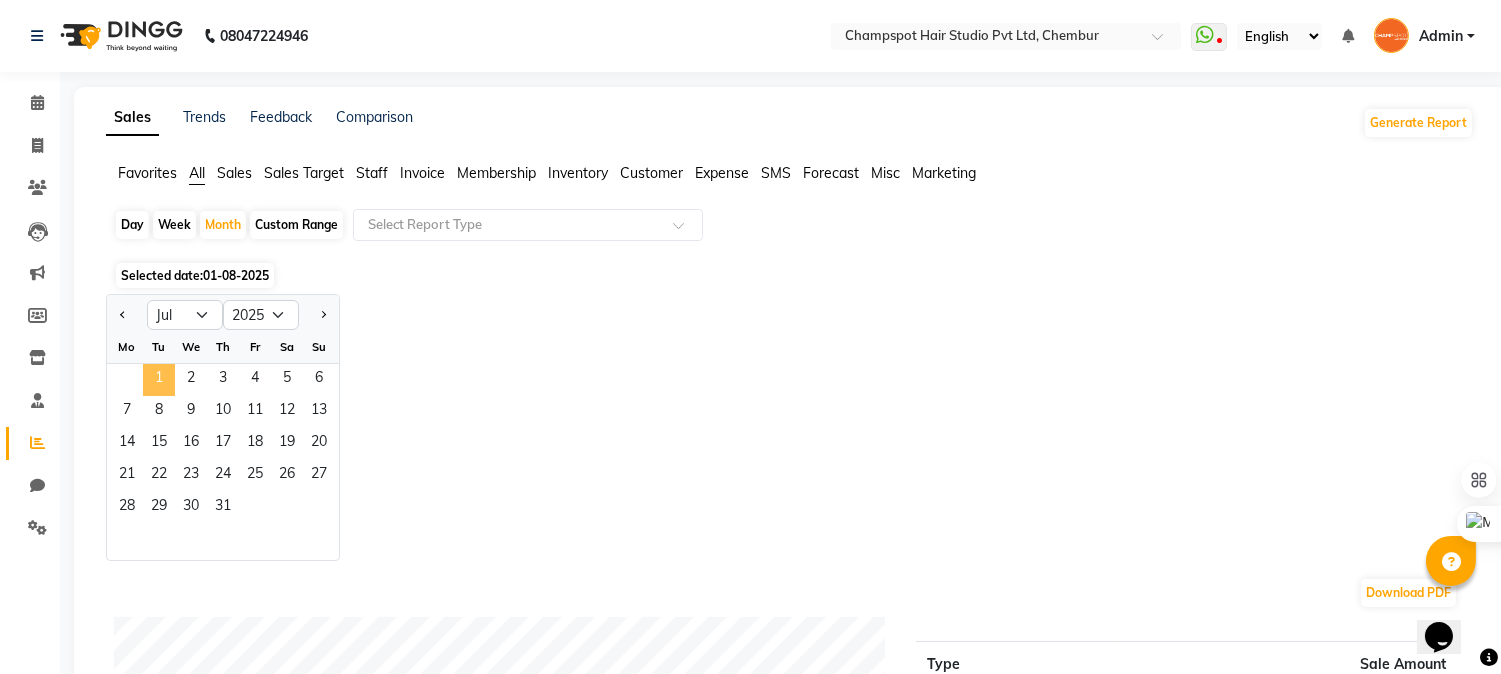 click on "1" 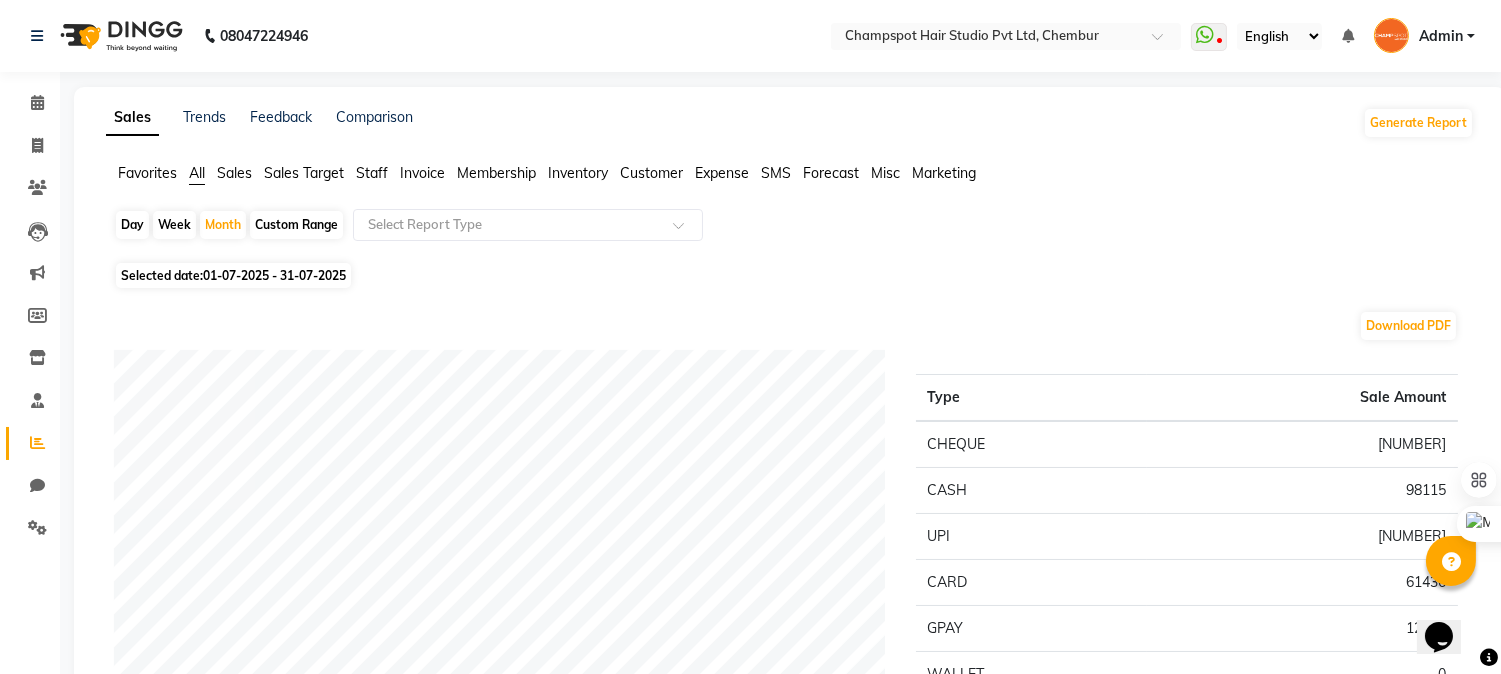 scroll, scrollTop: 666, scrollLeft: 0, axis: vertical 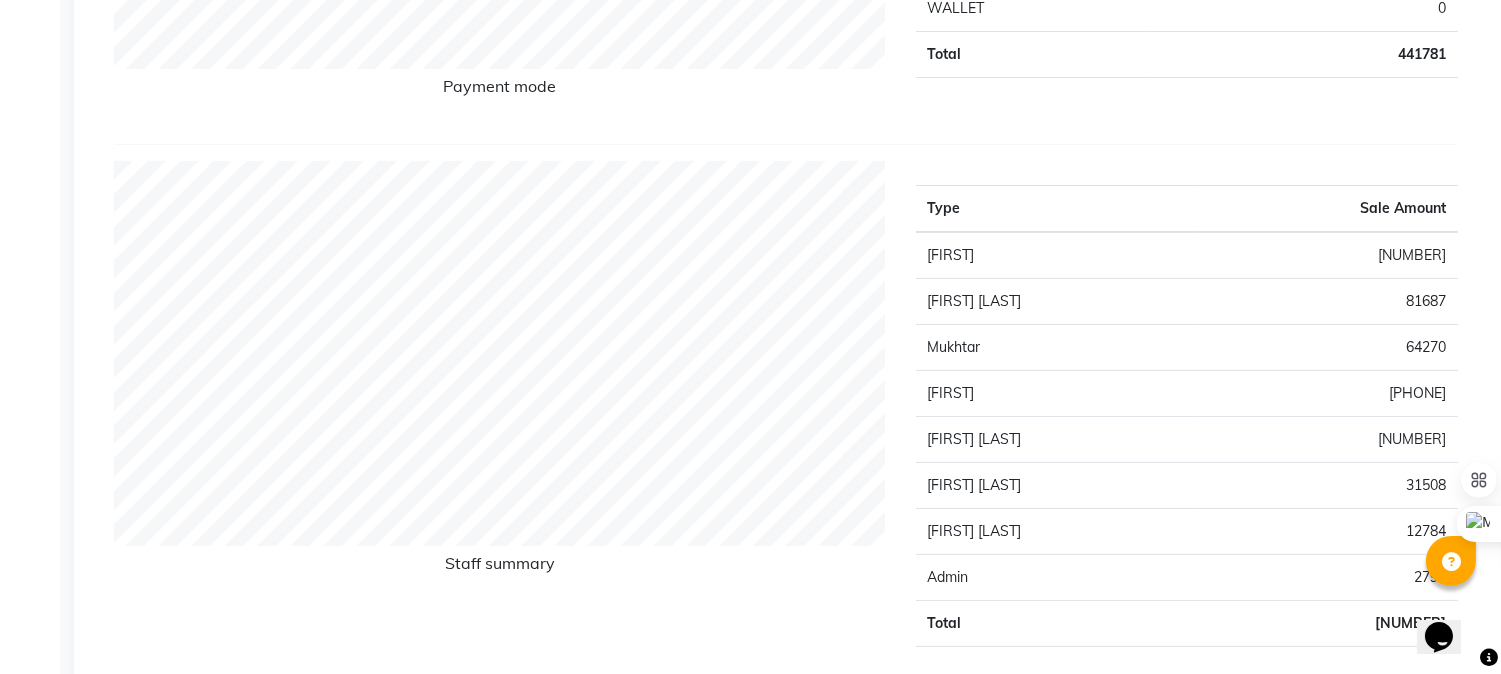 click on "[PHONE]" 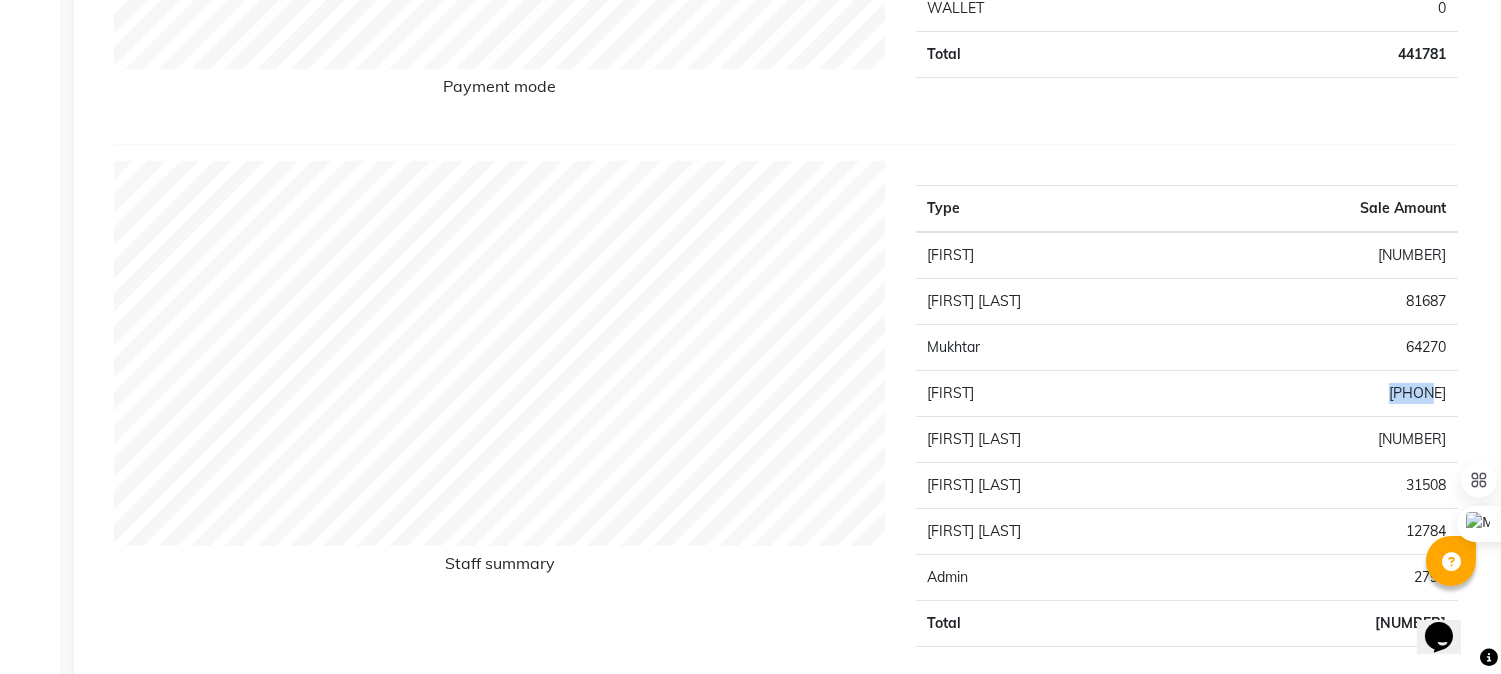click on "[PHONE]" 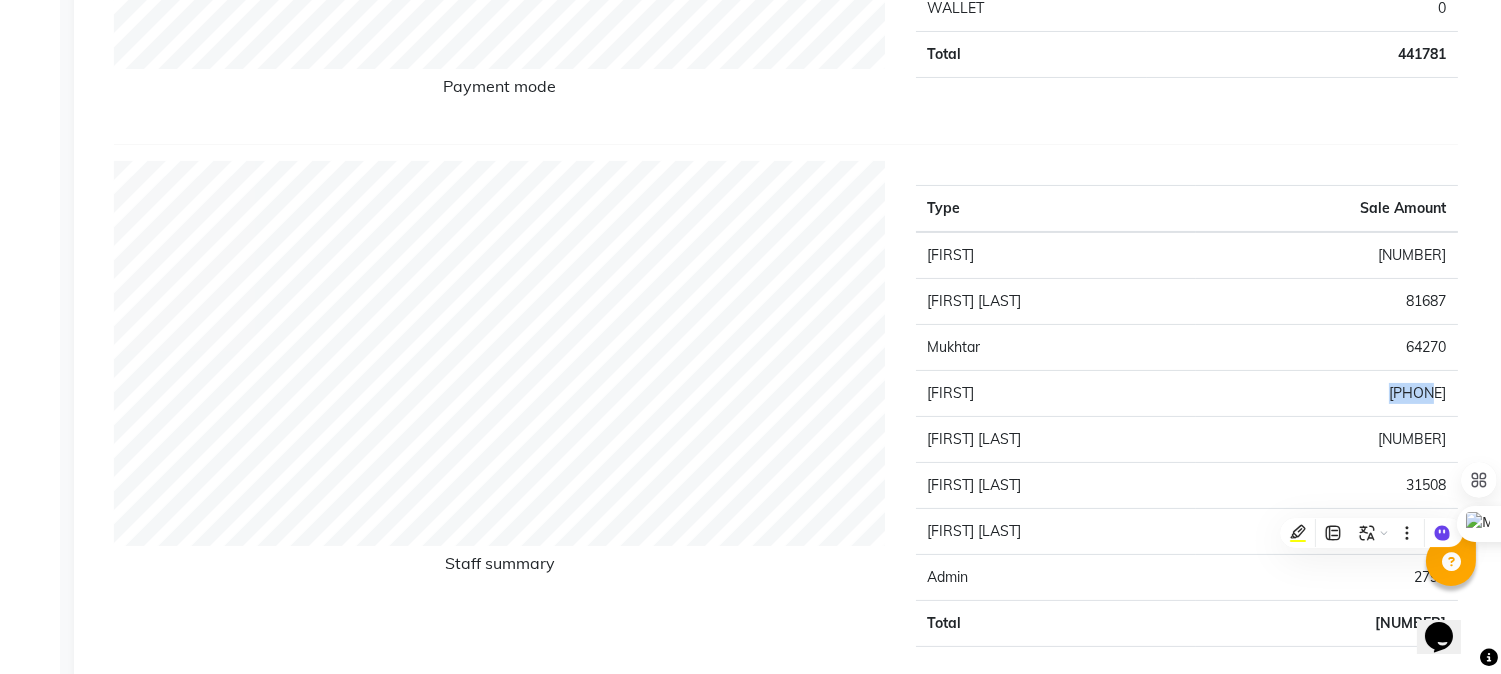 scroll, scrollTop: 0, scrollLeft: 0, axis: both 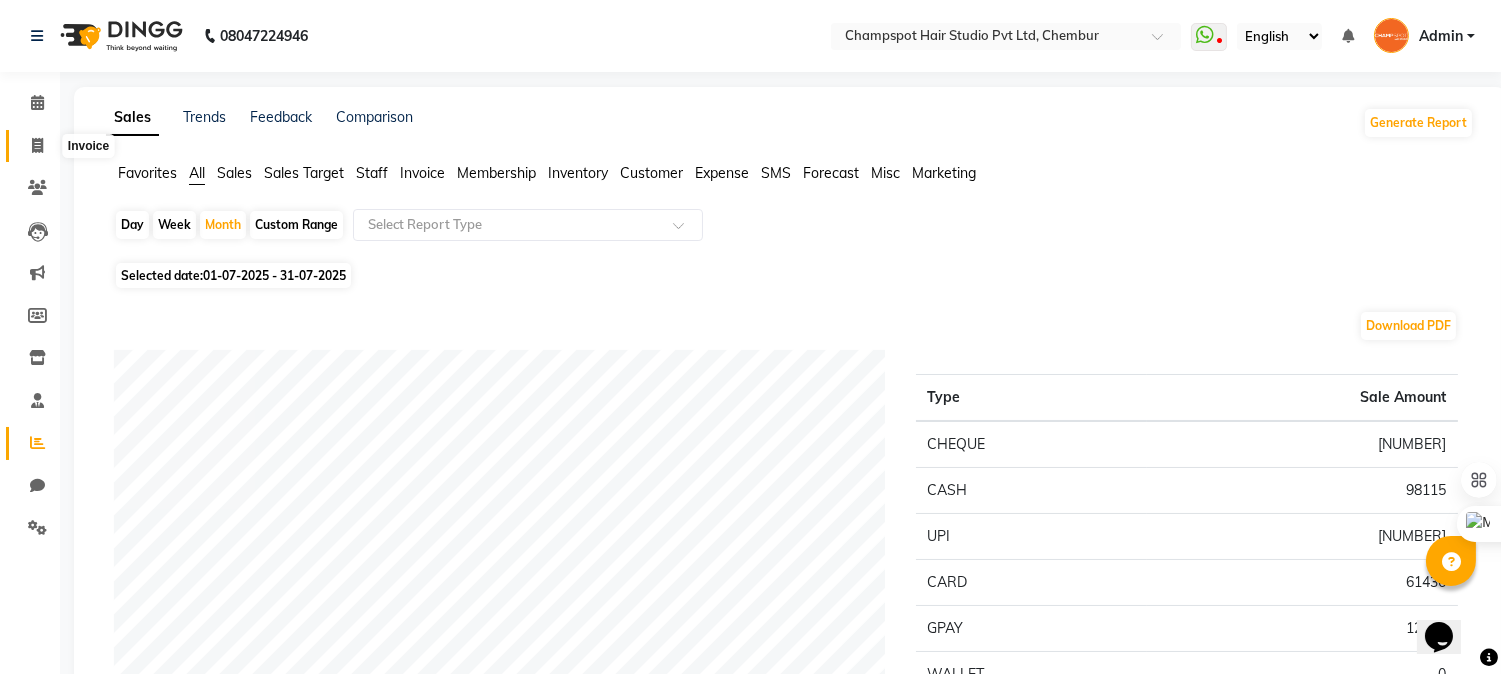 click 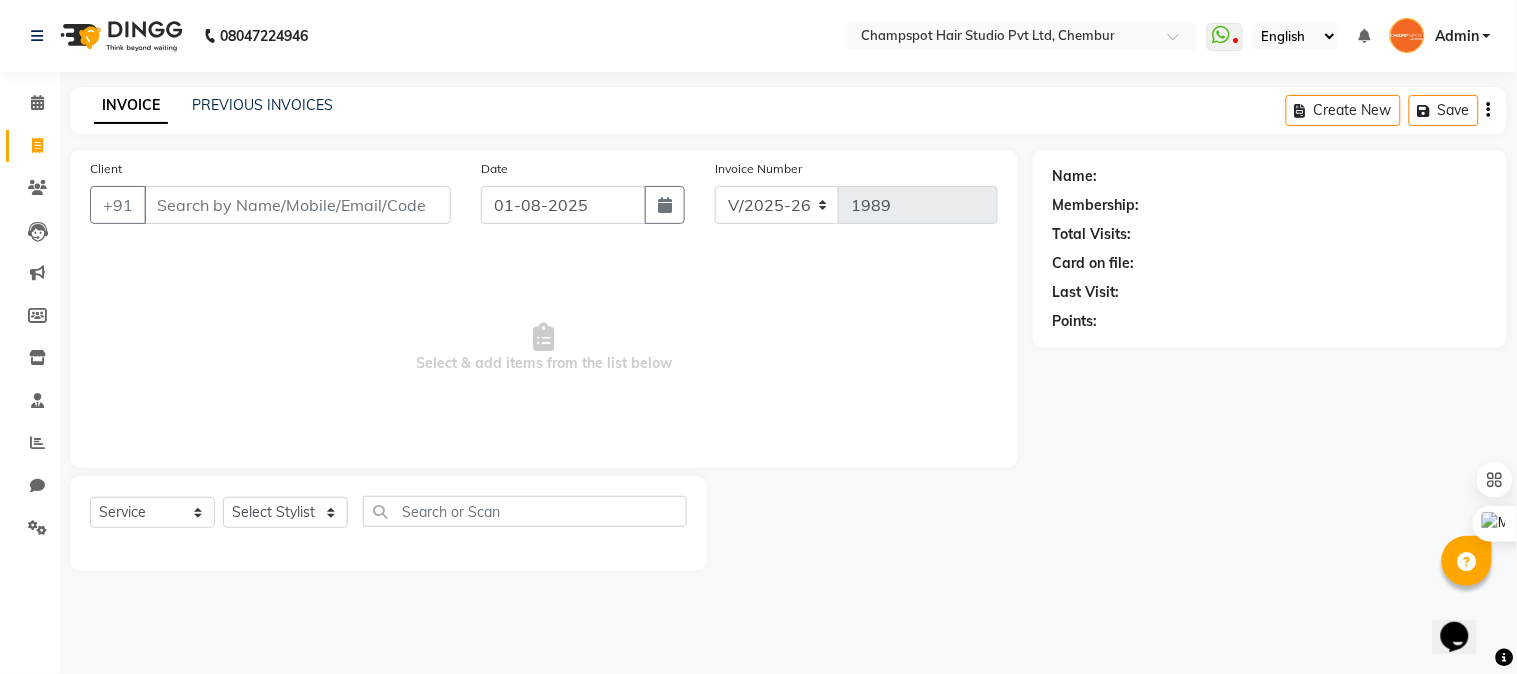 click on "INVOICE PREVIOUS INVOICES Create New   Save" 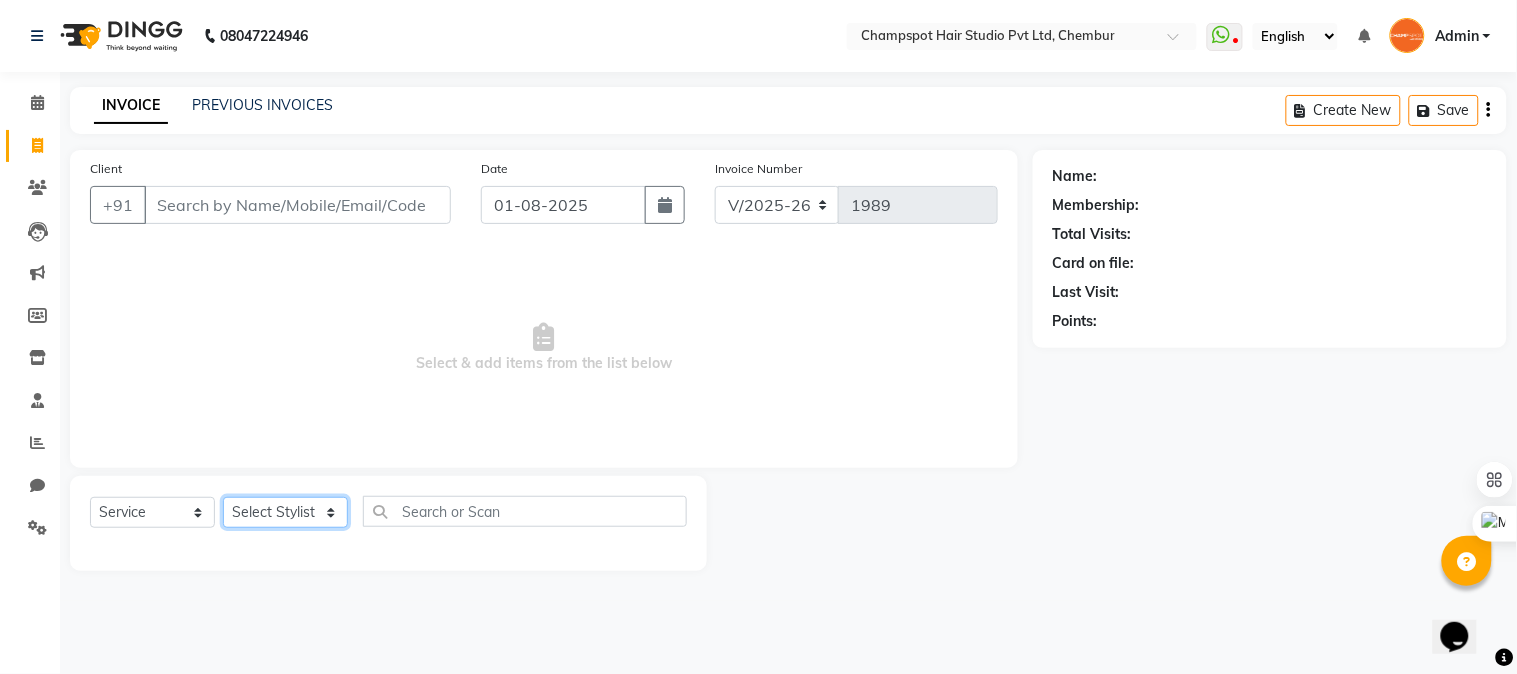click on "Select Stylist Admin Ahmad [LAST] Falak Shaikh Hemant [LAST] Mamta Divekar Mukhtar Shamshad" 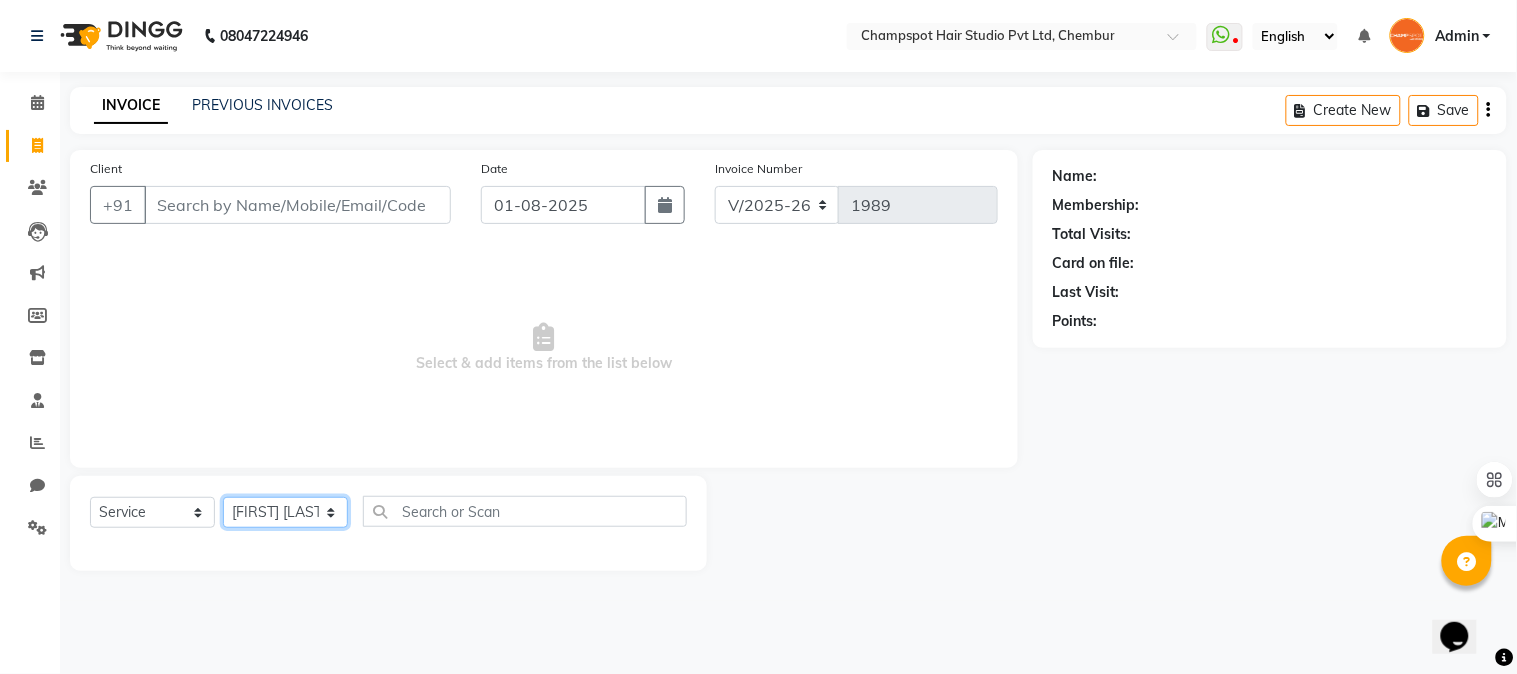 click on "Select Stylist Admin Ahmad [LAST] Falak Shaikh Hemant [LAST] Mamta Divekar Mukhtar Shamshad" 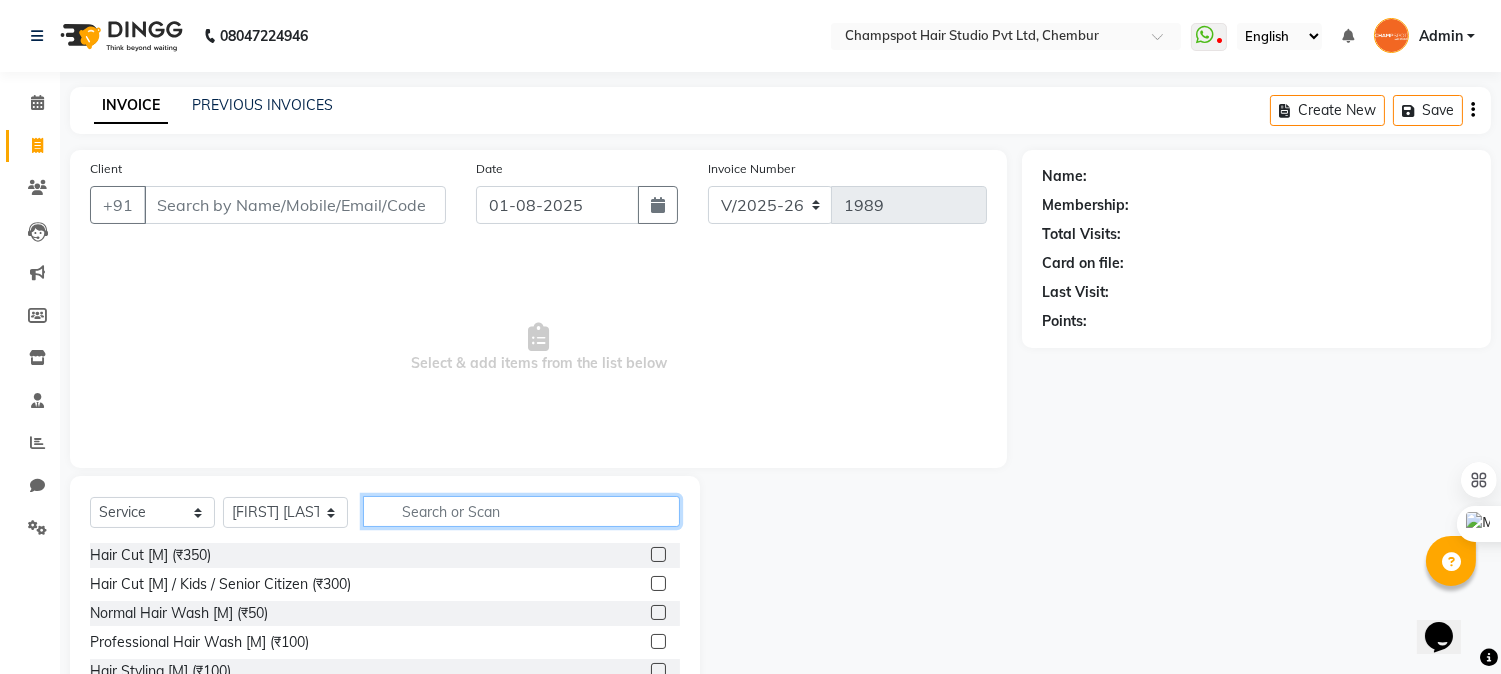 click 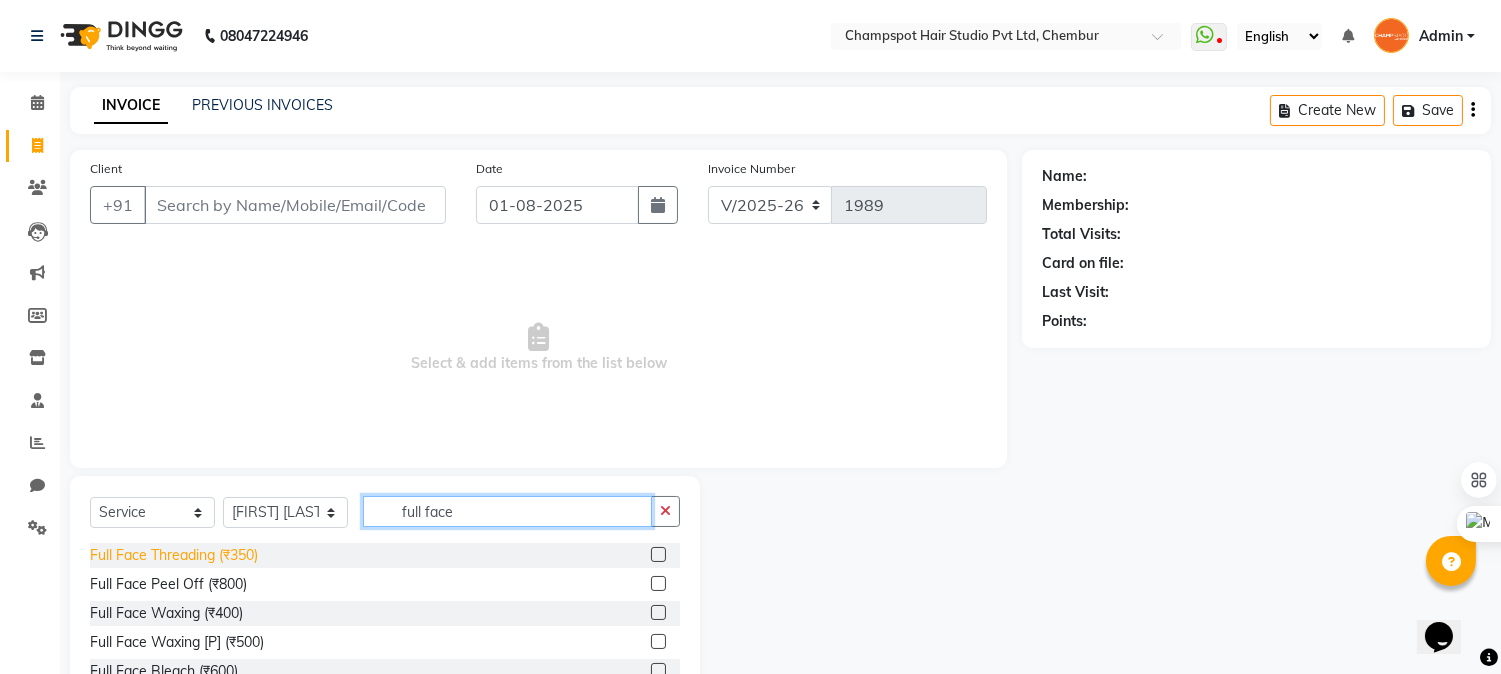 type on "full face" 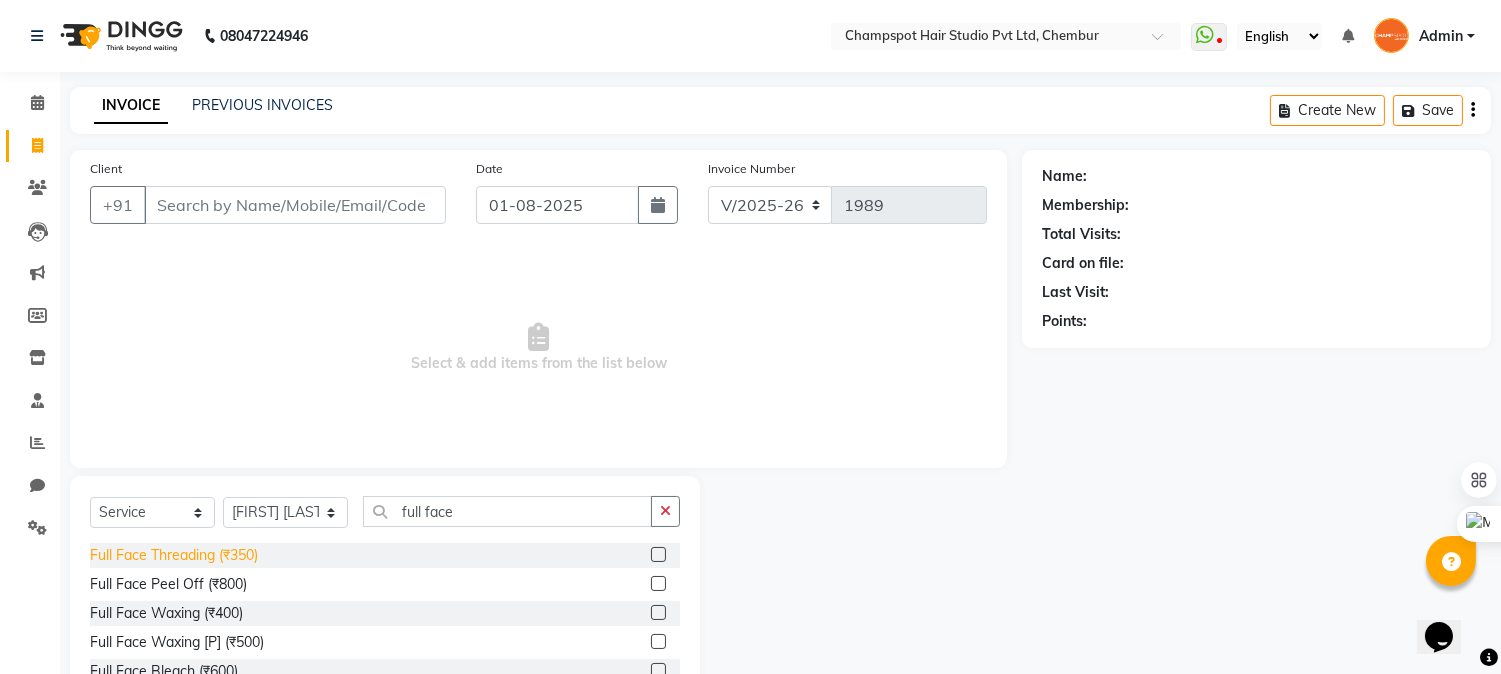 click on "Full Face Threading (₹350)" 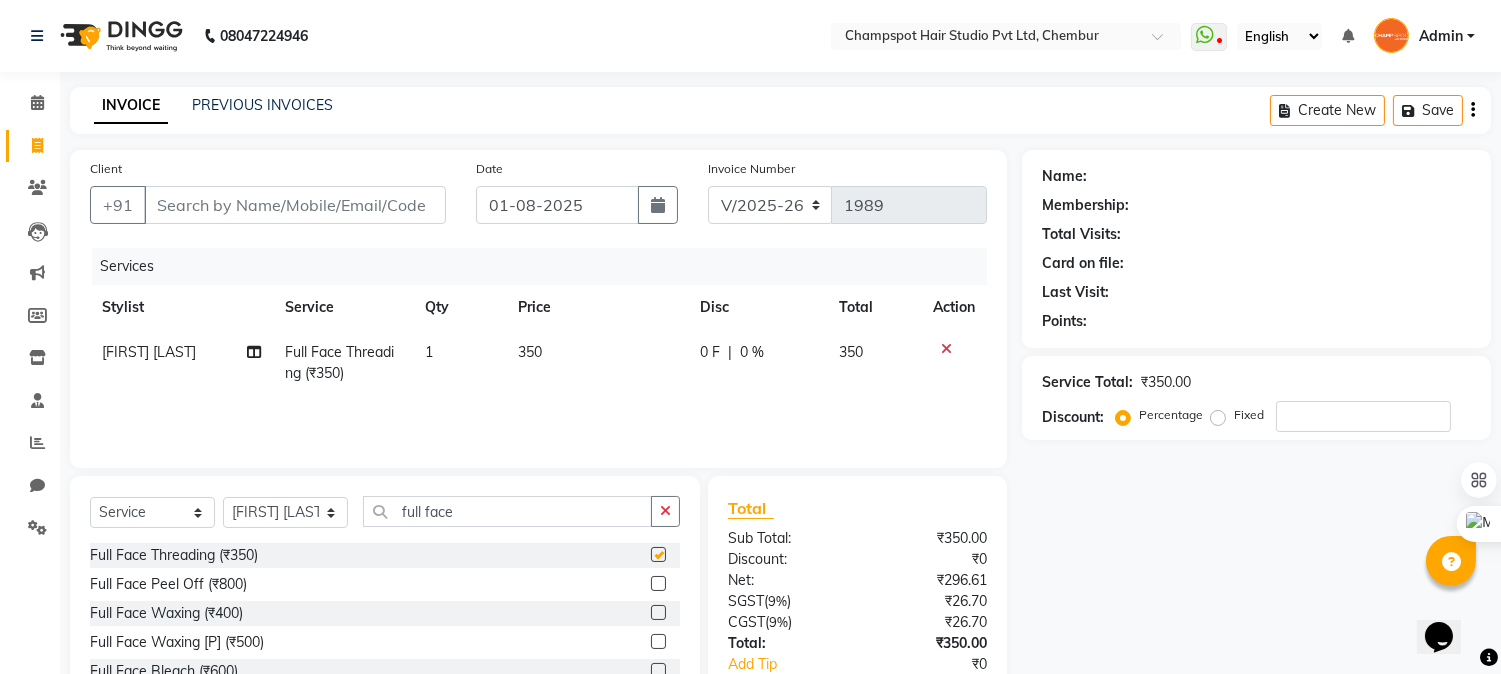checkbox on "false" 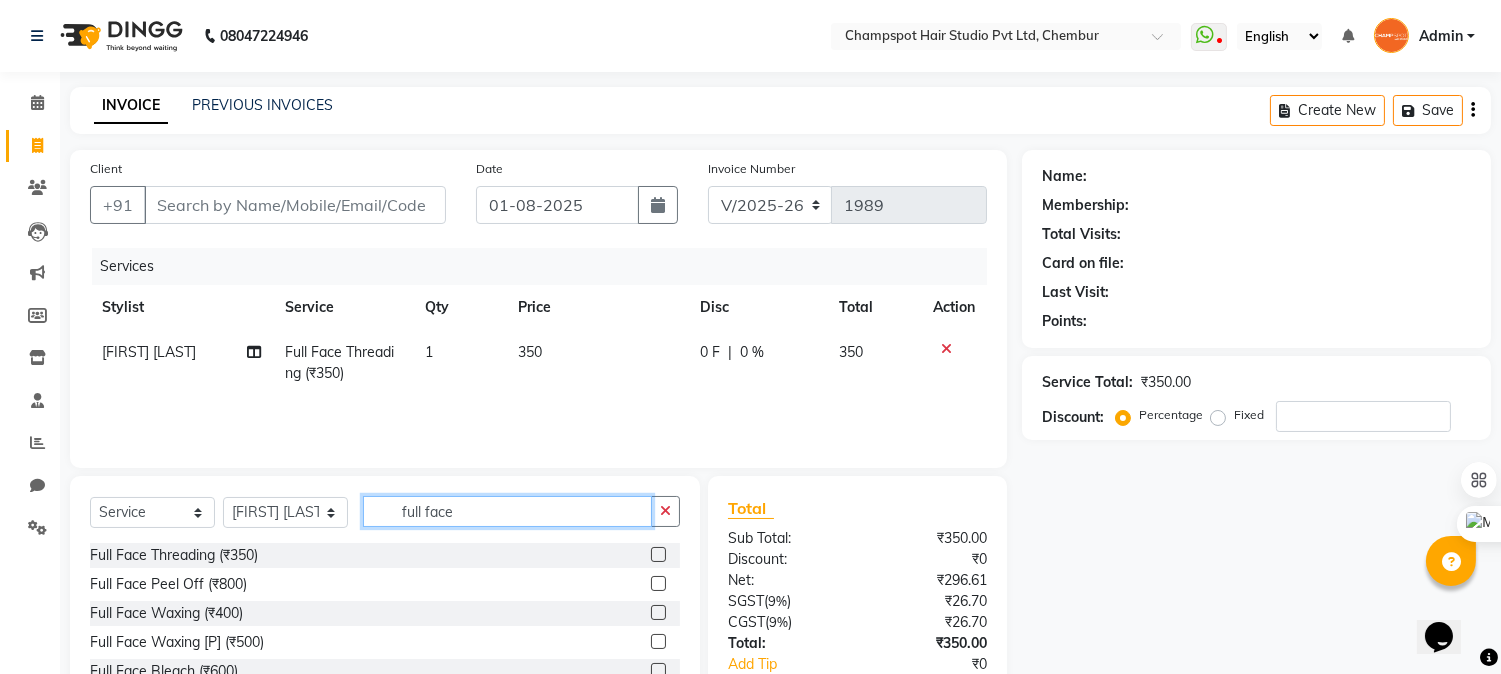 drag, startPoint x: 481, startPoint y: 505, endPoint x: 318, endPoint y: 504, distance: 163.00307 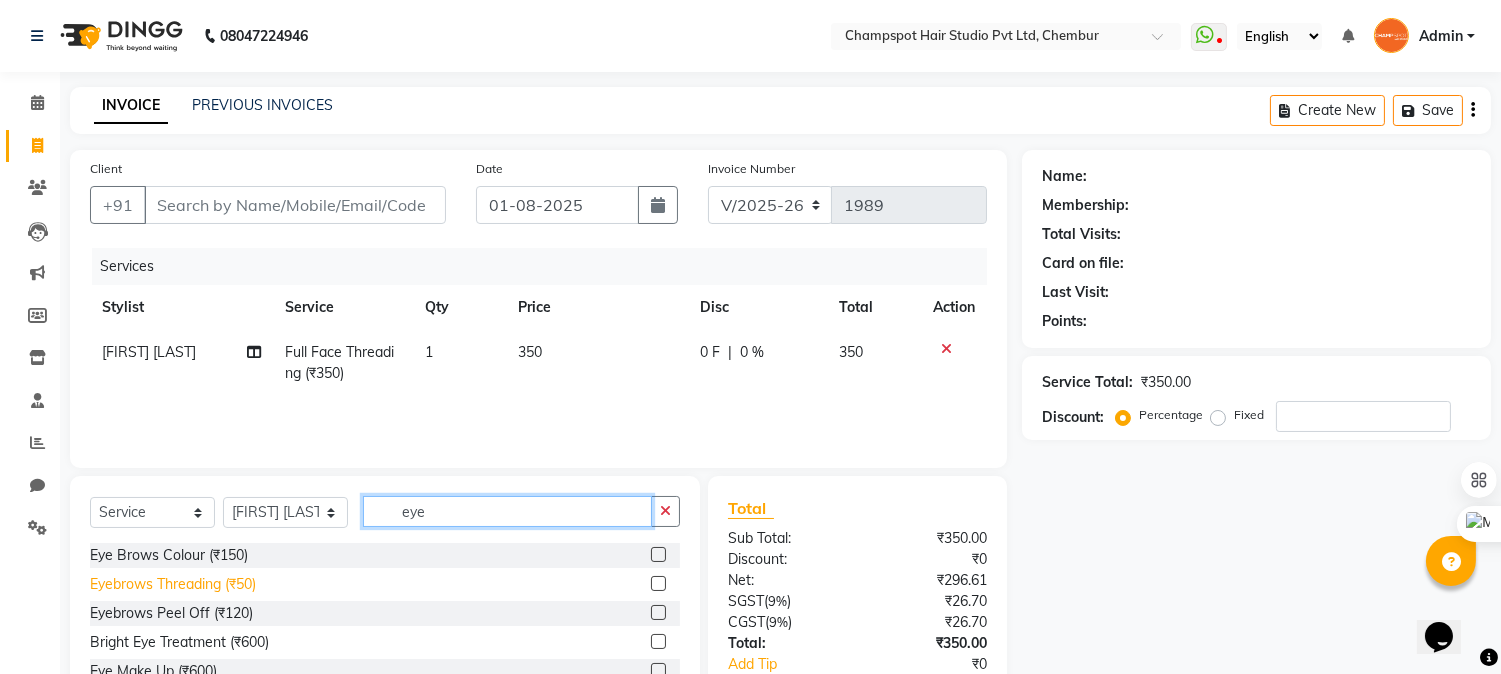 type on "eye" 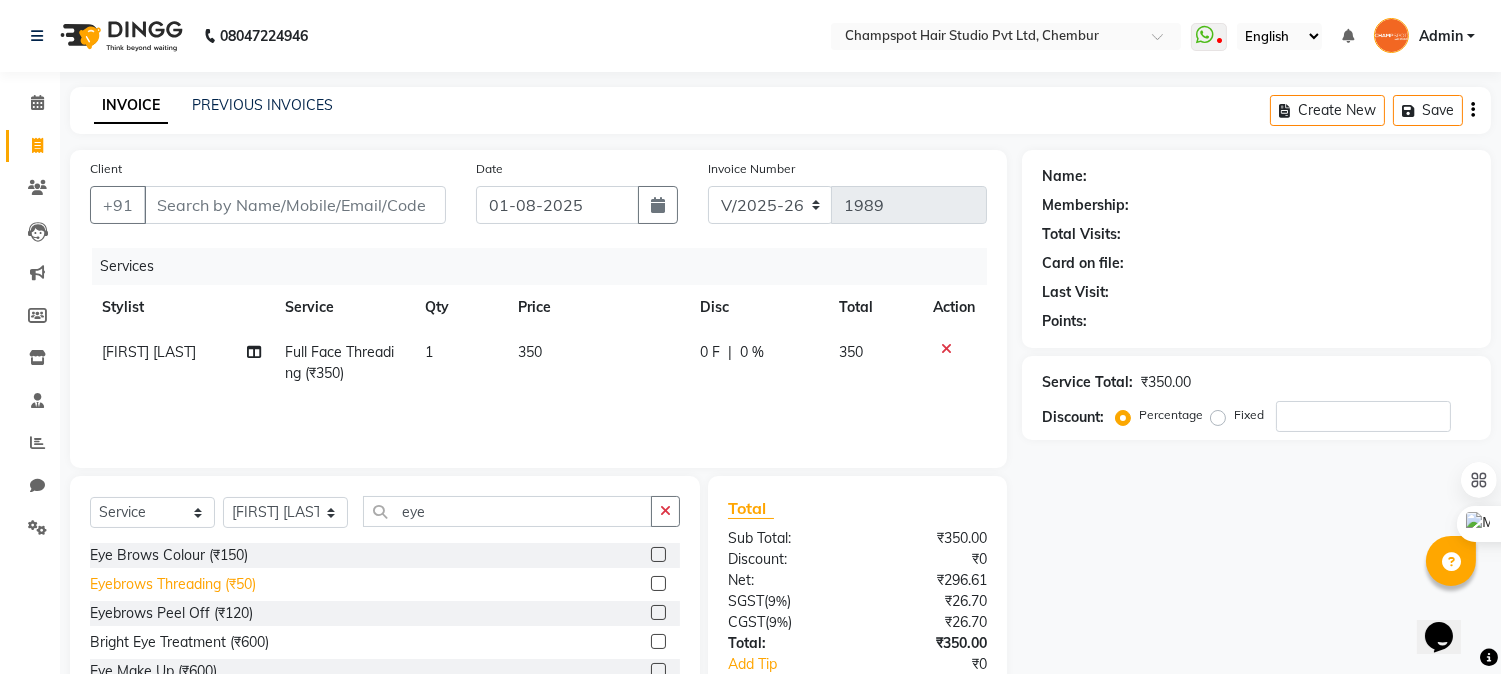 click on "Eyebrows Threading (₹50)" 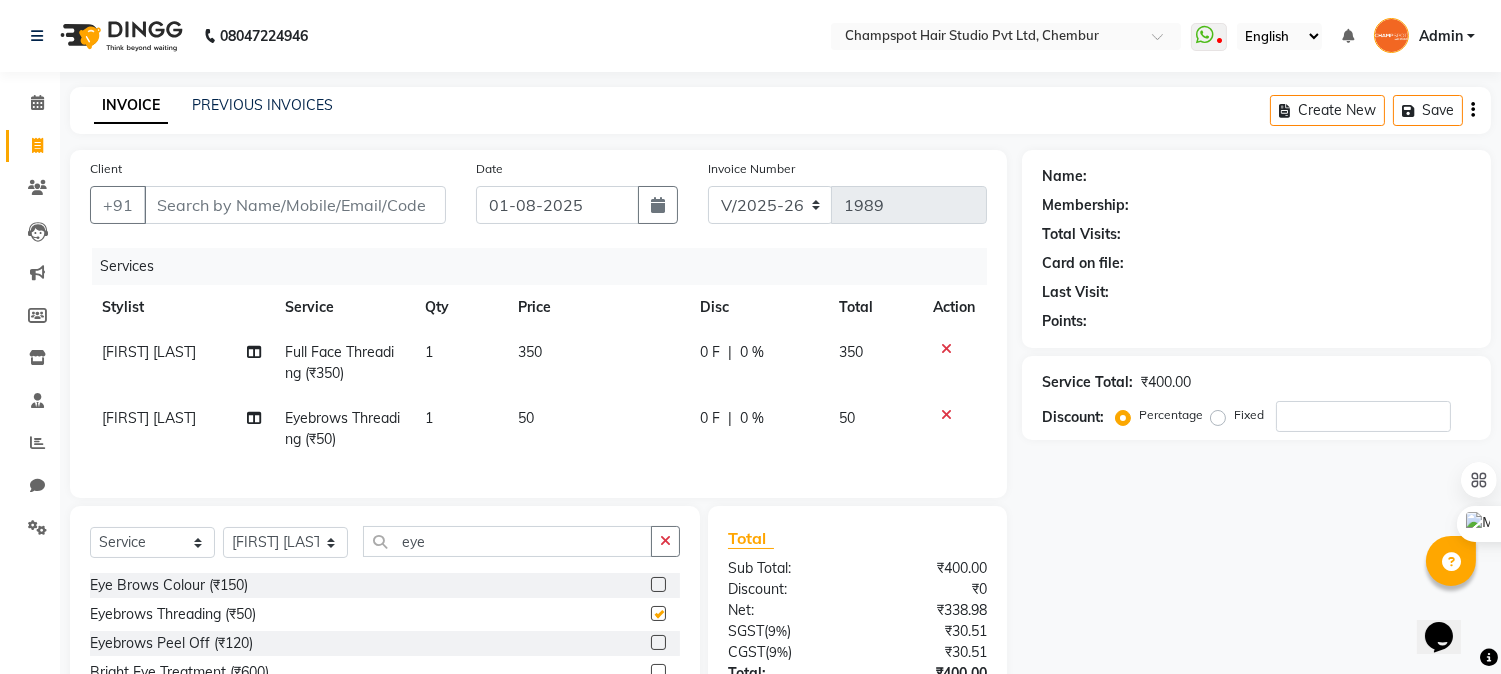 checkbox on "false" 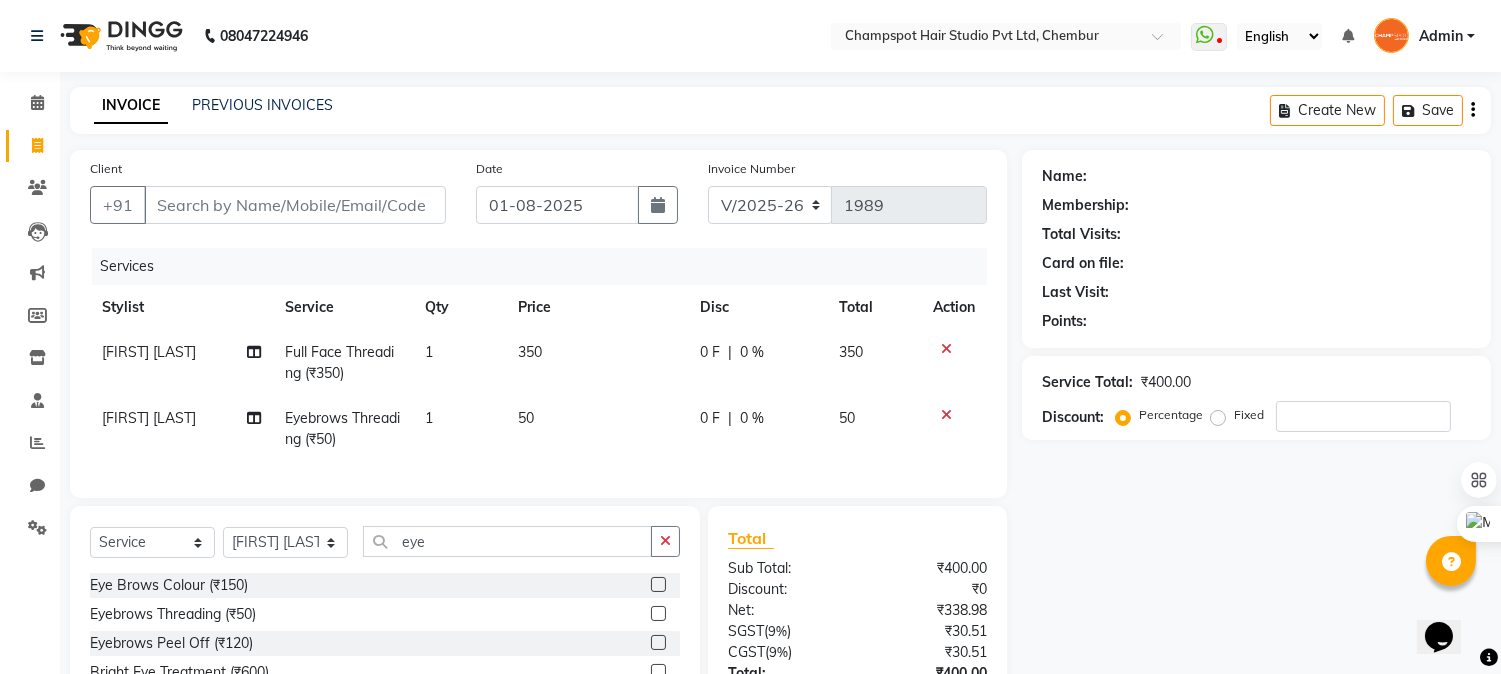 click on "Client +91" 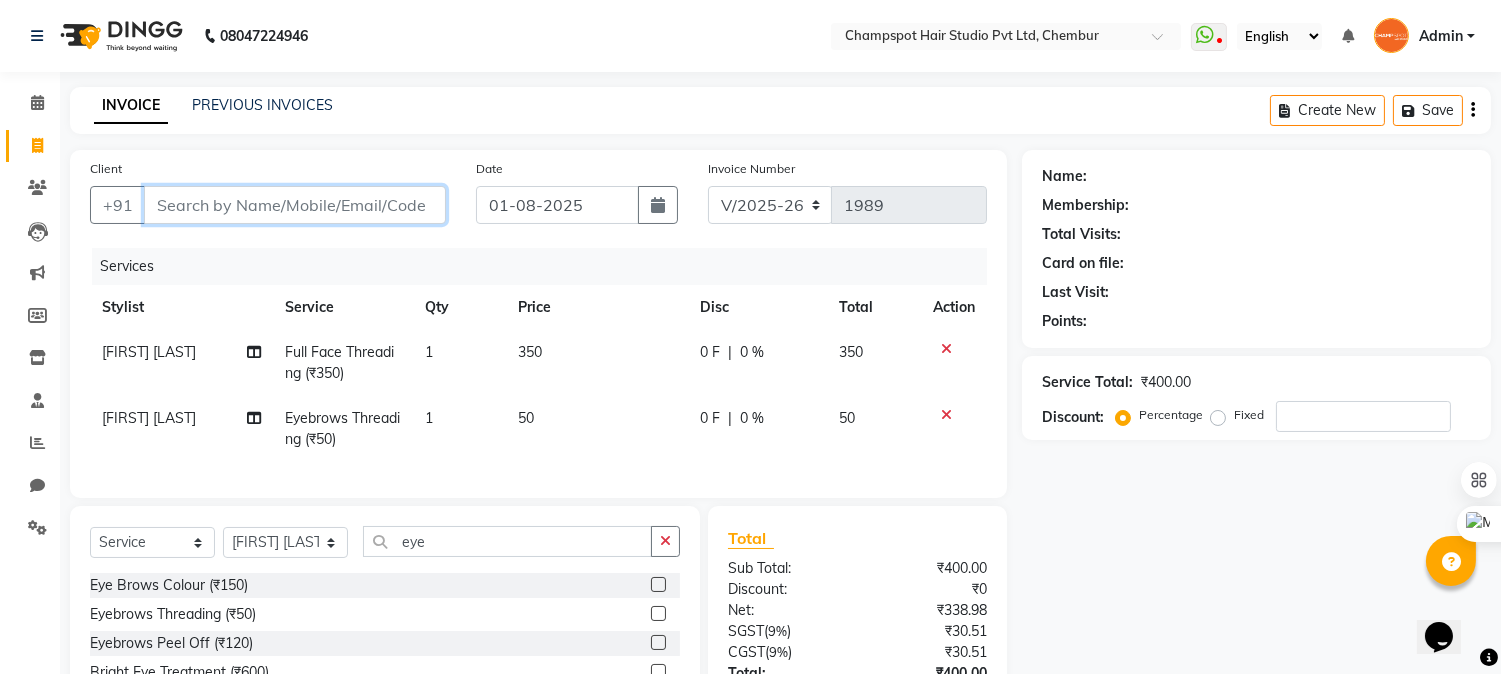 click on "Client" at bounding box center (295, 205) 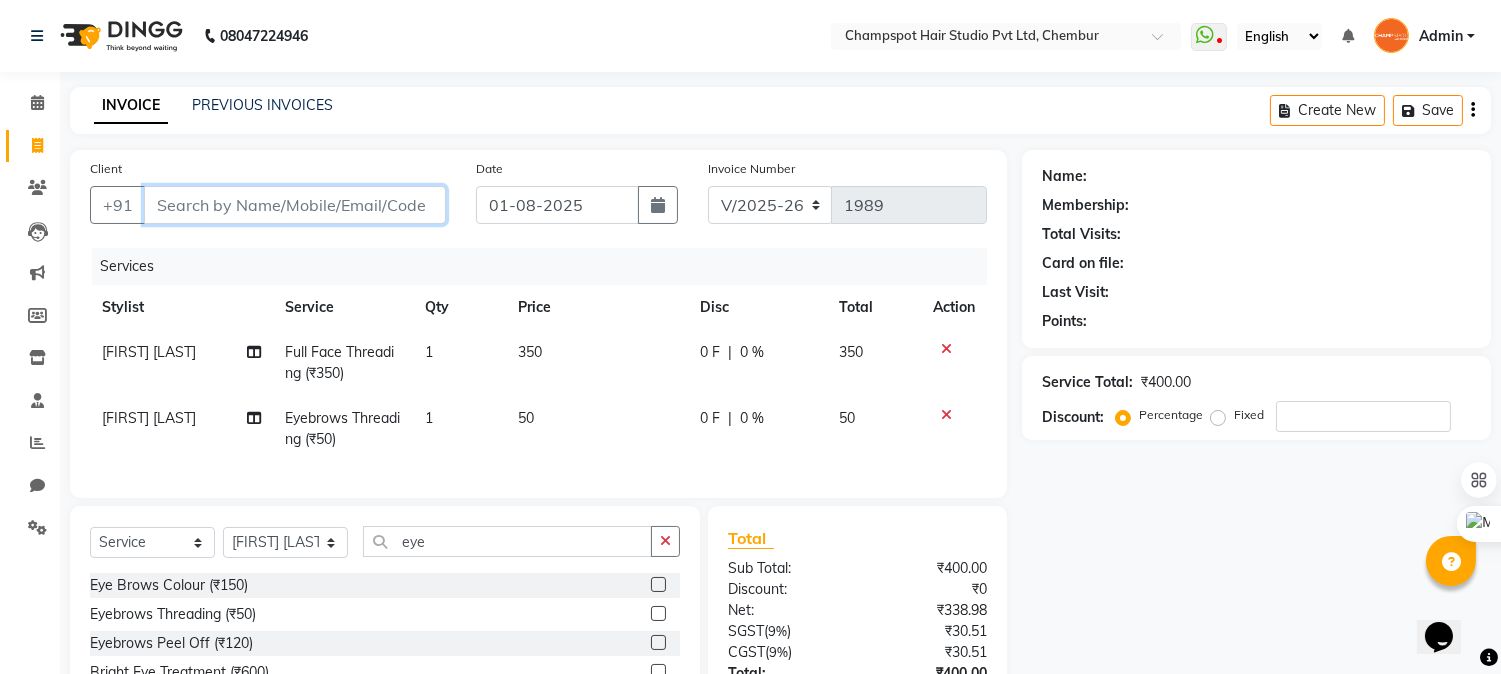 type on "t" 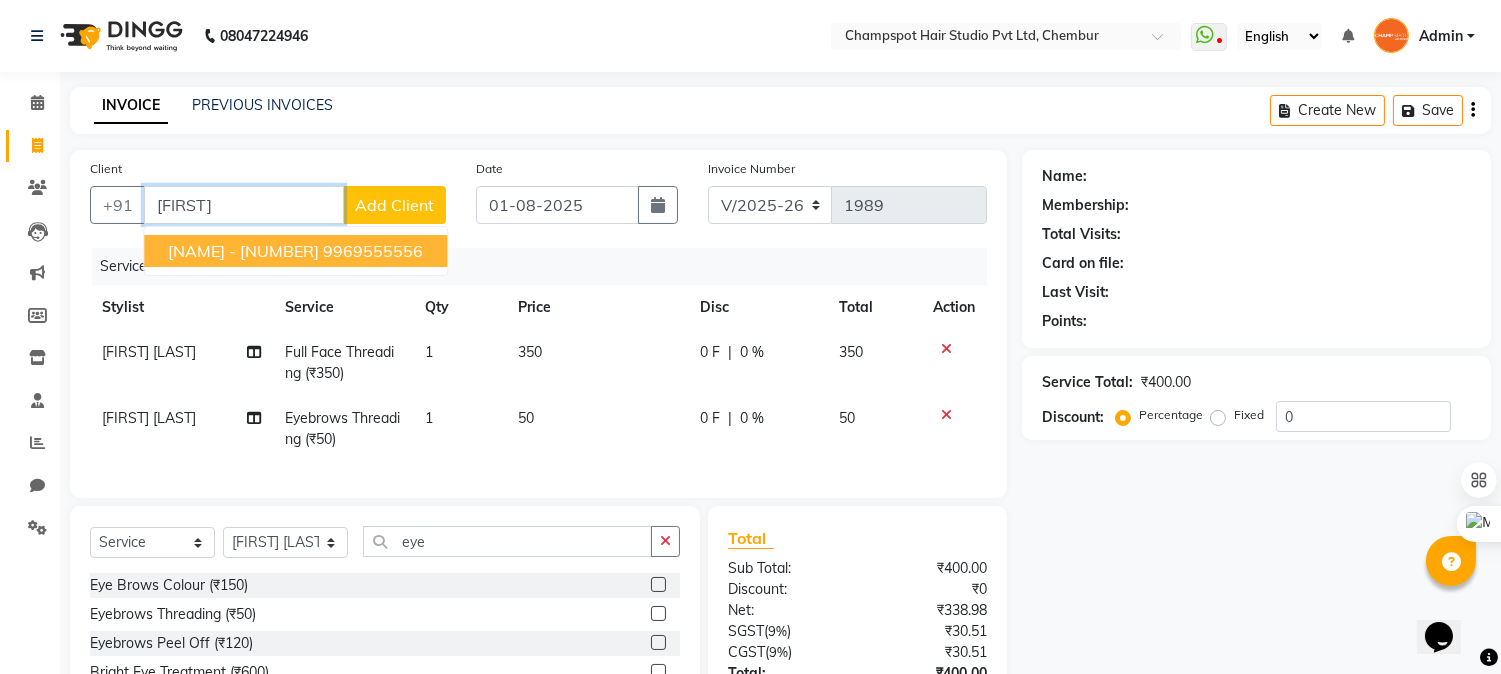 click on "[NAME] - [NUMBER]" at bounding box center (243, 251) 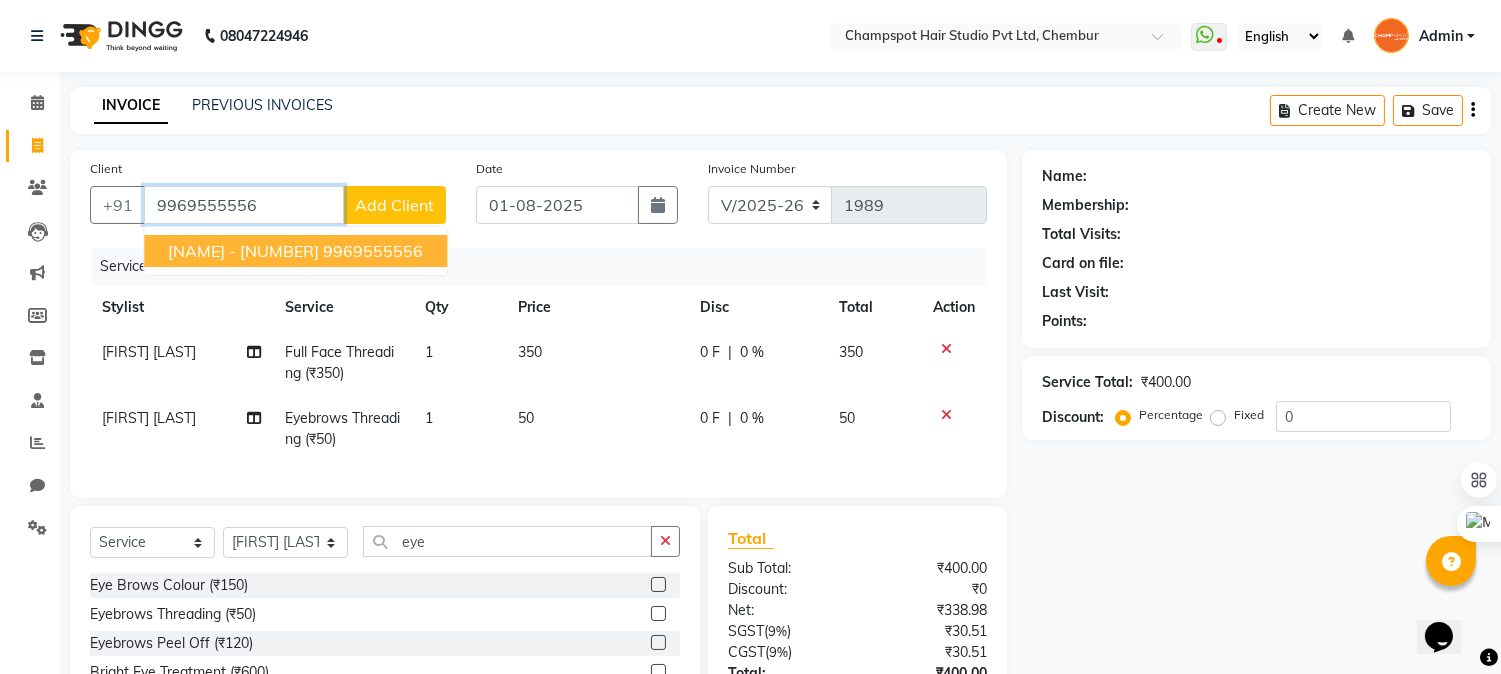 type on "9969555556" 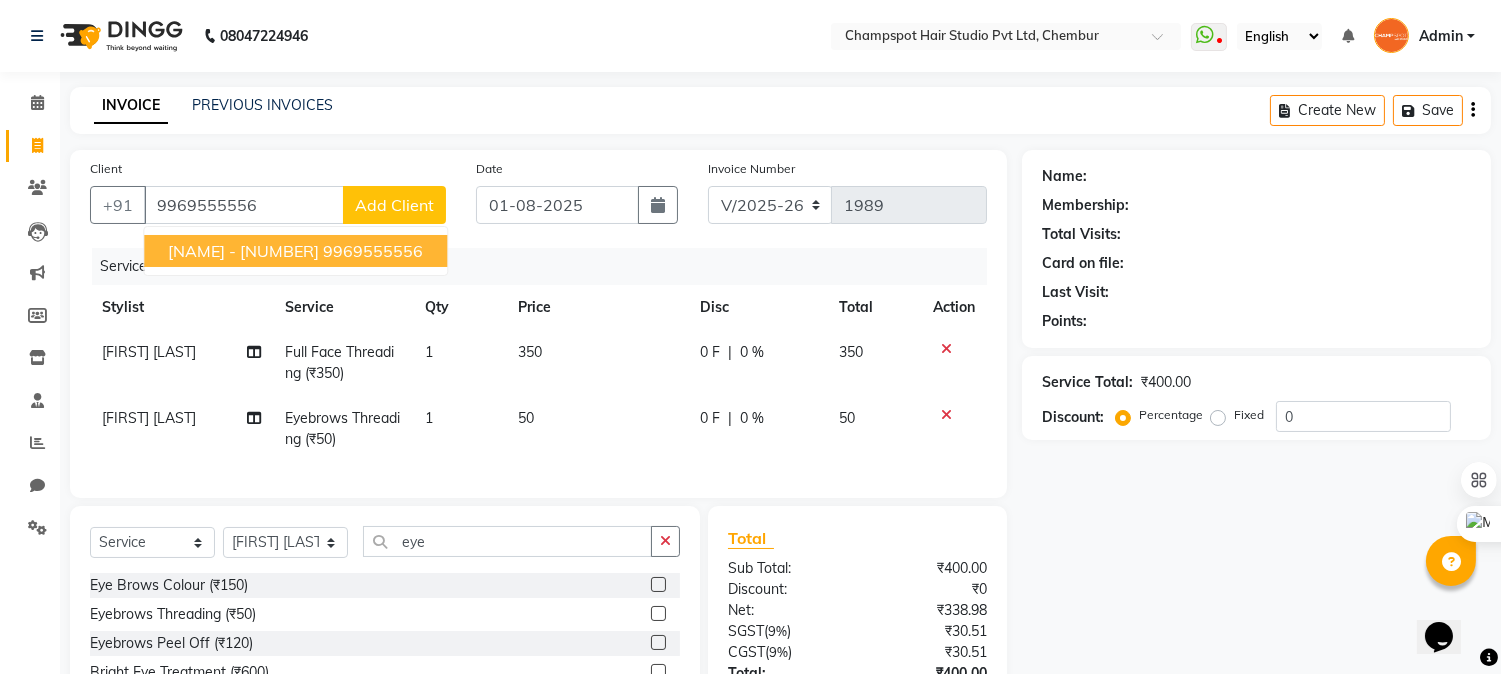 select on "2: Object" 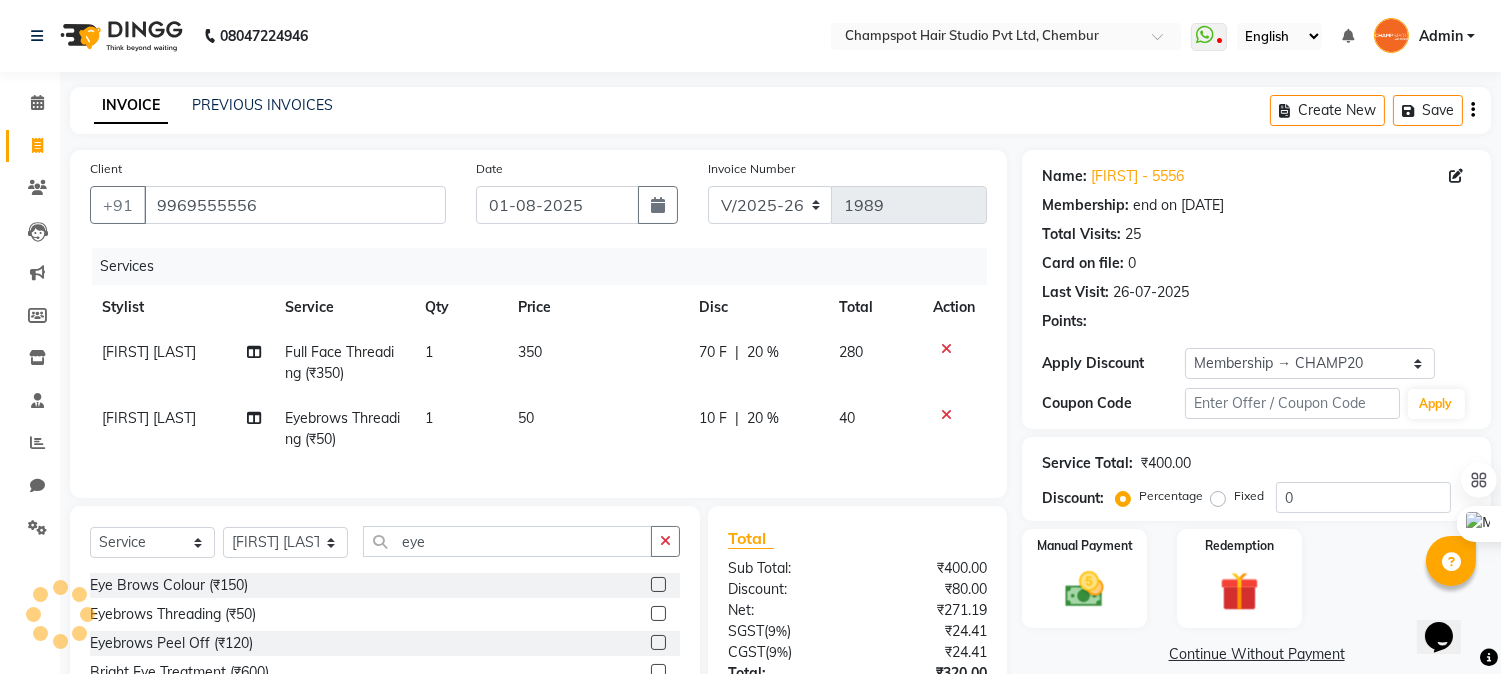 type on "20" 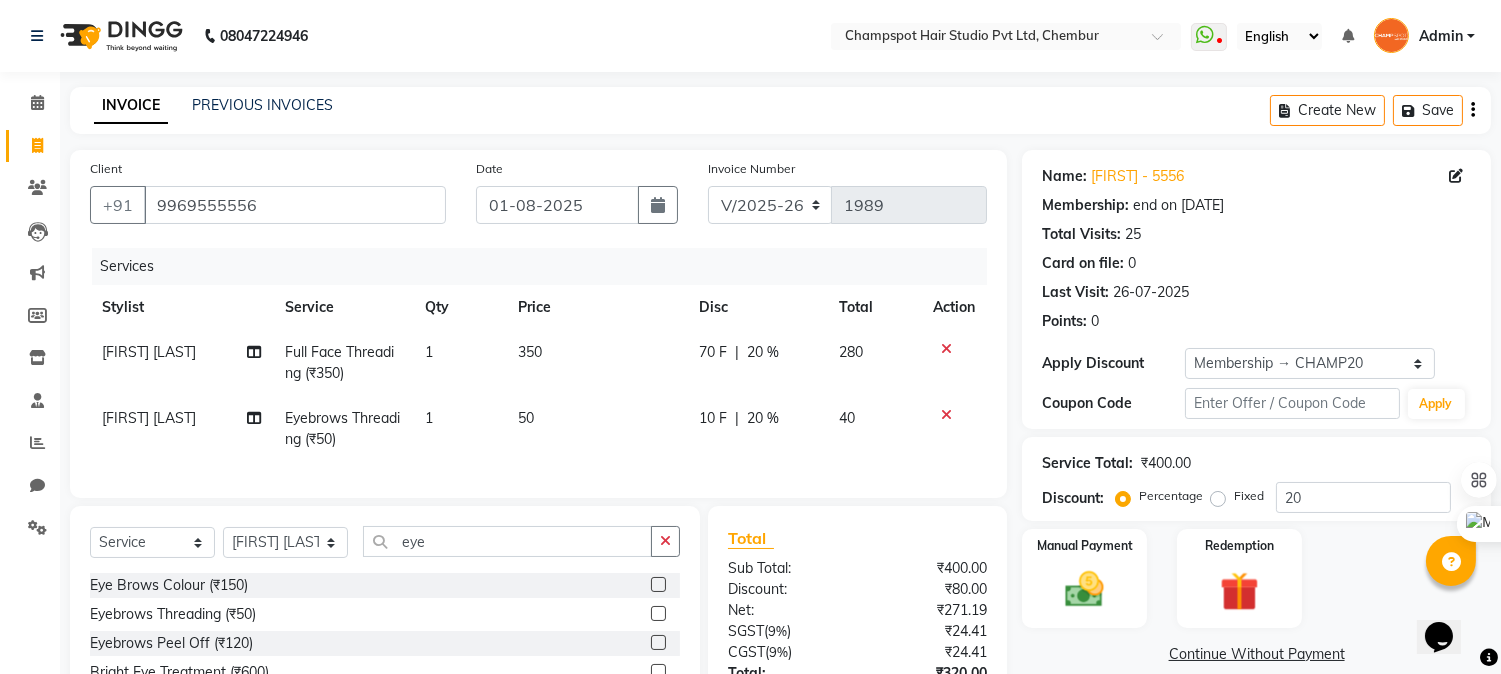 scroll, scrollTop: 173, scrollLeft: 0, axis: vertical 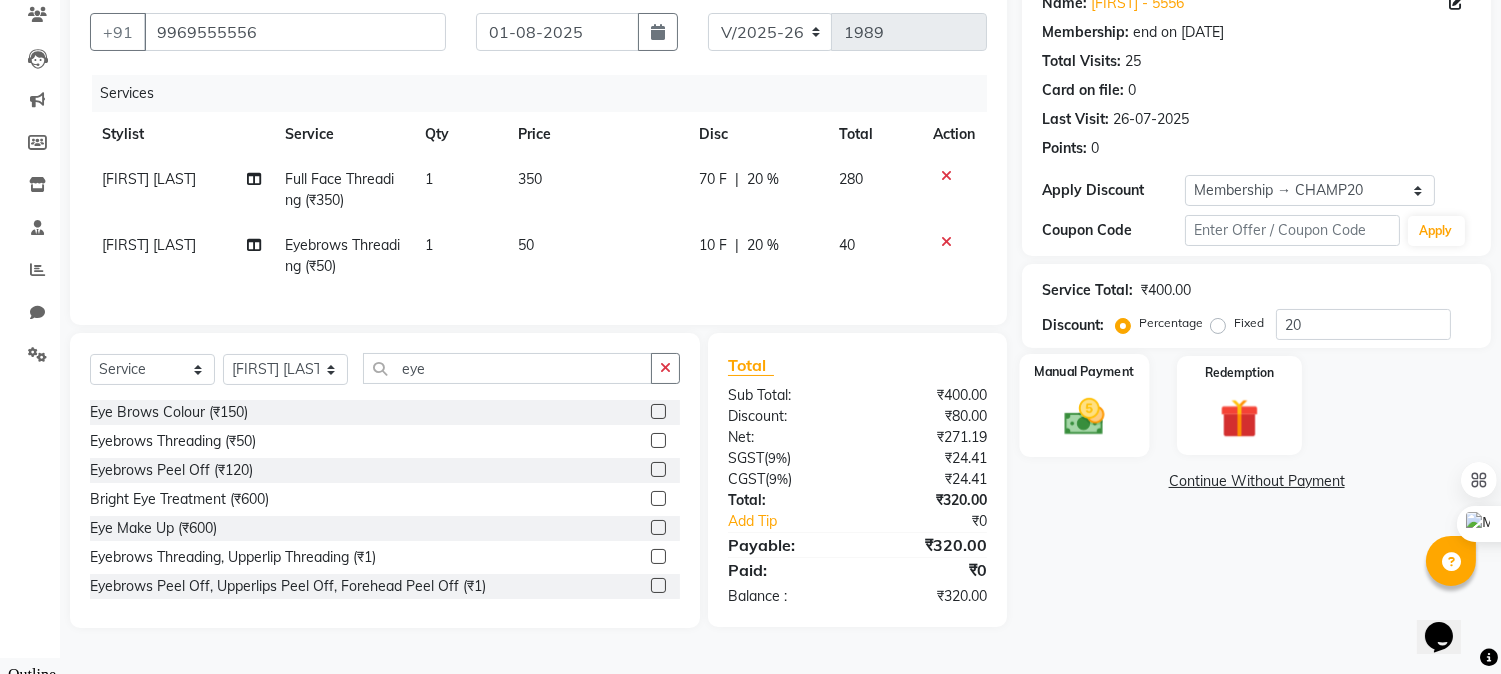 click 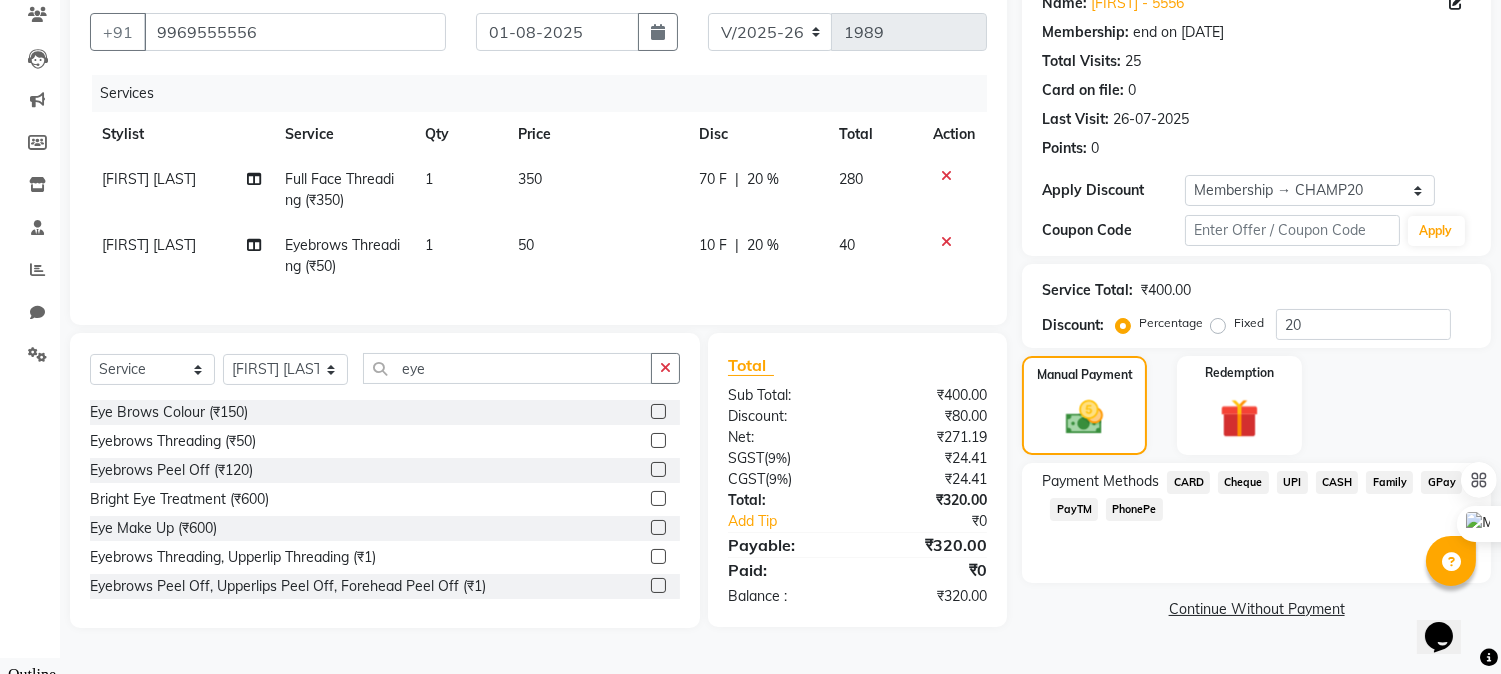 click on "Cheque" 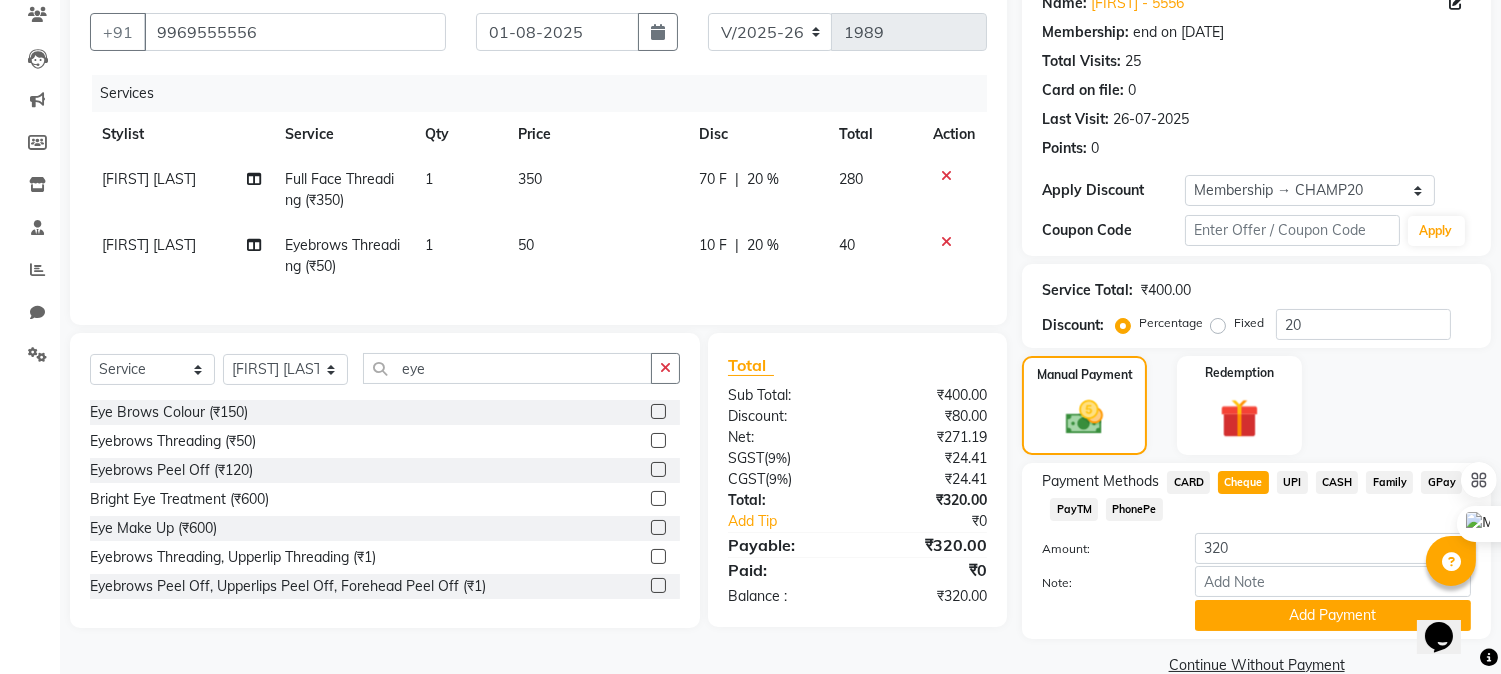click on "UPI" 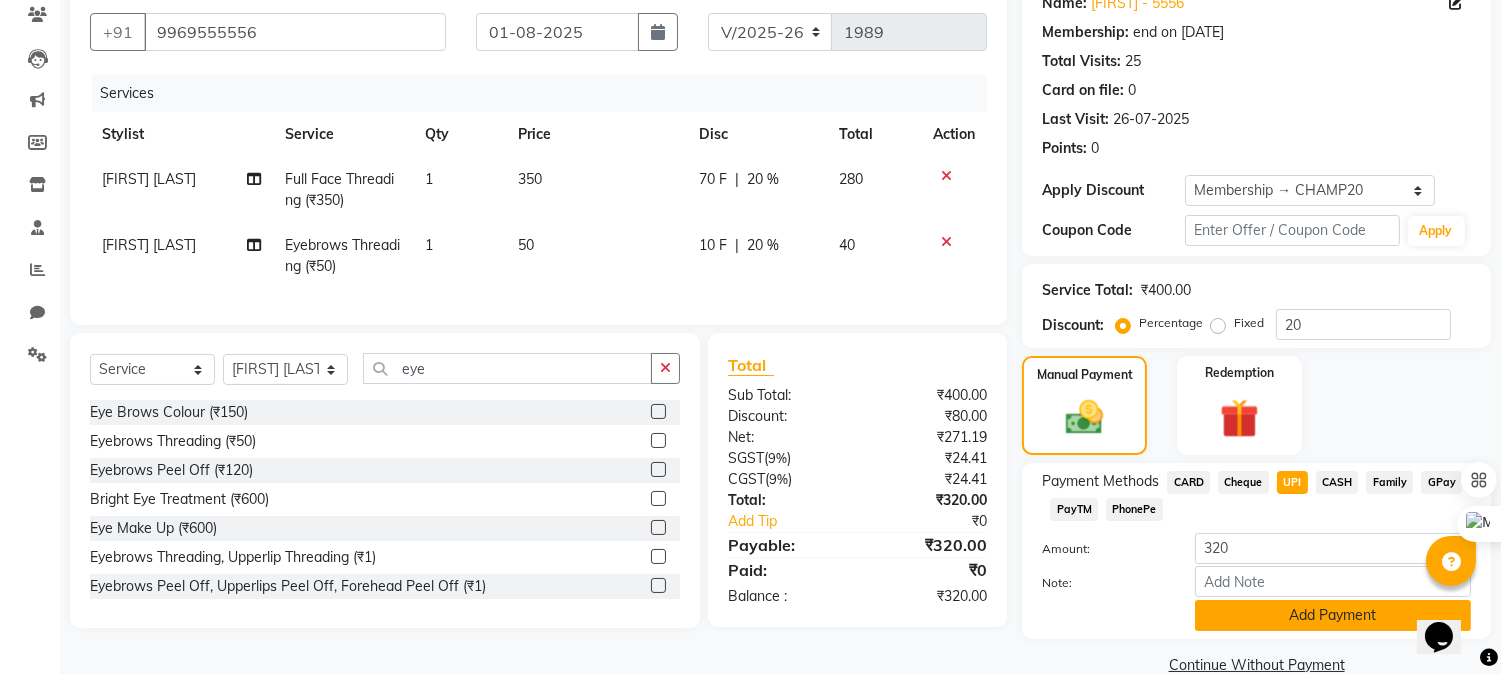 click on "Add Payment" 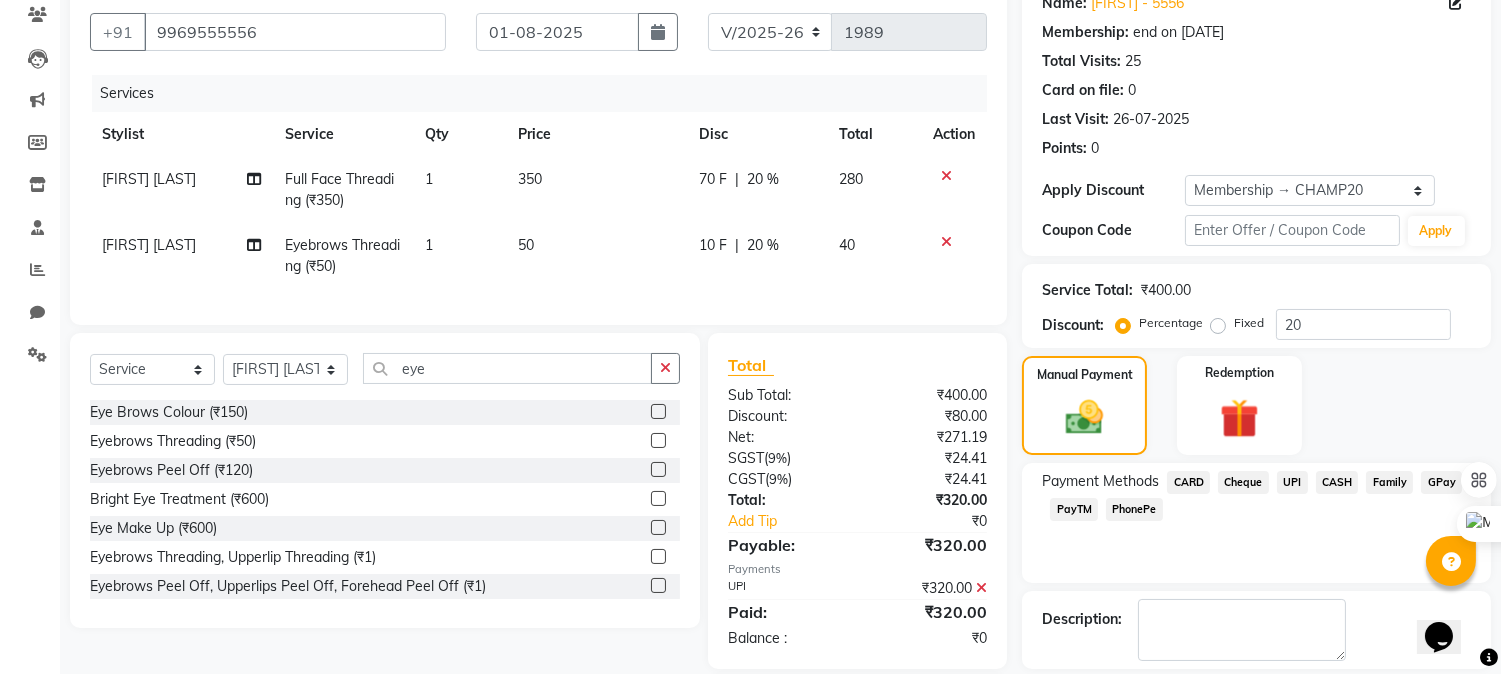 scroll, scrollTop: 284, scrollLeft: 0, axis: vertical 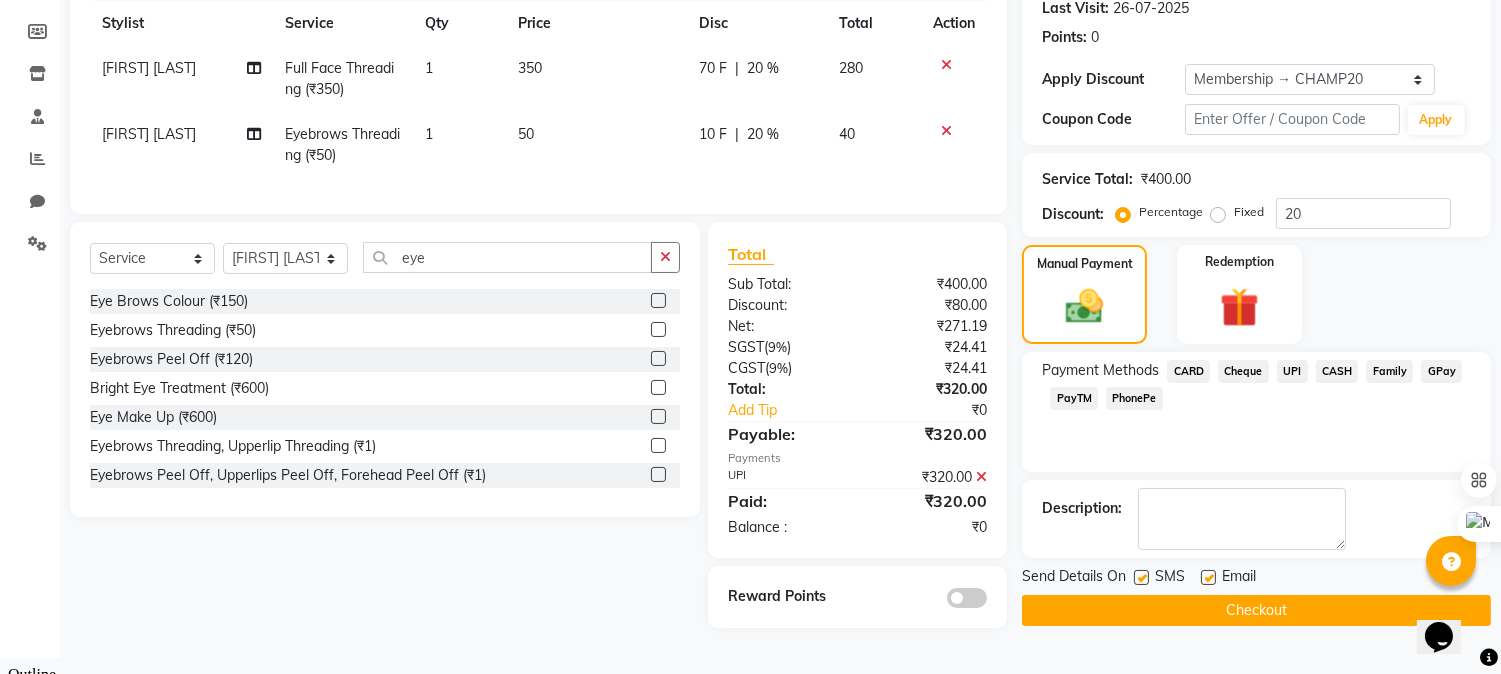 click on "Checkout" 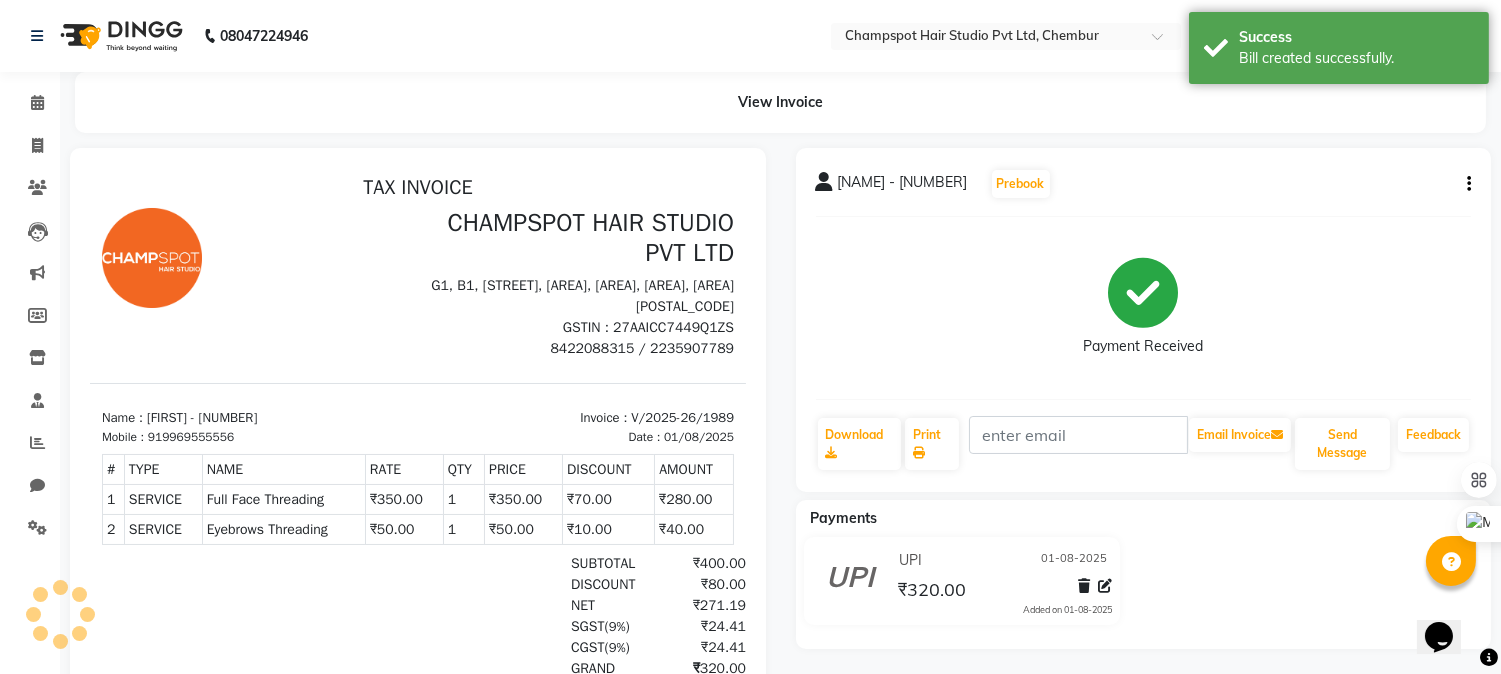 scroll, scrollTop: 0, scrollLeft: 0, axis: both 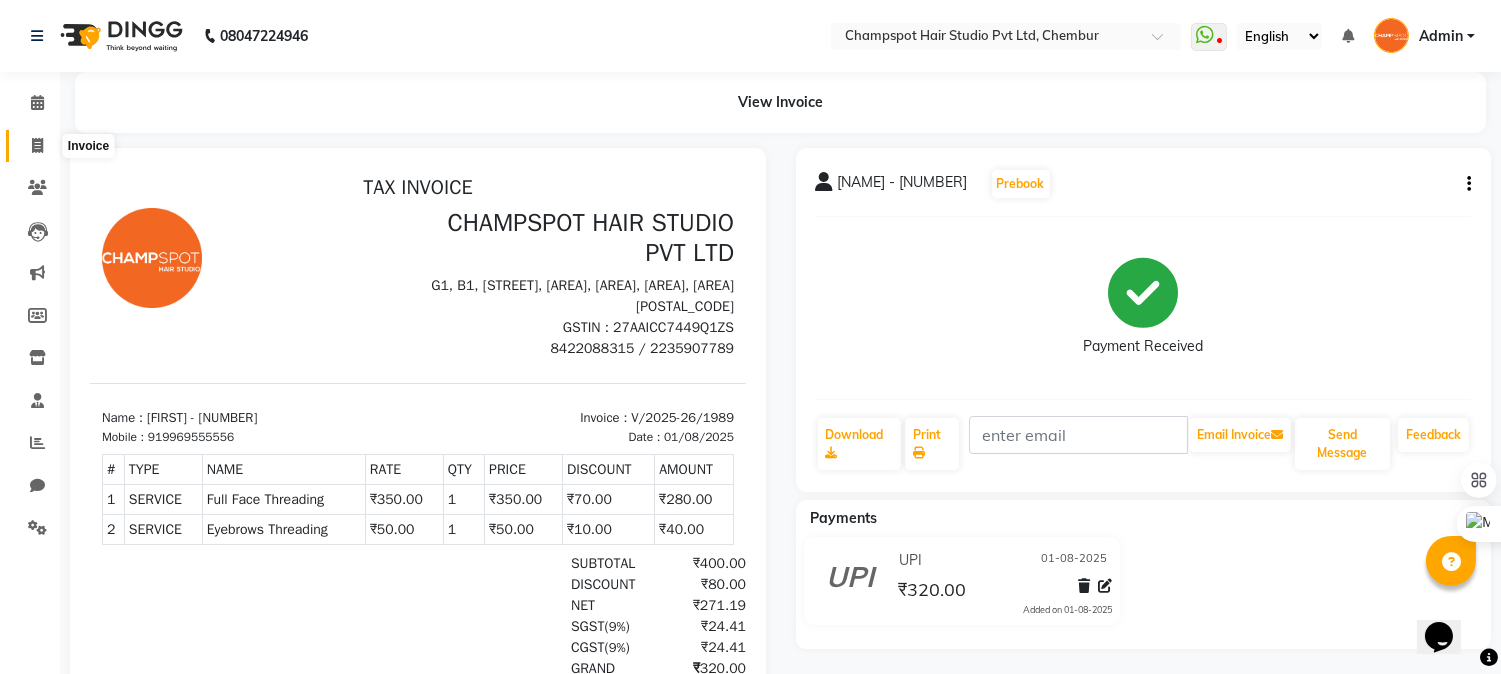 click 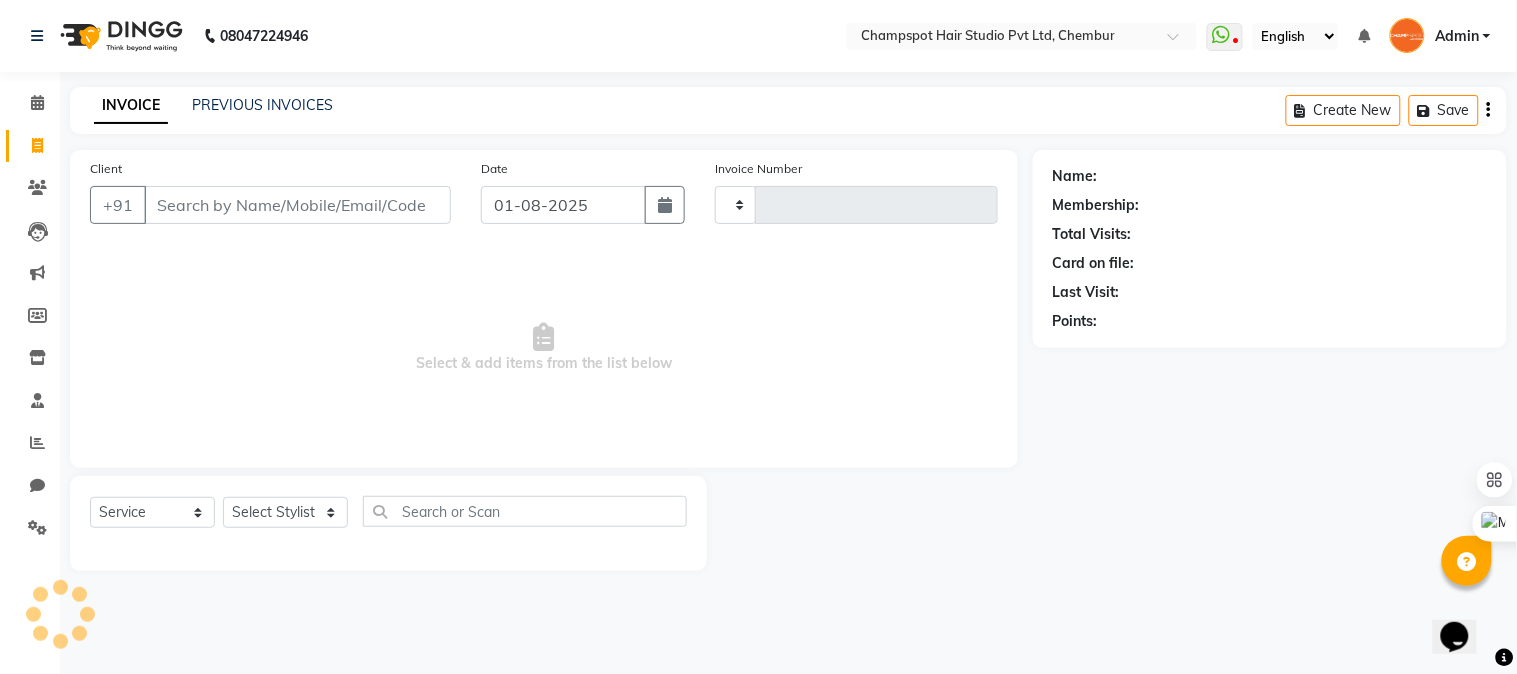 type on "1990" 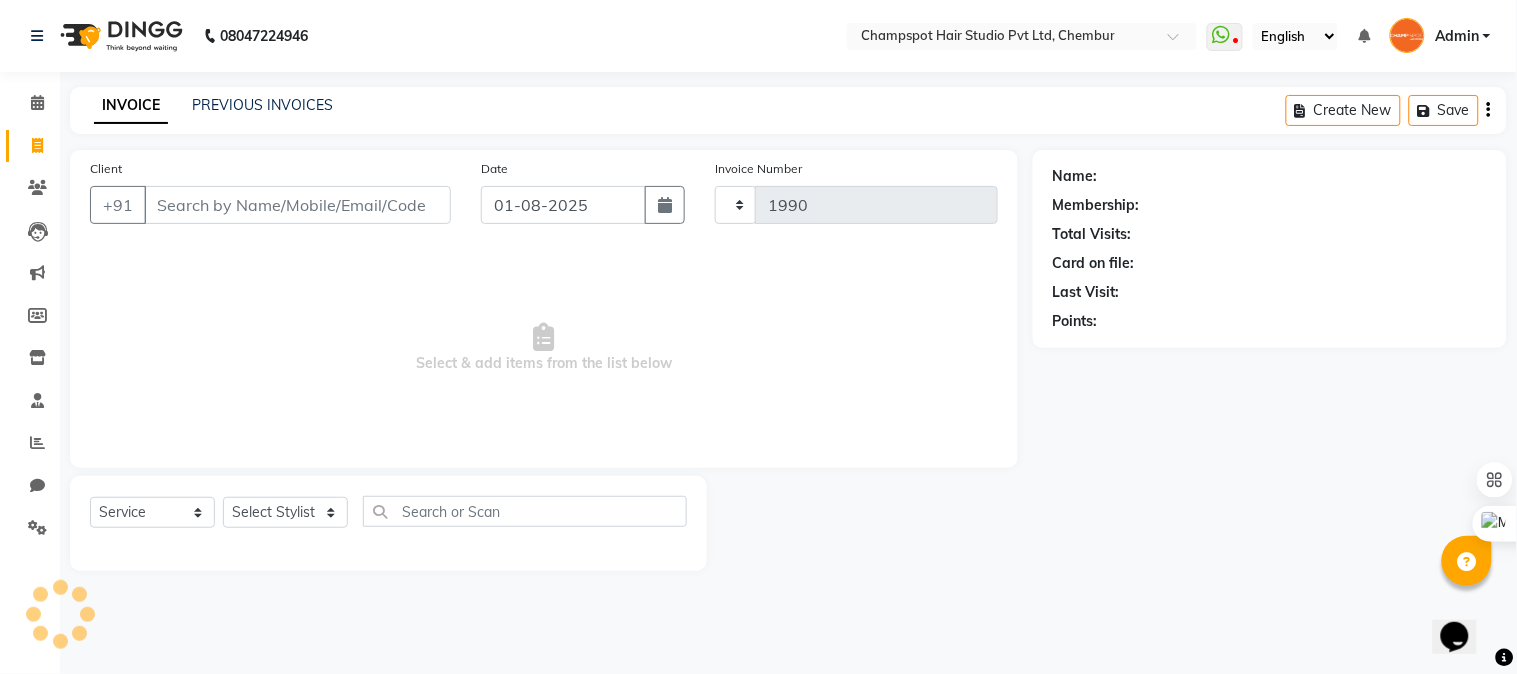 select on "7690" 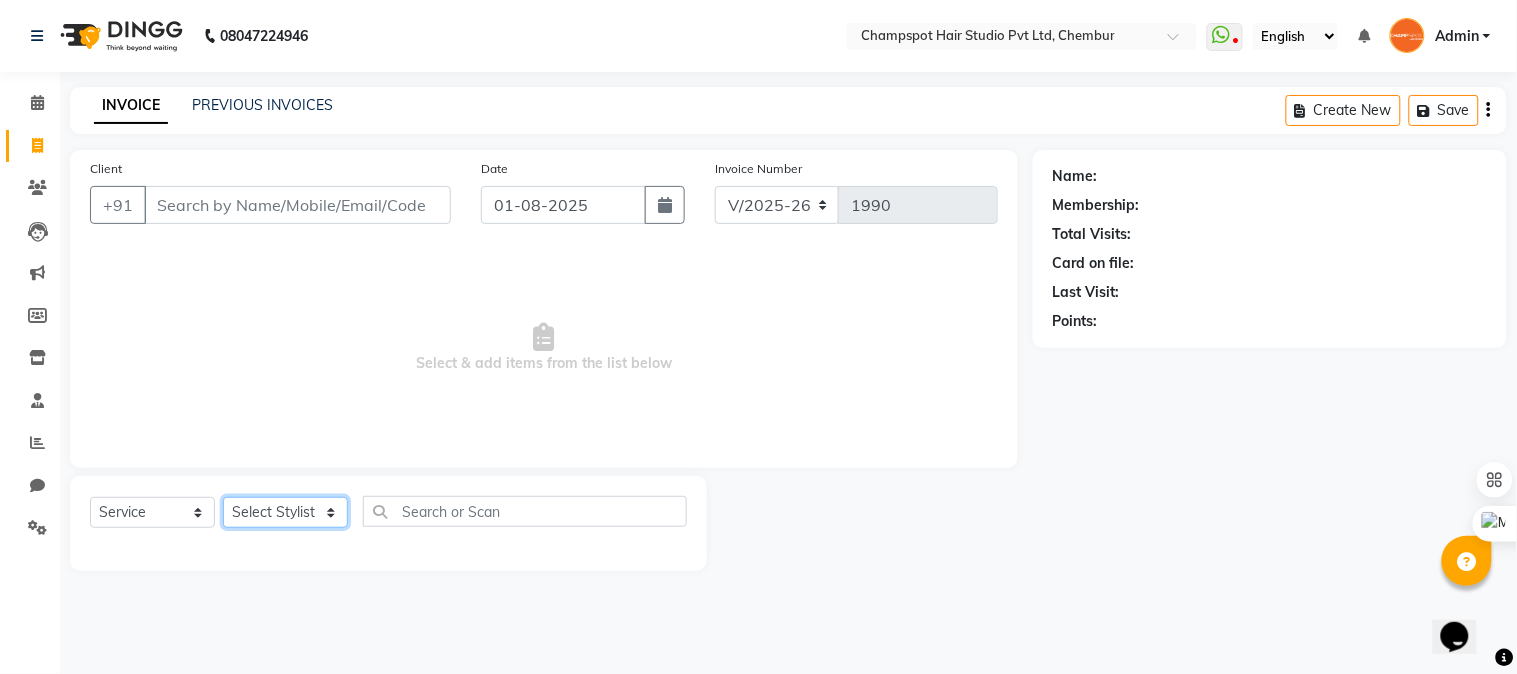 click on "Select Stylist Admin Ahmad [LAST] Falak Shaikh Hemant [LAST] Mamta Divekar Mukhtar Shamshad" 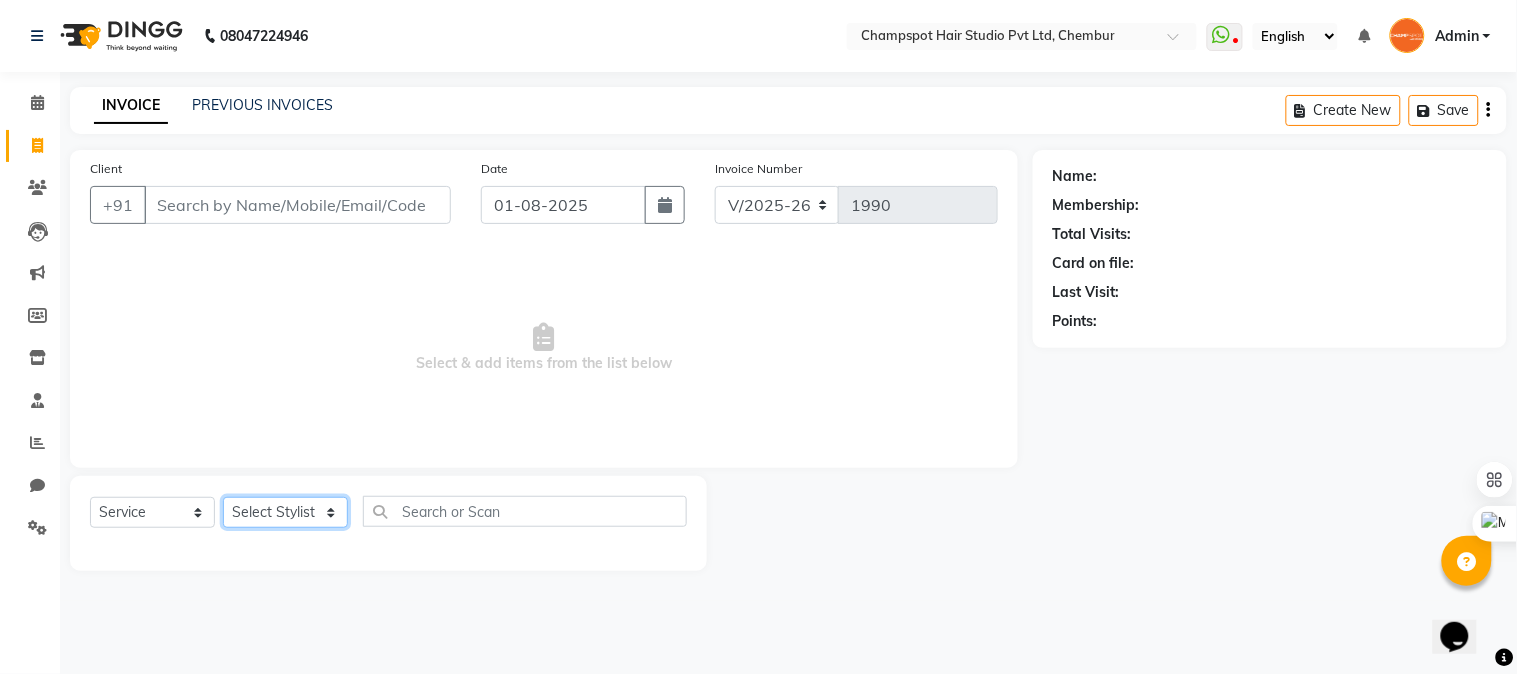 select on "69009" 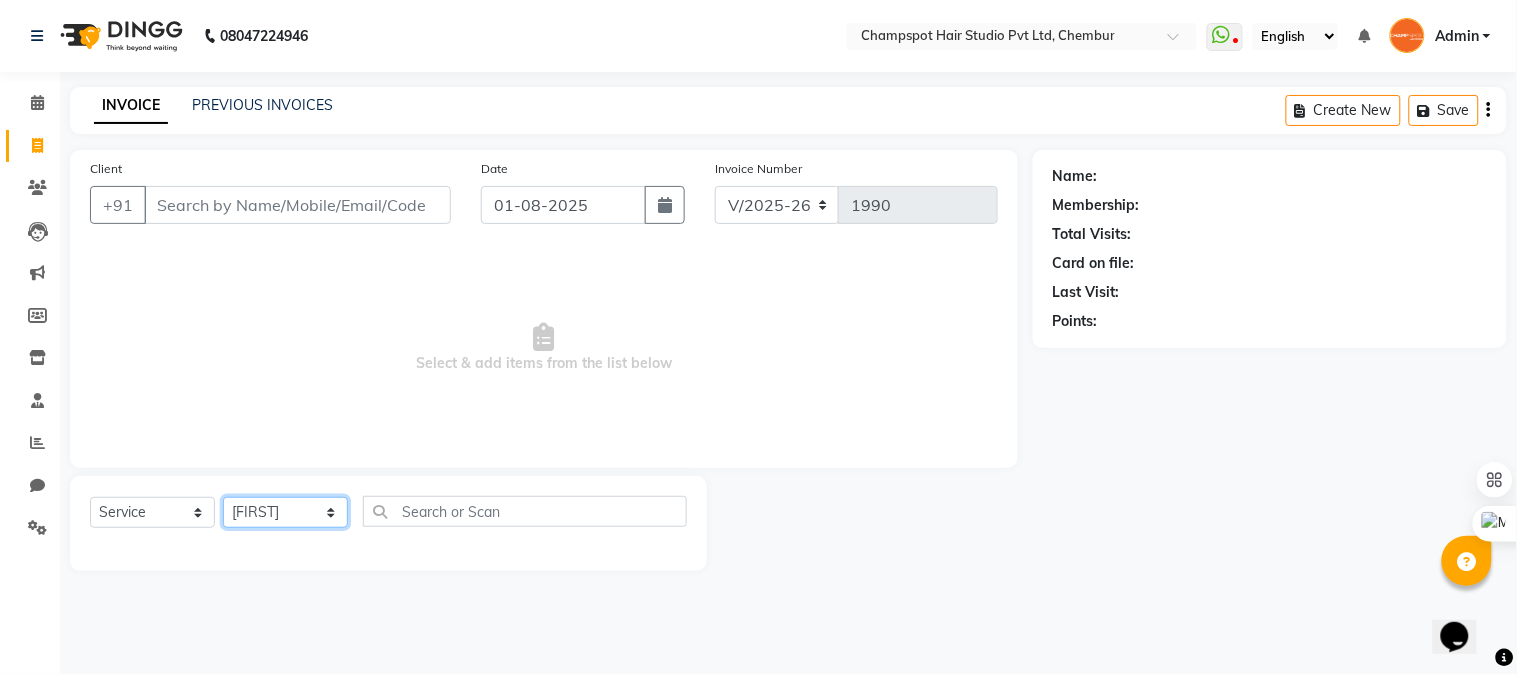 click on "Select Stylist Admin Ahmad [LAST] Falak Shaikh Hemant [LAST] Mamta Divekar Mukhtar Shamshad" 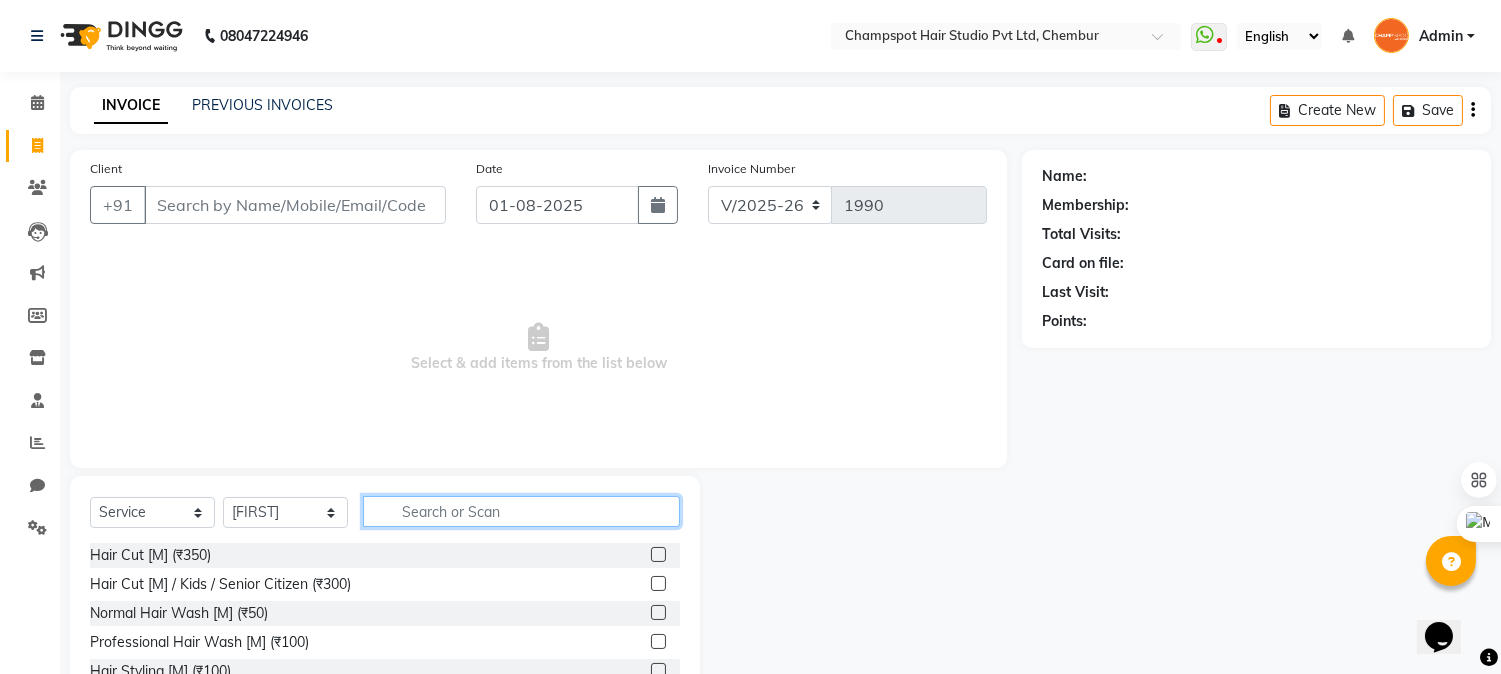 click 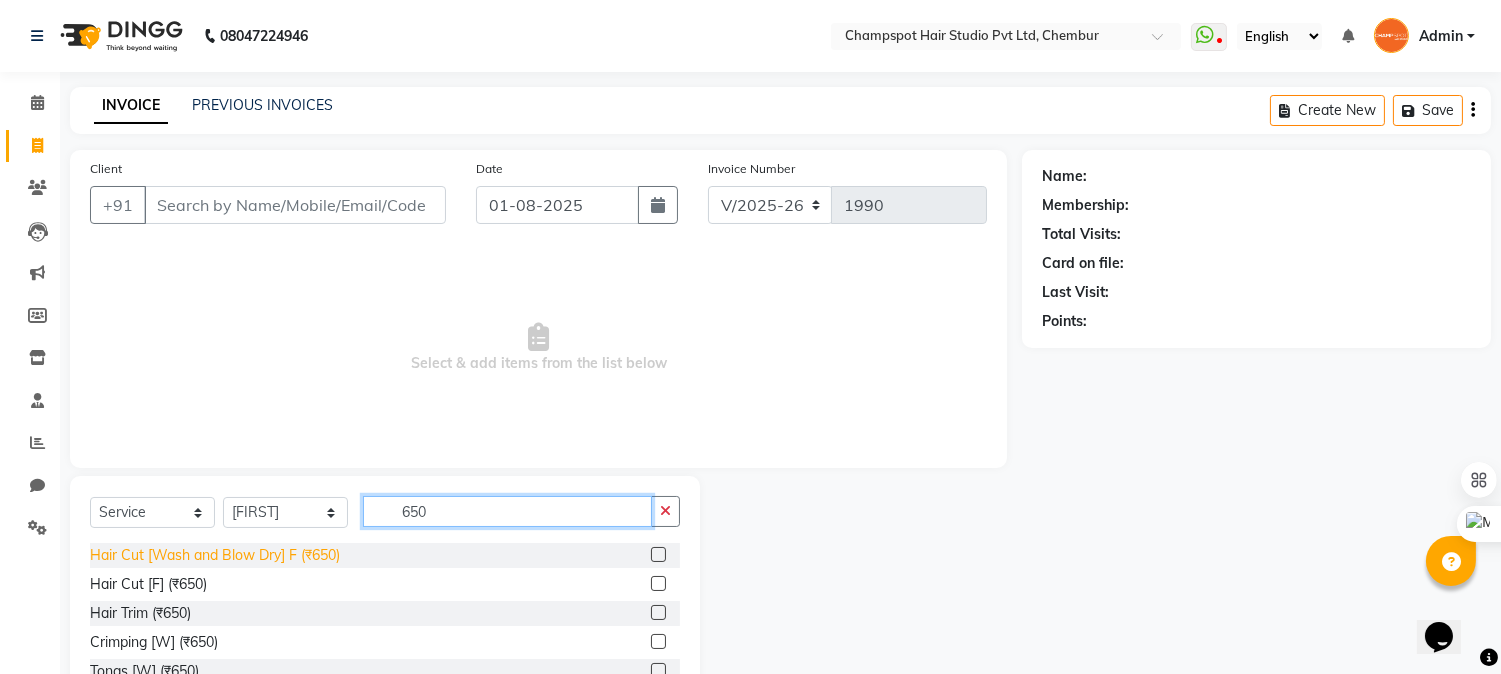 type on "650" 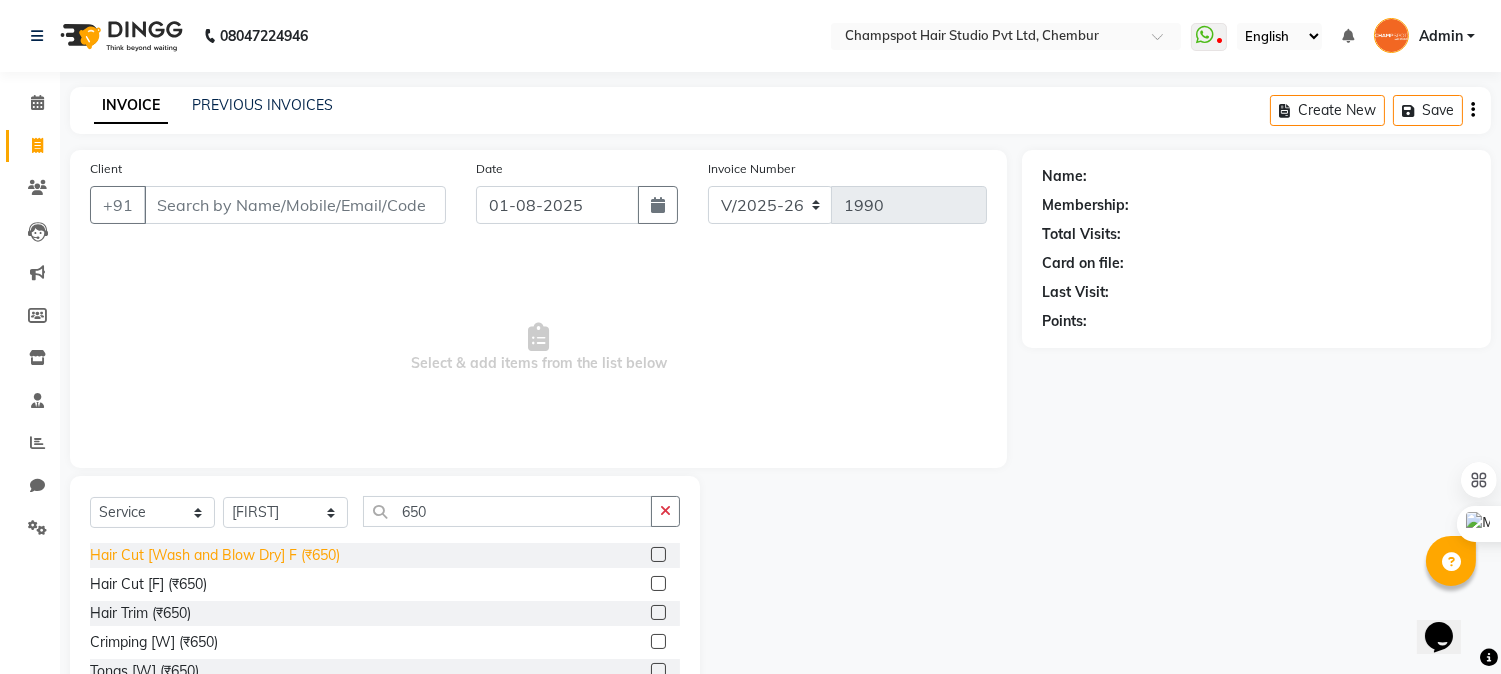 click on "Hair Cut [Wash and Blow Dry] F (₹650)" 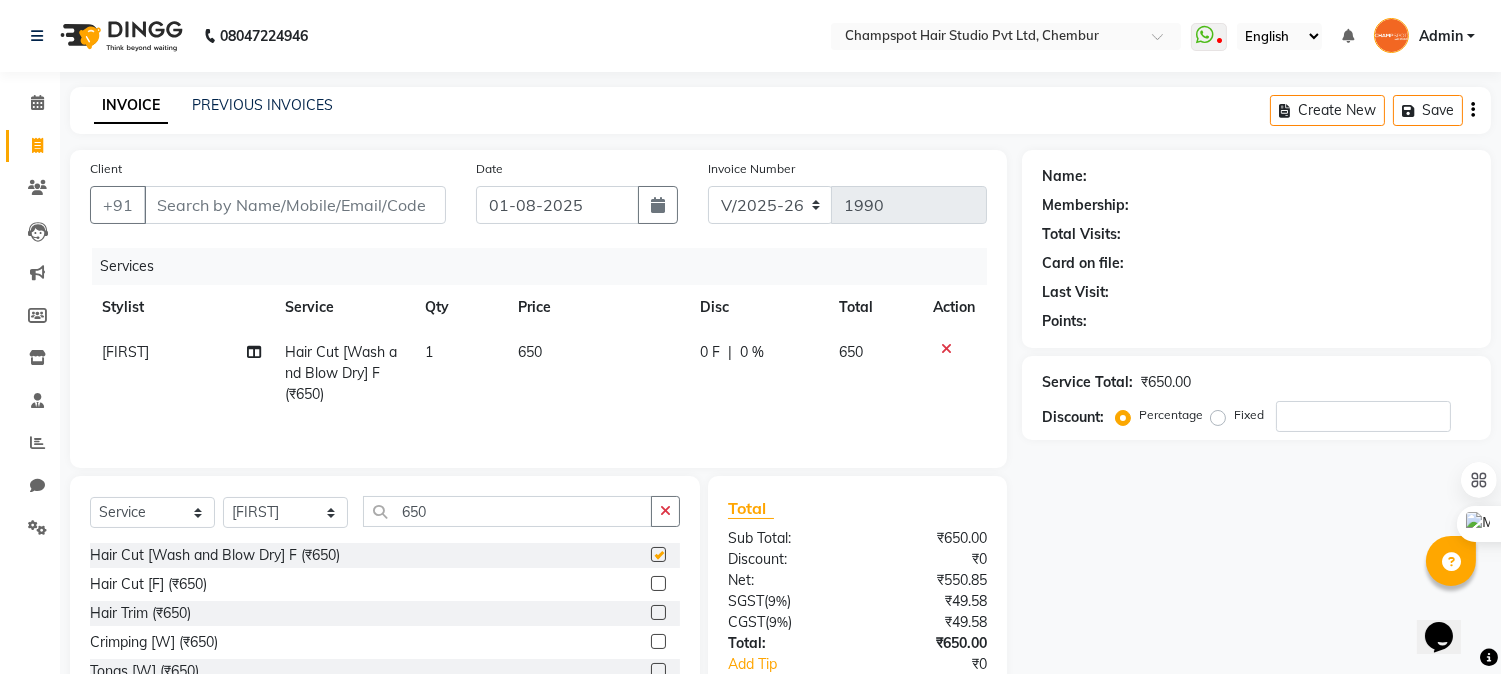 checkbox on "false" 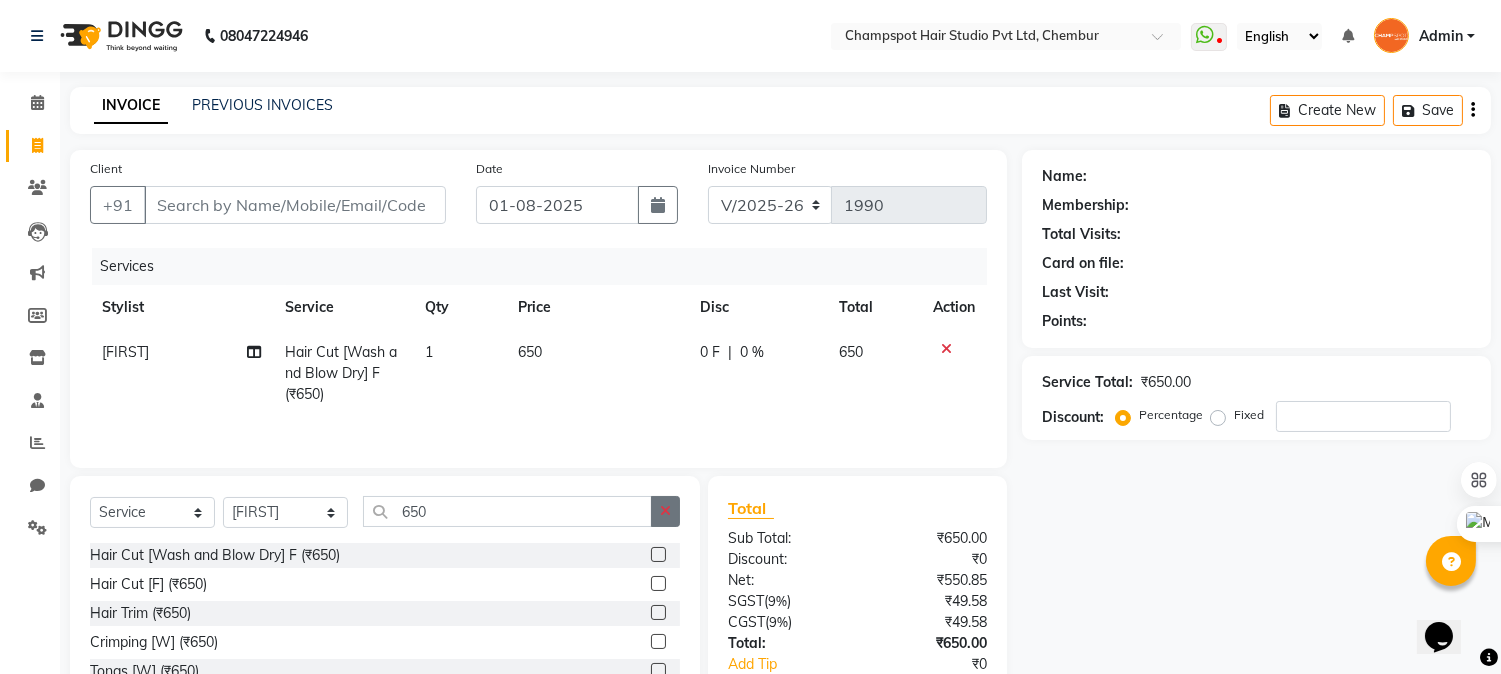 click 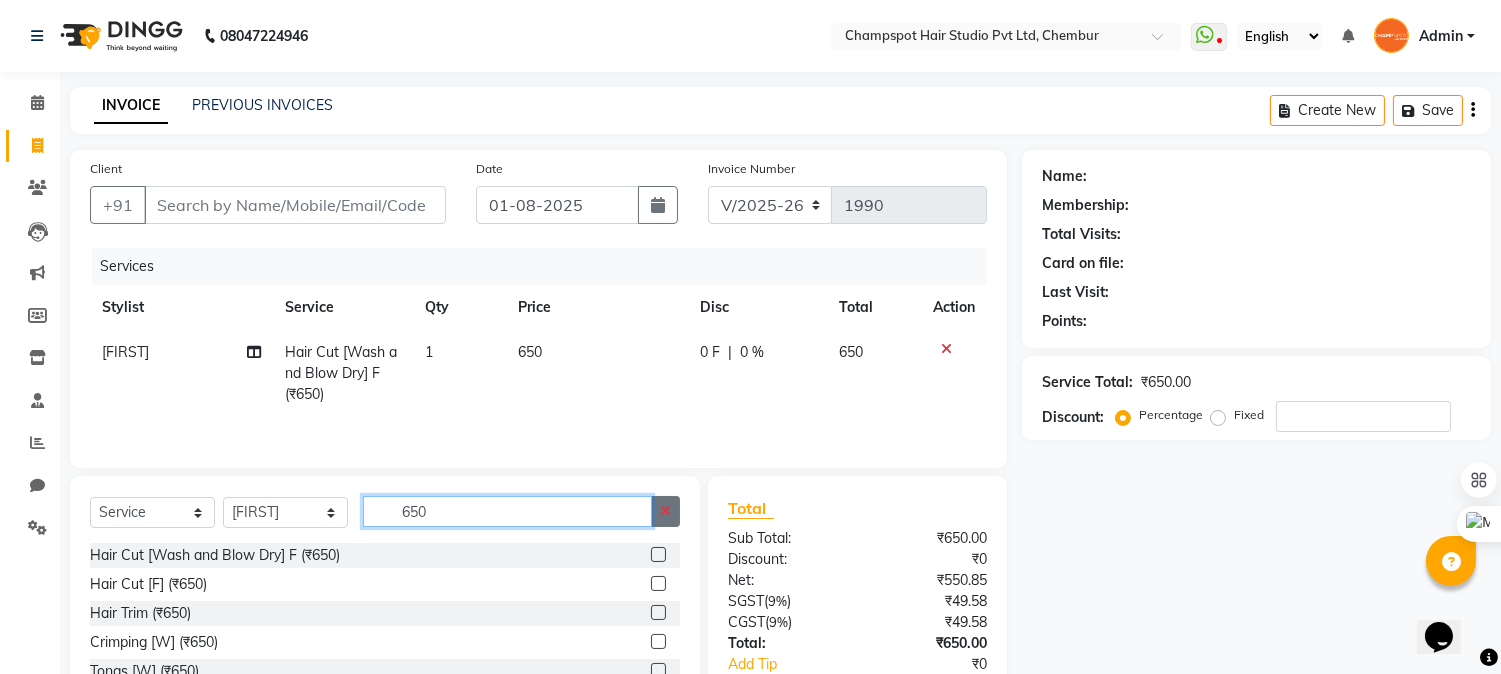 type 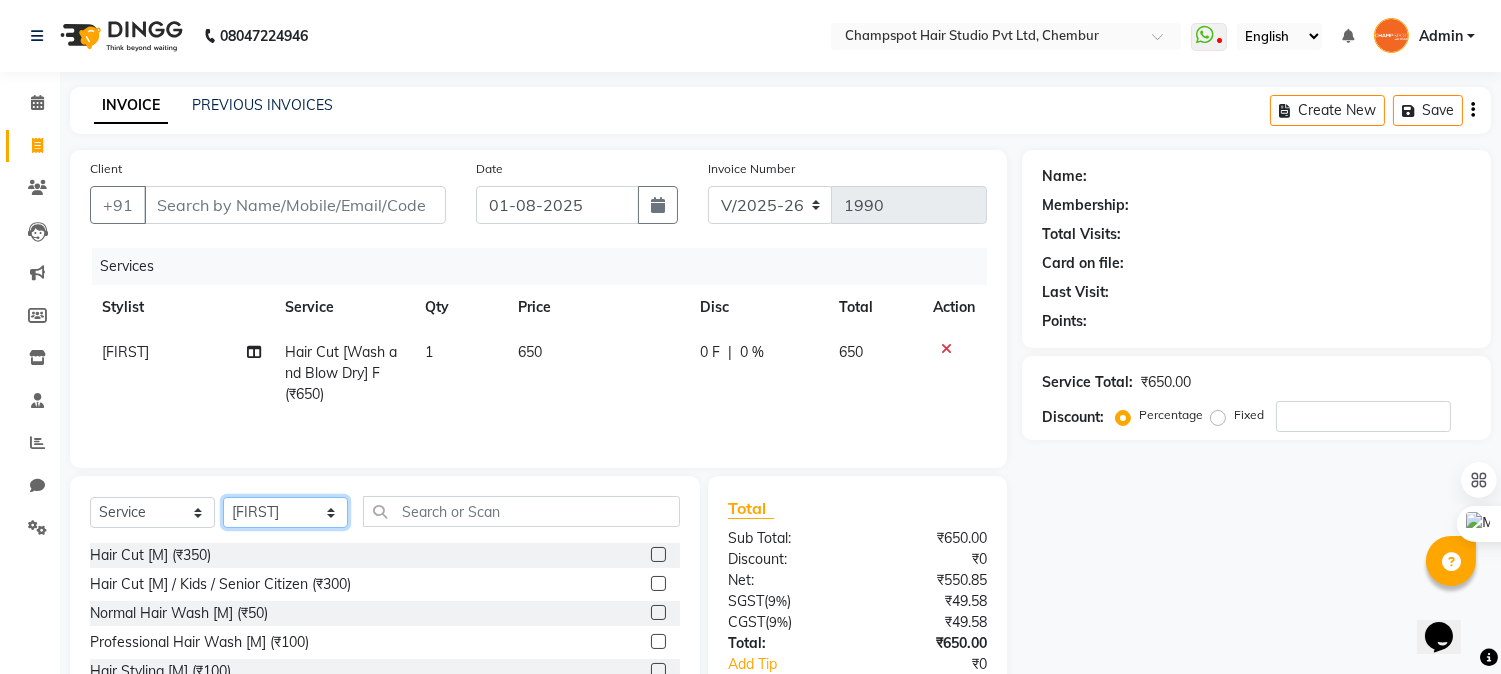 click on "Select Stylist Admin Ahmad [LAST] Falak Shaikh Hemant [LAST] Mamta Divekar Mukhtar Shamshad" 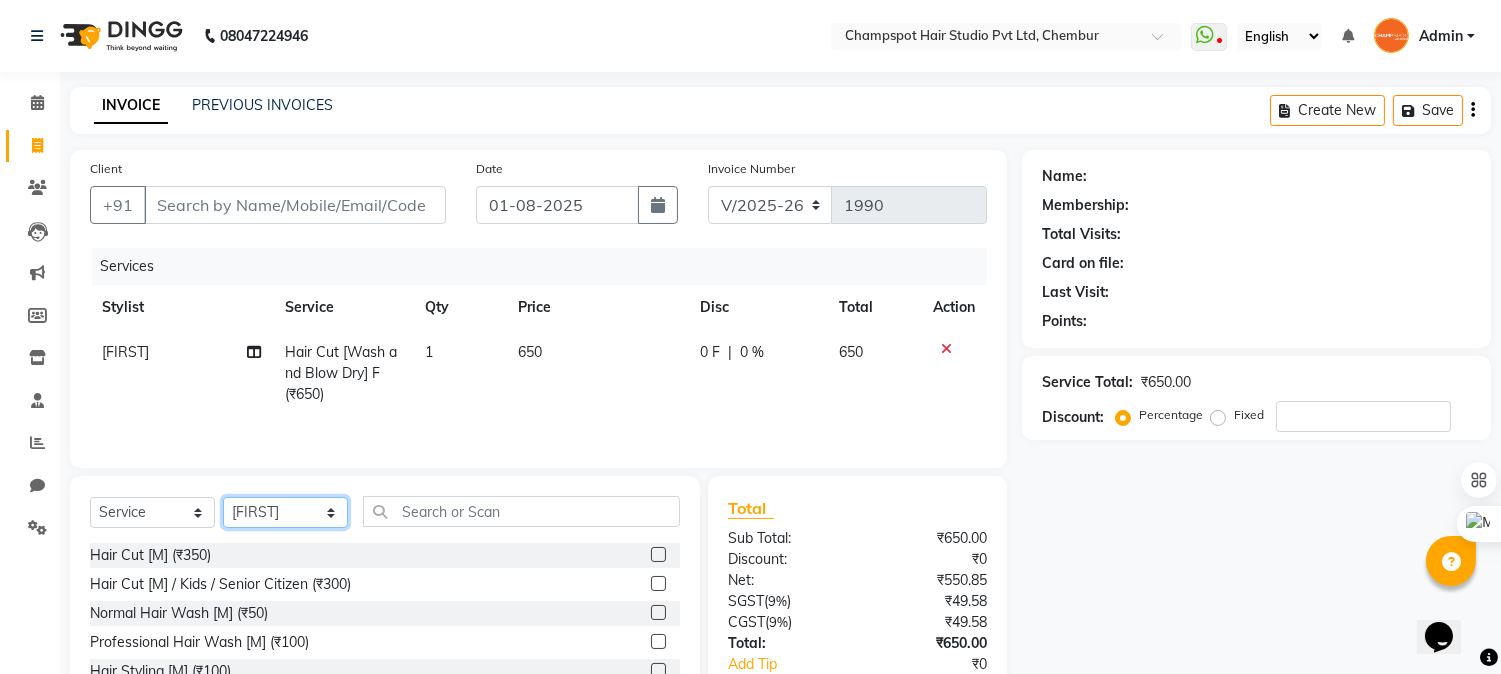 select on "68266" 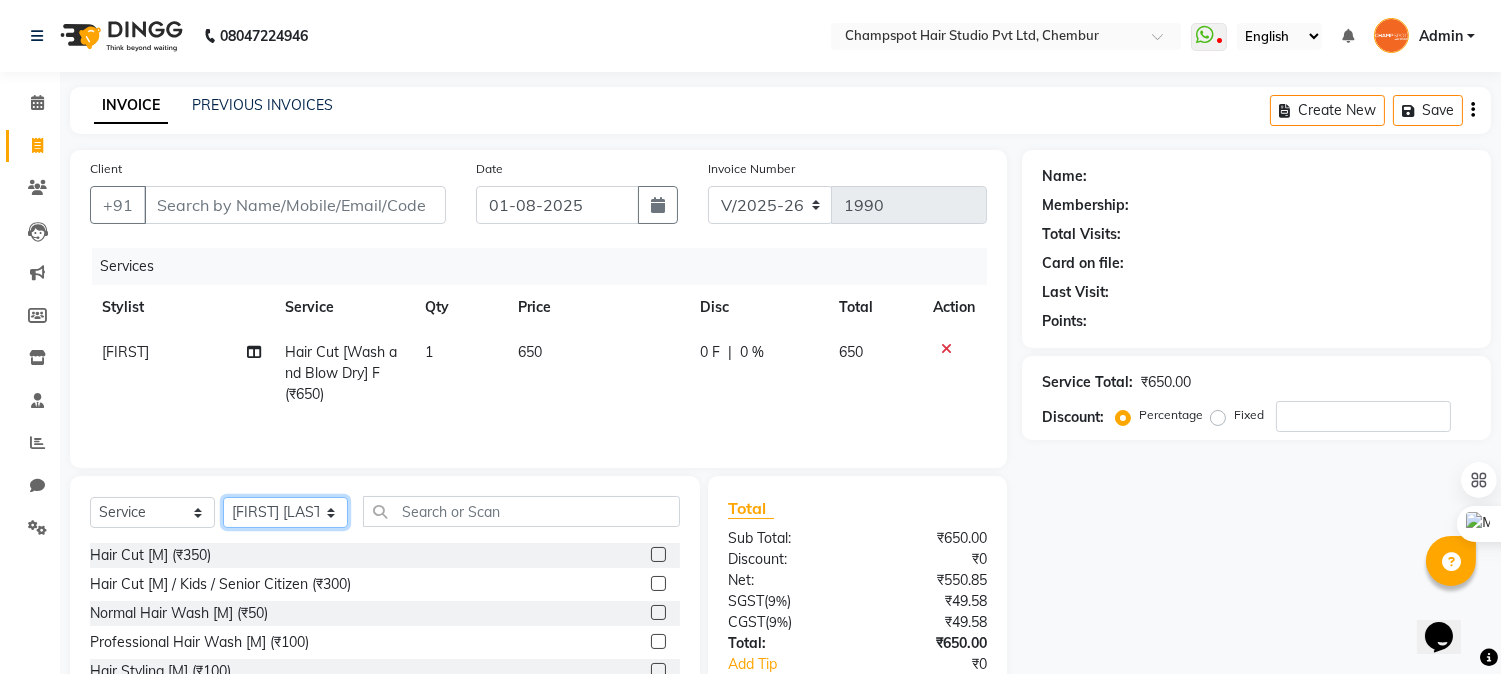 click on "Select Stylist Admin Ahmad [LAST] Falak Shaikh Hemant [LAST] Mamta Divekar Mukhtar Shamshad" 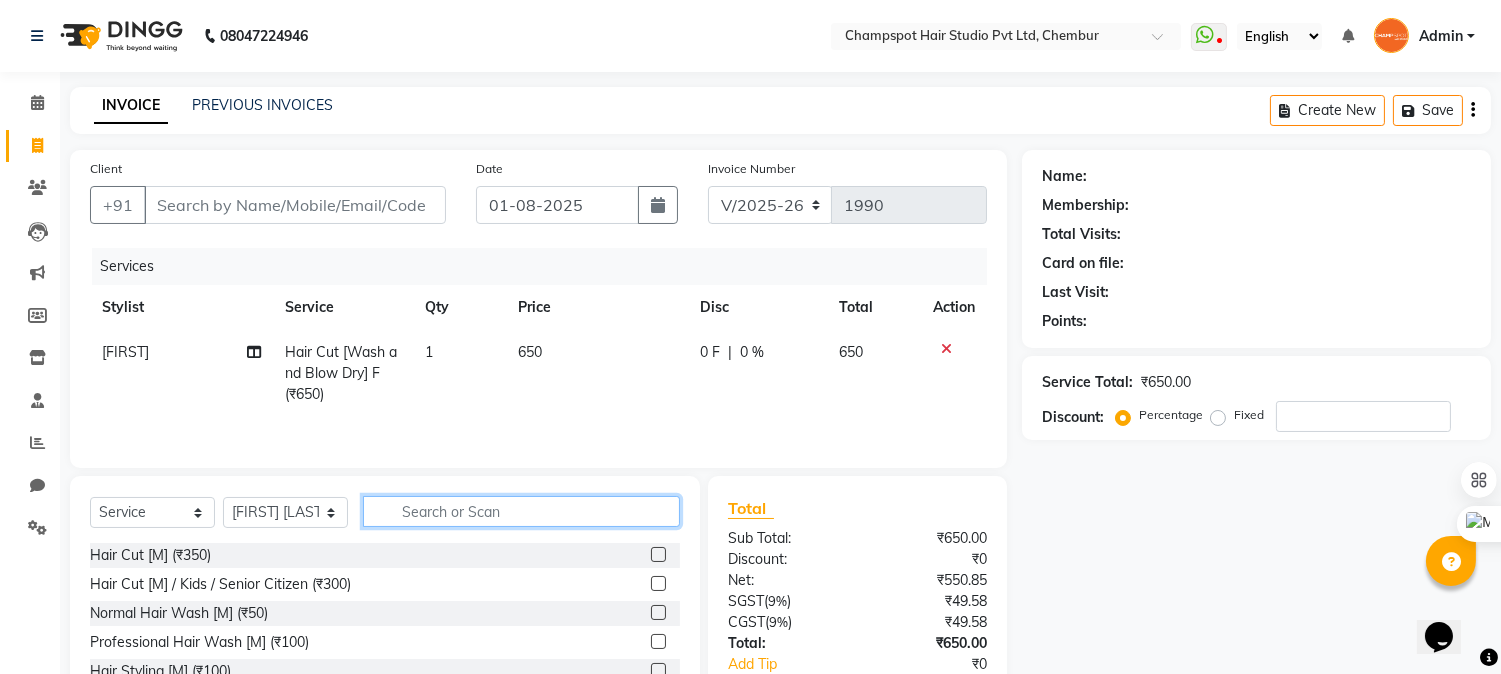click 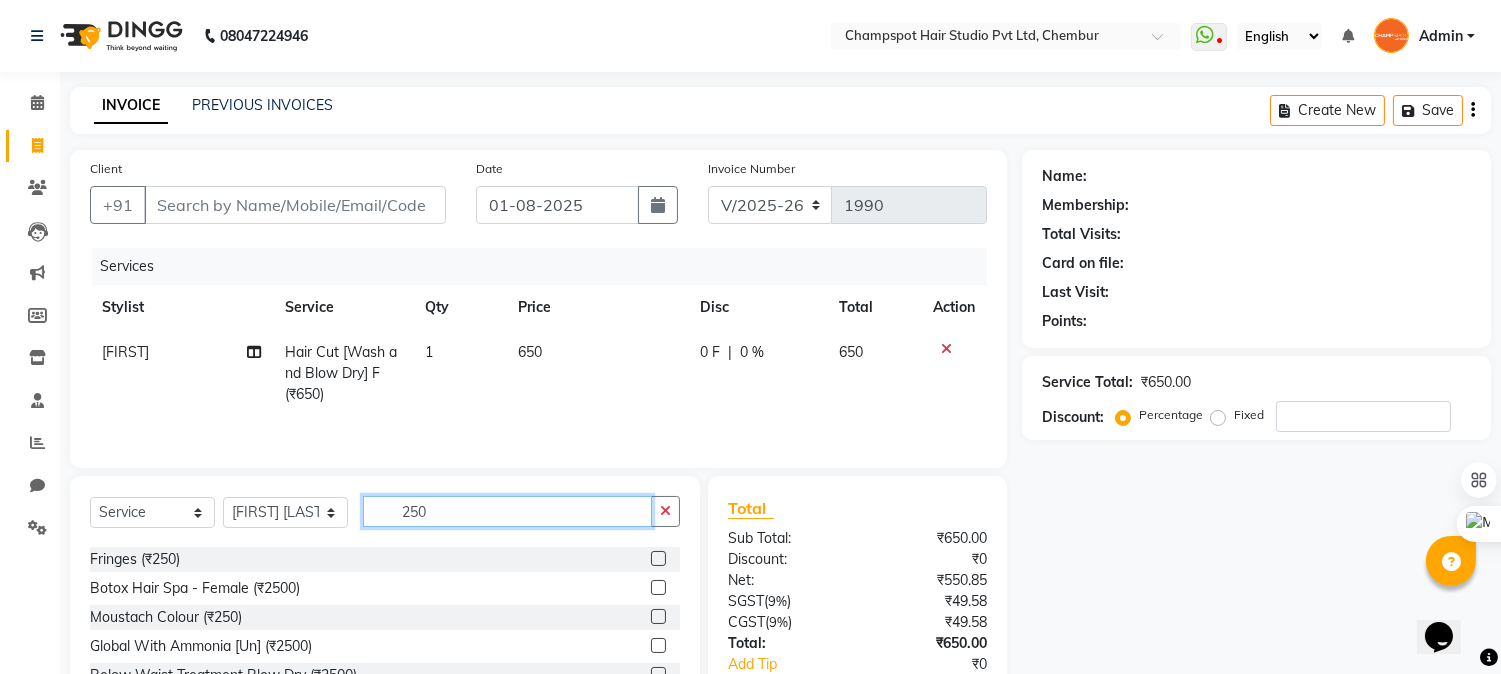 scroll, scrollTop: 0, scrollLeft: 0, axis: both 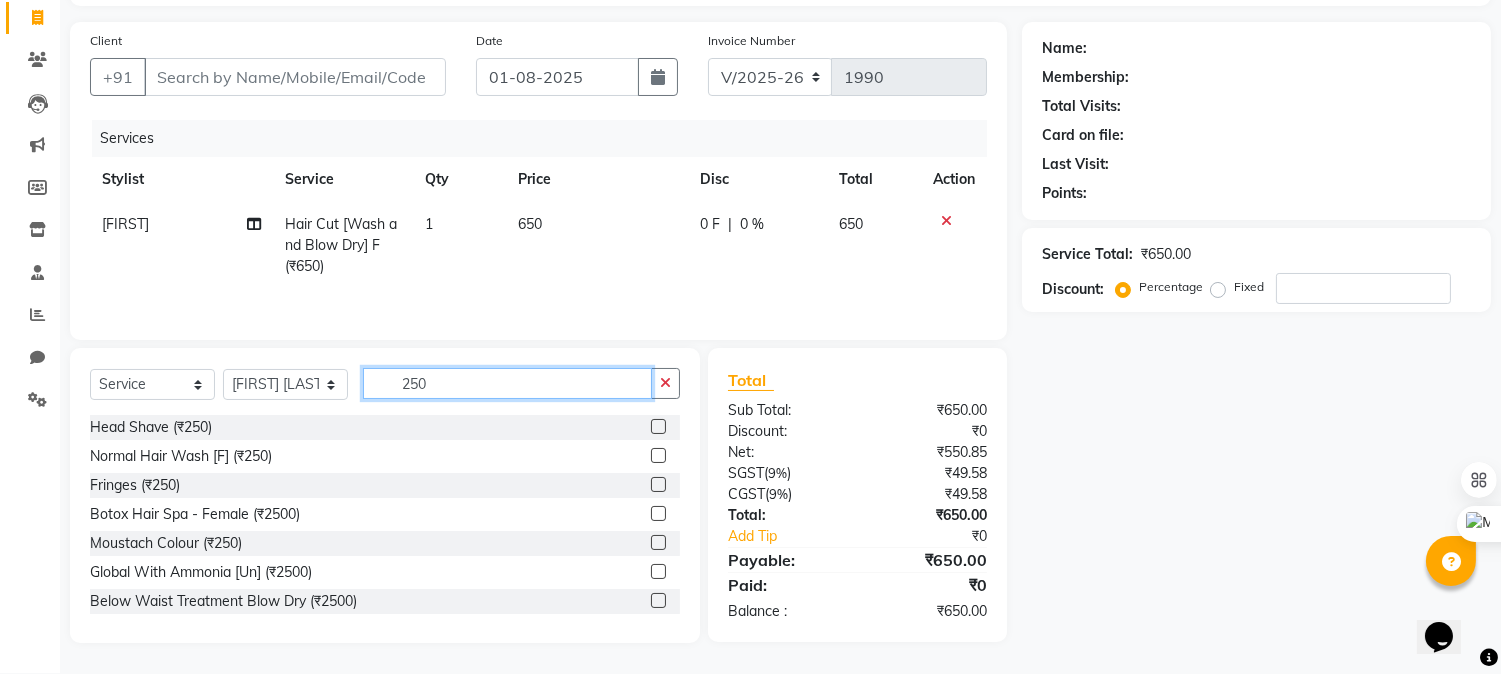 type on "250" 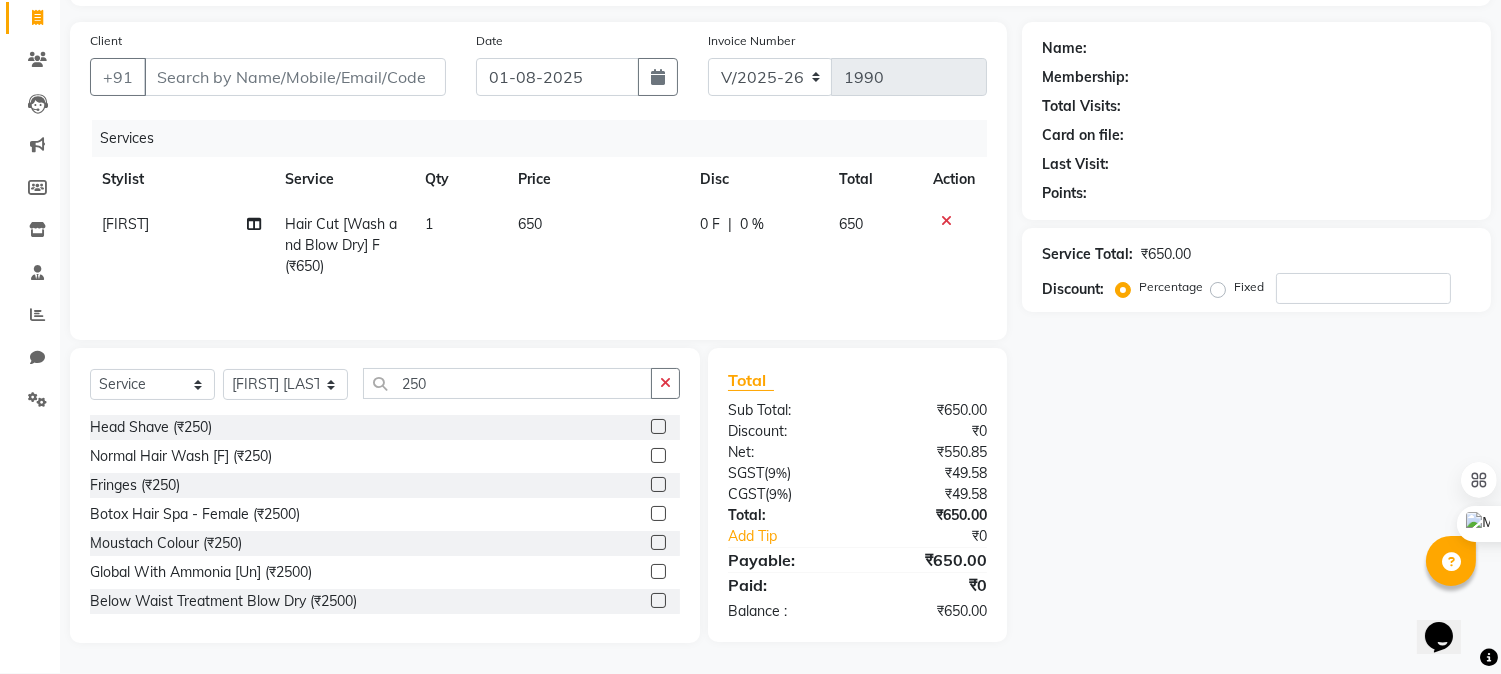 click on "650" 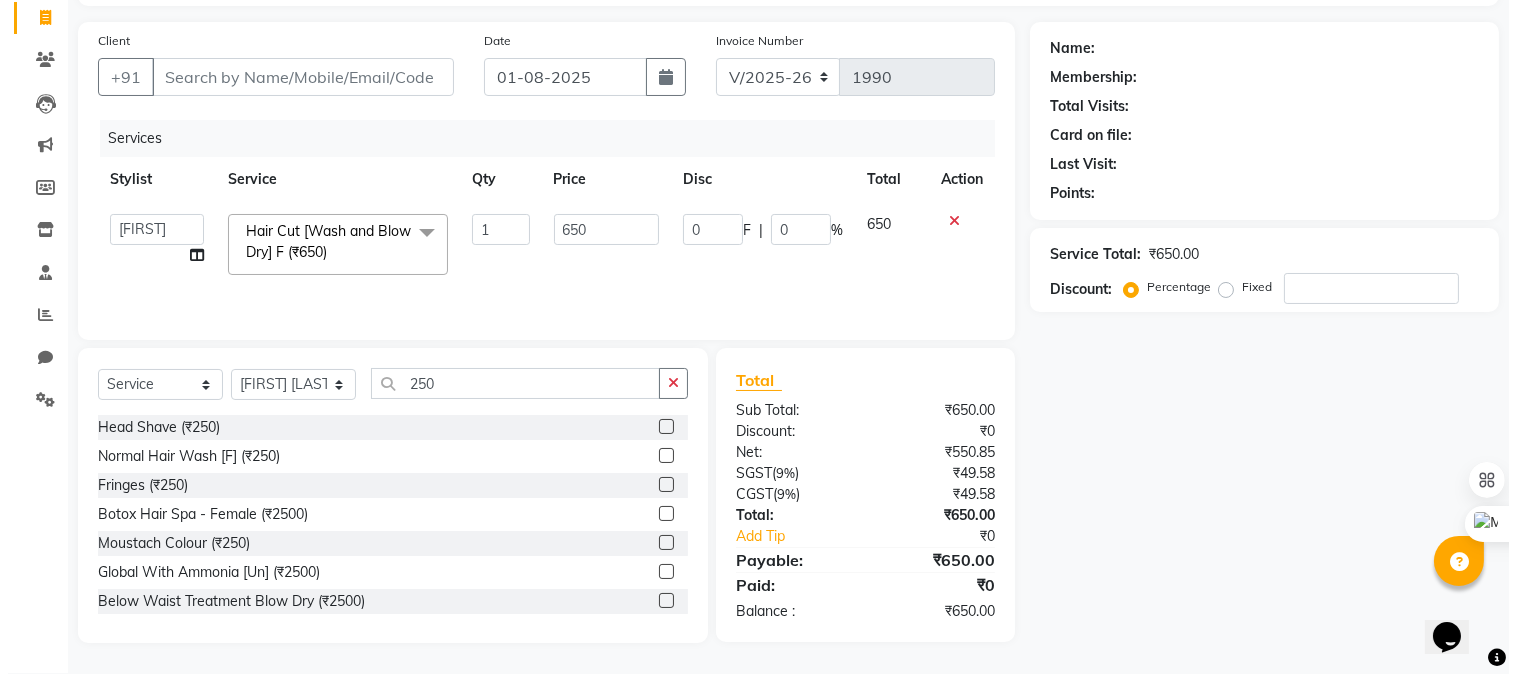 scroll, scrollTop: 126, scrollLeft: 0, axis: vertical 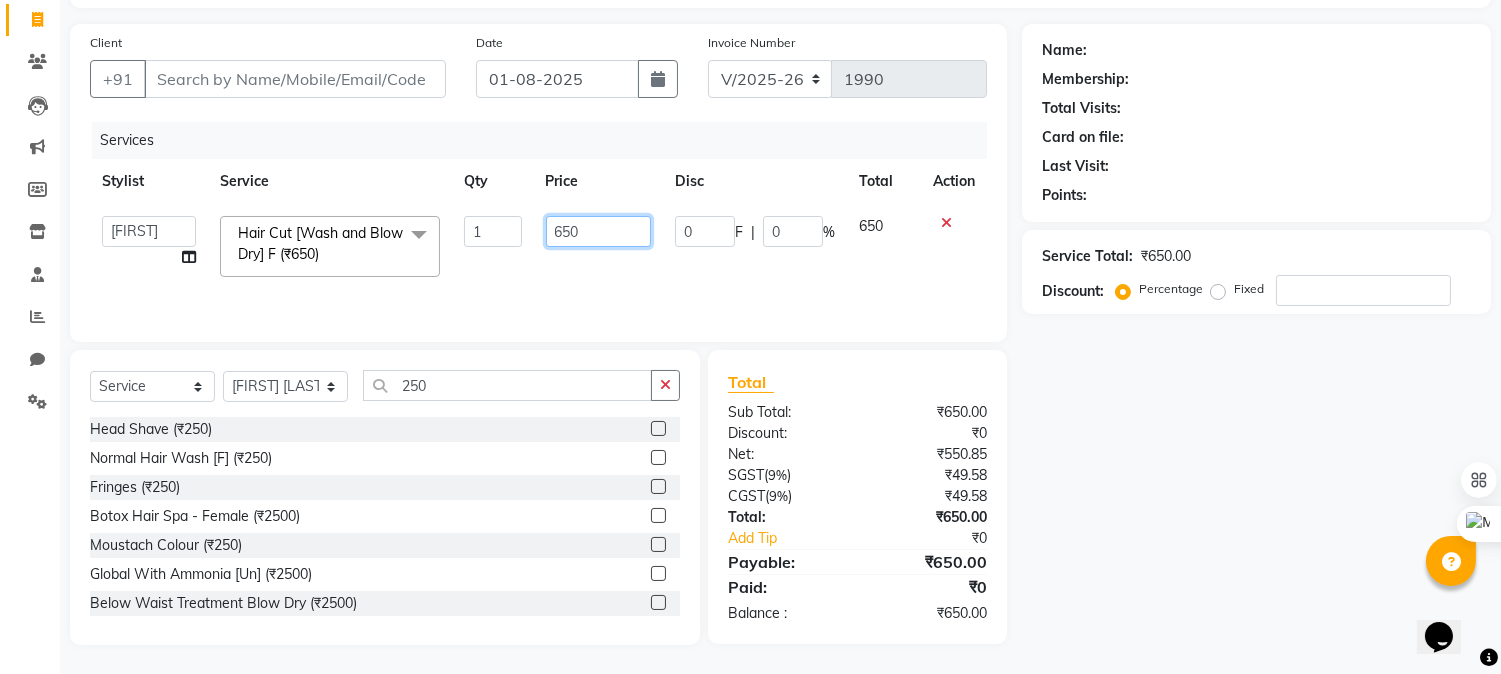 click on "650" 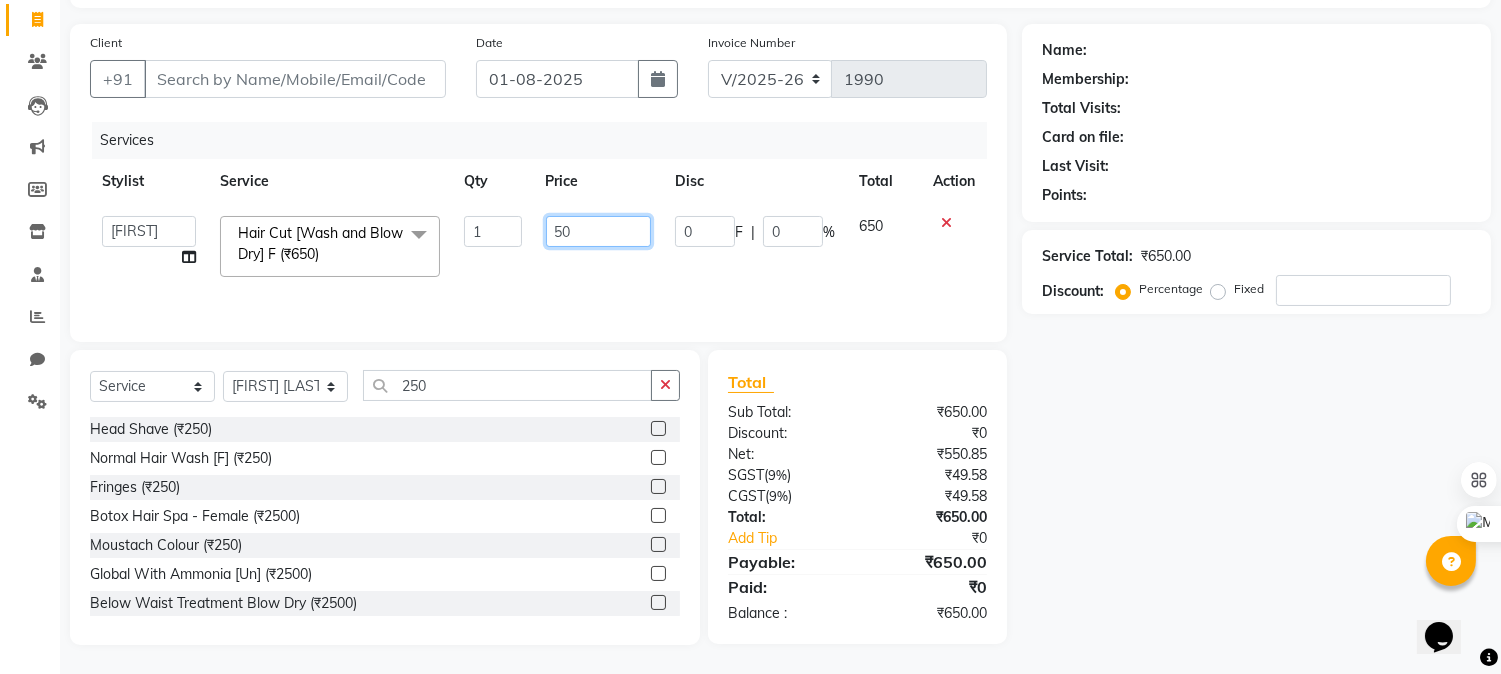 type on "750" 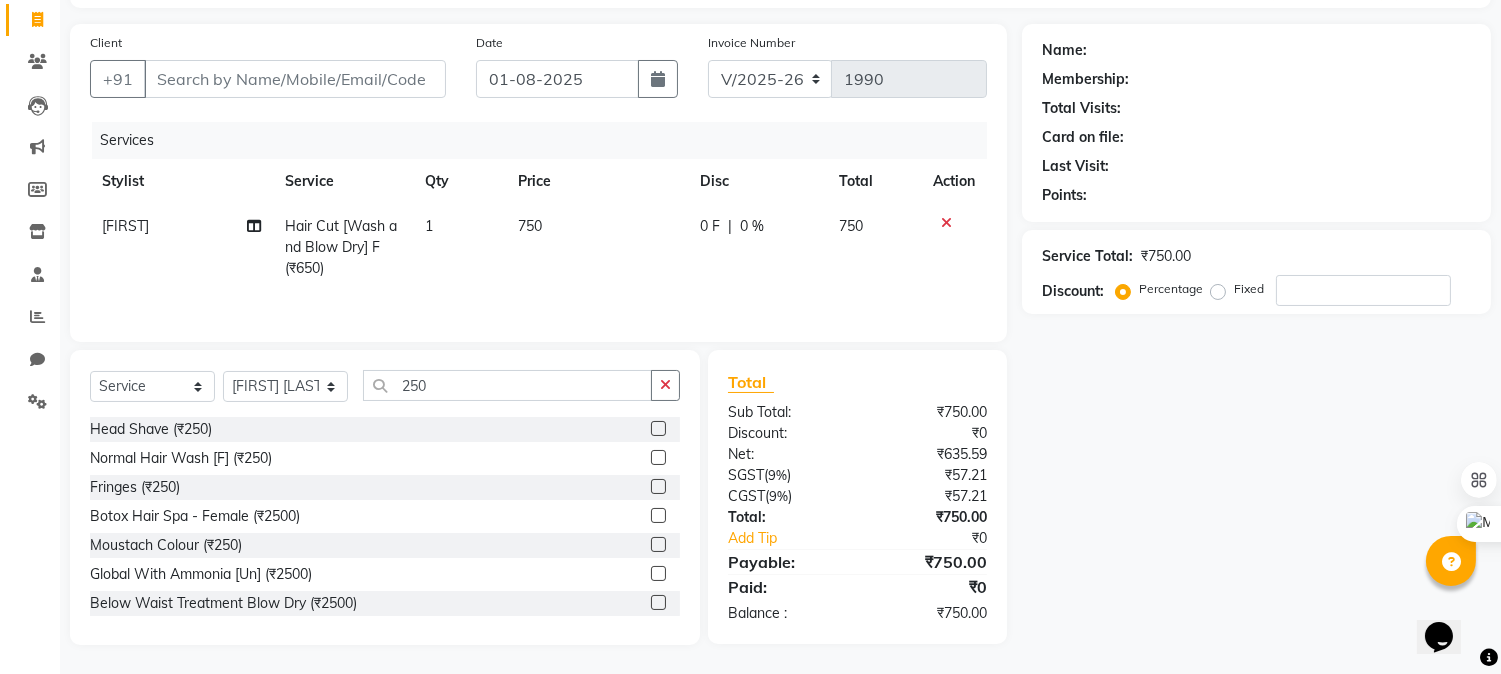 click on "[NAME] Split Commission" 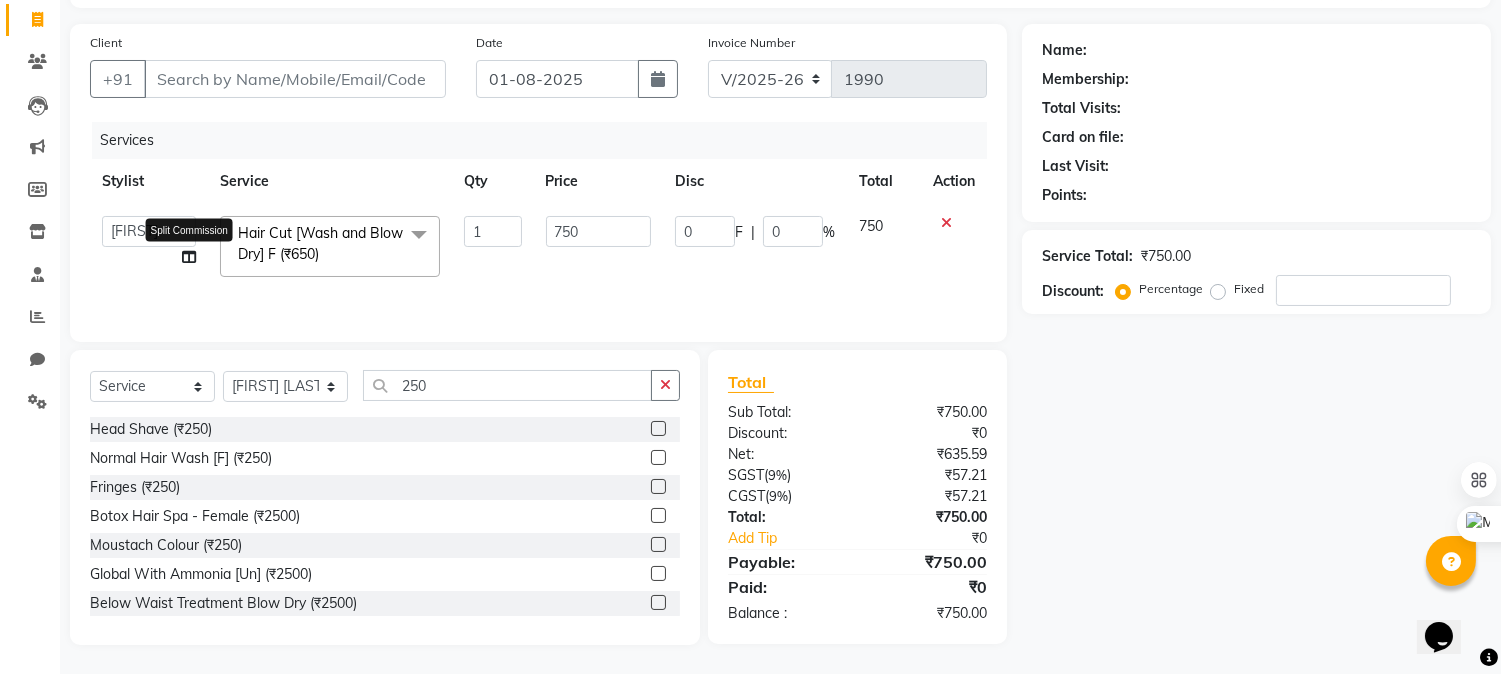 click 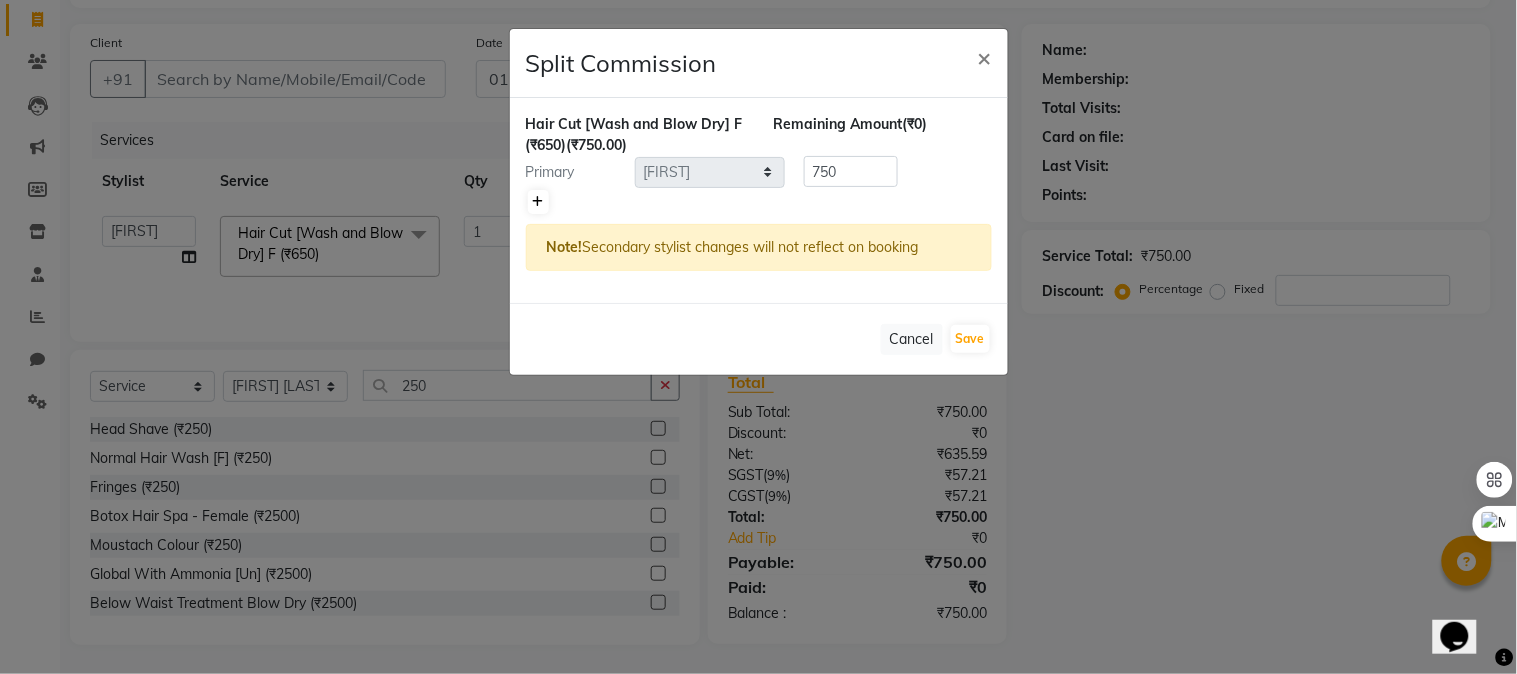 click 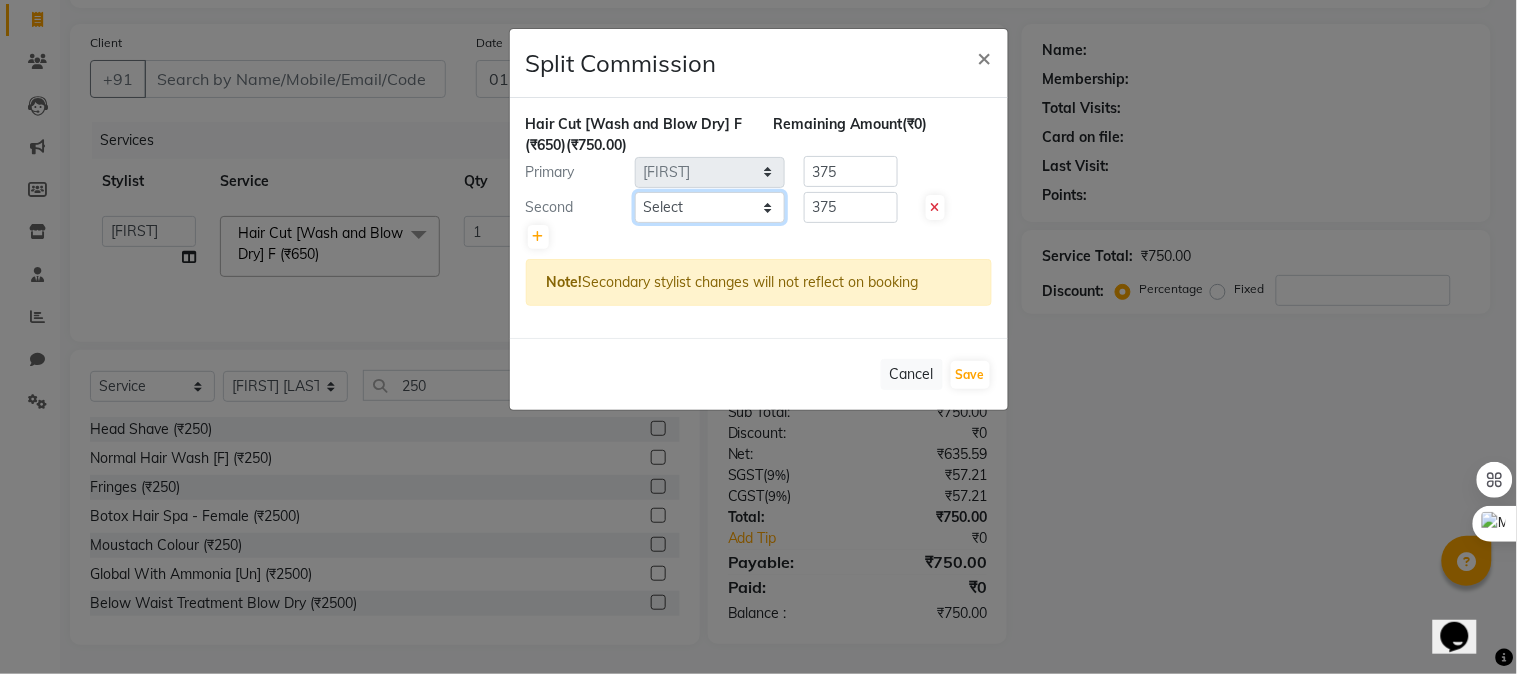 click on "Select Admin [NAME], [NAME] [NAME], [NAME] [NAME], [NAME] [NAME], [NAME] [NAME], [NAME] [NAME], [NAME]" 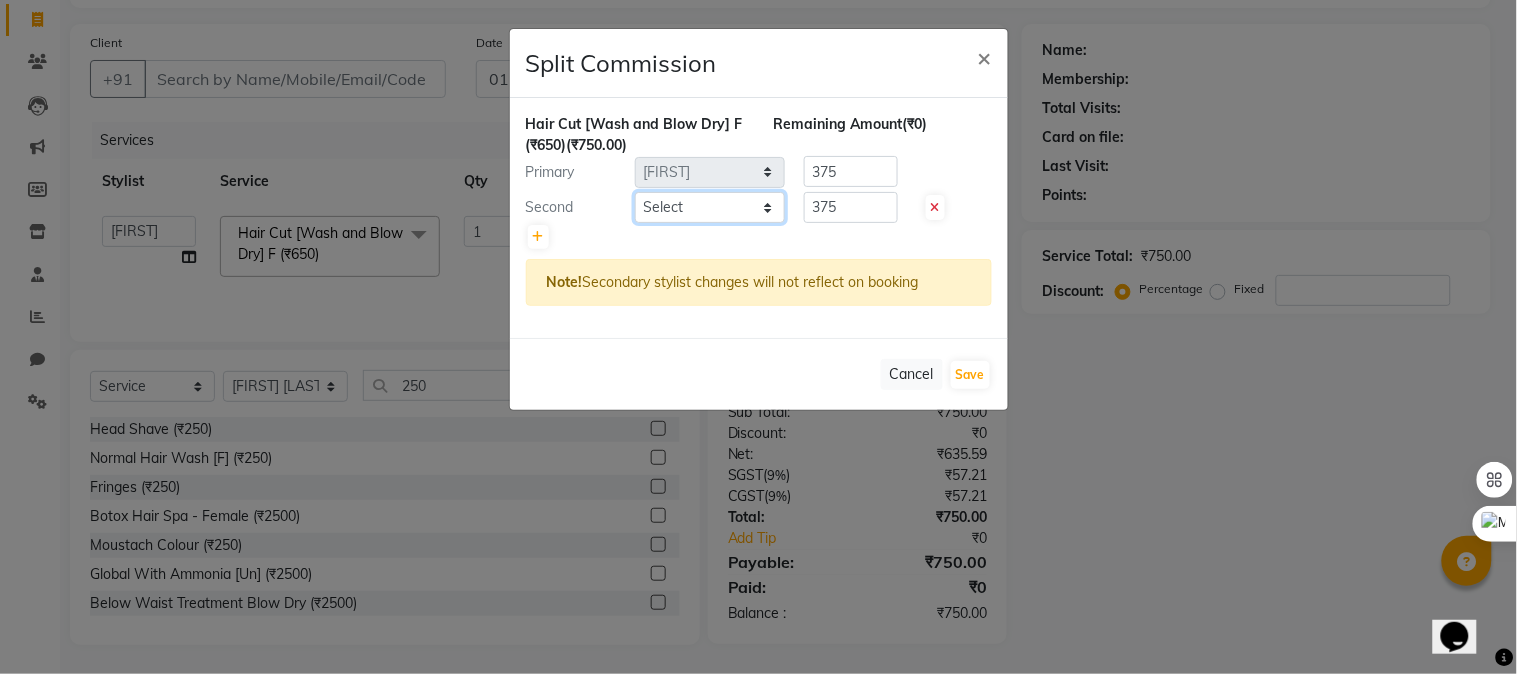 select on "68266" 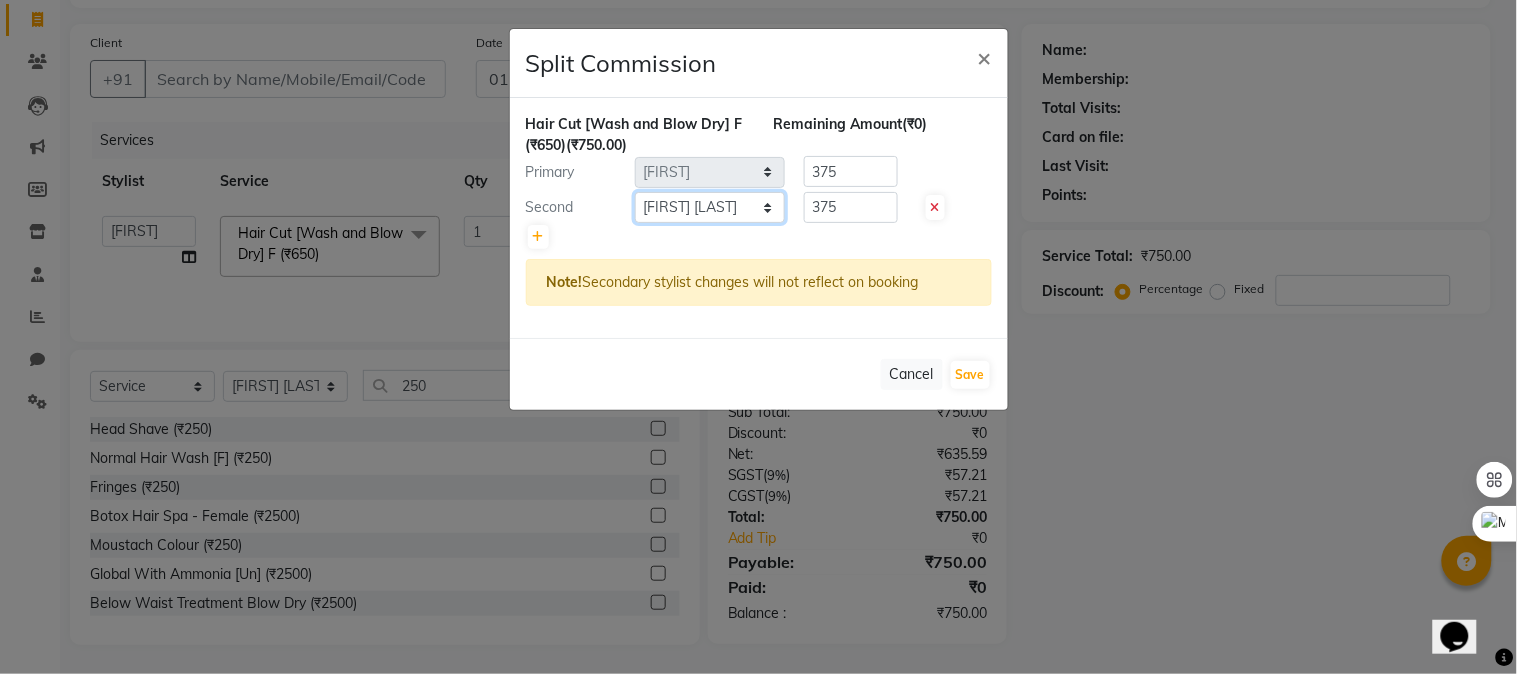 click on "Select Admin [NAME], [NAME] [NAME], [NAME] [NAME], [NAME] [NAME], [NAME] [NAME], [NAME] [NAME], [NAME]" 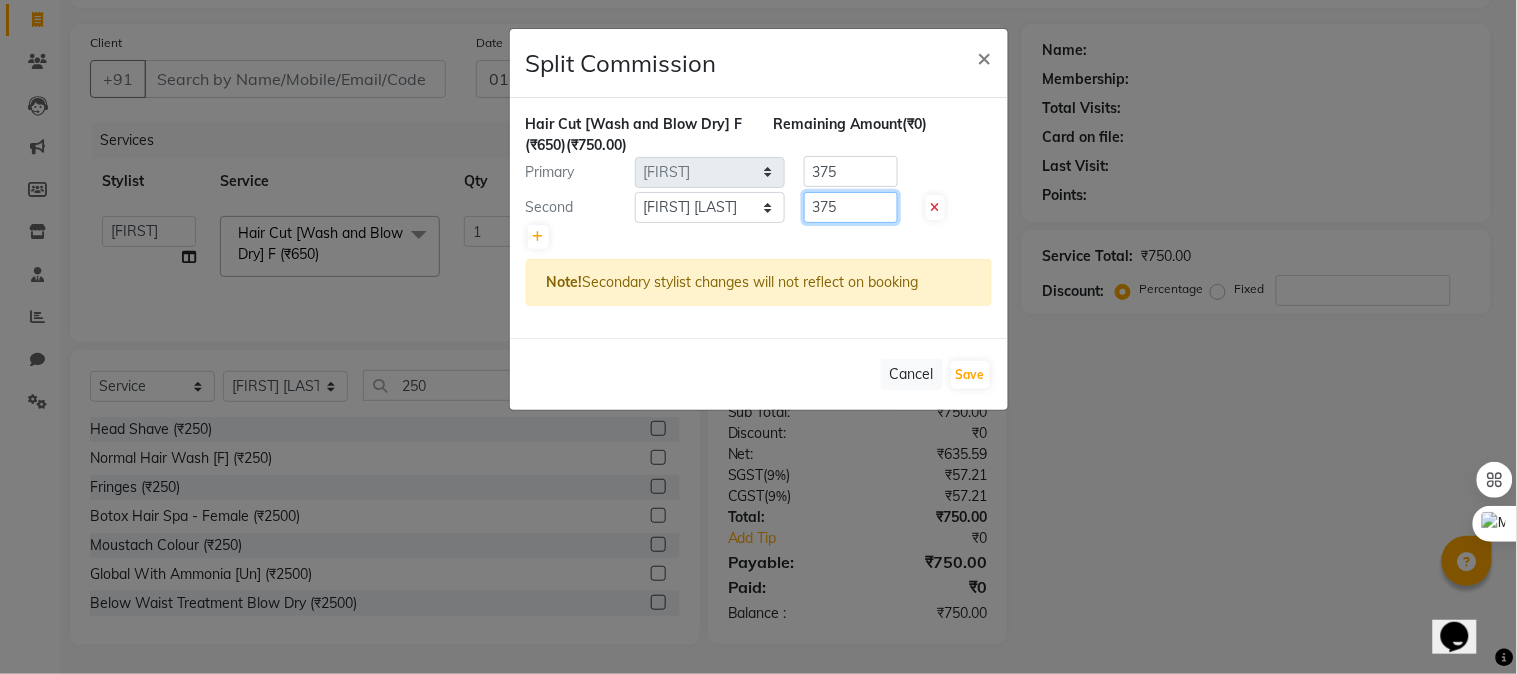 click on "375" 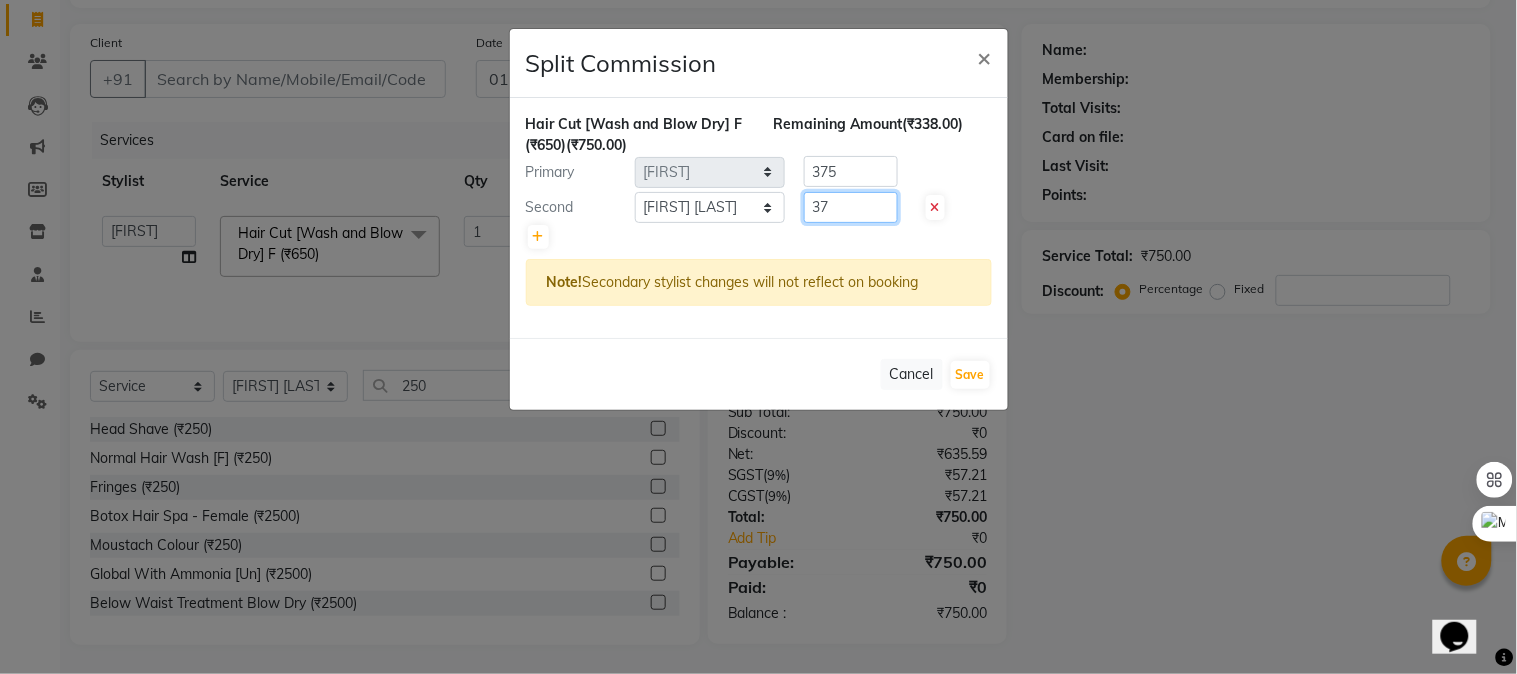 type on "3" 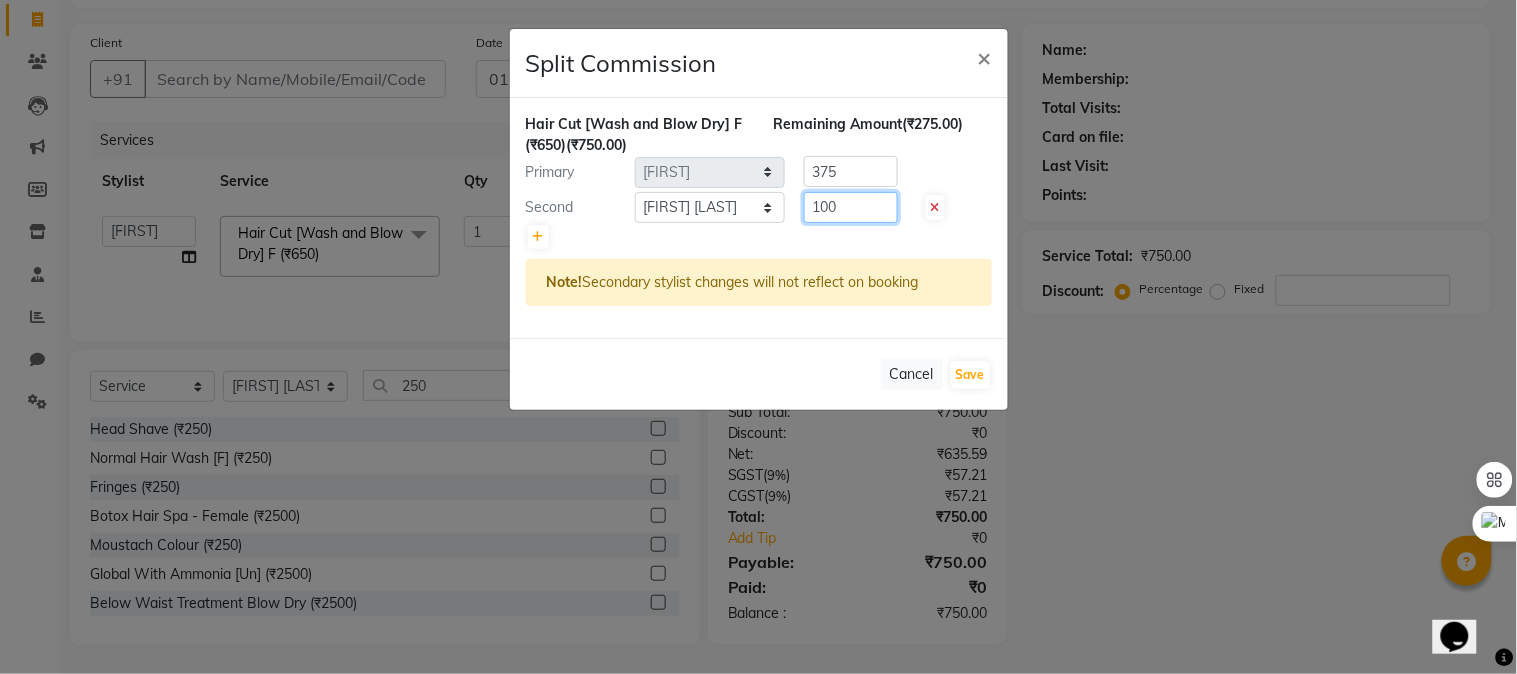 type on "100" 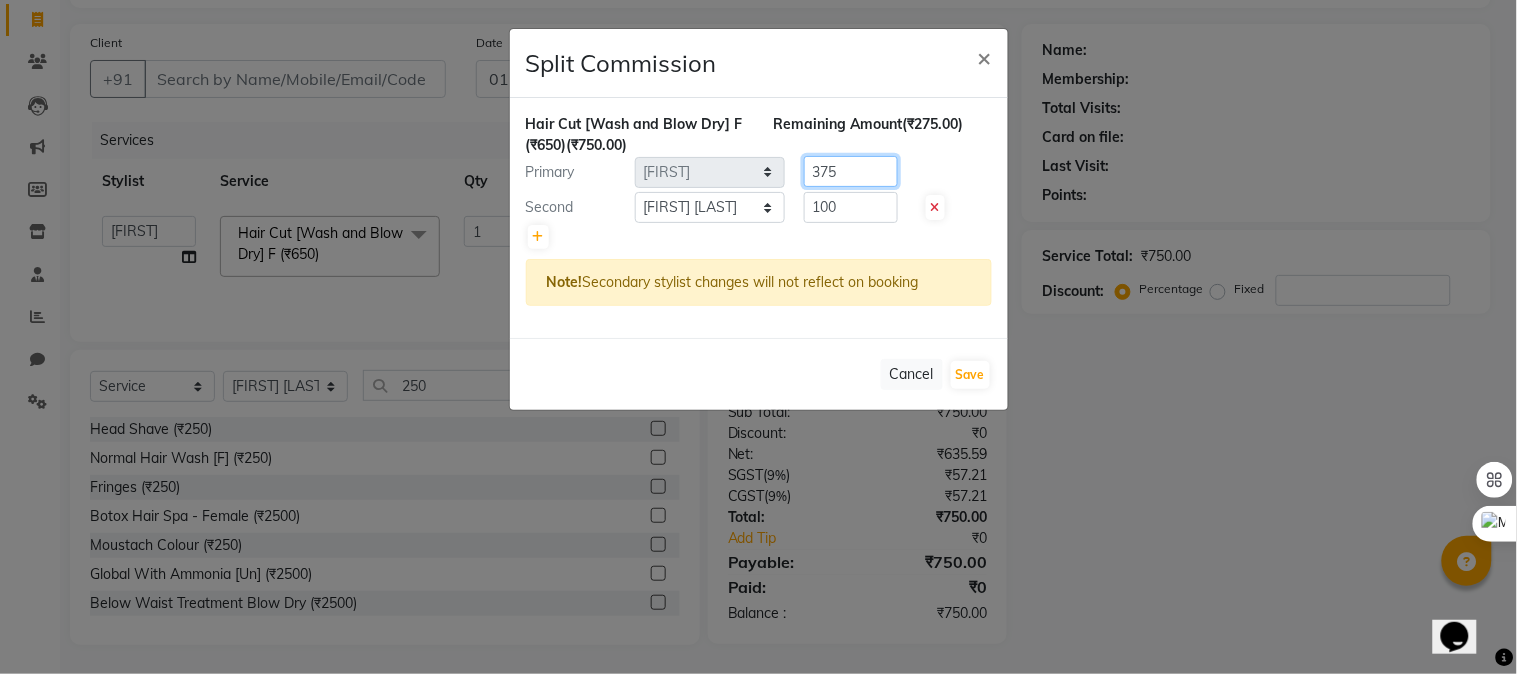 click on "375" 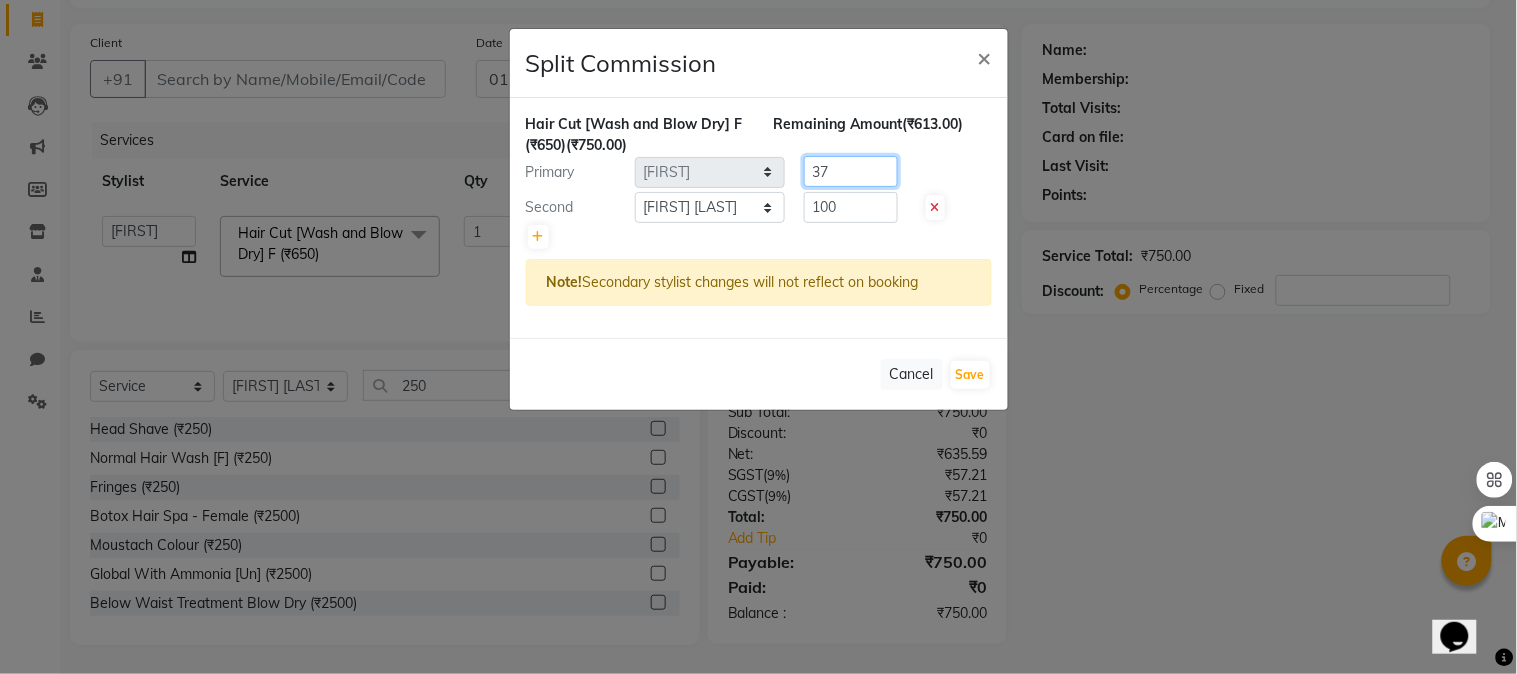 type on "3" 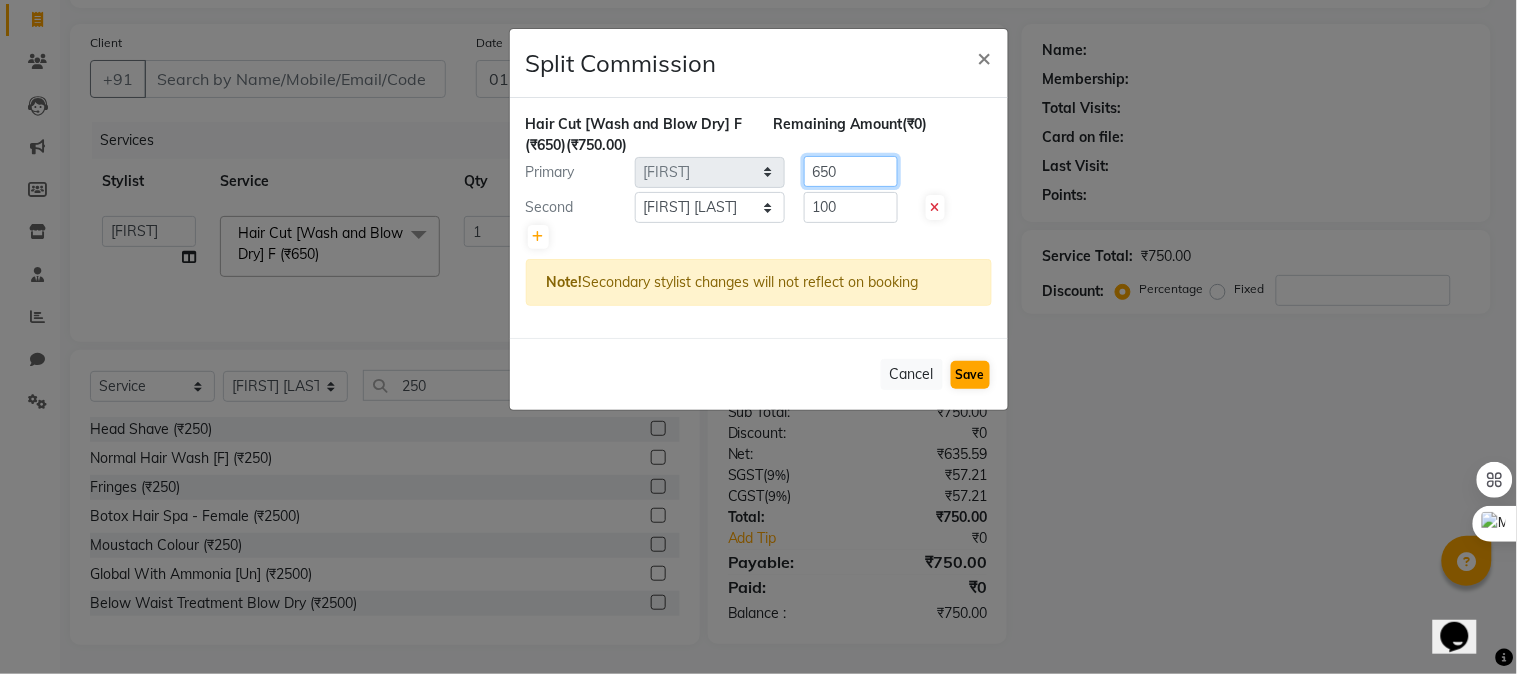 type on "650" 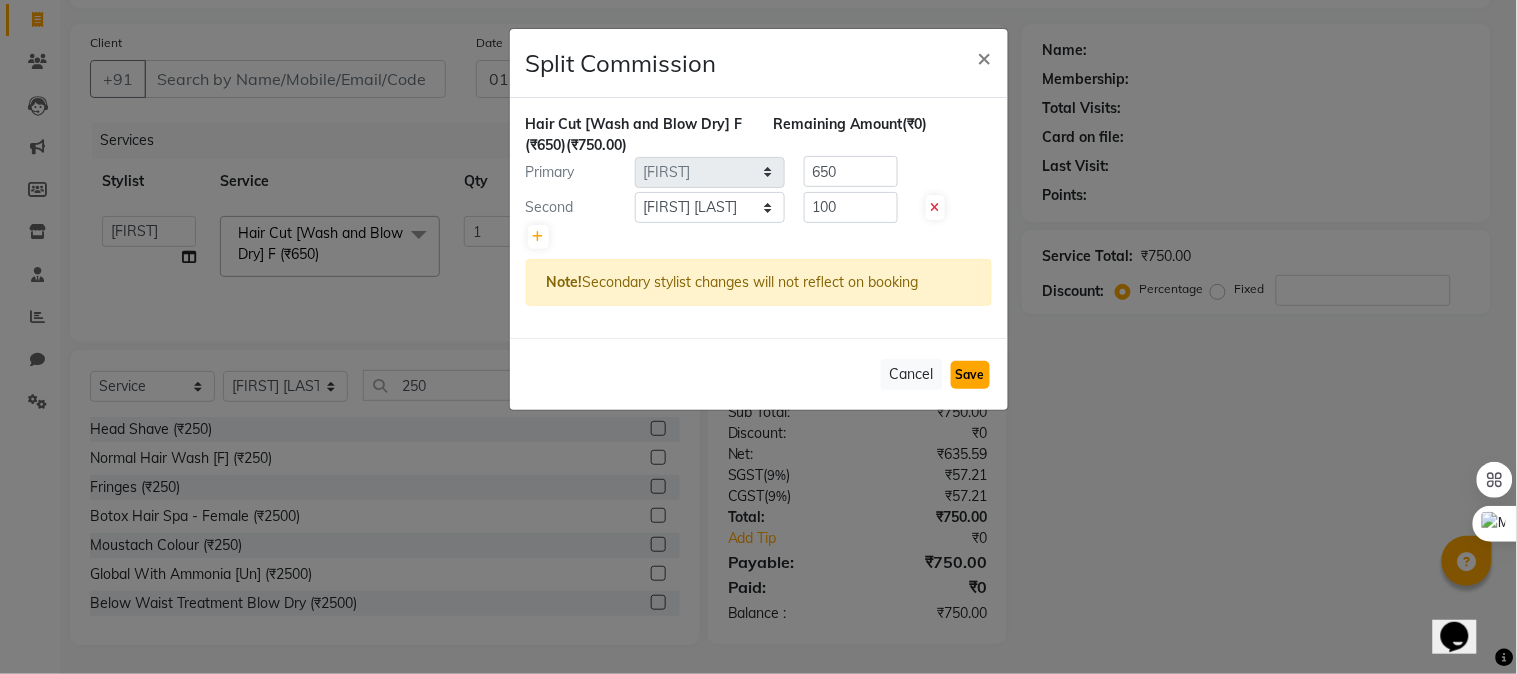 click on "Save" 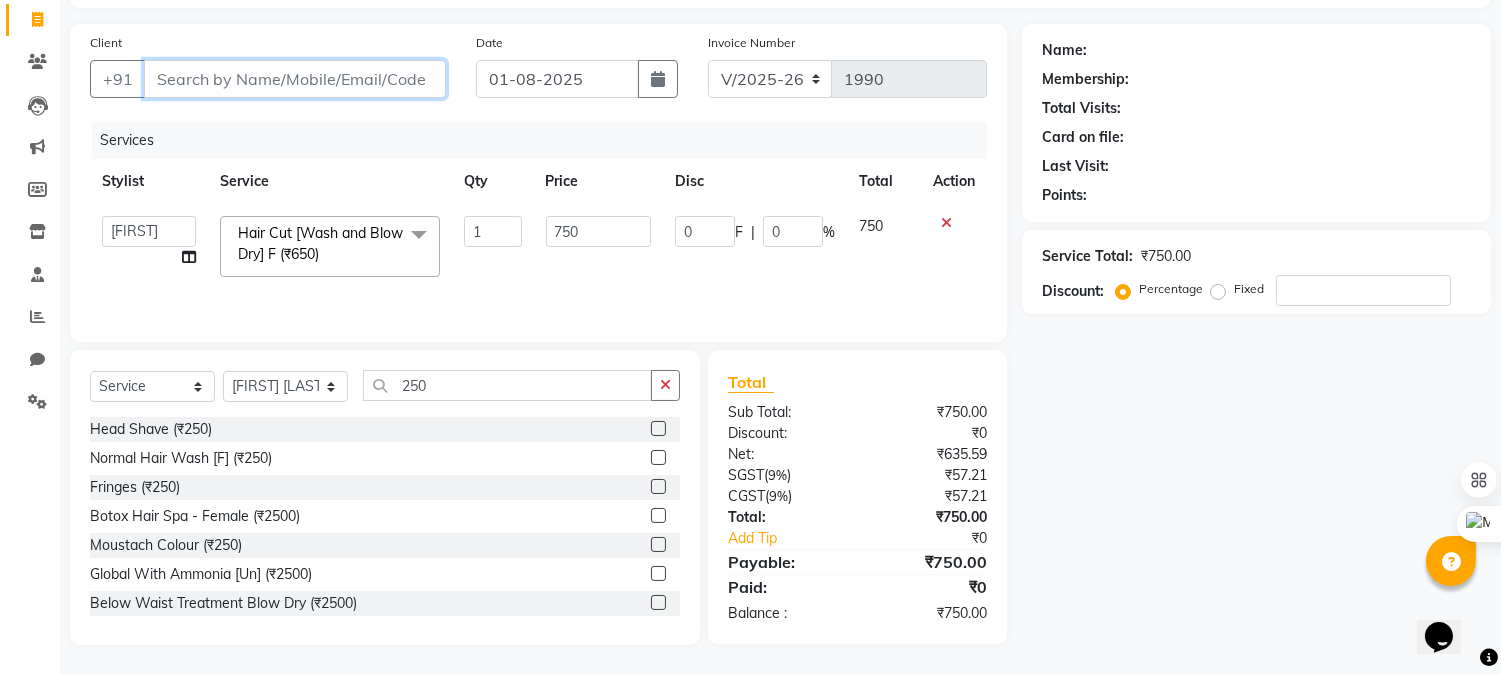 click on "Client" at bounding box center (295, 79) 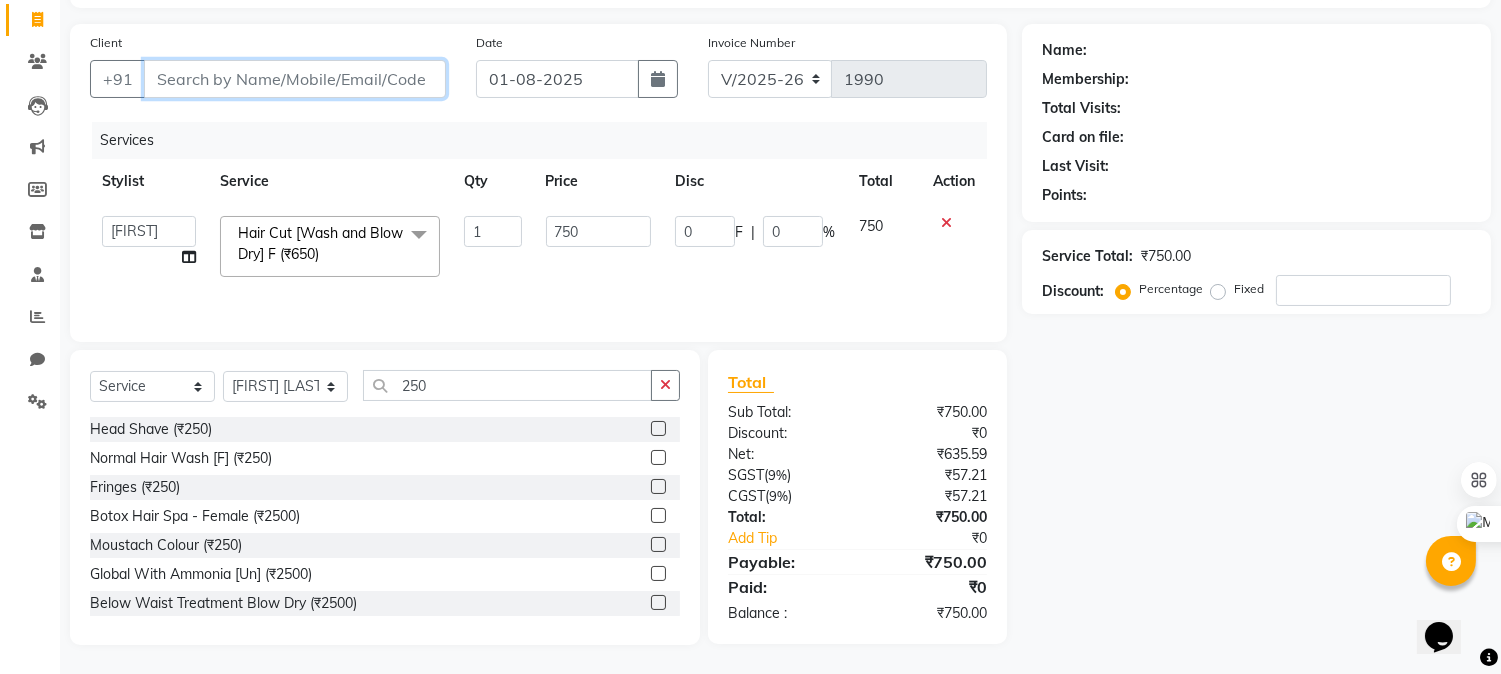 type on "9" 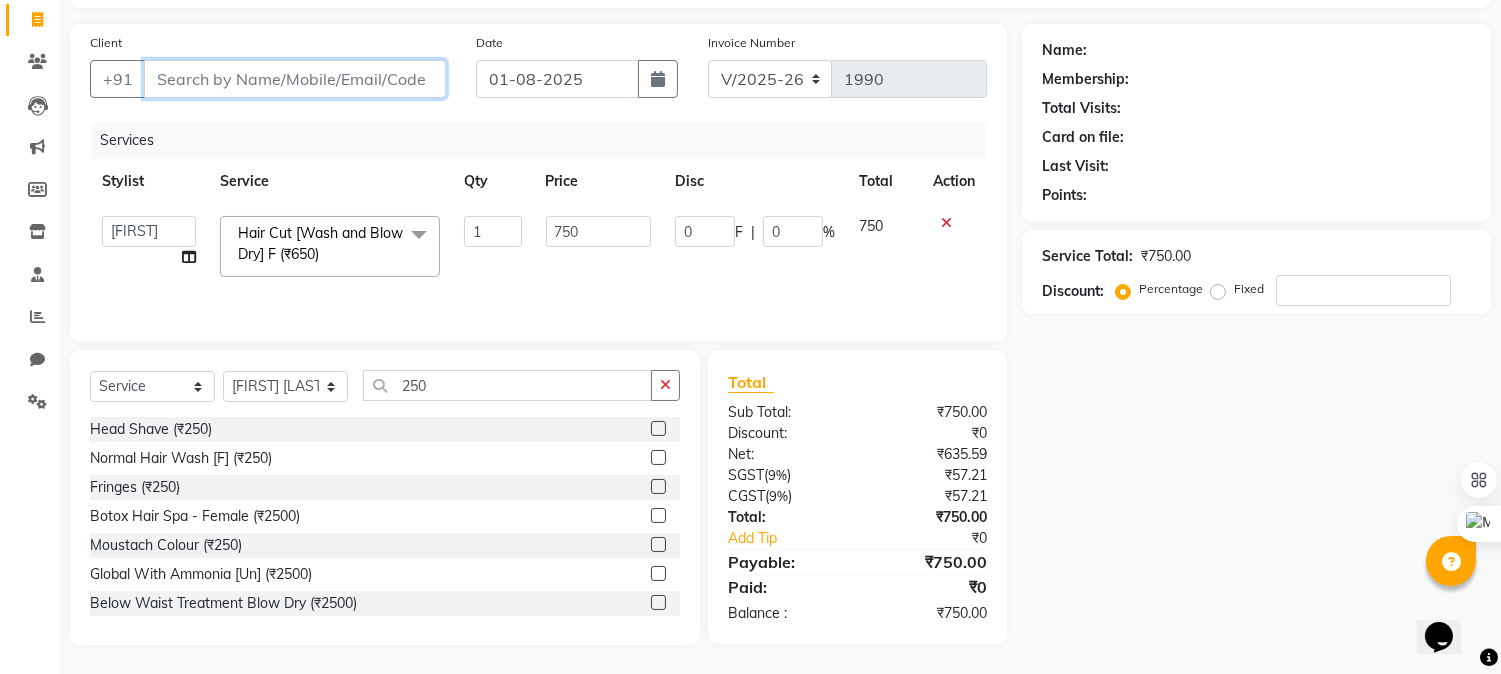 type on "0" 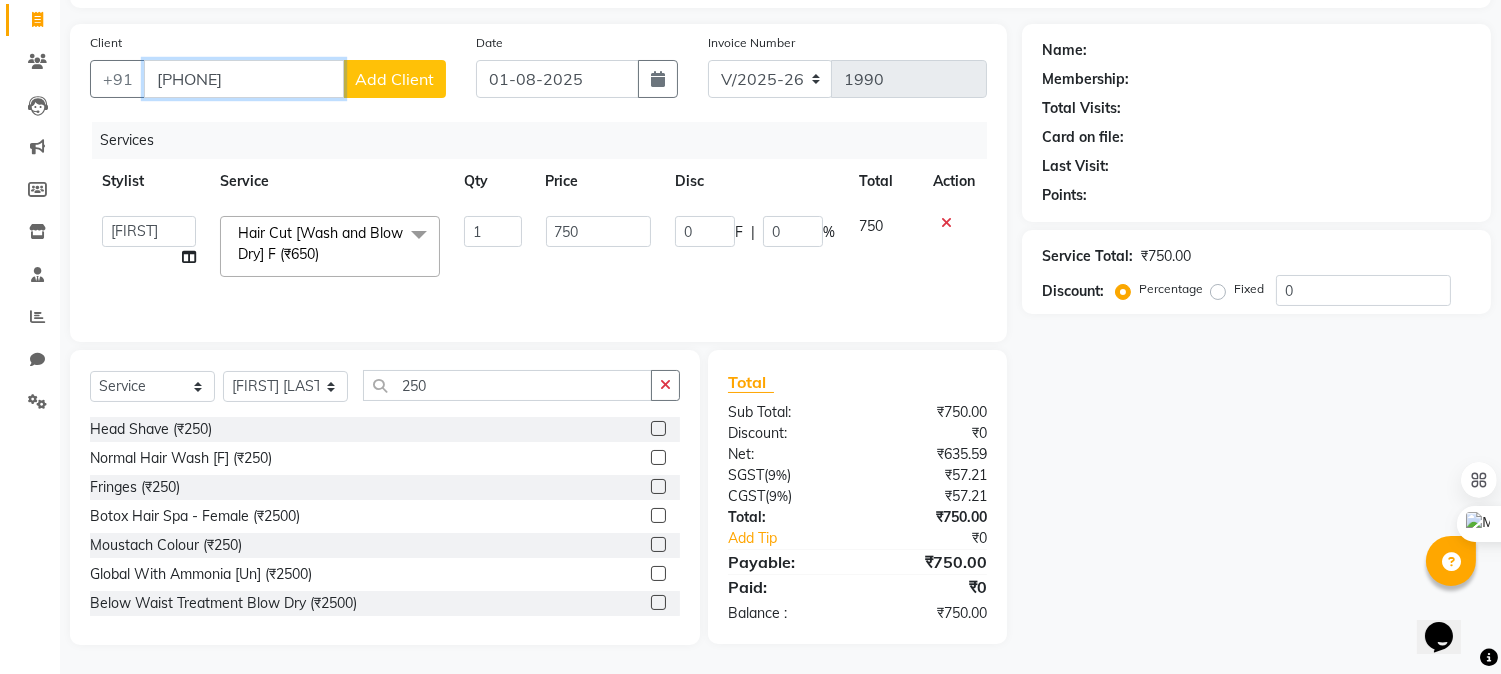 type on "[PHONE]" 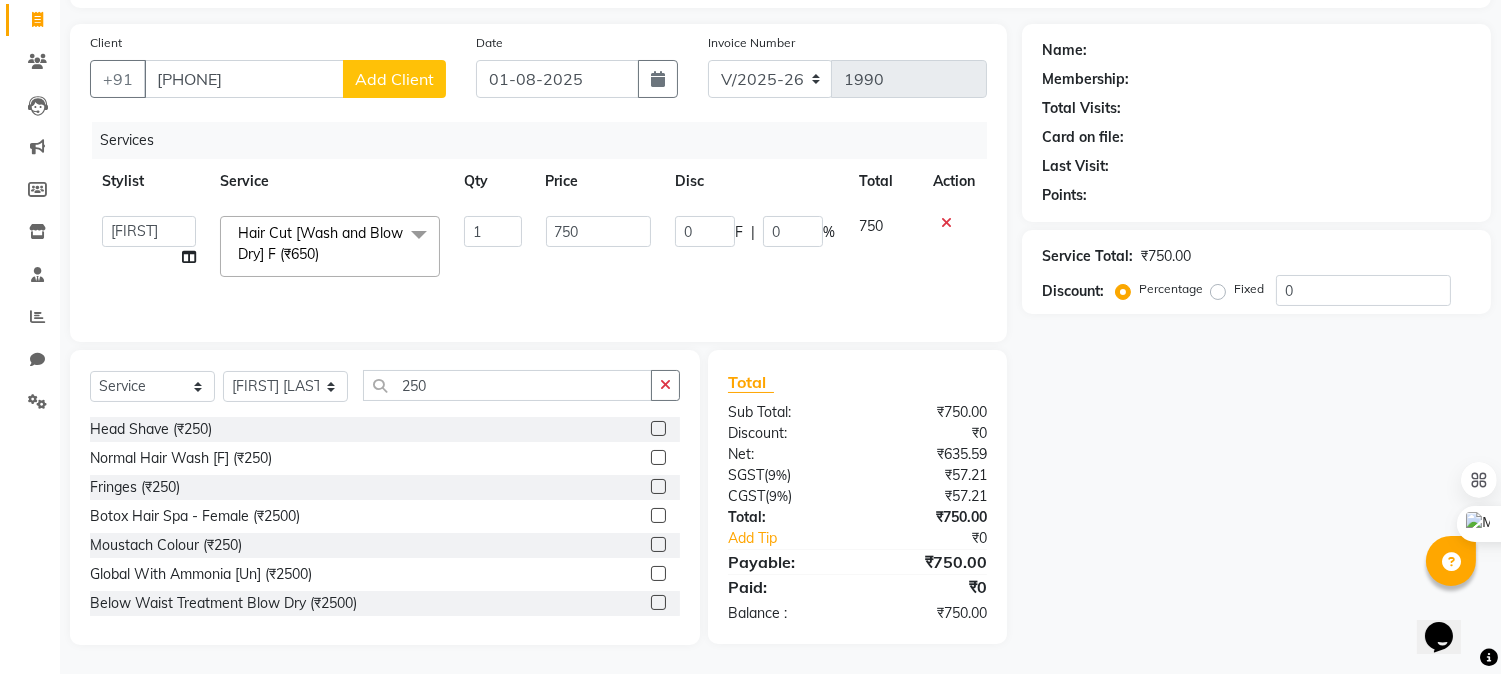 click on "Add Client" 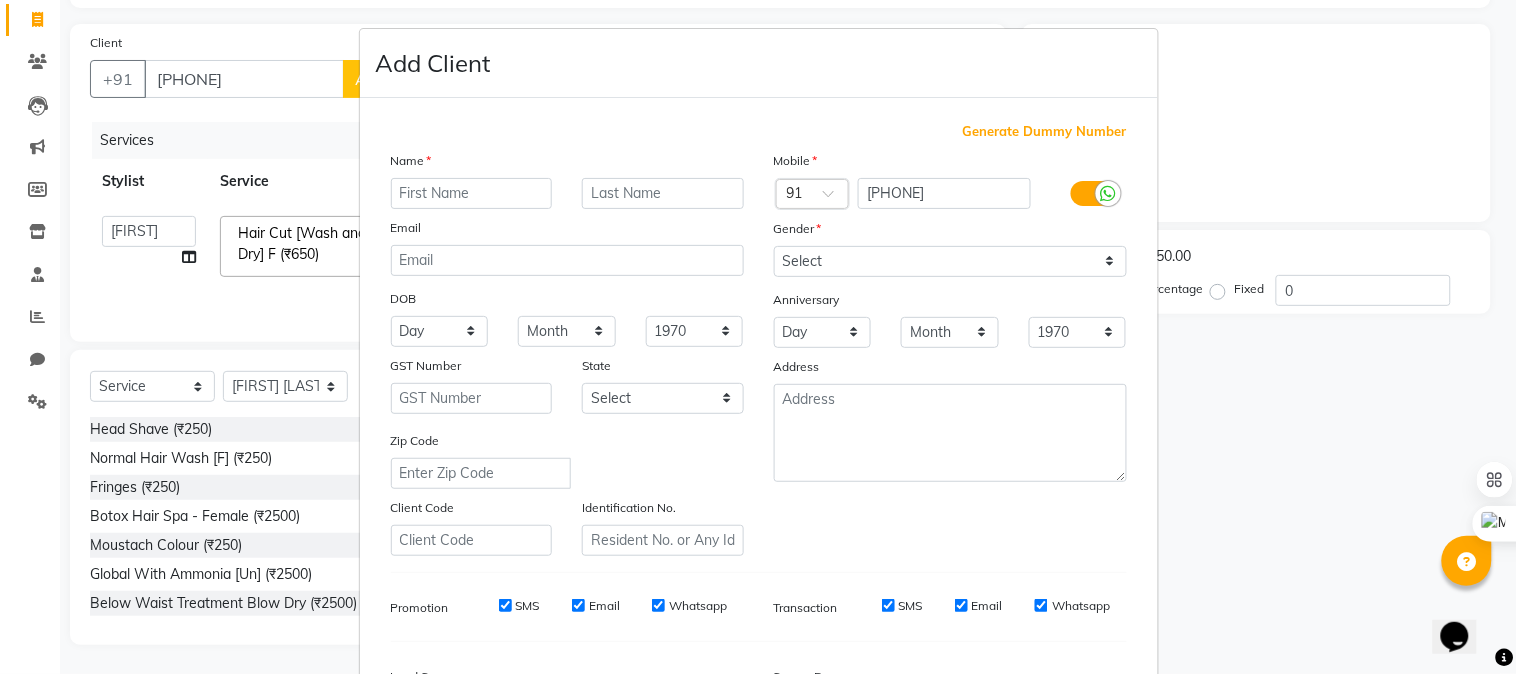 click on "Add Client Generate Dummy Number Name Email DOB Day 01 02 03 04 05 06 07 08 09 10 11 12 13 14 15 16 17 18 19 20 21 22 23 24 25 26 27 28 29 30 31 Month January February March April May June July August September October November December 1940 1941 1942 1943 1944 1945 1946 1947 1948 1949 1950 1951 1952 1953 1954 1955 1956 1957 1958 1959 1960 1961 1962 1963 1964 1965 1966 1967 1968 1969 1970 1971 1972 1973 1974 1975 1976 1977 1978 1979 1980 1981 1982 1983 1984 1985 1986 1987 1988 1989 1990 1991 1992 1993 1994 1995 1996 1997 1998 1999 2000 2001 2002 2003 2004 2005 2006 2007 2008 2009 2010 2011 2012 2013 2014 2015 2016 2017 2018 2019 2020 2021 2022 2023 2024 GST Number State Select Andaman and Nicobar Islands Andhra Pradesh Arunachal Pradesh Assam Bihar Chandigarh Chhattisgarh Dadra and Nagar Haveli Daman and Diu Delhi Goa Gujarat Haryana Himachal Pradesh Jammu and Kashmir Jharkhand Karnataka Kerala Lakshadweep Madhya Pradesh Maharashtra Manipur Meghalaya Mizoram Nagaland Odisha Pondicherry Punjab Rajasthan Sikkim" at bounding box center (758, 337) 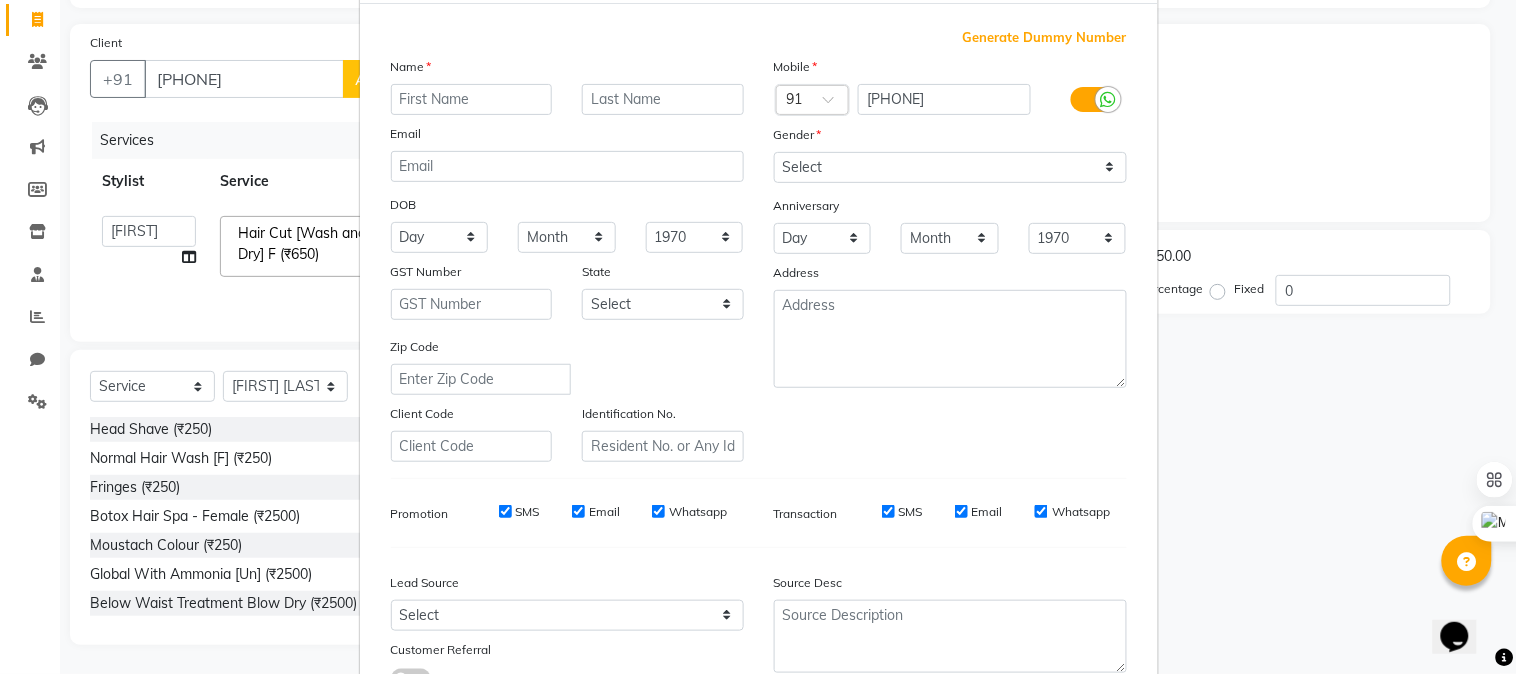 scroll, scrollTop: 222, scrollLeft: 0, axis: vertical 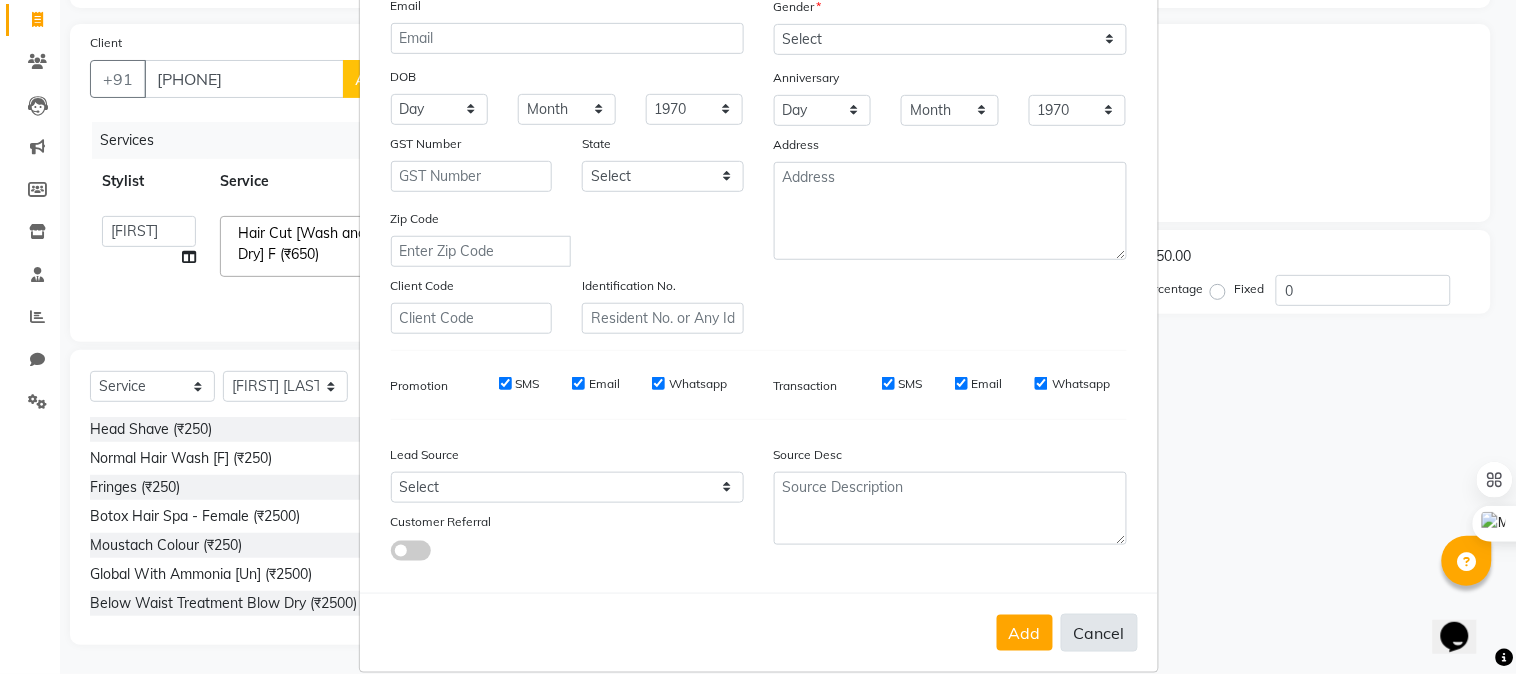 click on "Cancel" at bounding box center [1099, 633] 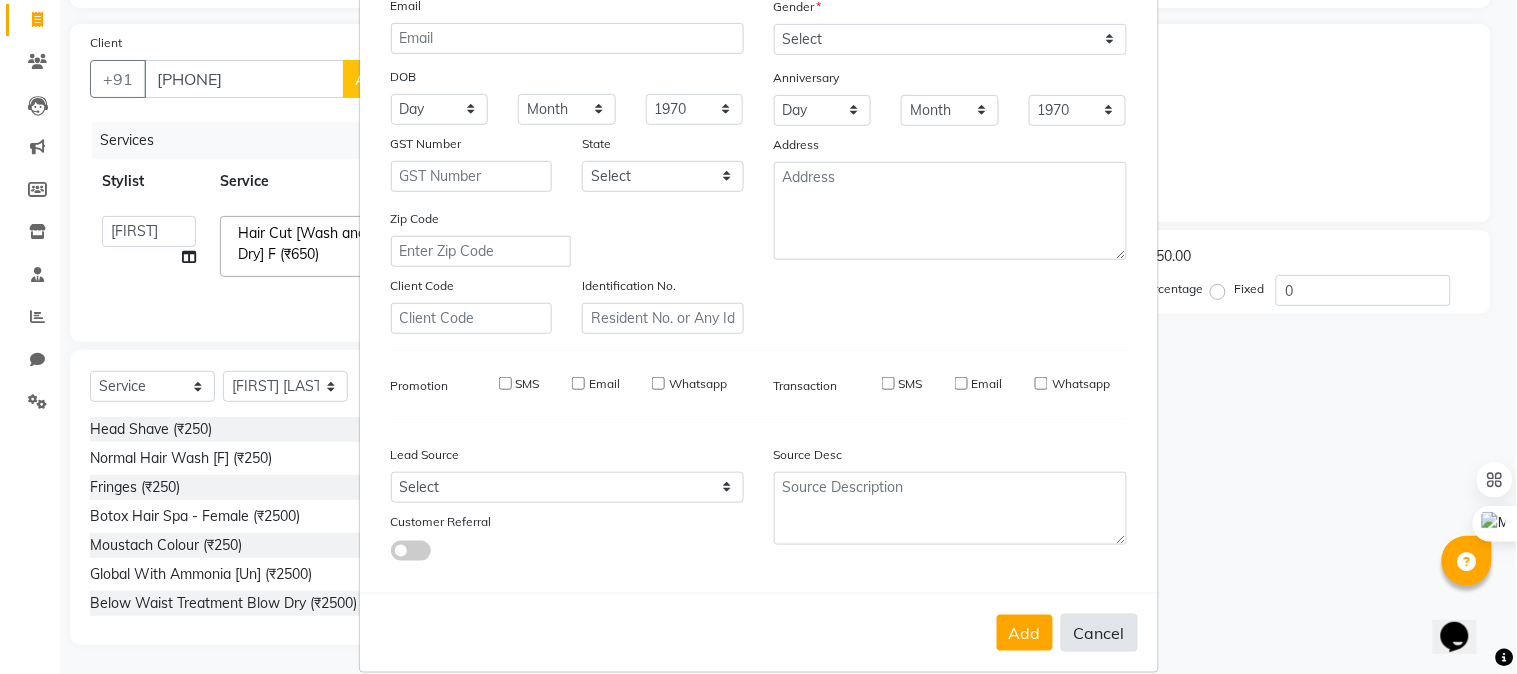 select 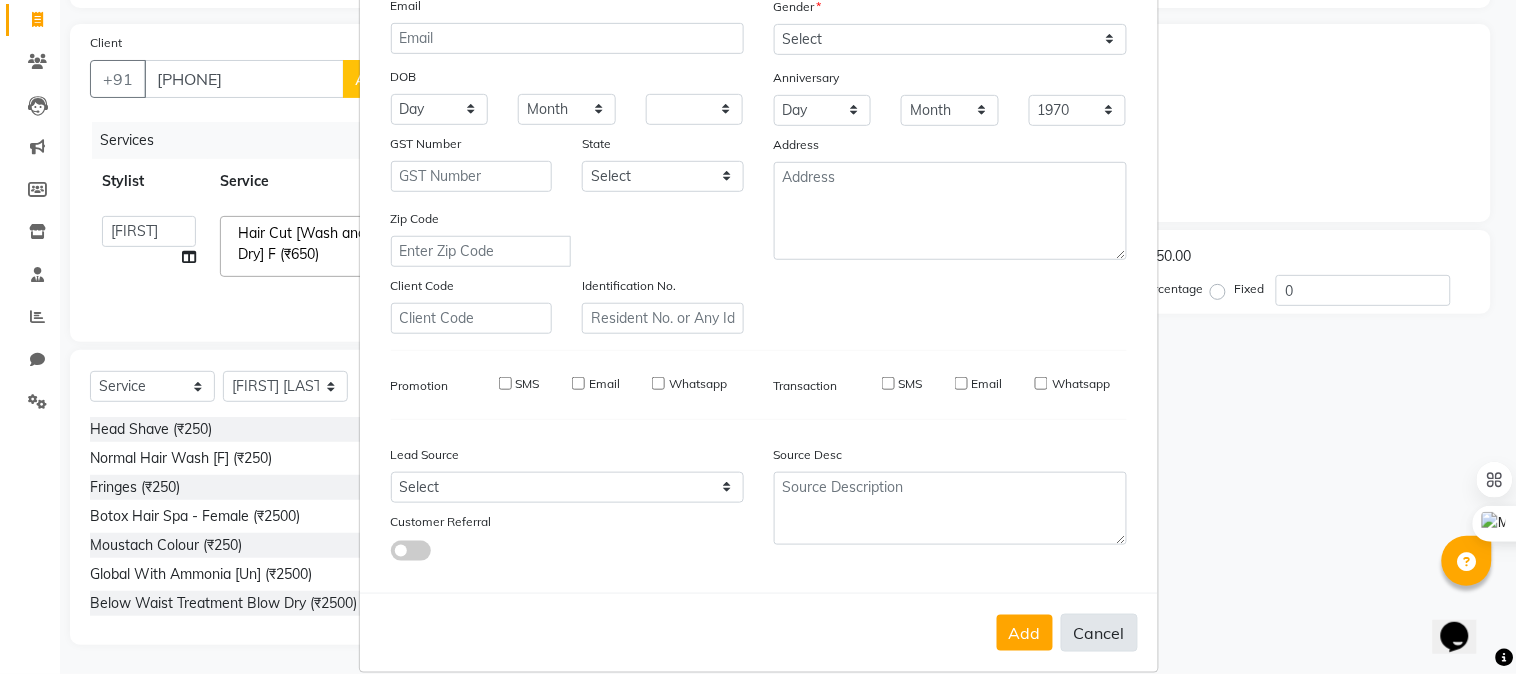 select 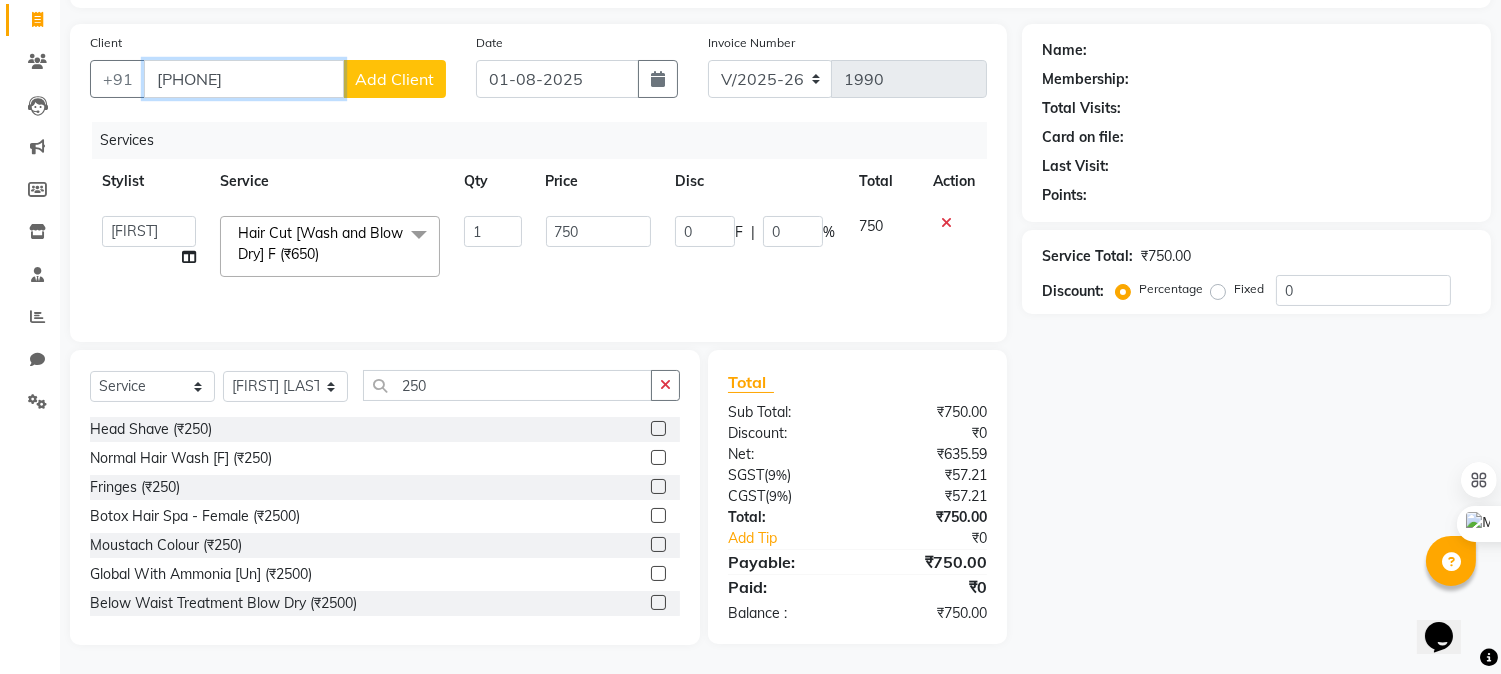 click on "[PHONE]" at bounding box center [244, 79] 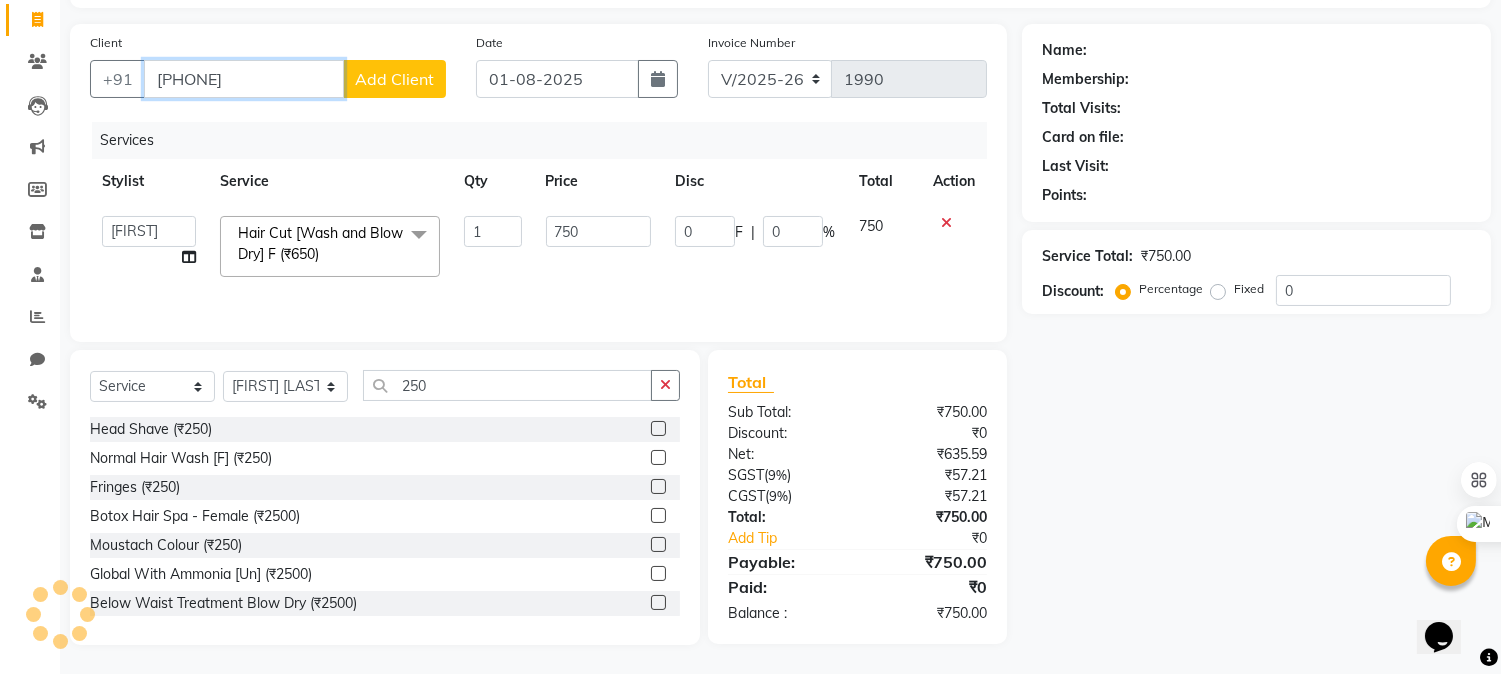 type on "[PHONE]" 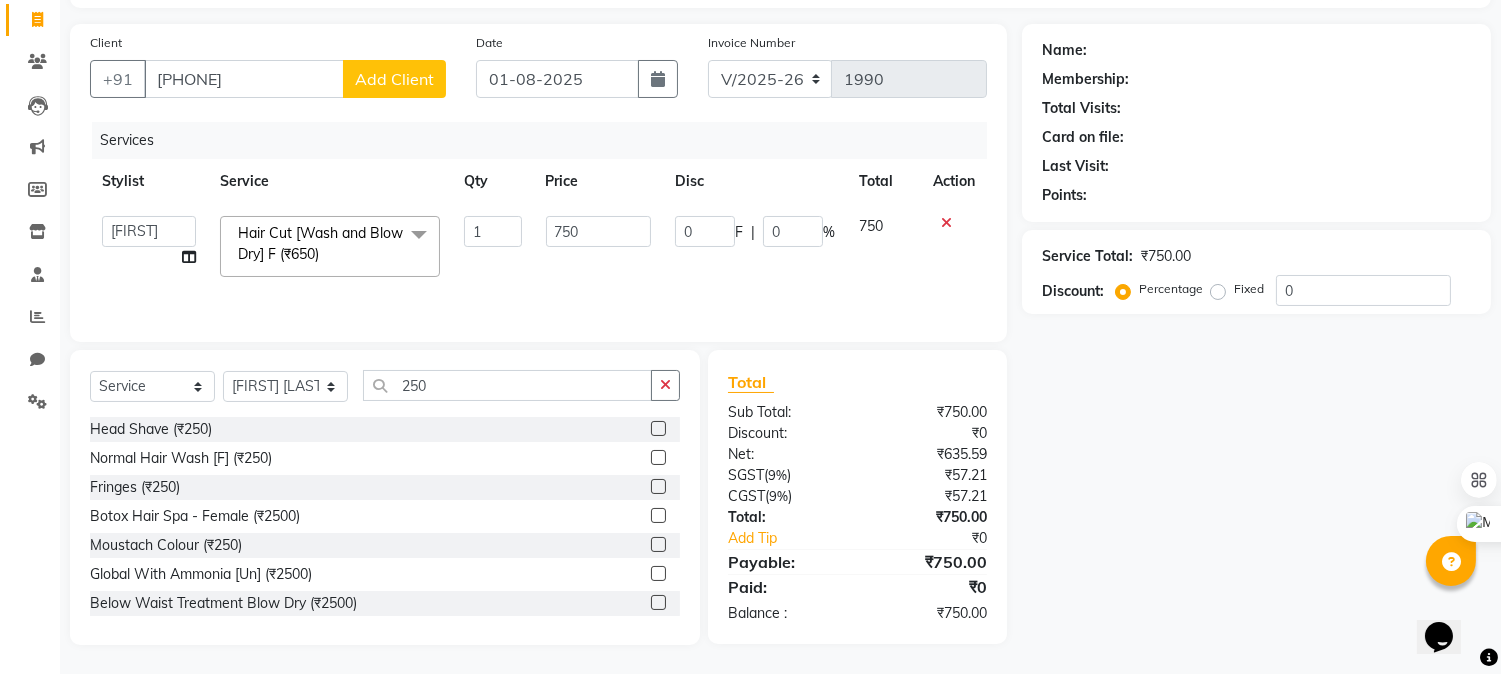 click on "Add Client" 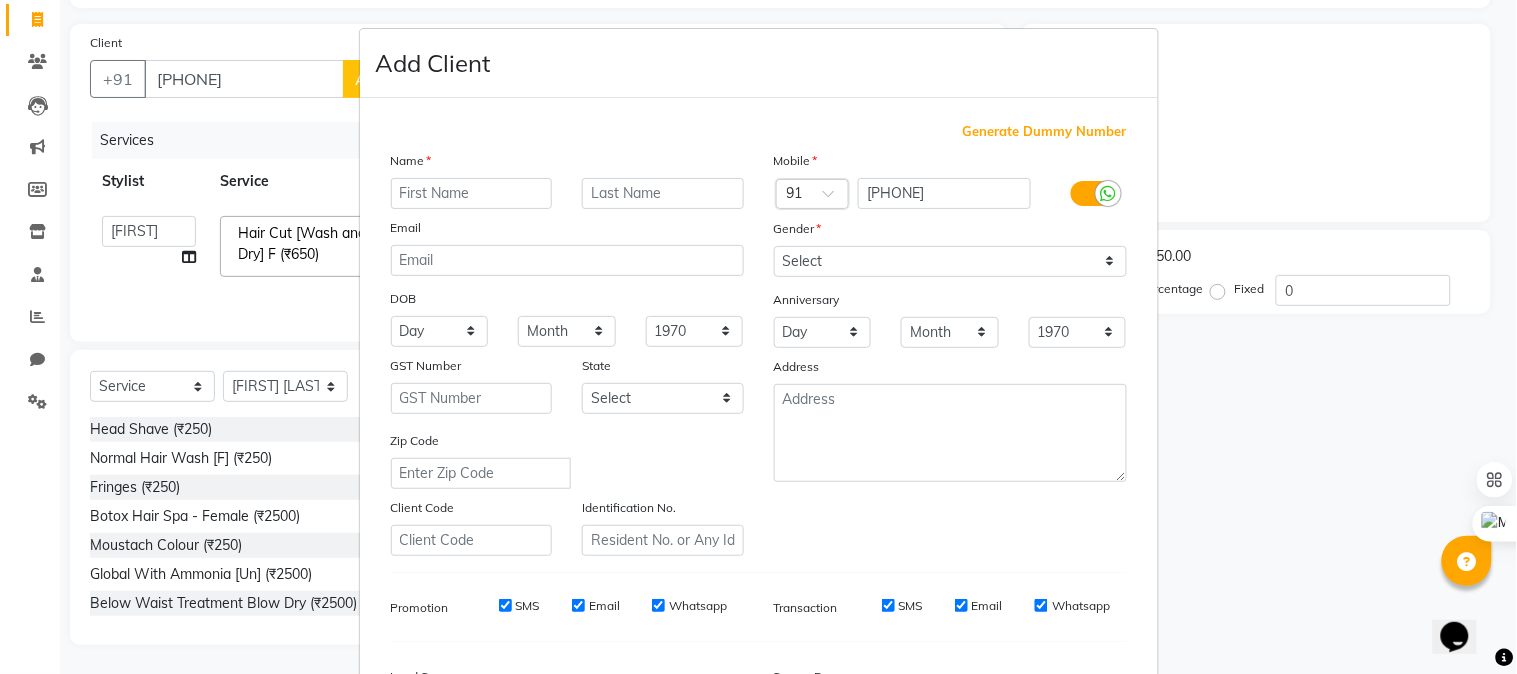 click at bounding box center (472, 193) 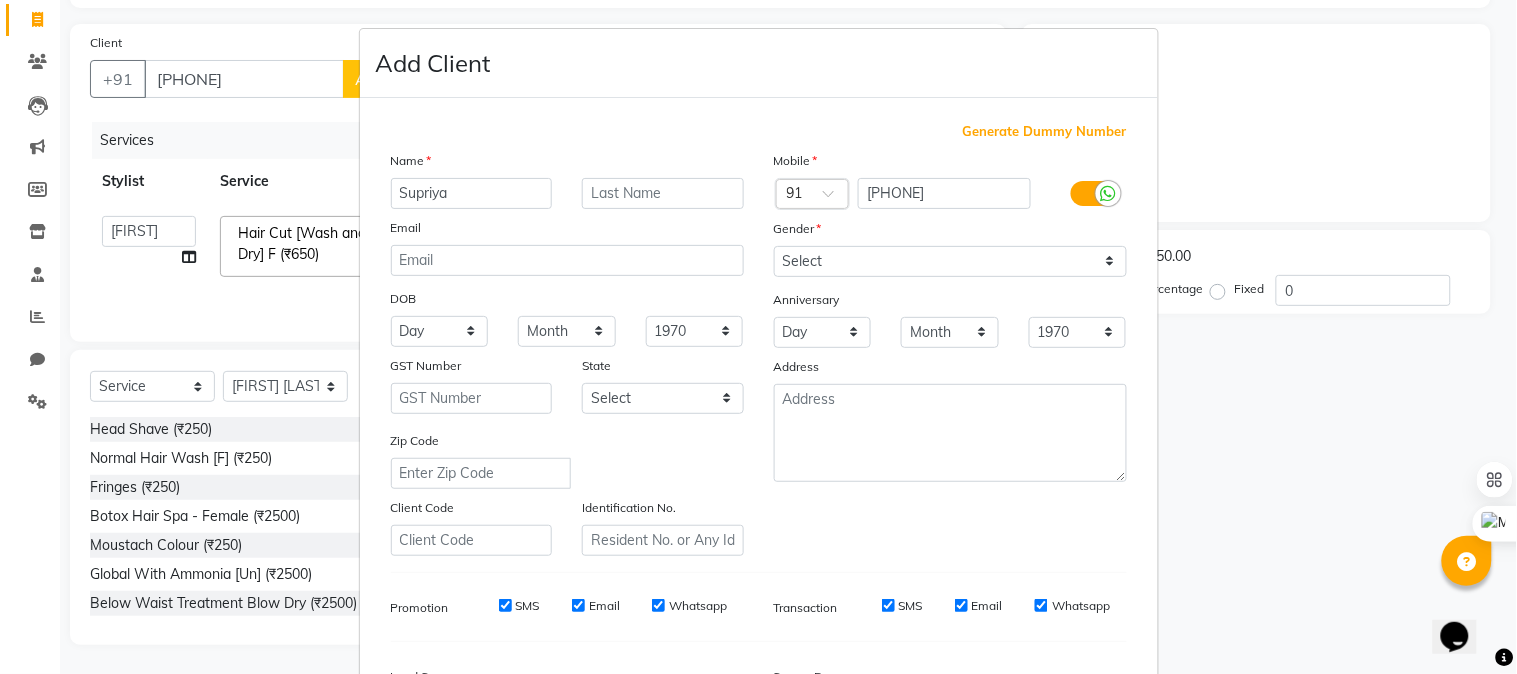 type on "Supriya" 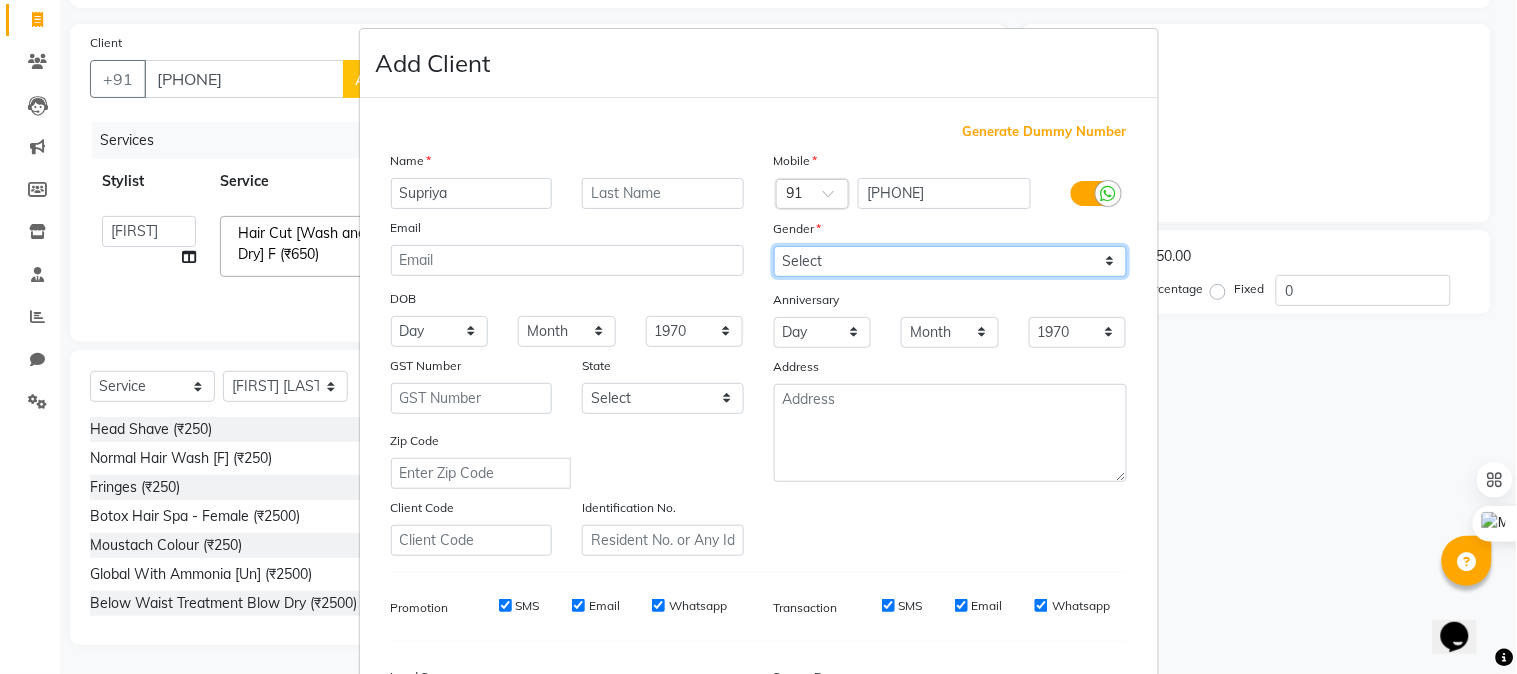 drag, startPoint x: 973, startPoint y: 247, endPoint x: 966, endPoint y: 257, distance: 12.206555 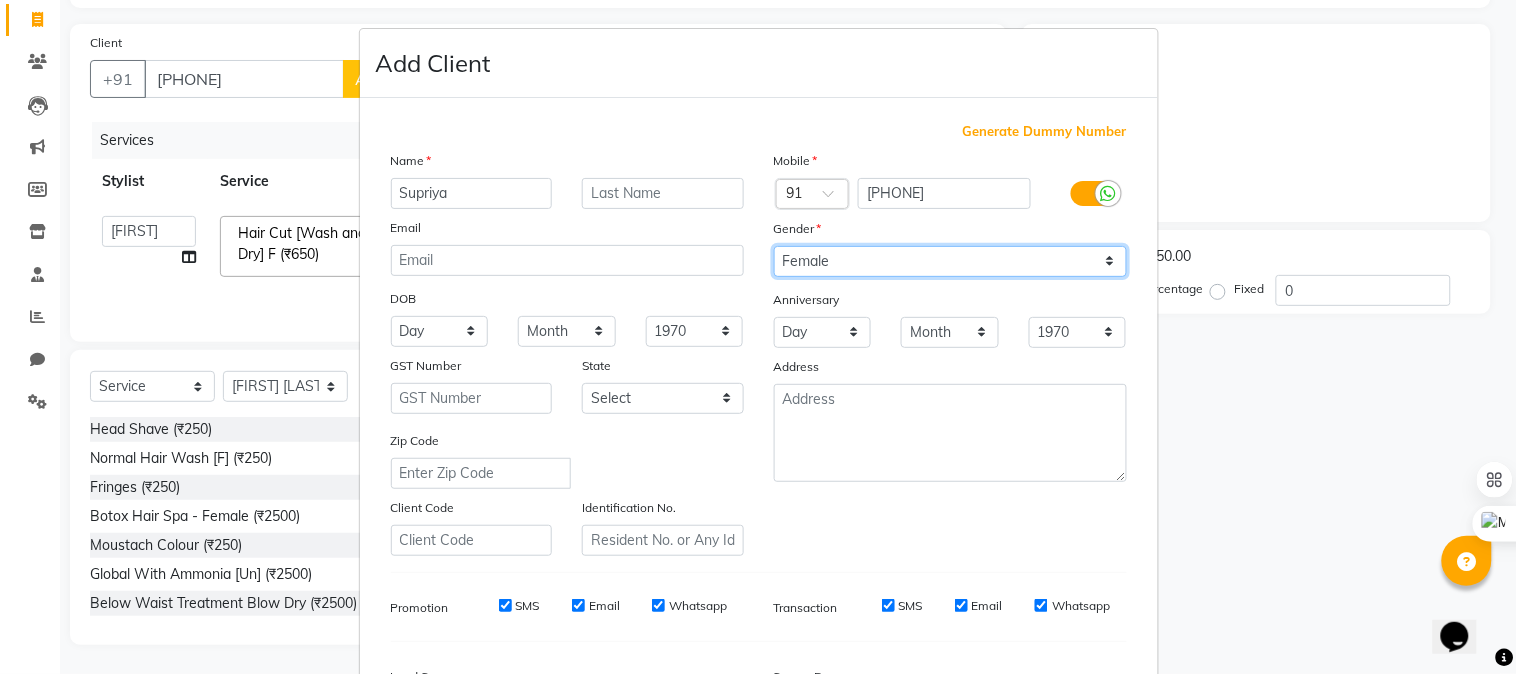 click on "Select Male Female Other Prefer Not To Say" at bounding box center (950, 261) 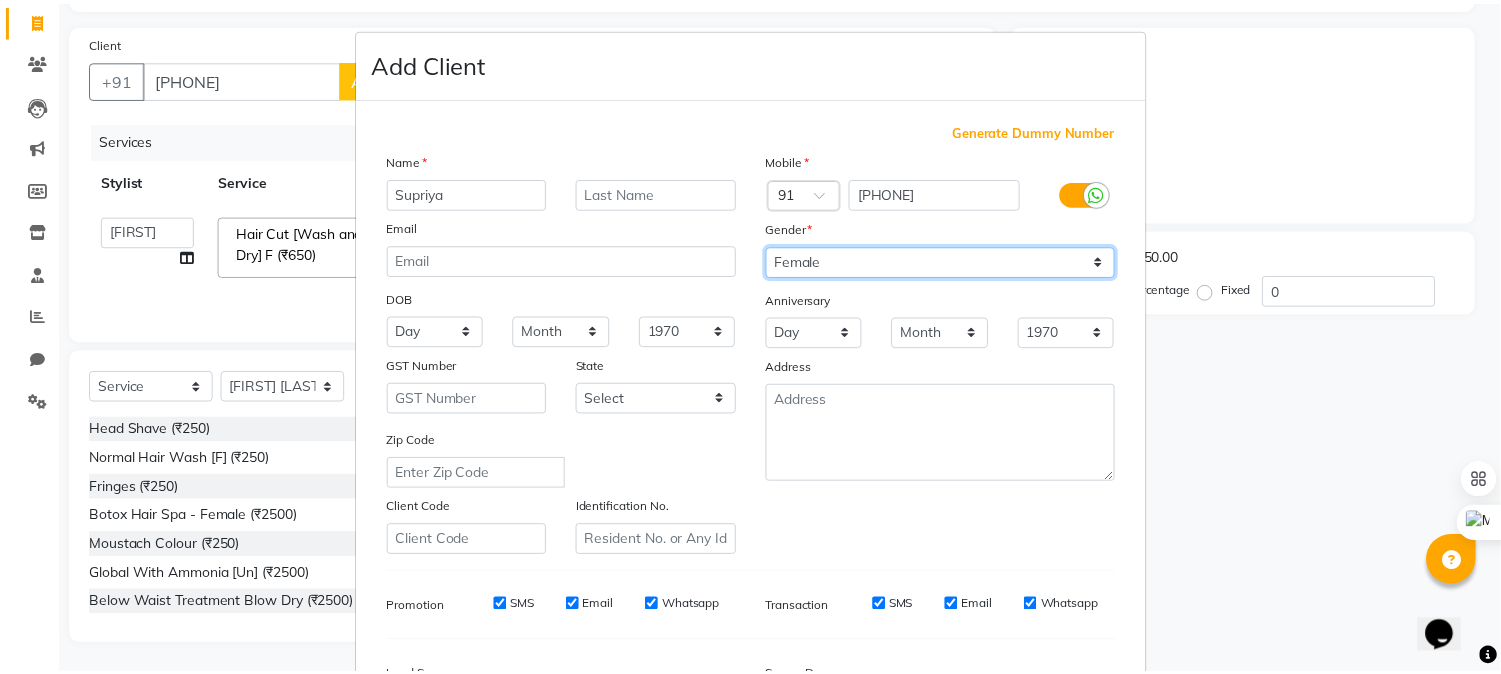 scroll, scrollTop: 250, scrollLeft: 0, axis: vertical 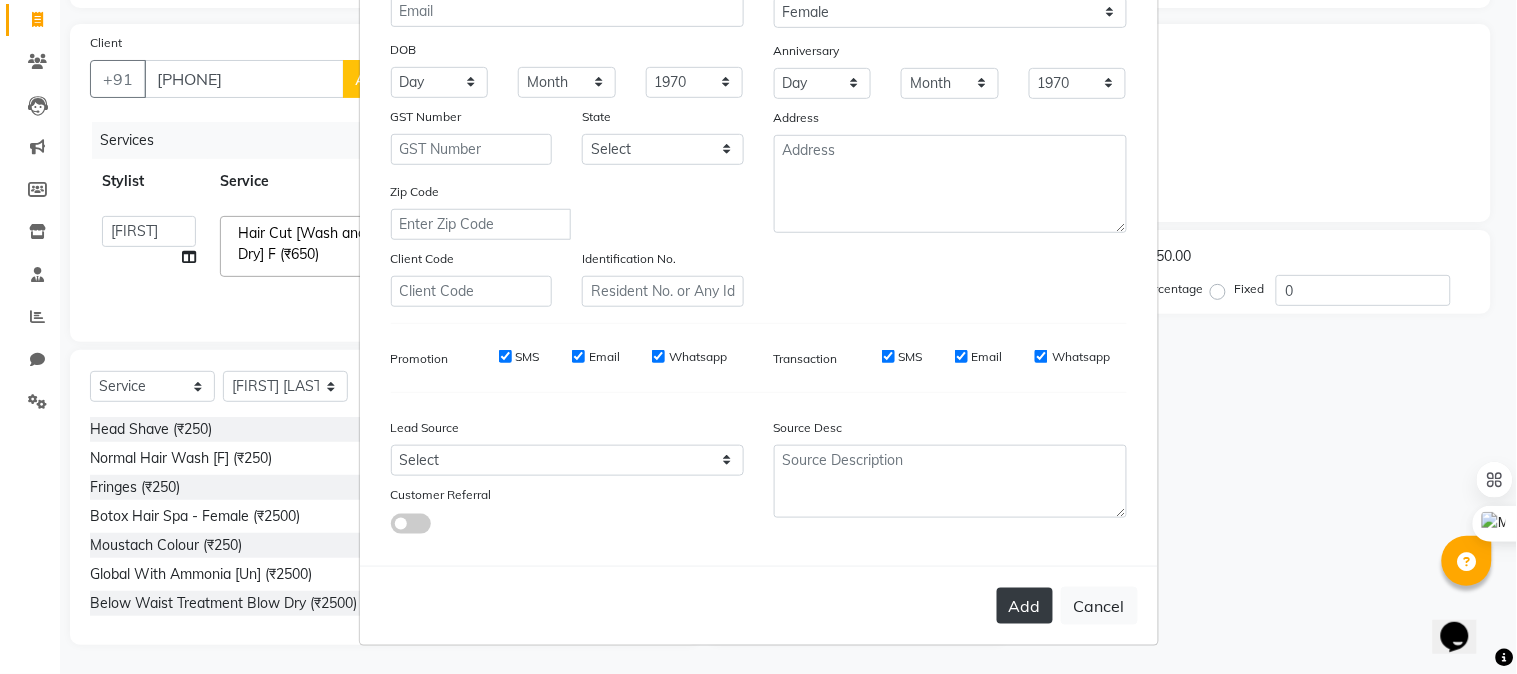click on "Add" at bounding box center (1025, 606) 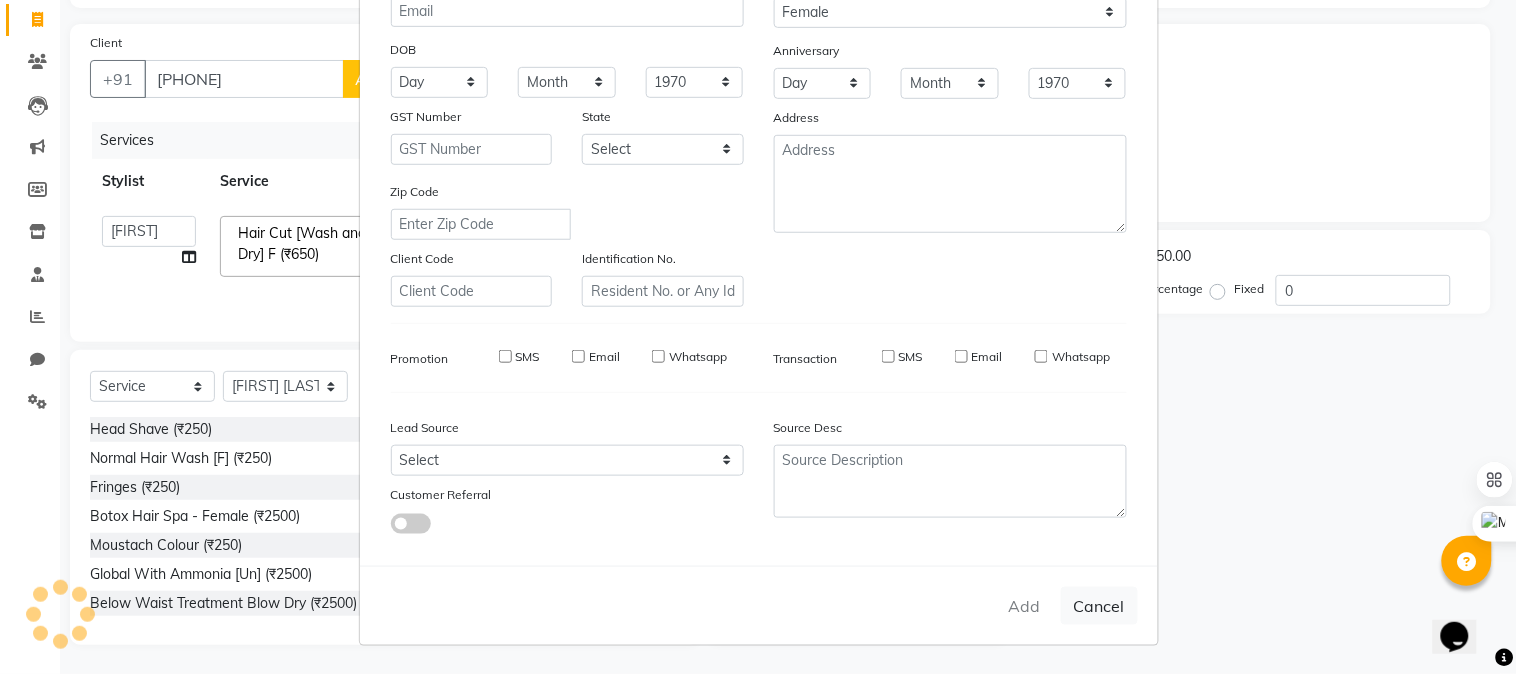 type 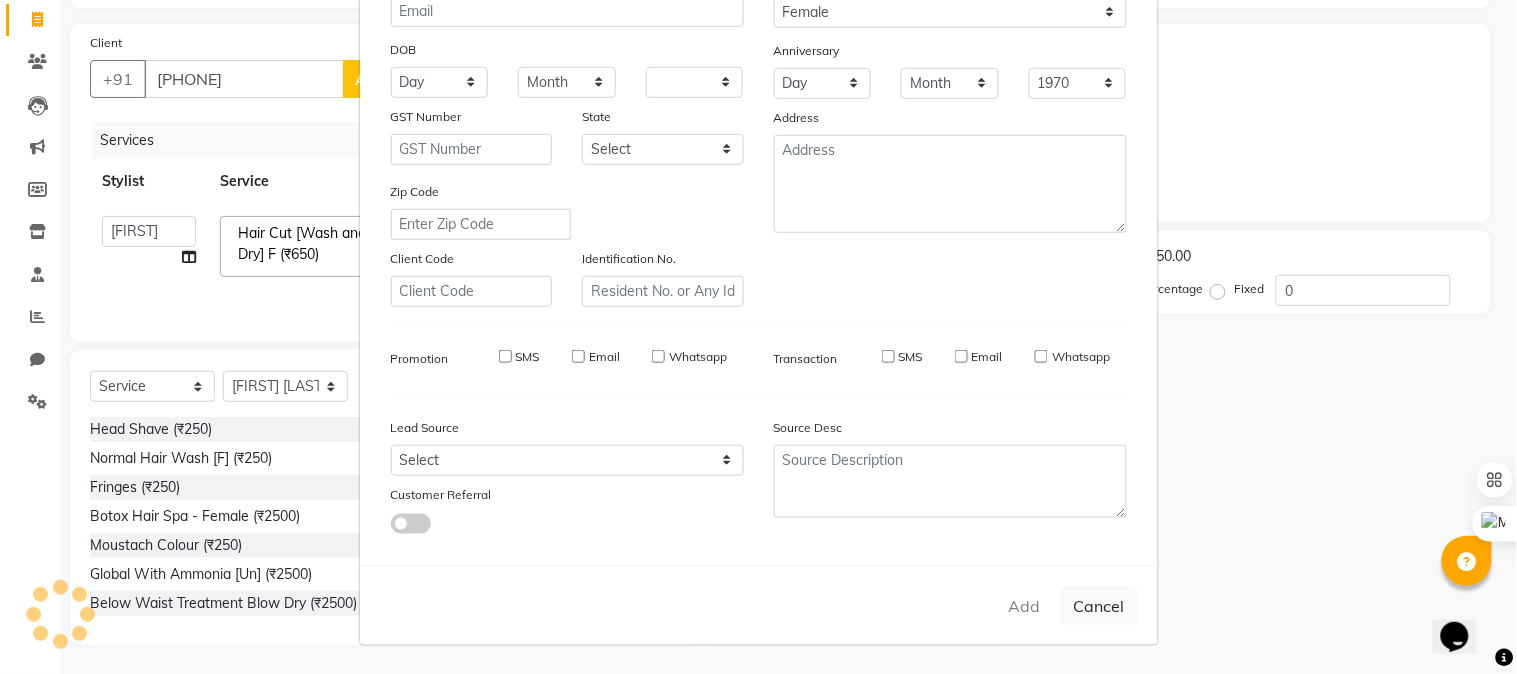 select 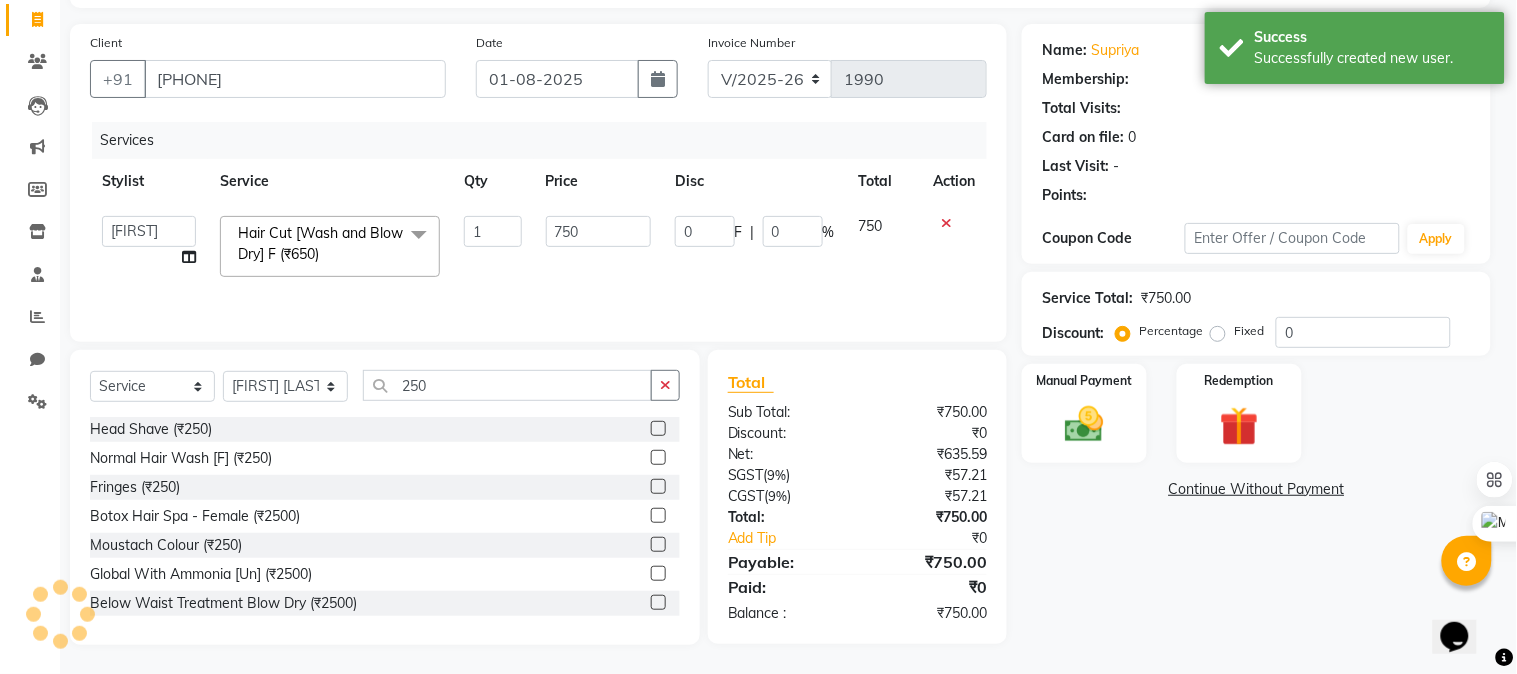 select on "1: Object" 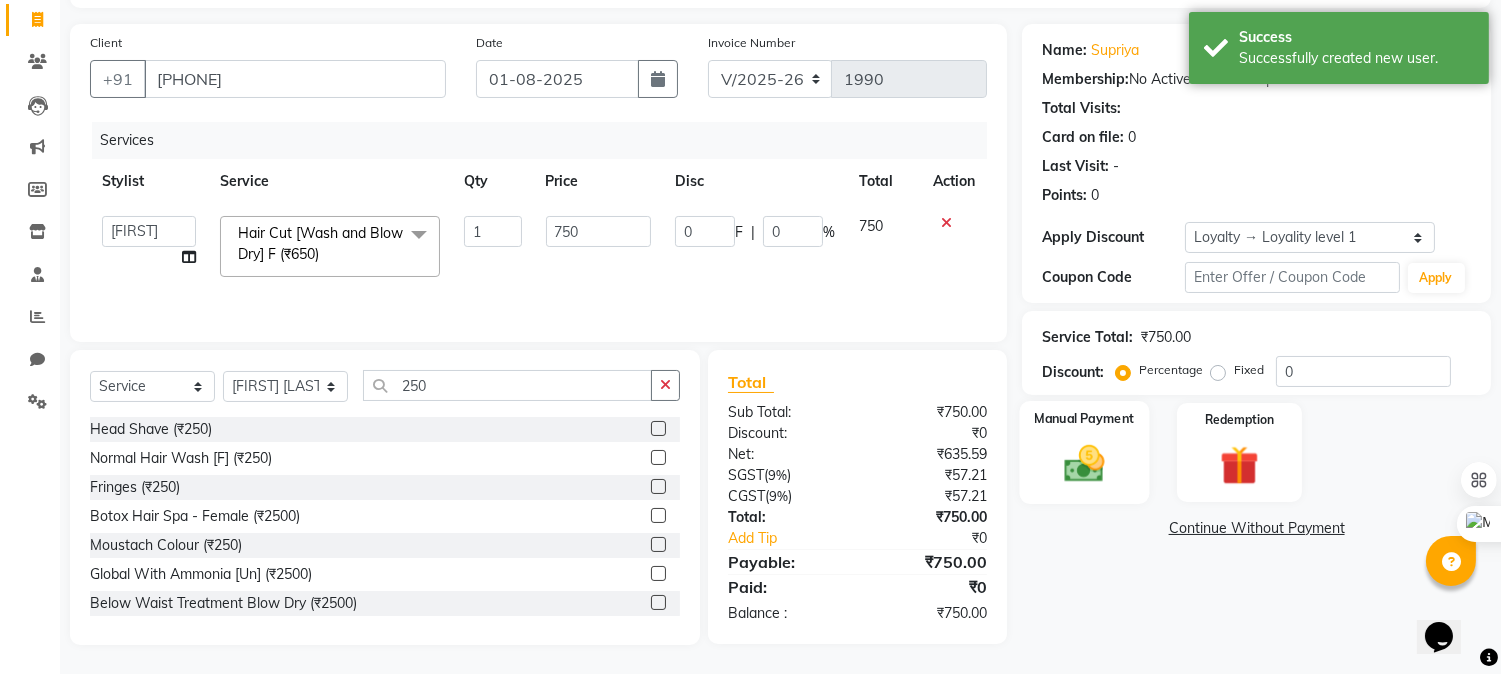 click 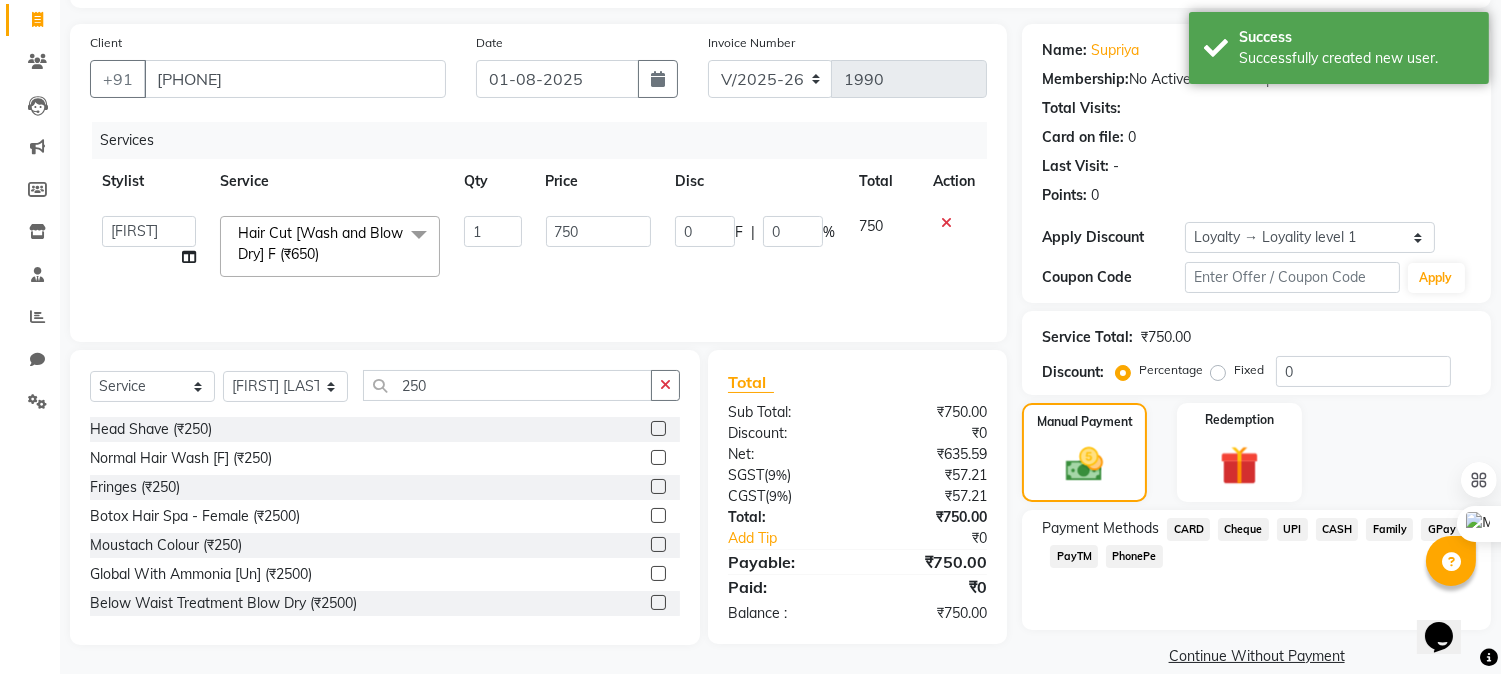 click on "UPI" 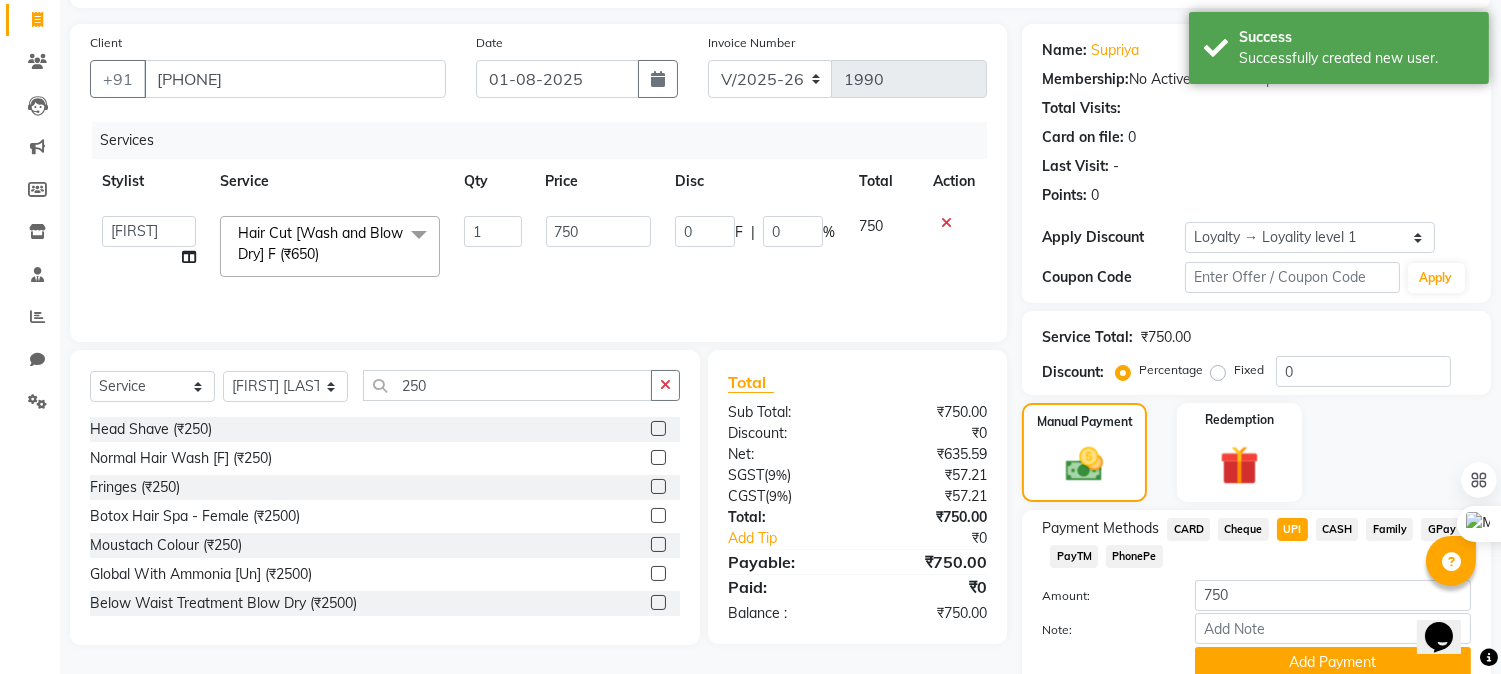 scroll, scrollTop: 208, scrollLeft: 0, axis: vertical 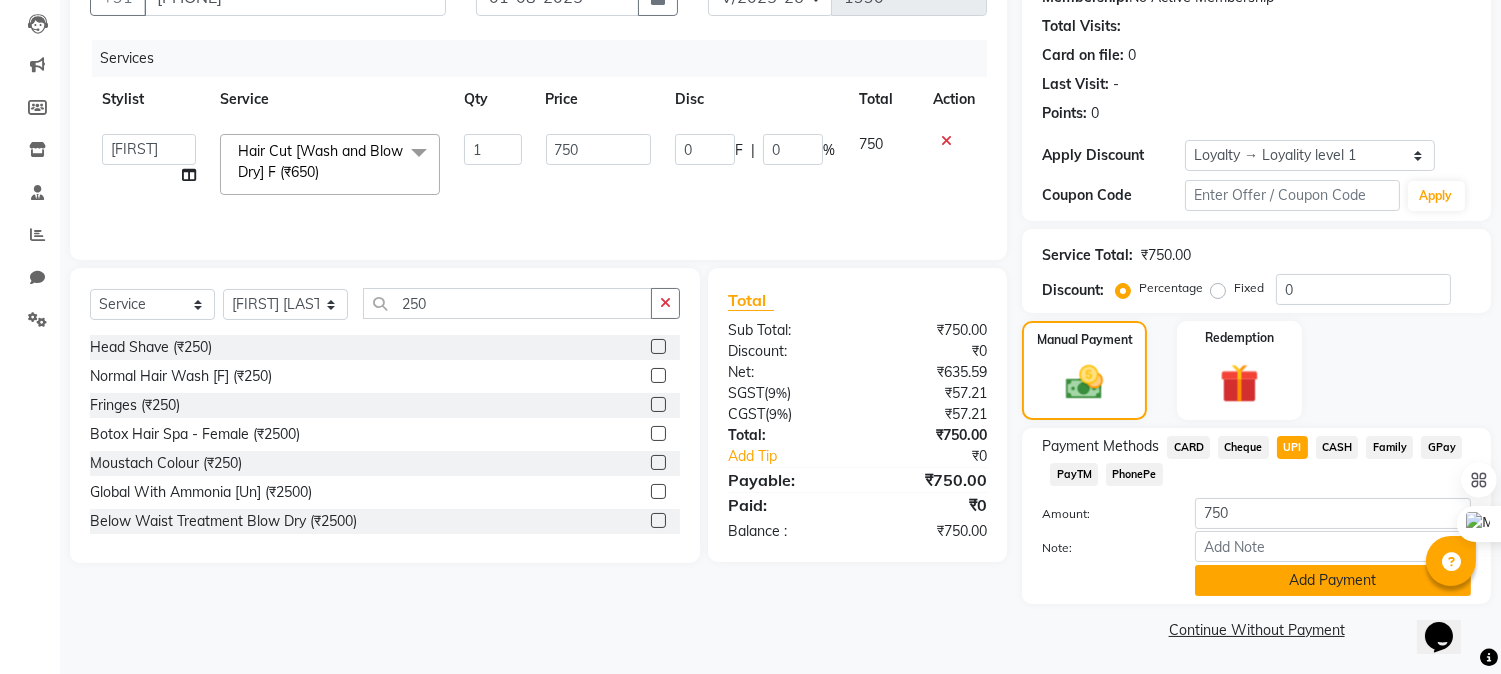 click on "Add Payment" 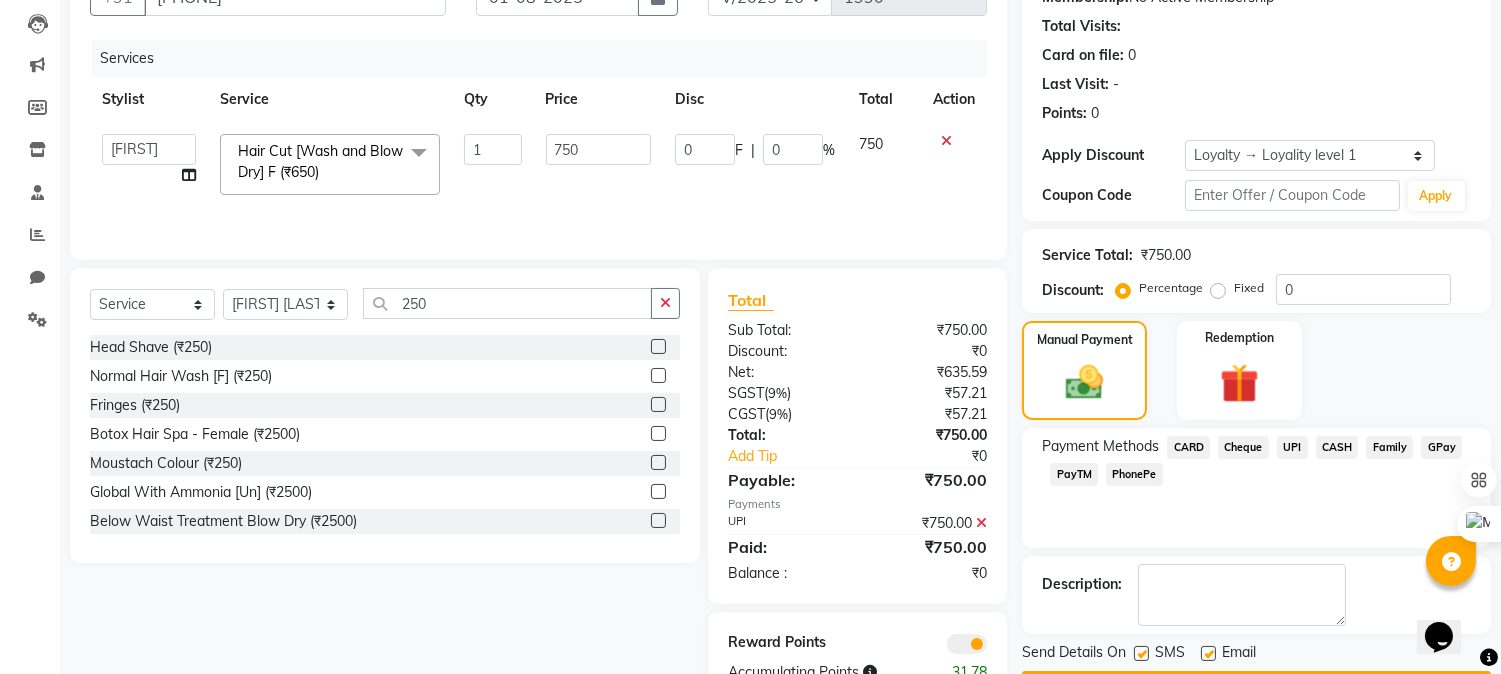 scroll, scrollTop: 266, scrollLeft: 0, axis: vertical 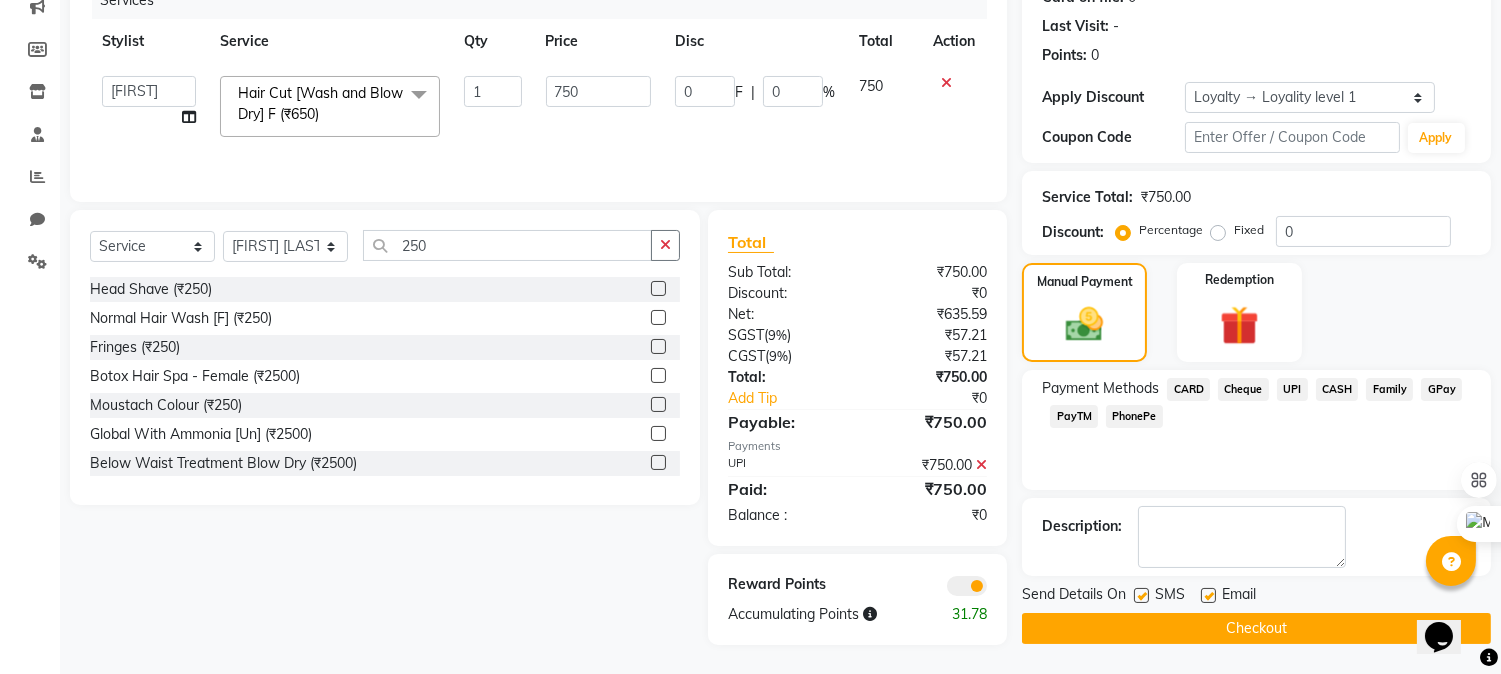 click on "Checkout" 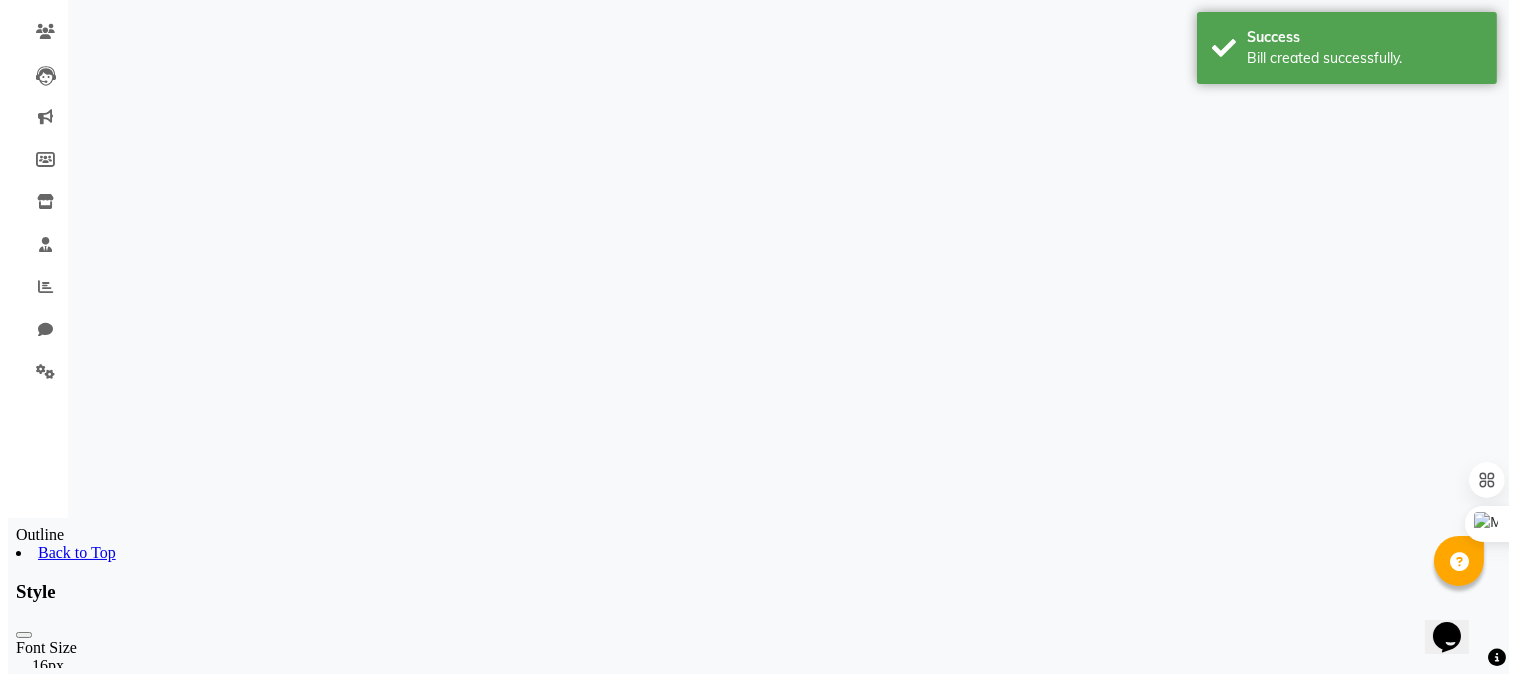 scroll, scrollTop: 0, scrollLeft: 0, axis: both 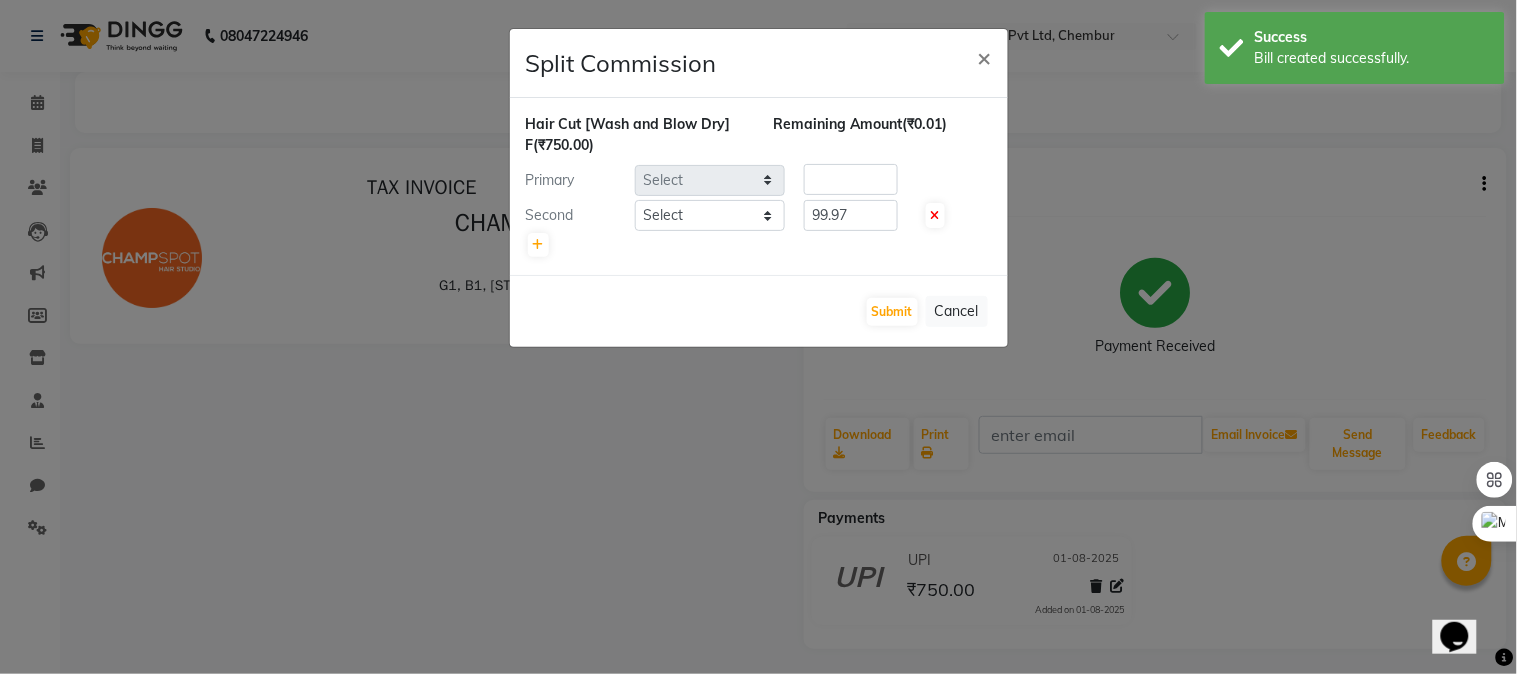 select on "69009" 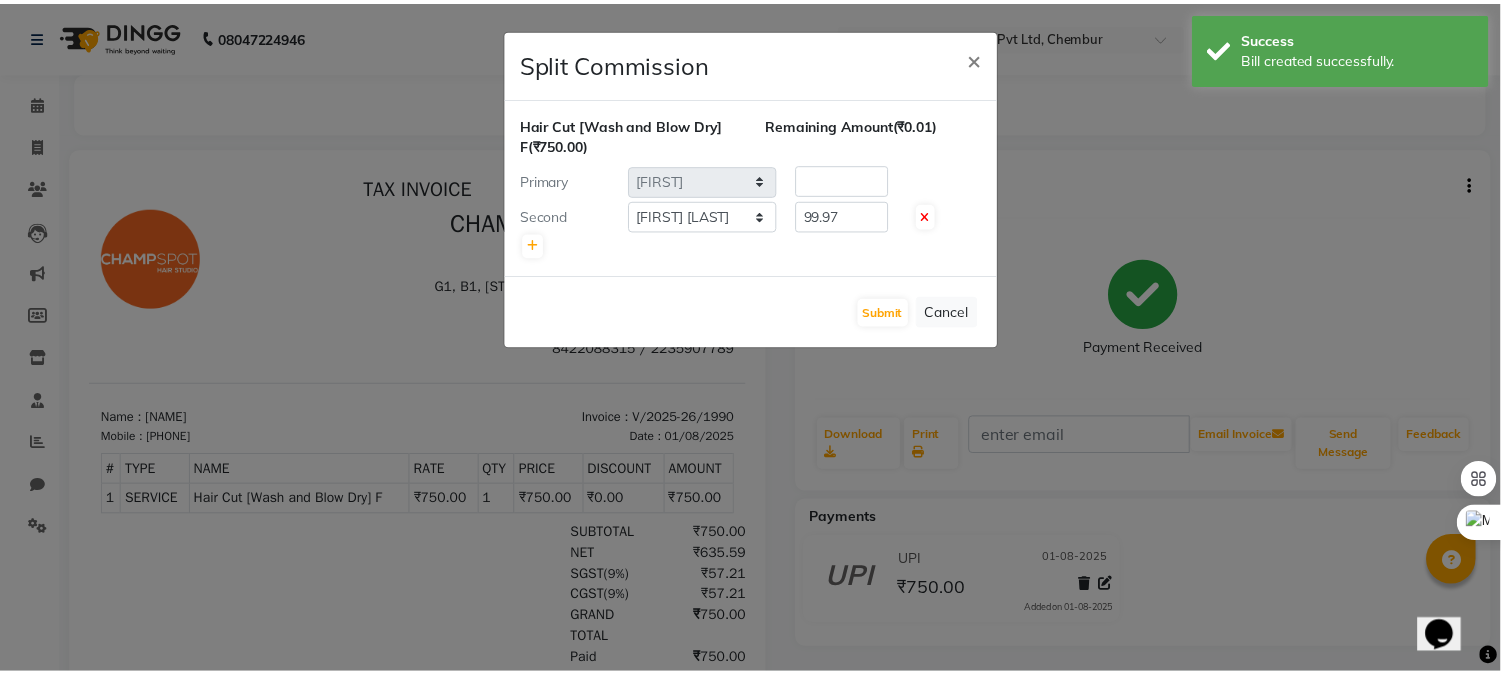 scroll, scrollTop: 0, scrollLeft: 0, axis: both 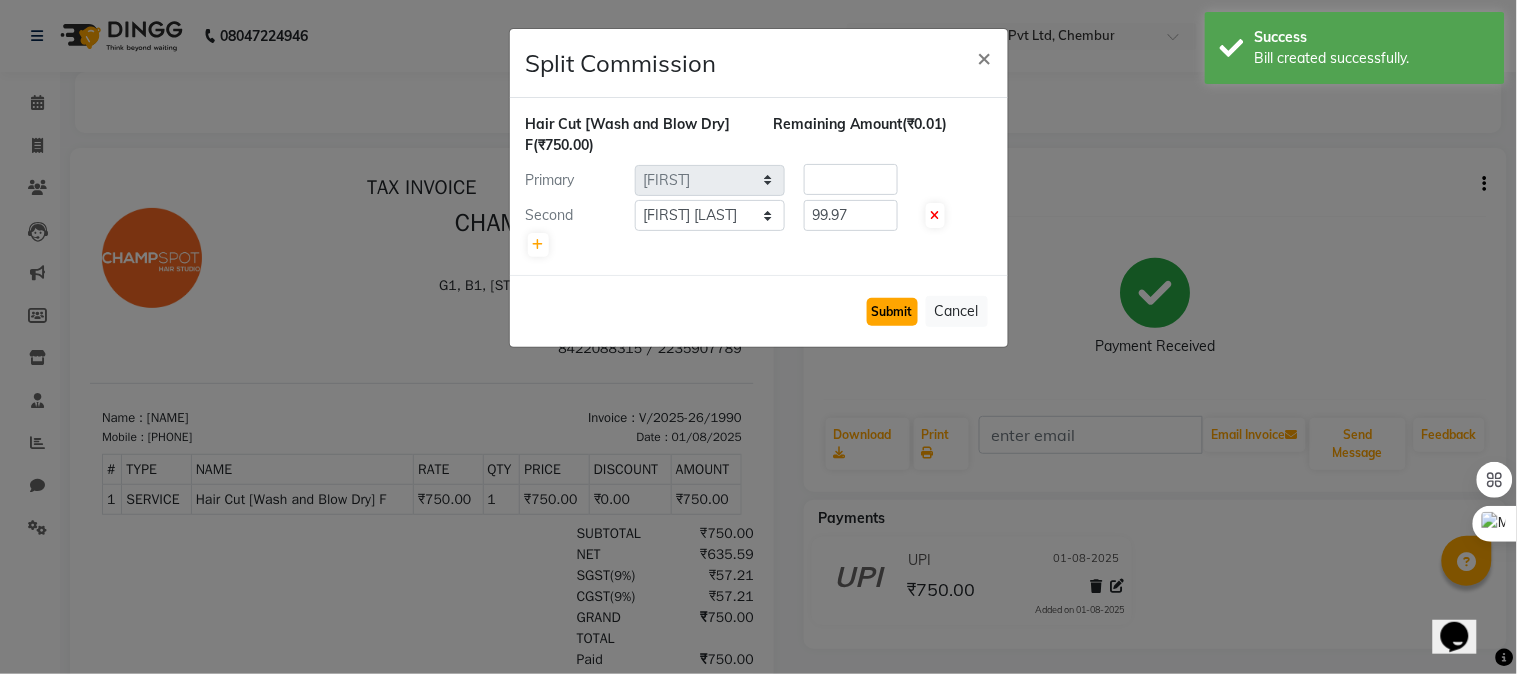click on "Submit" 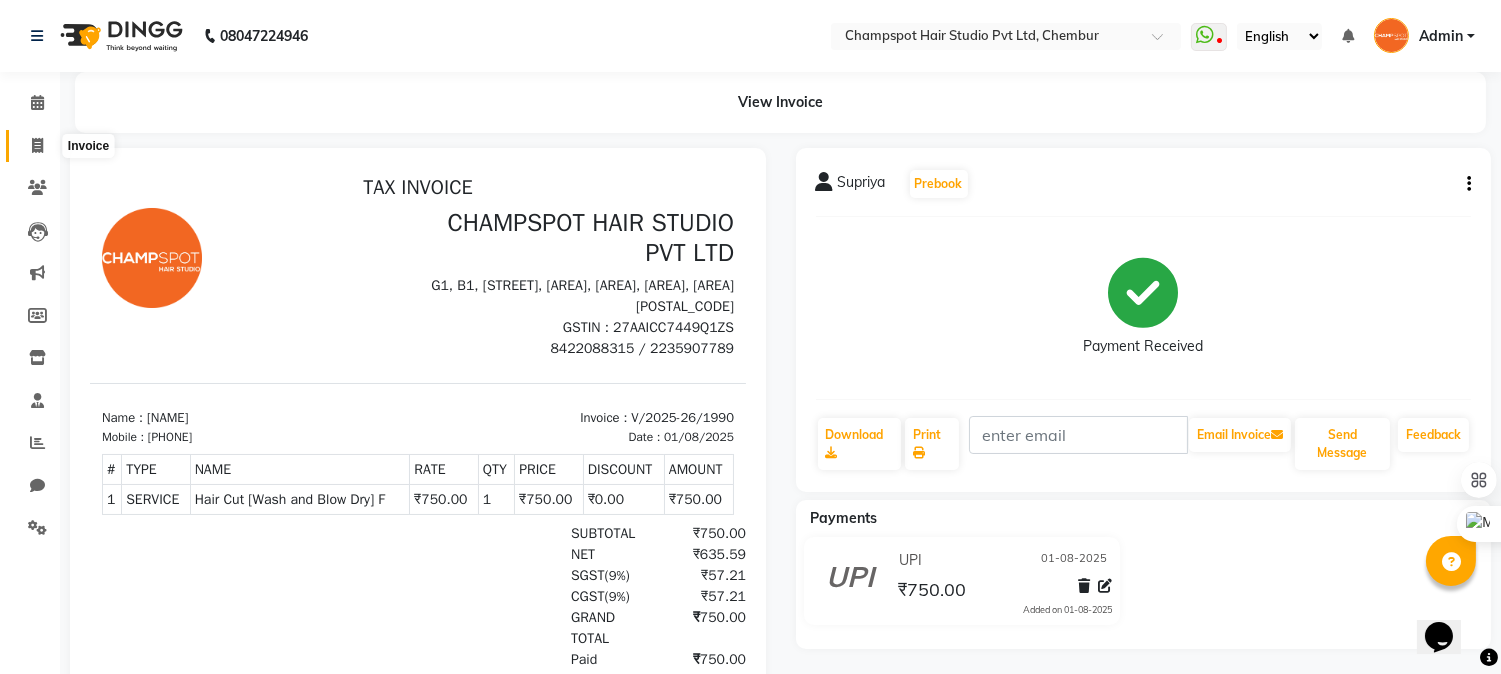 click 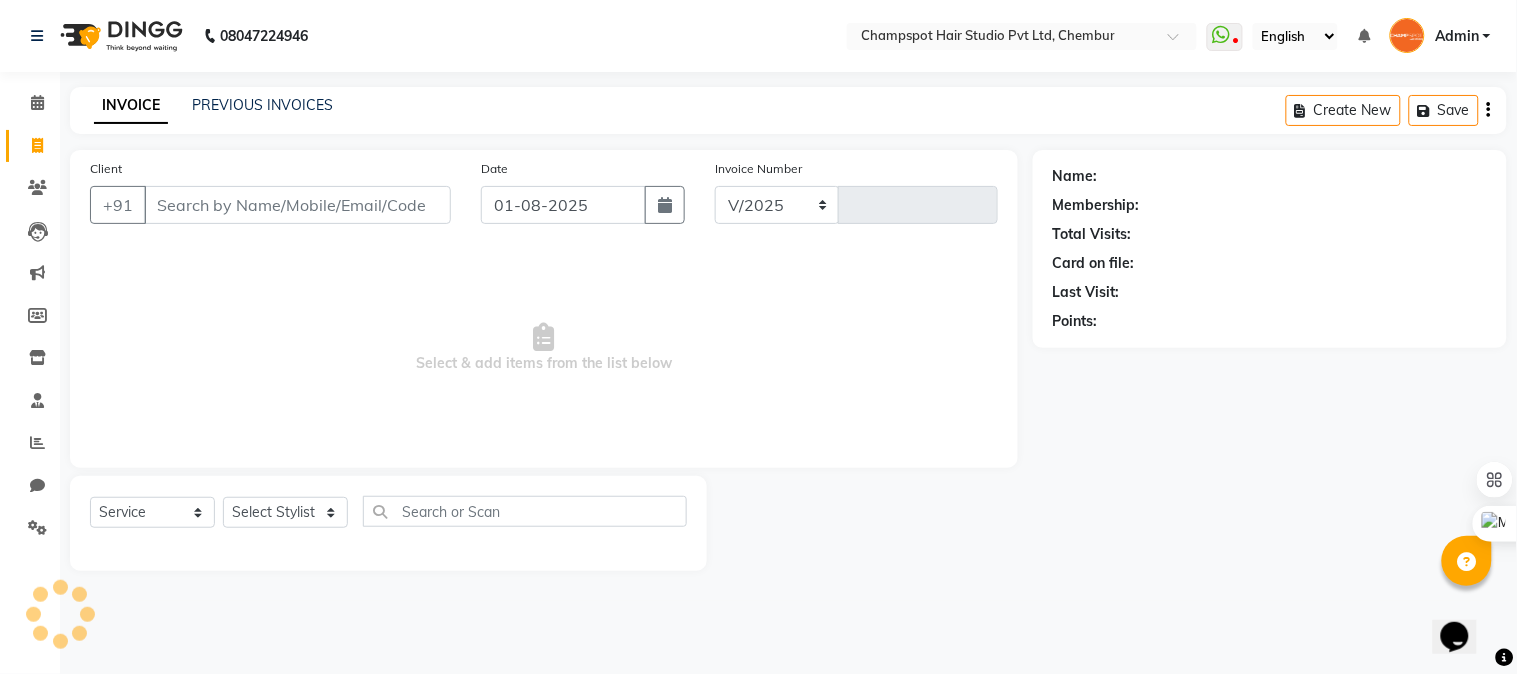 select on "7690" 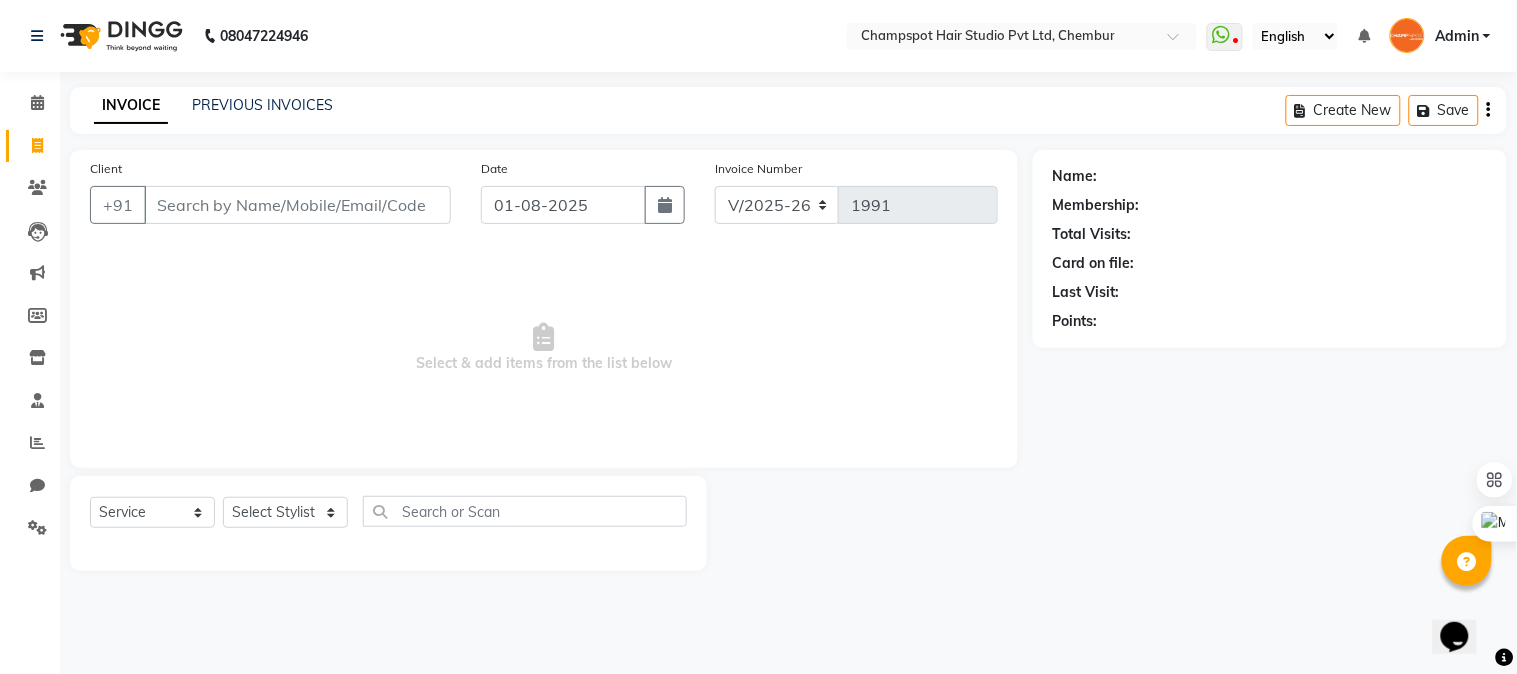 click on "Client" at bounding box center (297, 205) 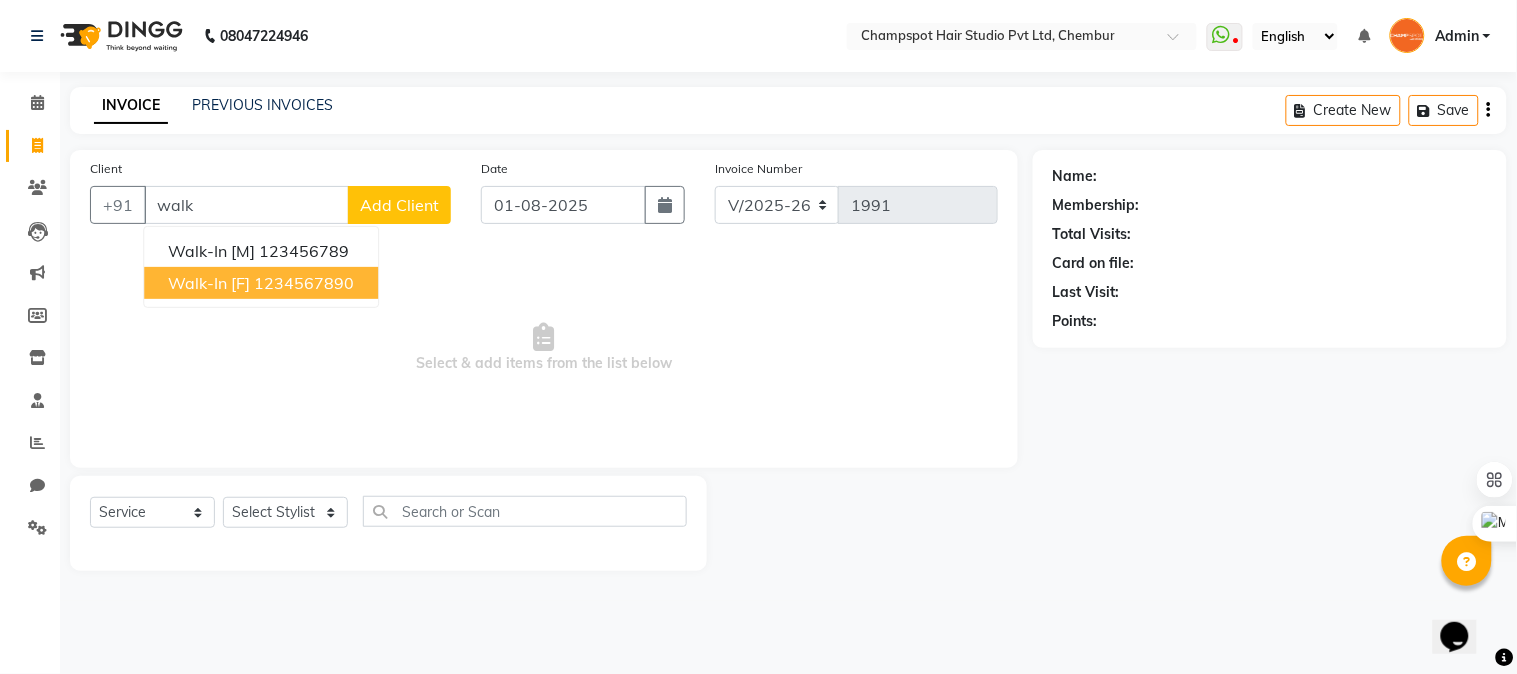 click on "1234567890" at bounding box center [304, 283] 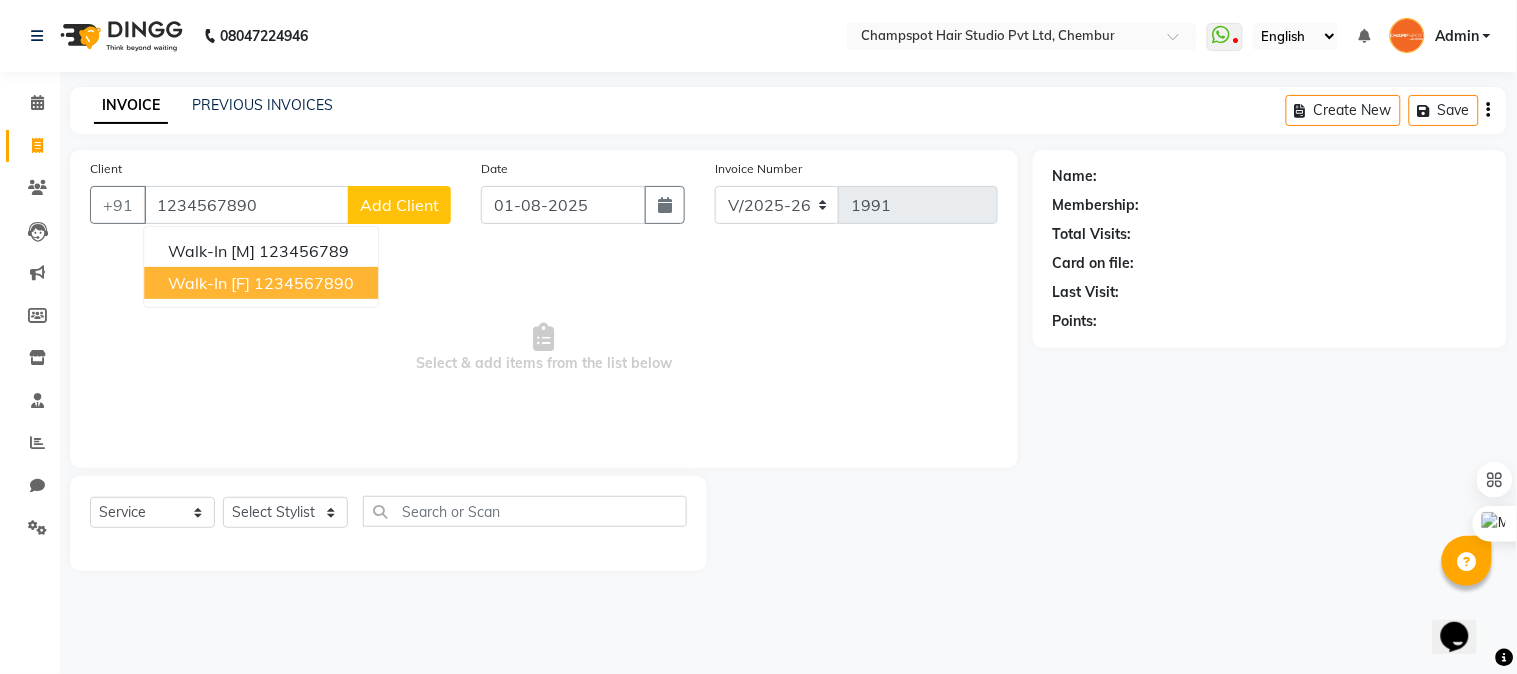 type on "1234567890" 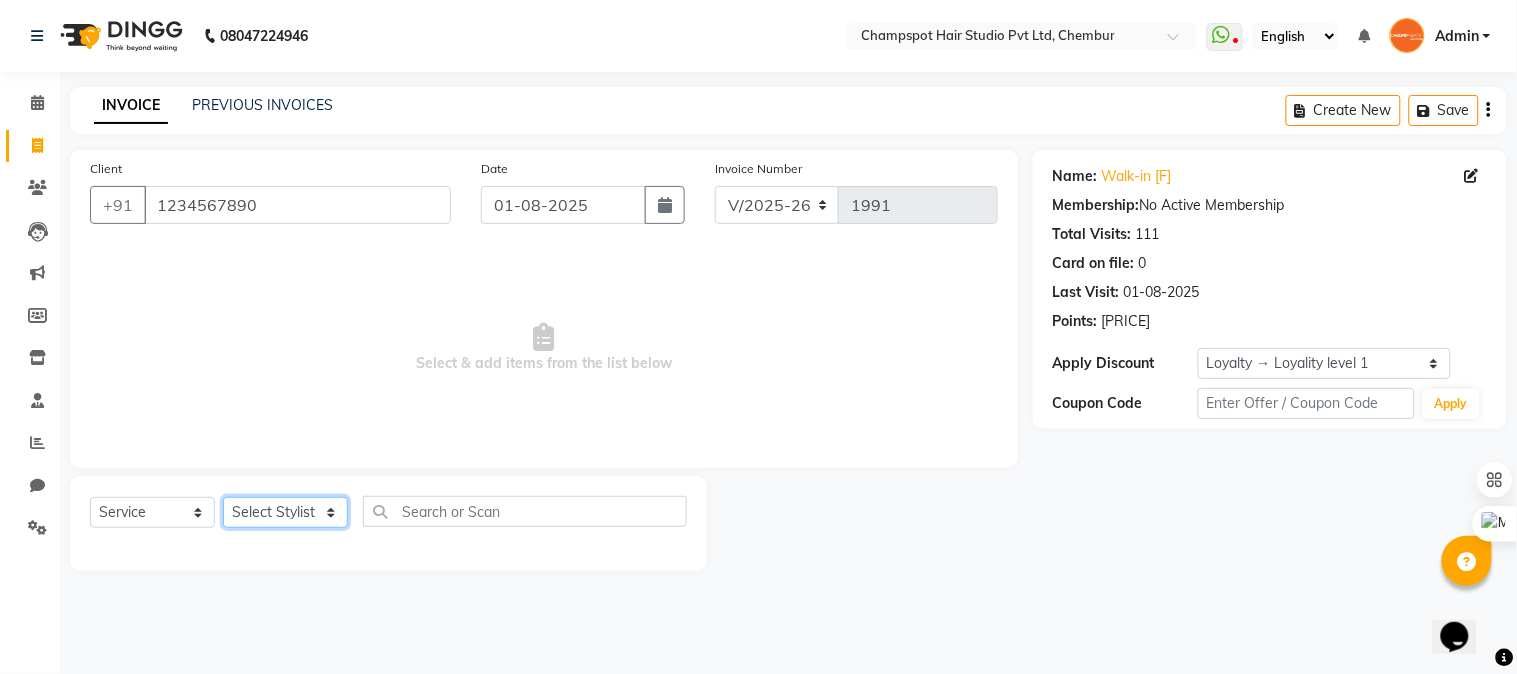 click on "Select Stylist Admin Ahmad [LAST] Falak Shaikh Hemant [LAST] Mamta Divekar Mukhtar Shamshad" 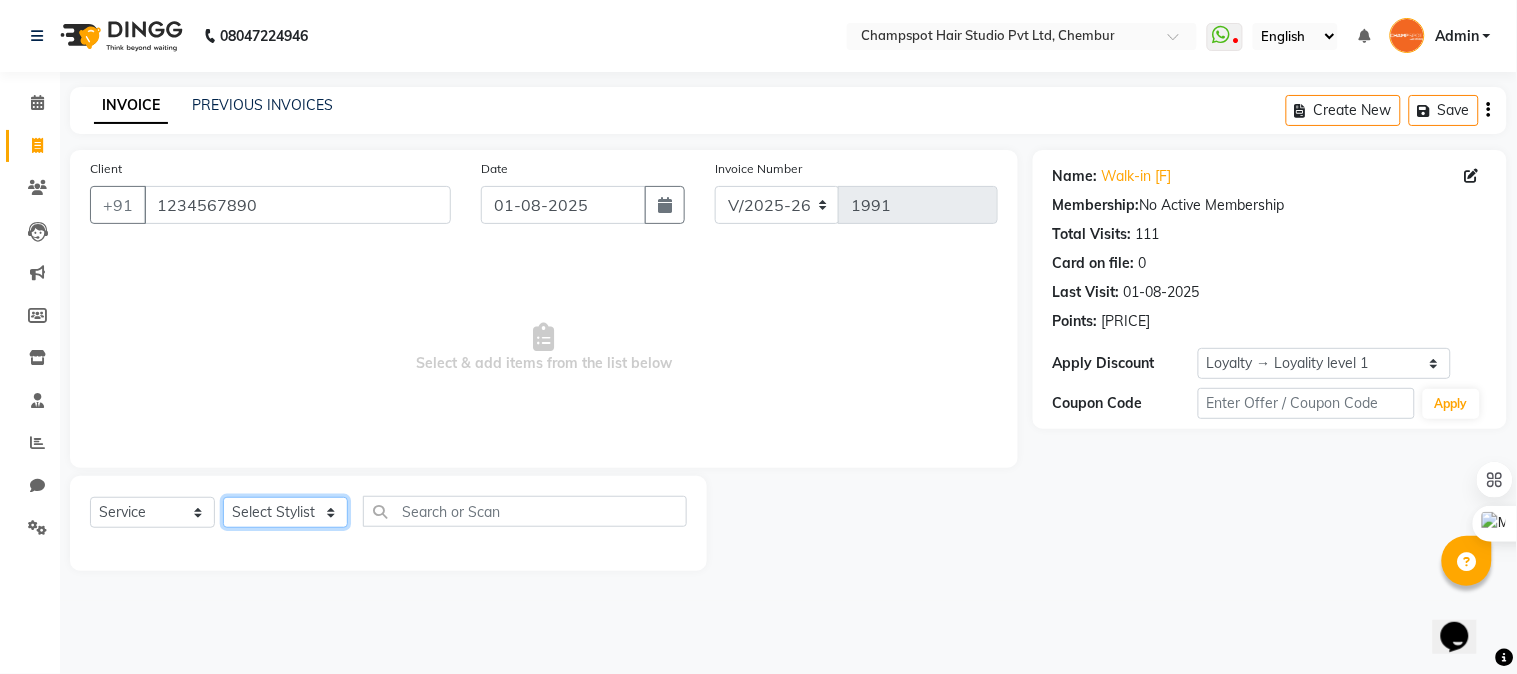 select on "70454" 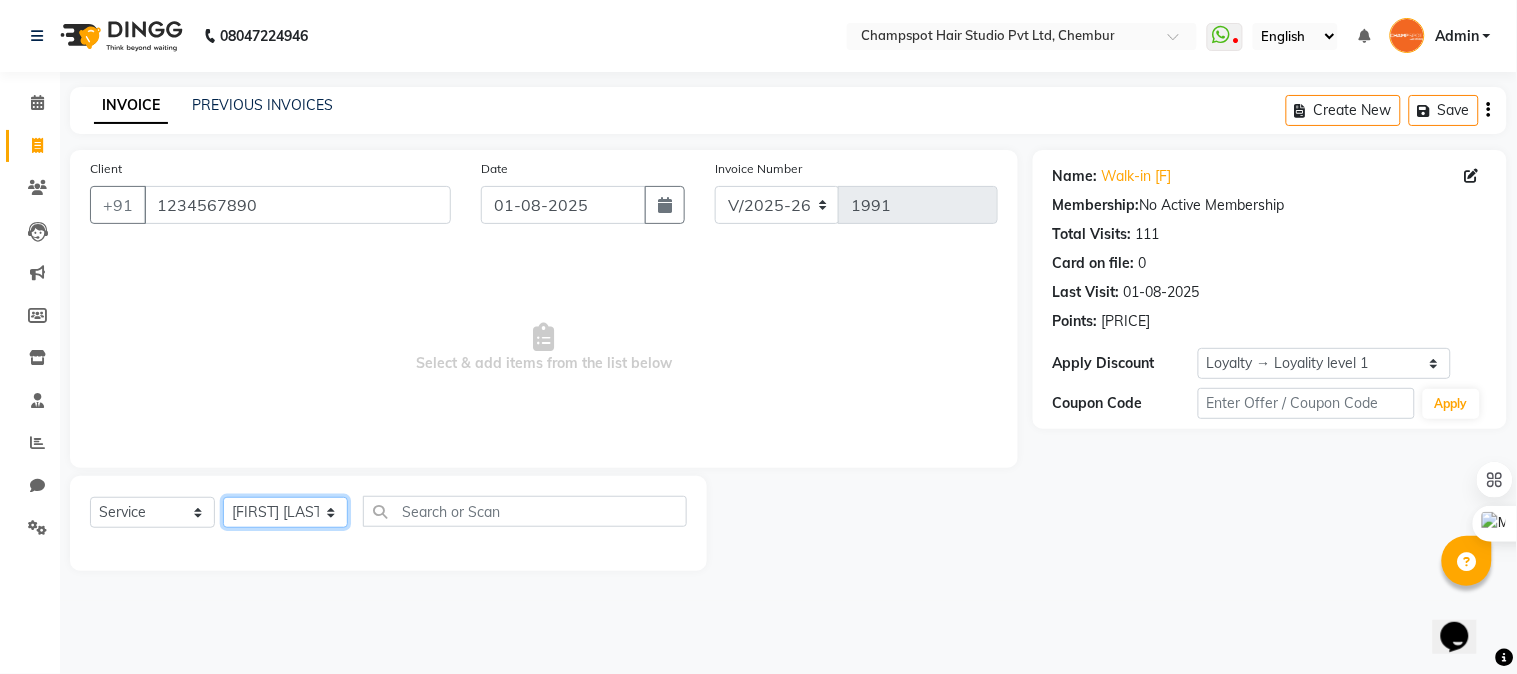 click on "Select Stylist Admin Ahmad [LAST] Falak Shaikh Hemant [LAST] Mamta Divekar Mukhtar Shamshad" 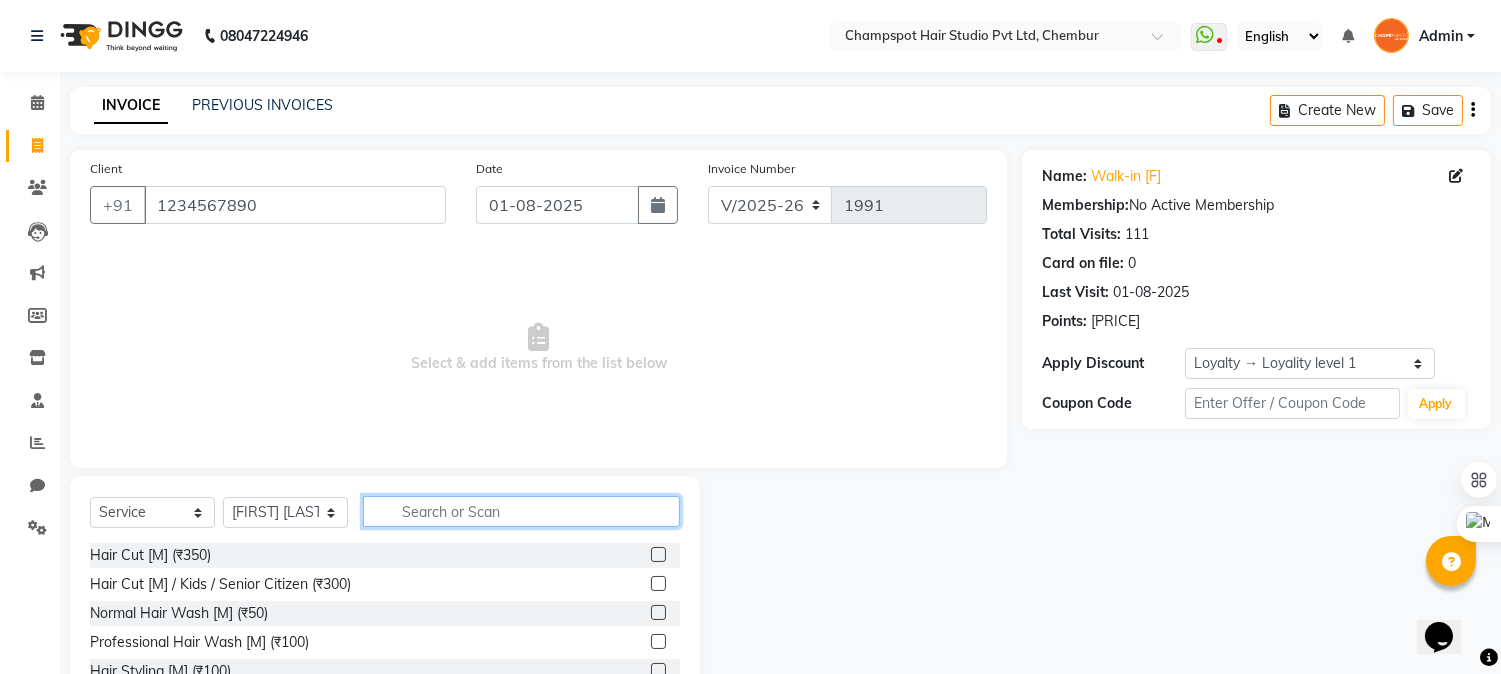 click 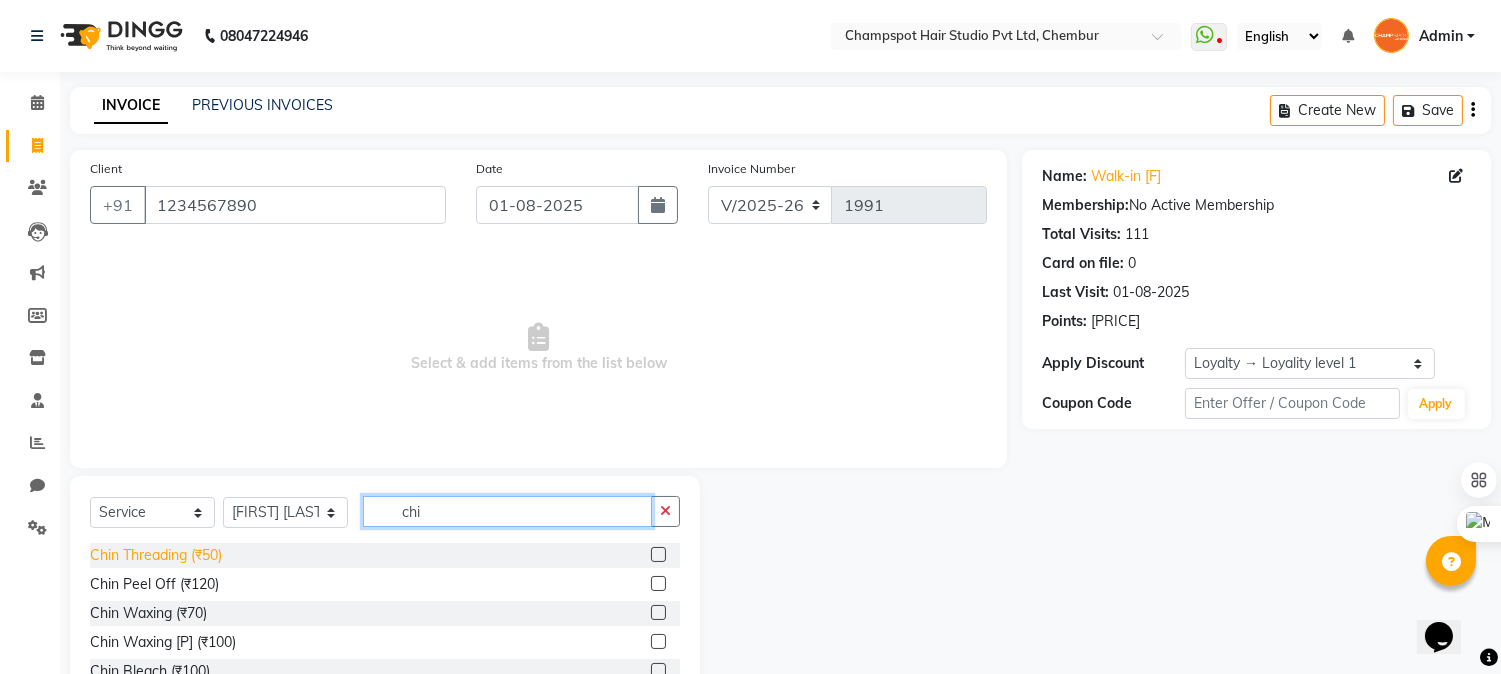 type on "chi" 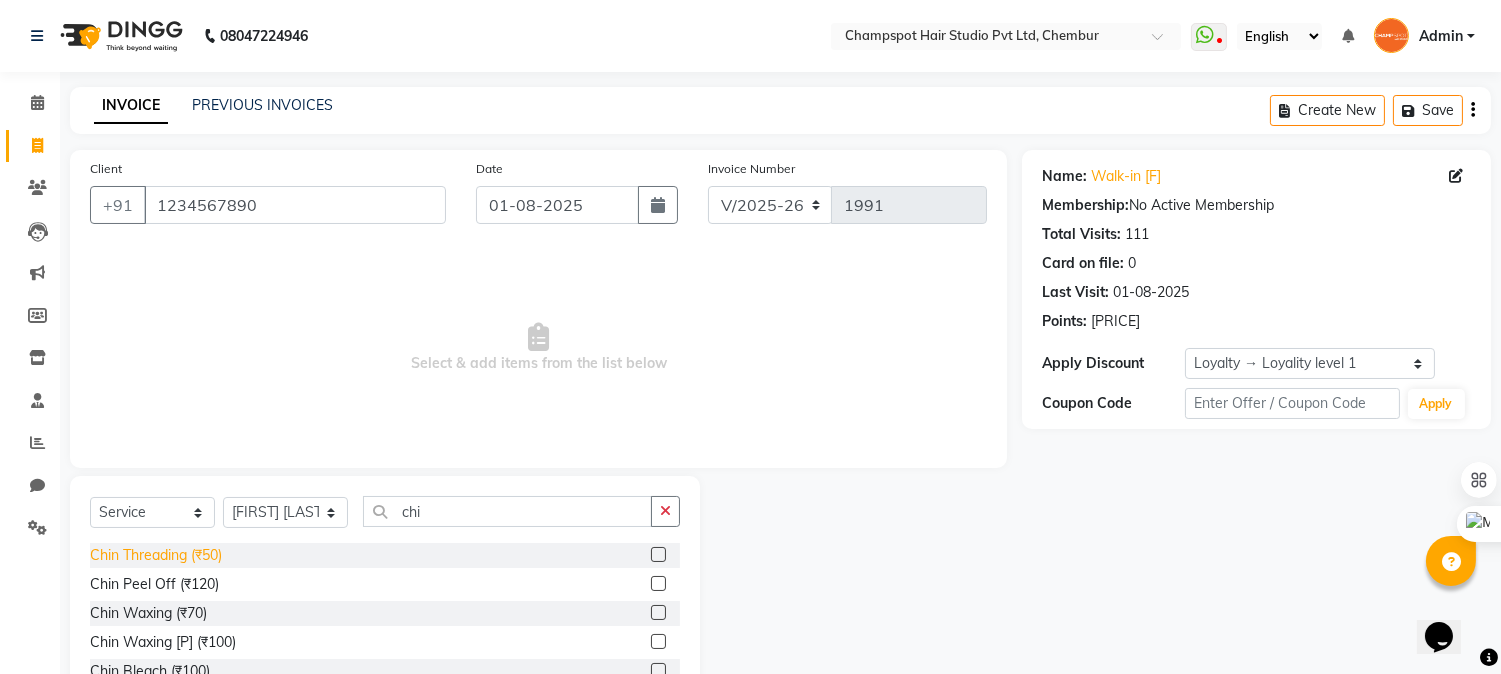 click on "Chin Threading (₹50)" 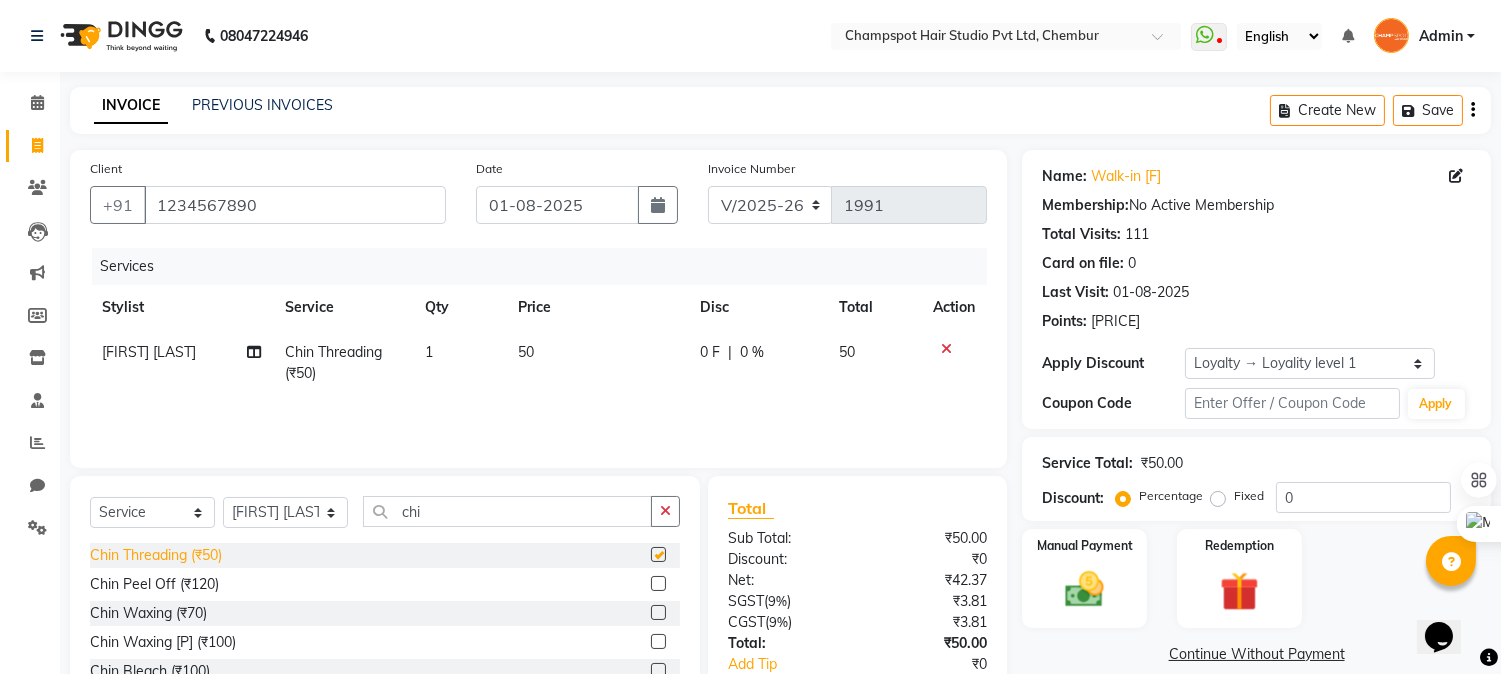checkbox on "false" 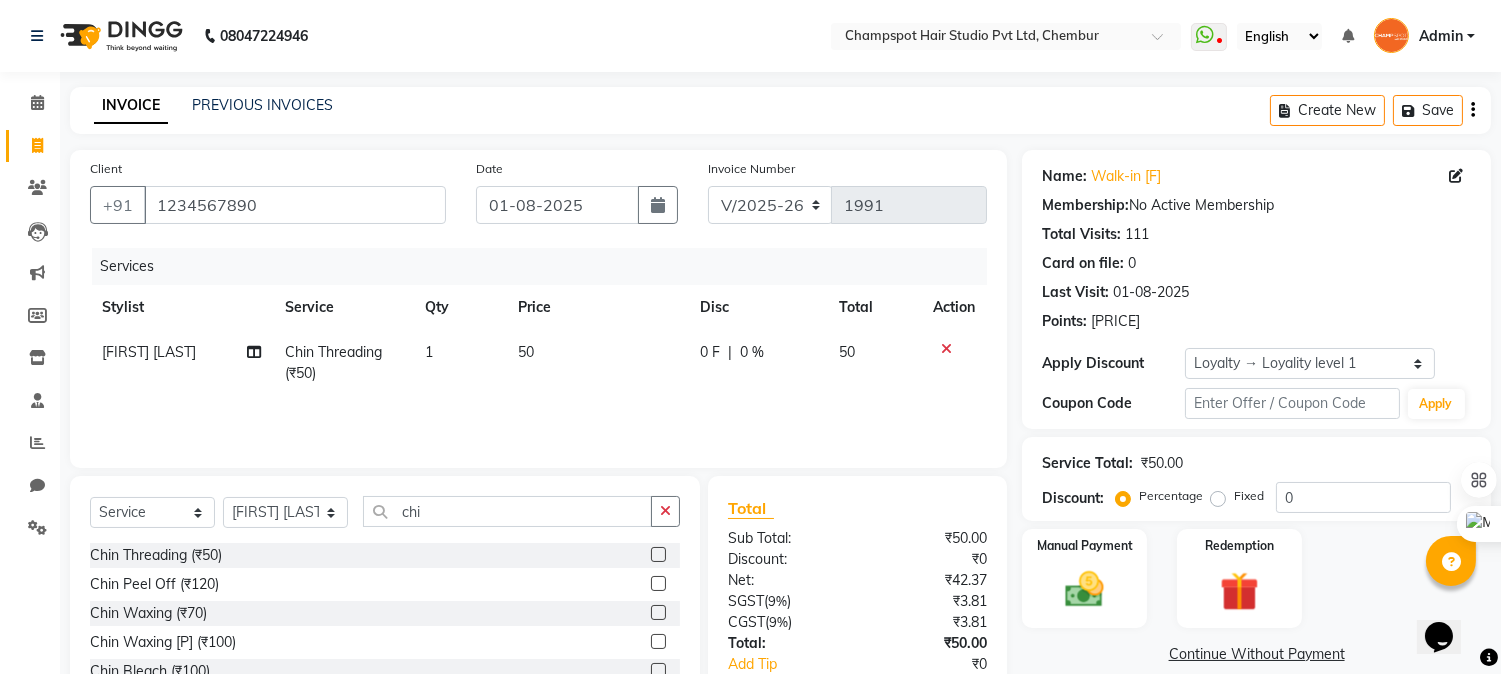 scroll, scrollTop: 126, scrollLeft: 0, axis: vertical 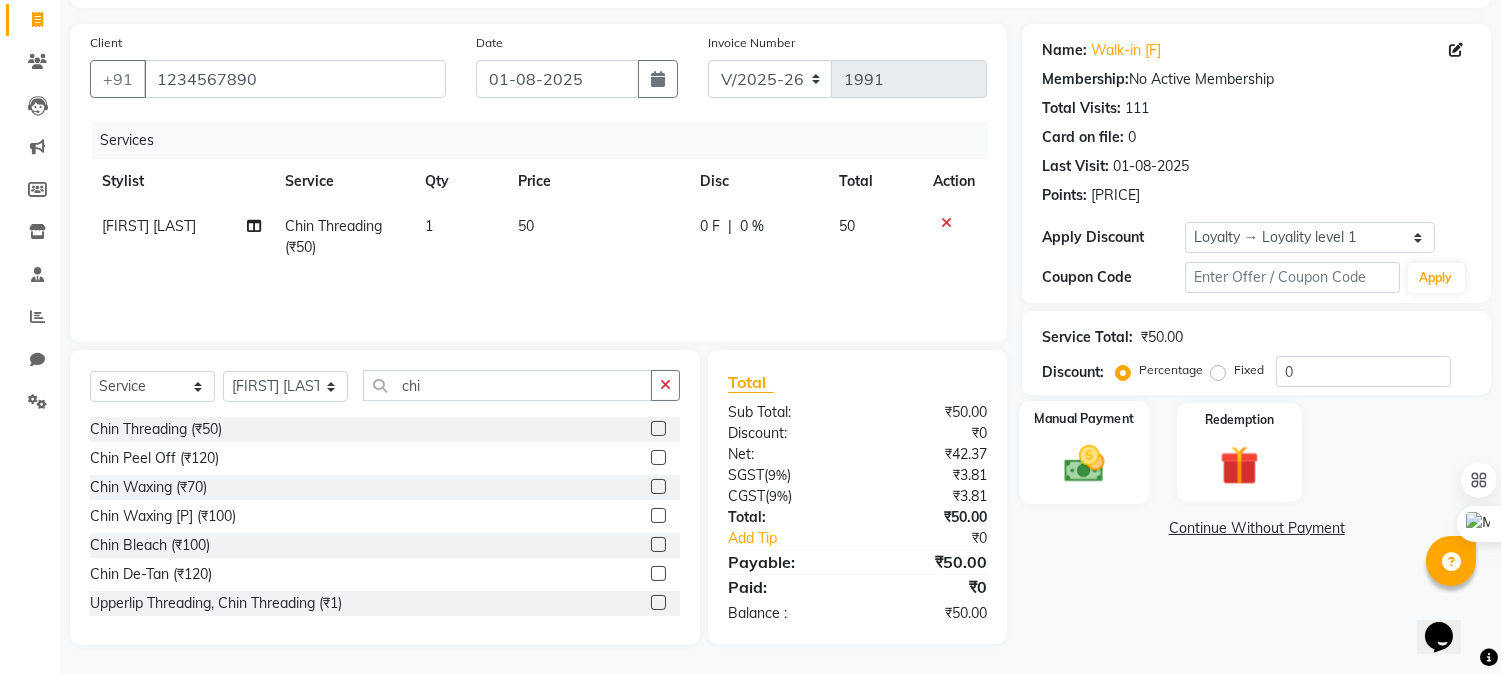 click 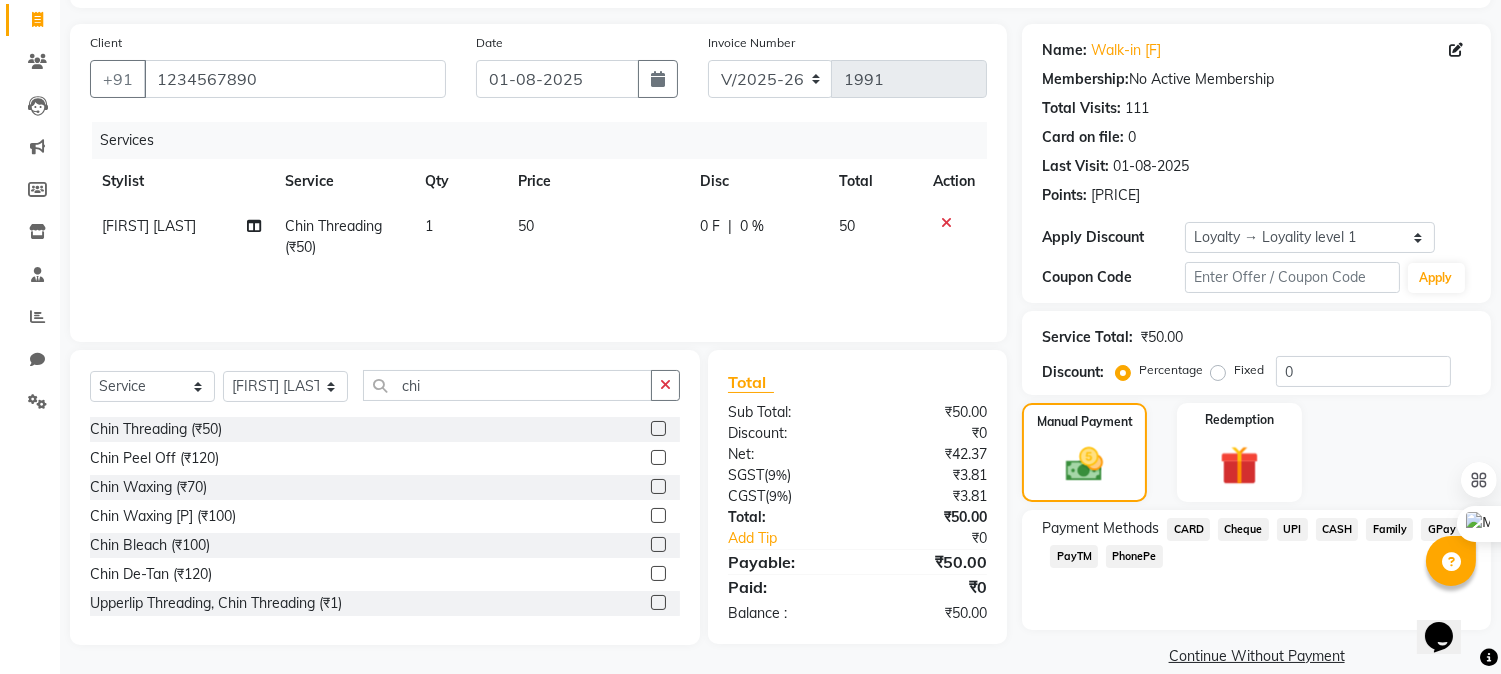click on "UPI" 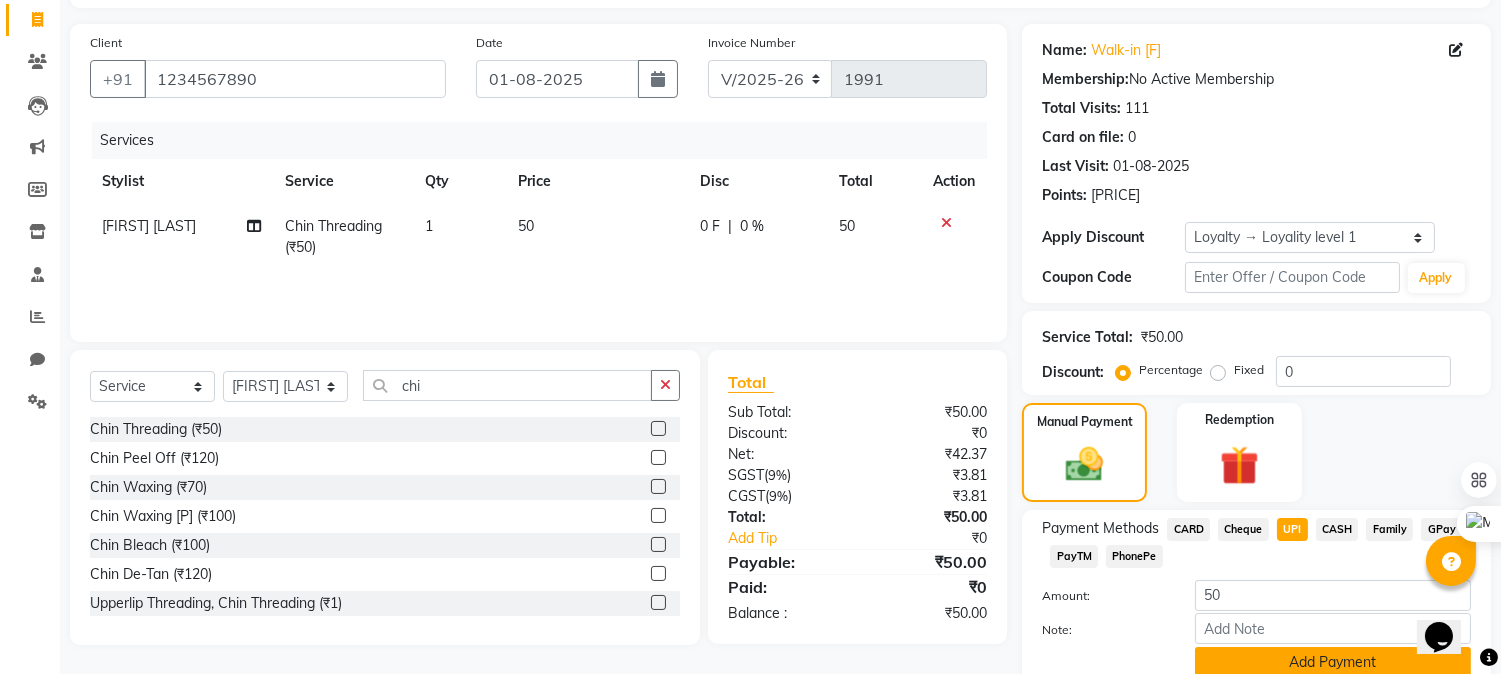 scroll, scrollTop: 208, scrollLeft: 0, axis: vertical 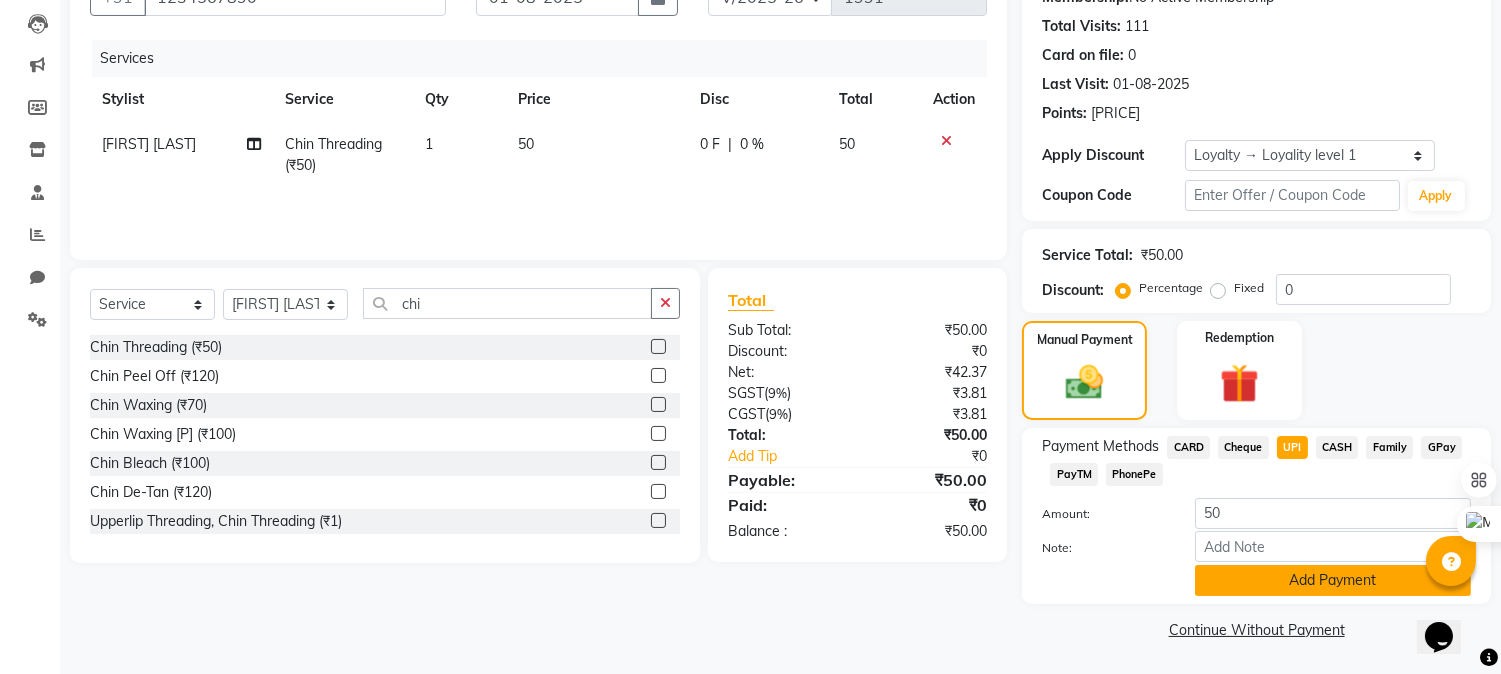 click on "Add Payment" 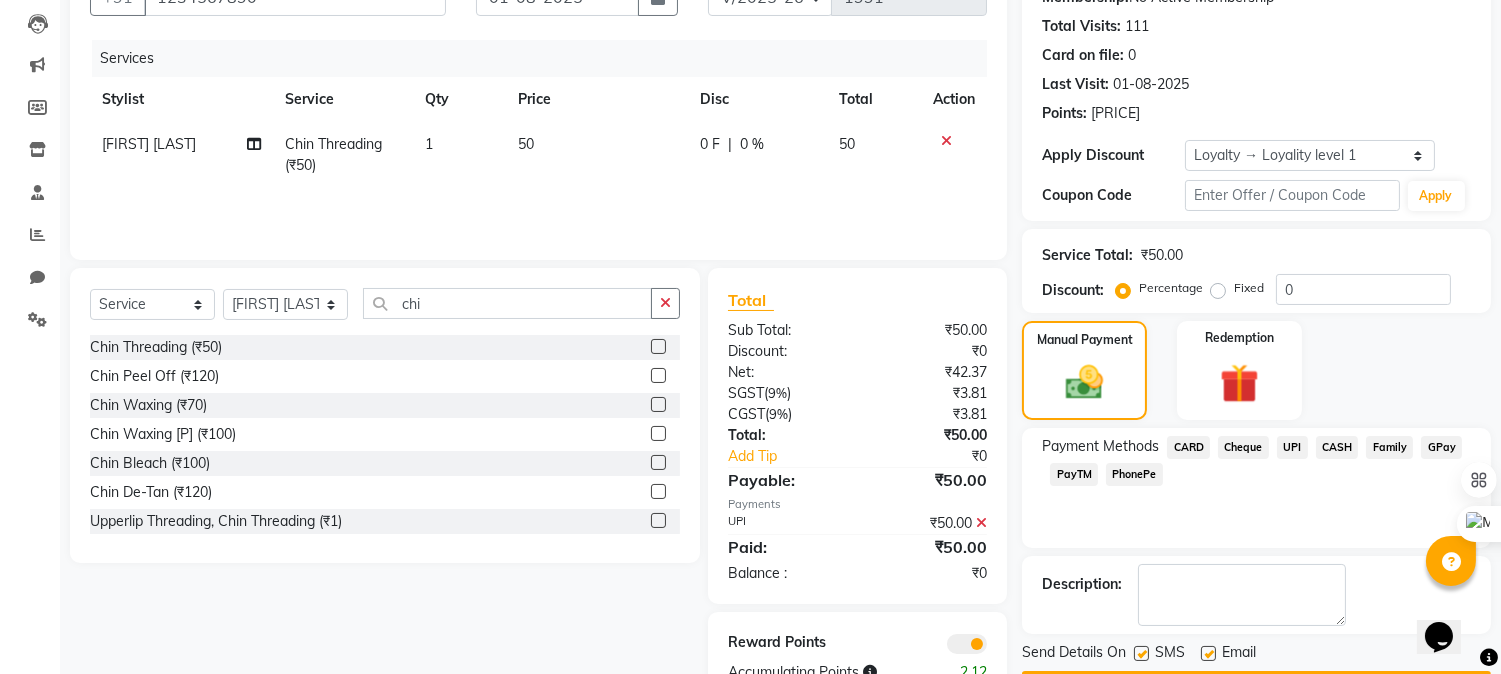 scroll, scrollTop: 266, scrollLeft: 0, axis: vertical 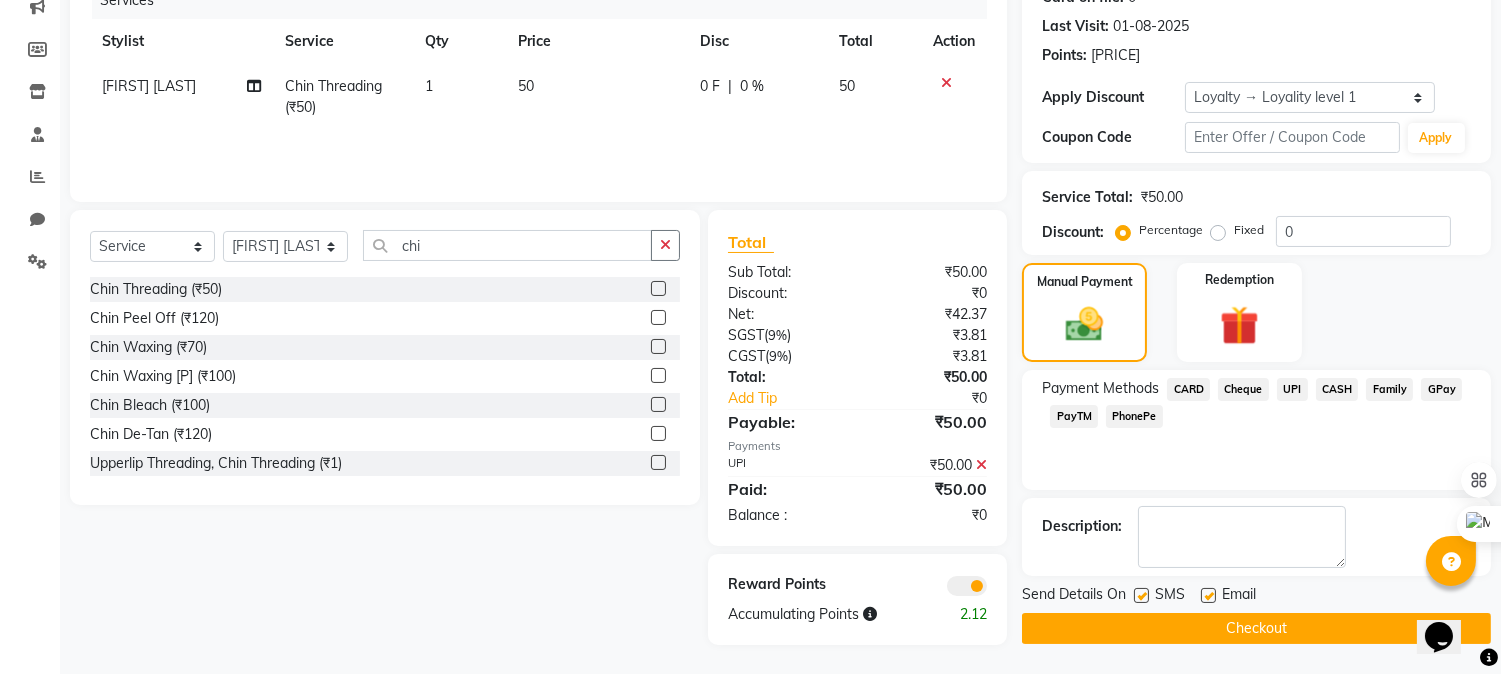click on "Checkout" 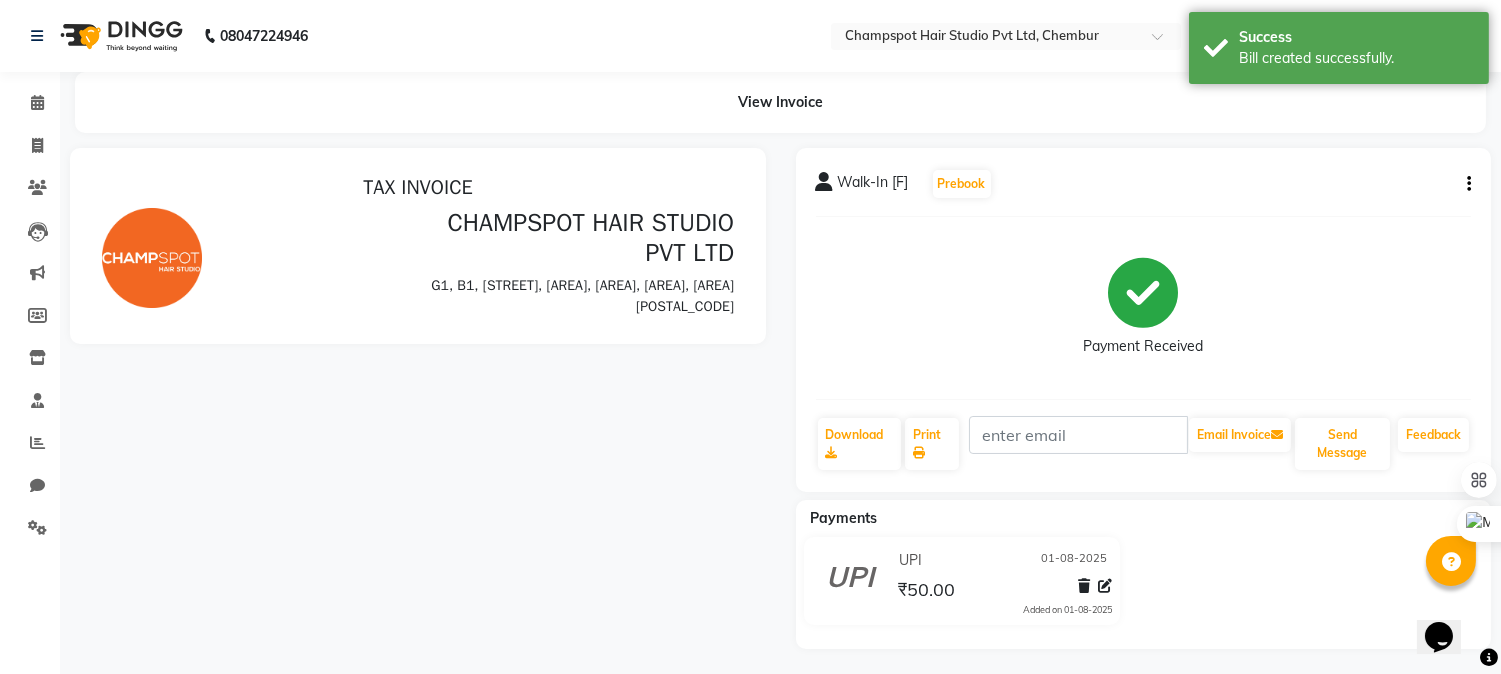 scroll, scrollTop: 0, scrollLeft: 0, axis: both 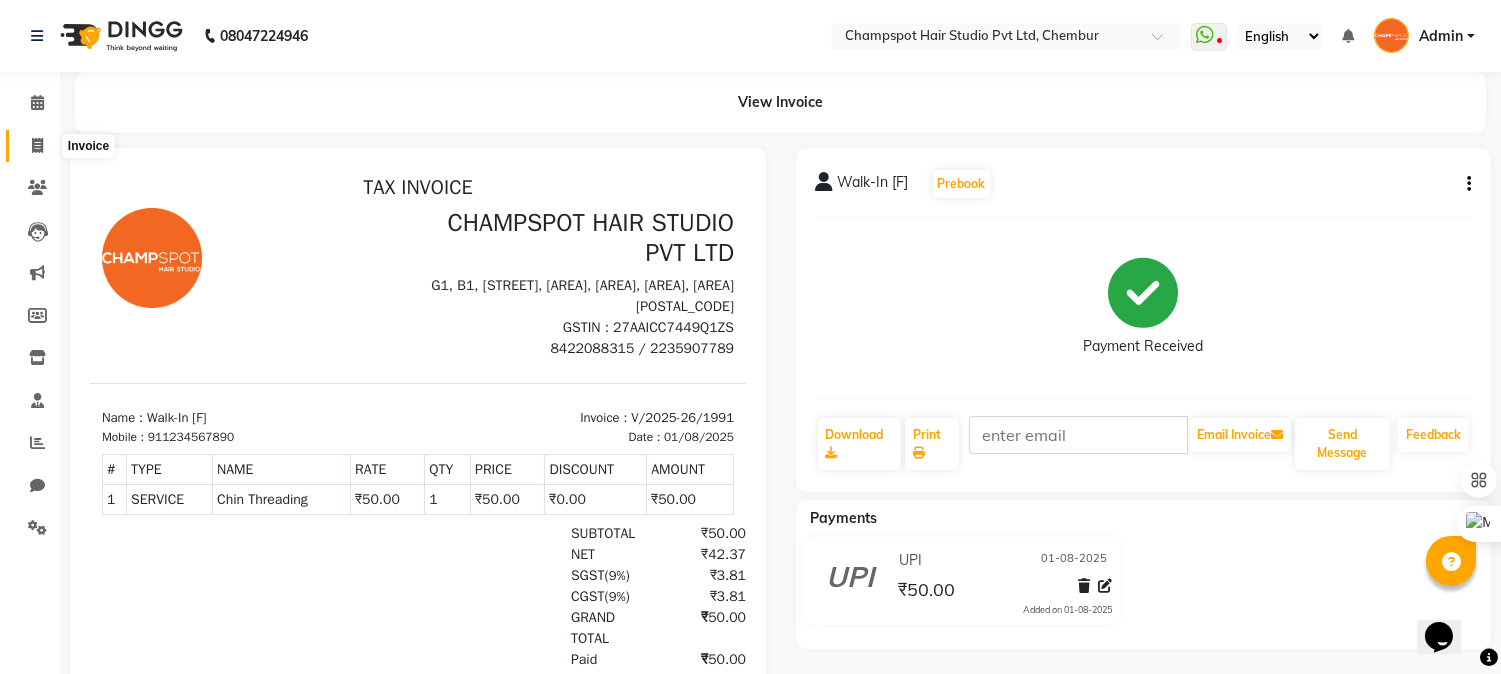 click 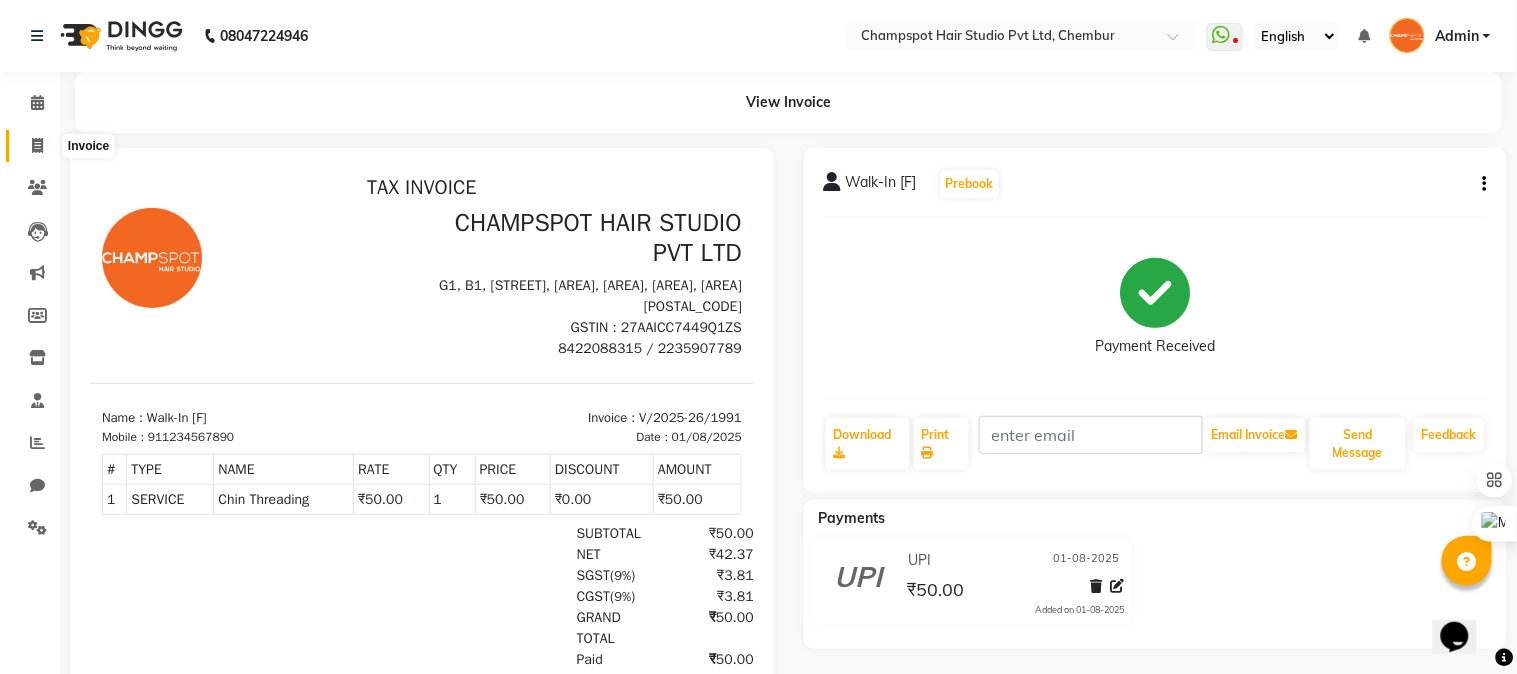 select on "service" 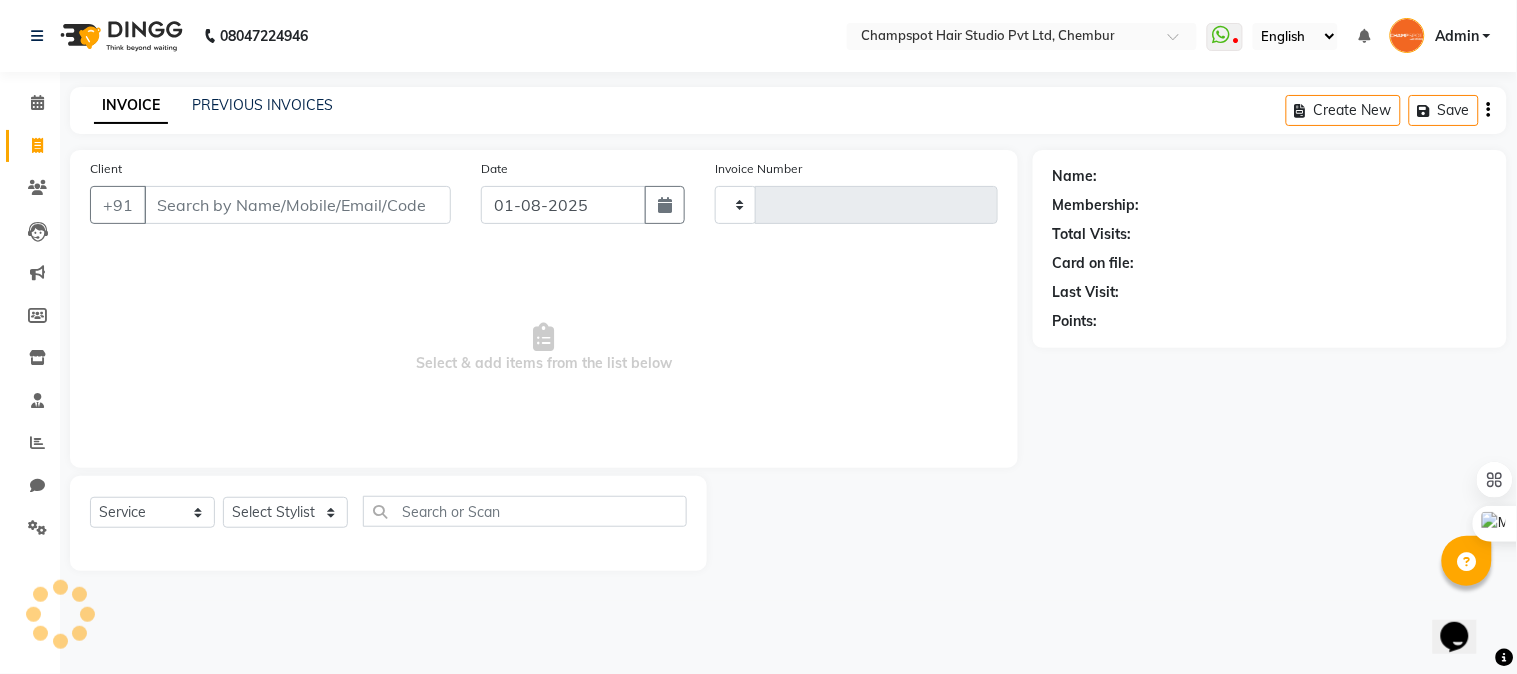 type on "1992" 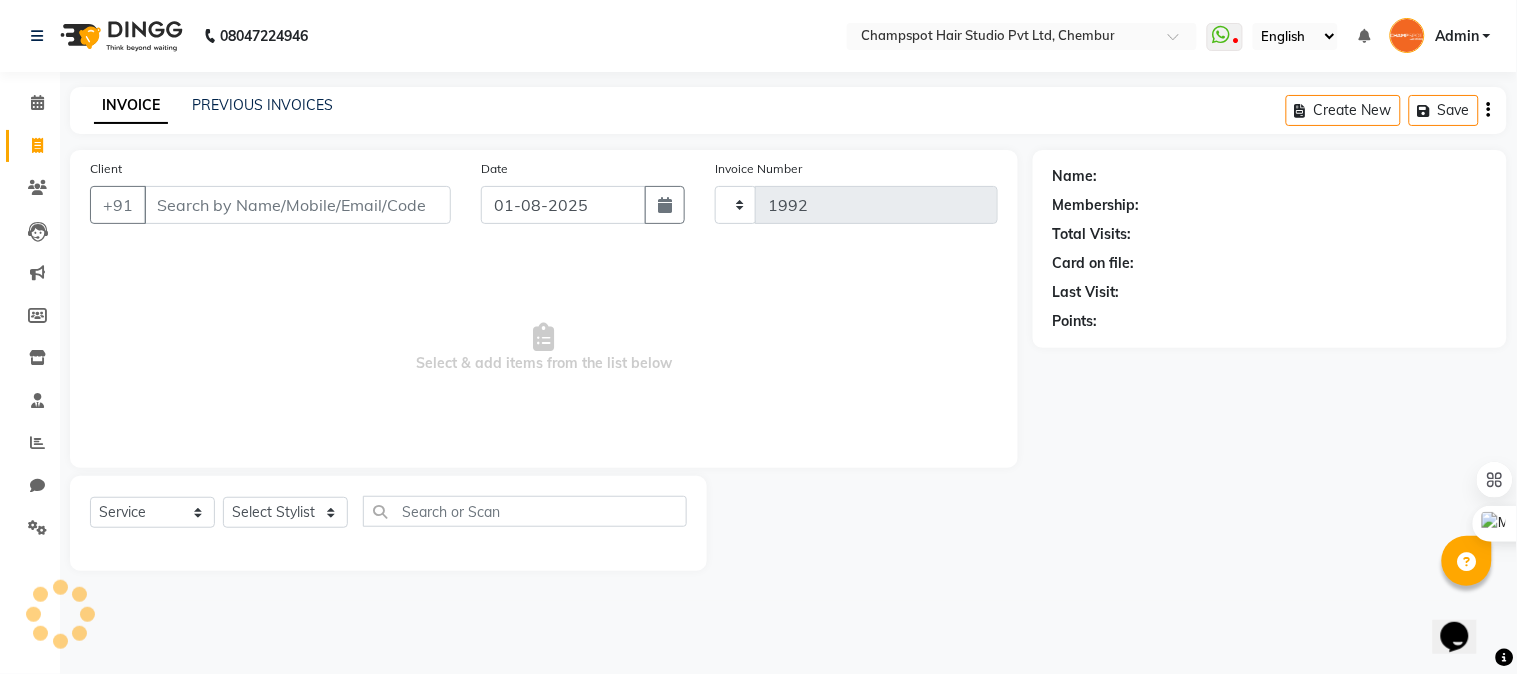 select on "7690" 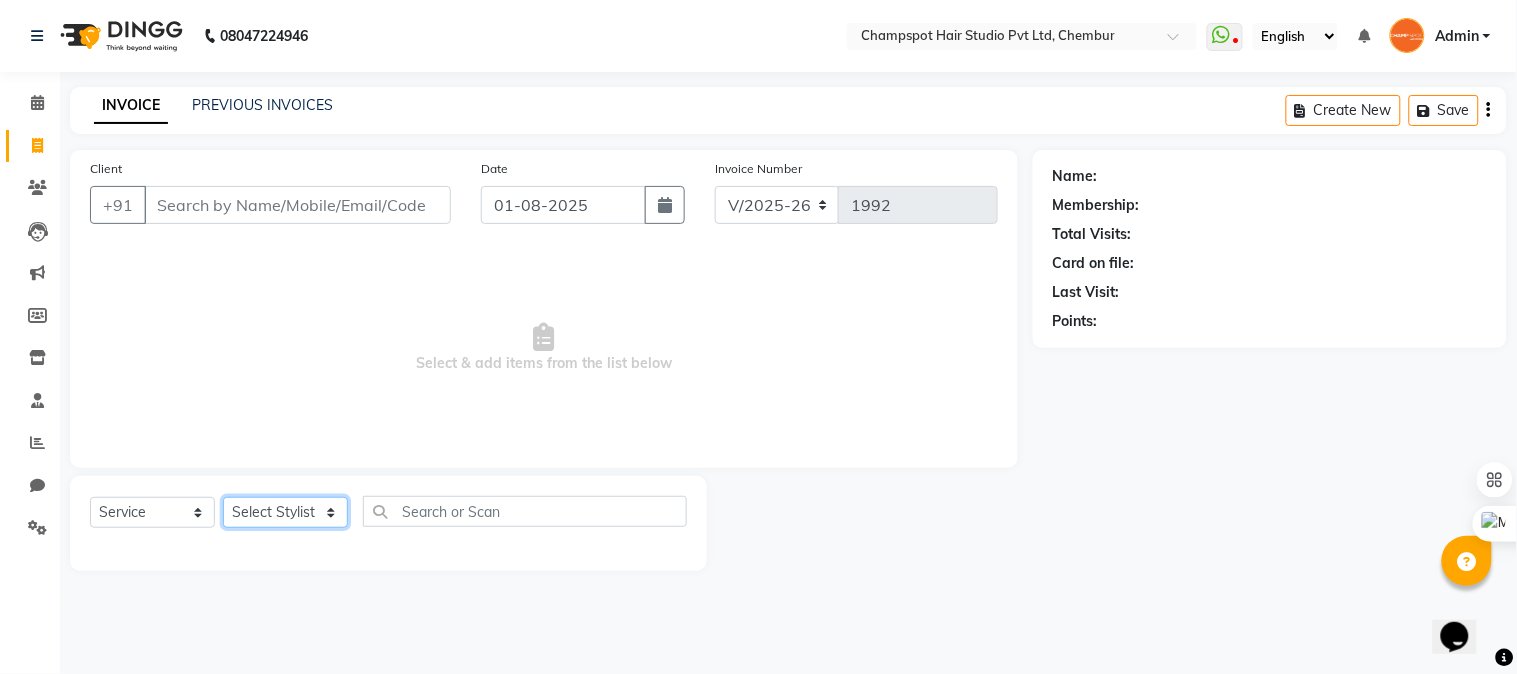 click on "Select Stylist" 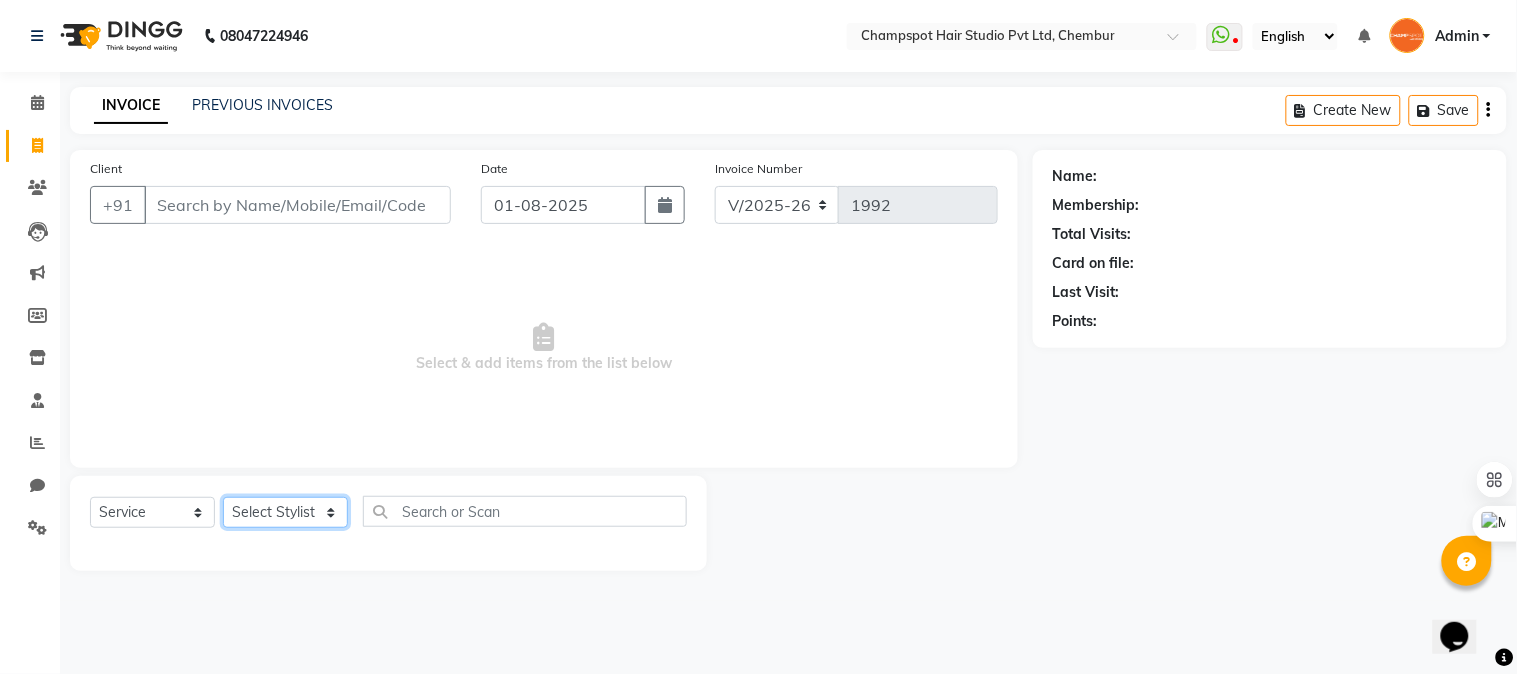 select on "69008" 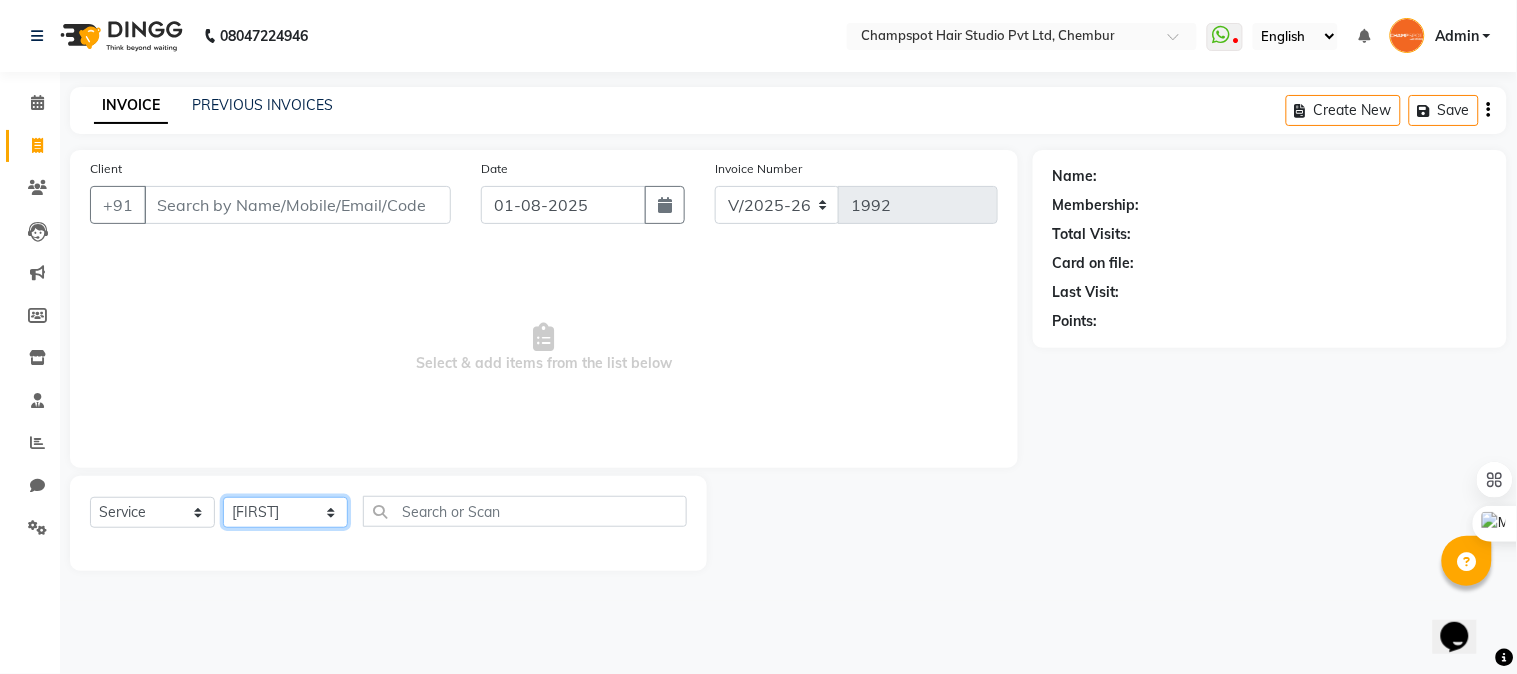 click on "Select Stylist Admin Ahmad [LAST] Falak Shaikh Hemant [LAST] Mamta Divekar Mukhtar Shamshad" 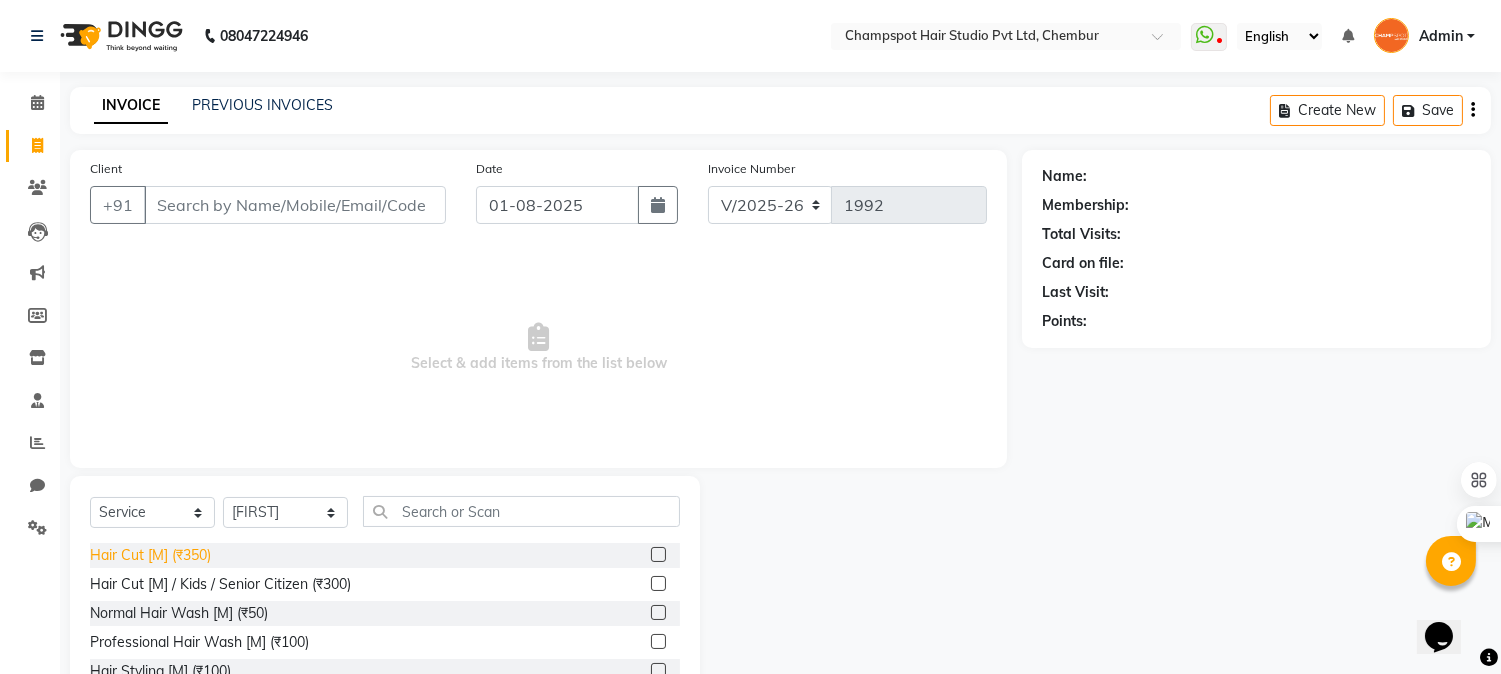 click on "Hair Cut [M] (₹350)" 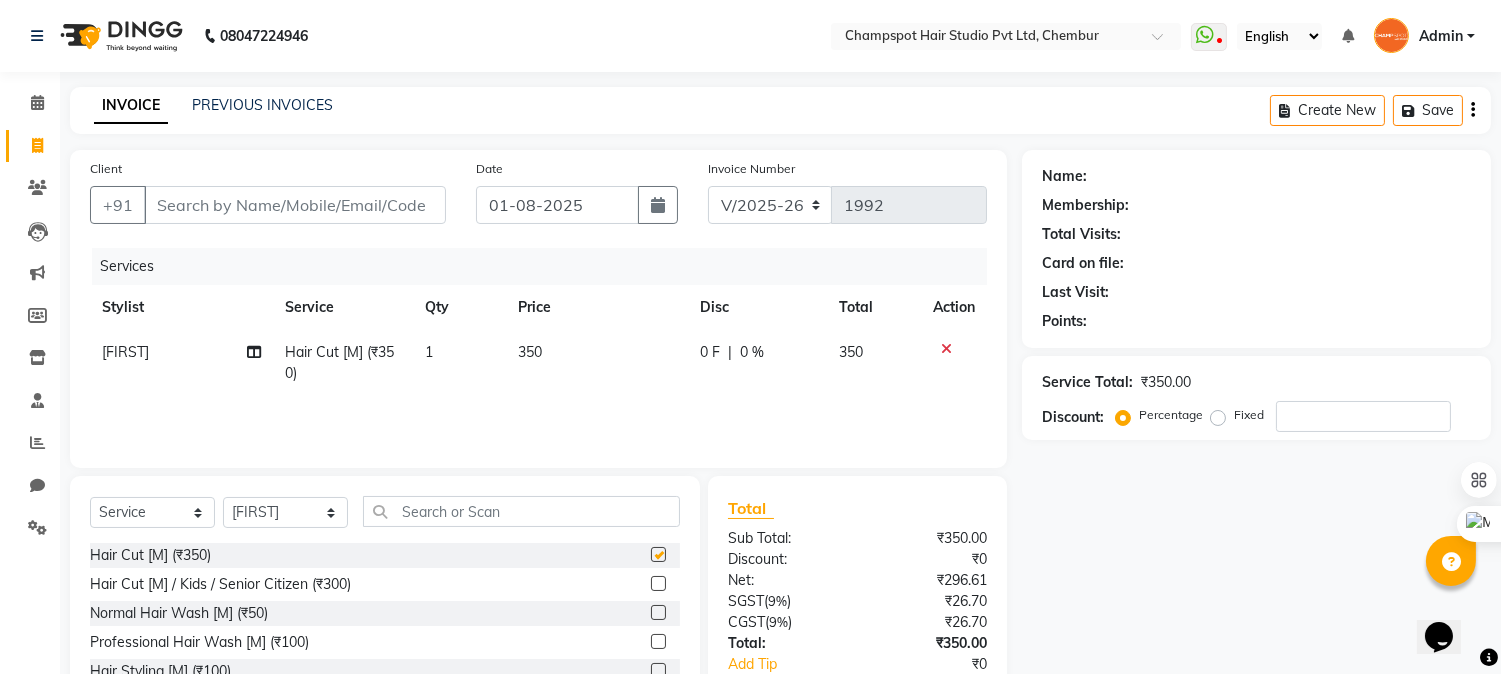 checkbox on "false" 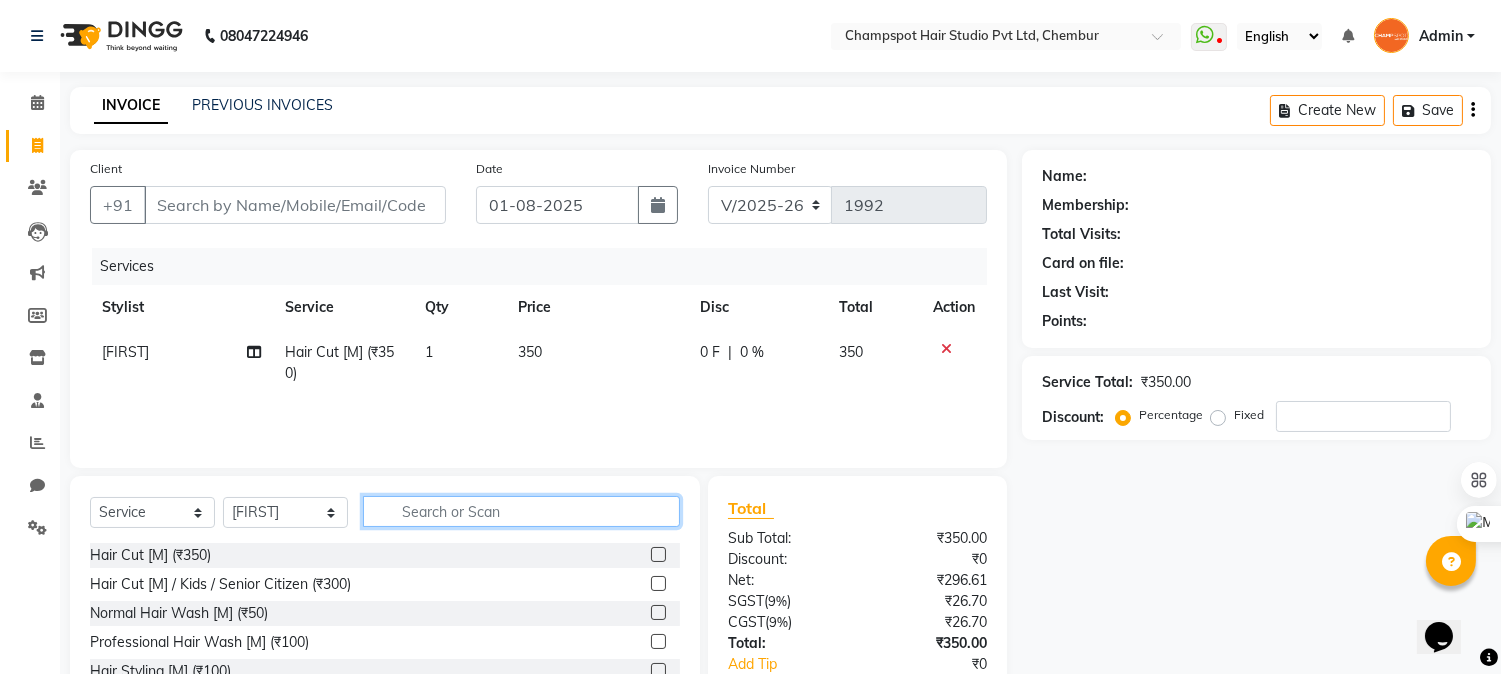 click 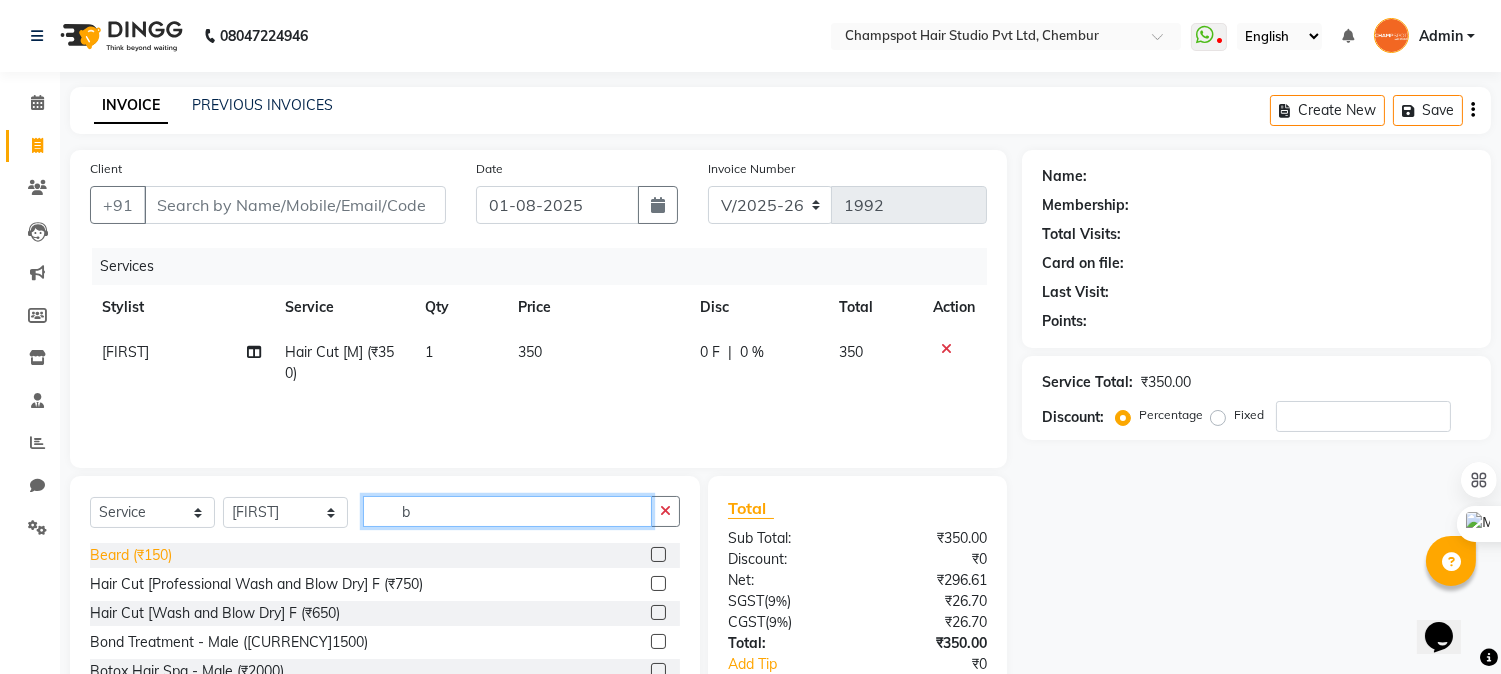 type on "b" 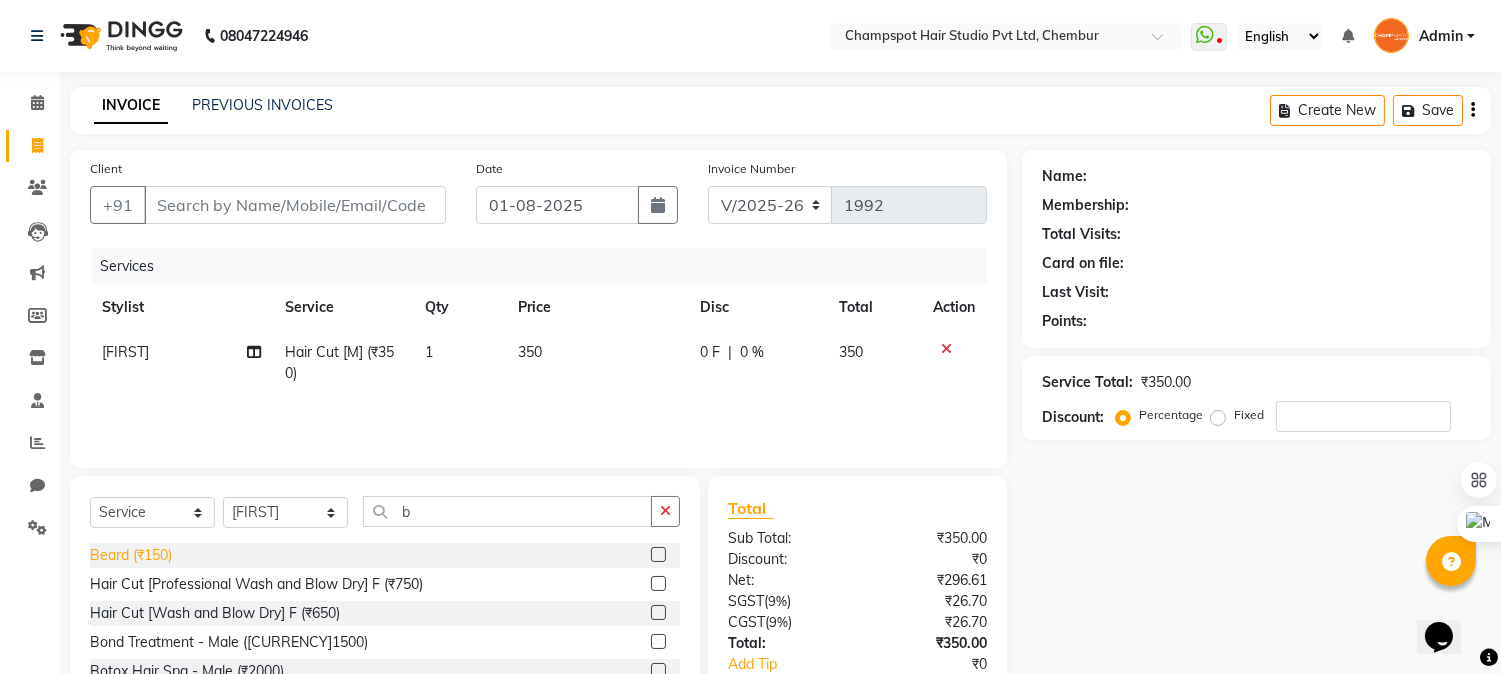 click on "Beard (₹150)" 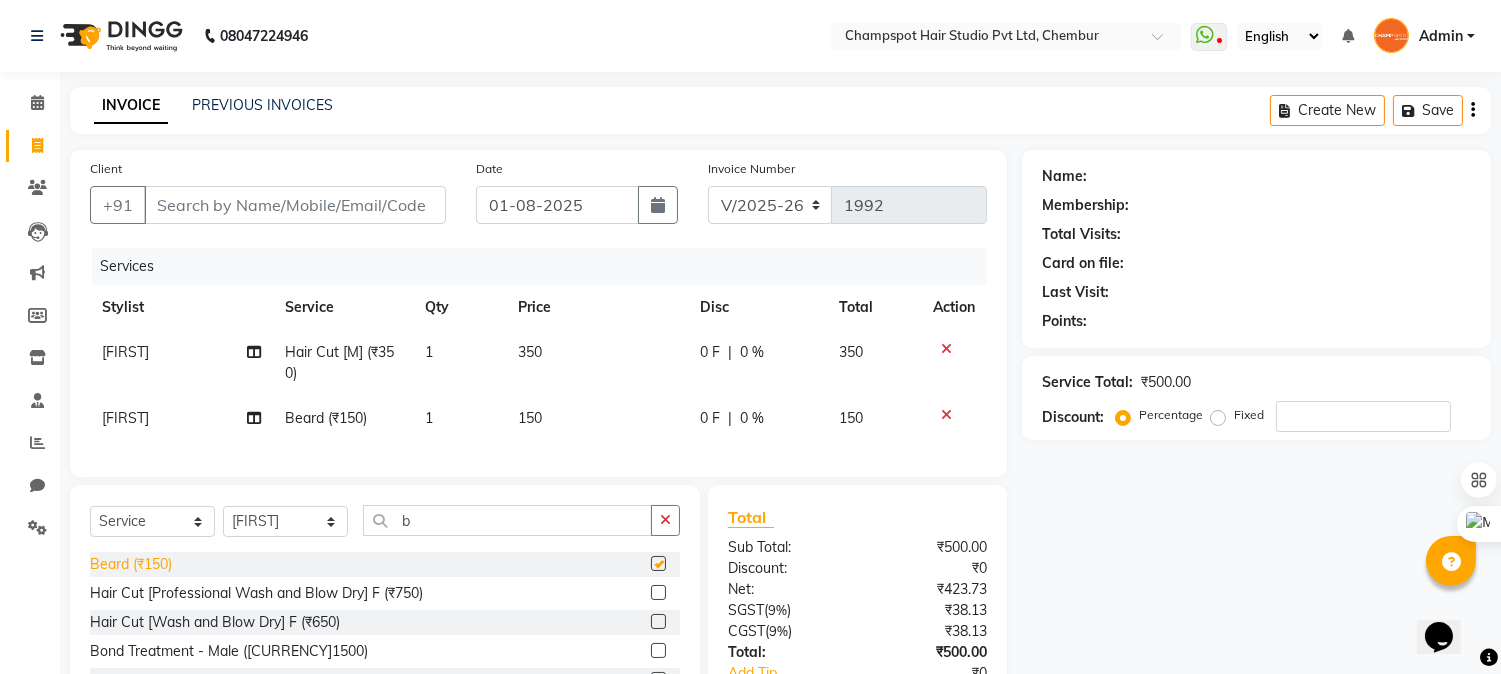 checkbox on "false" 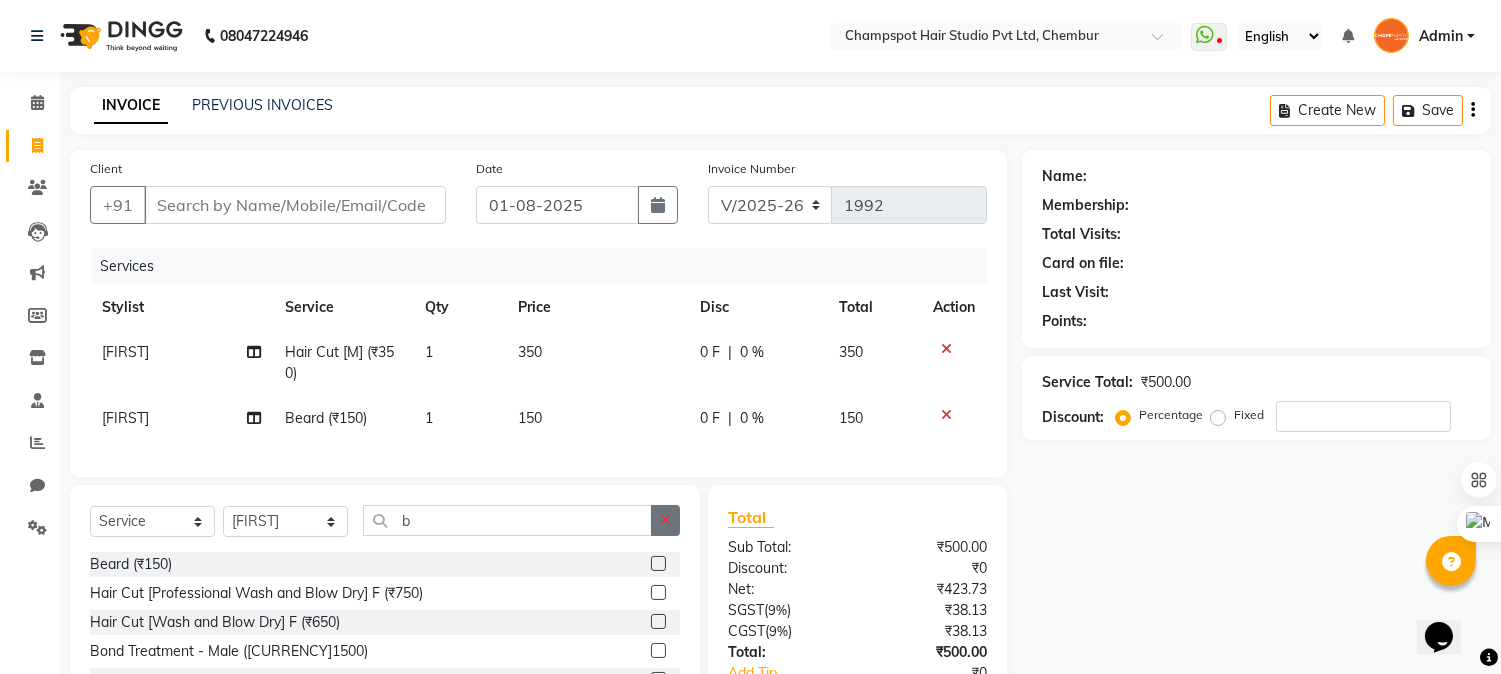 click 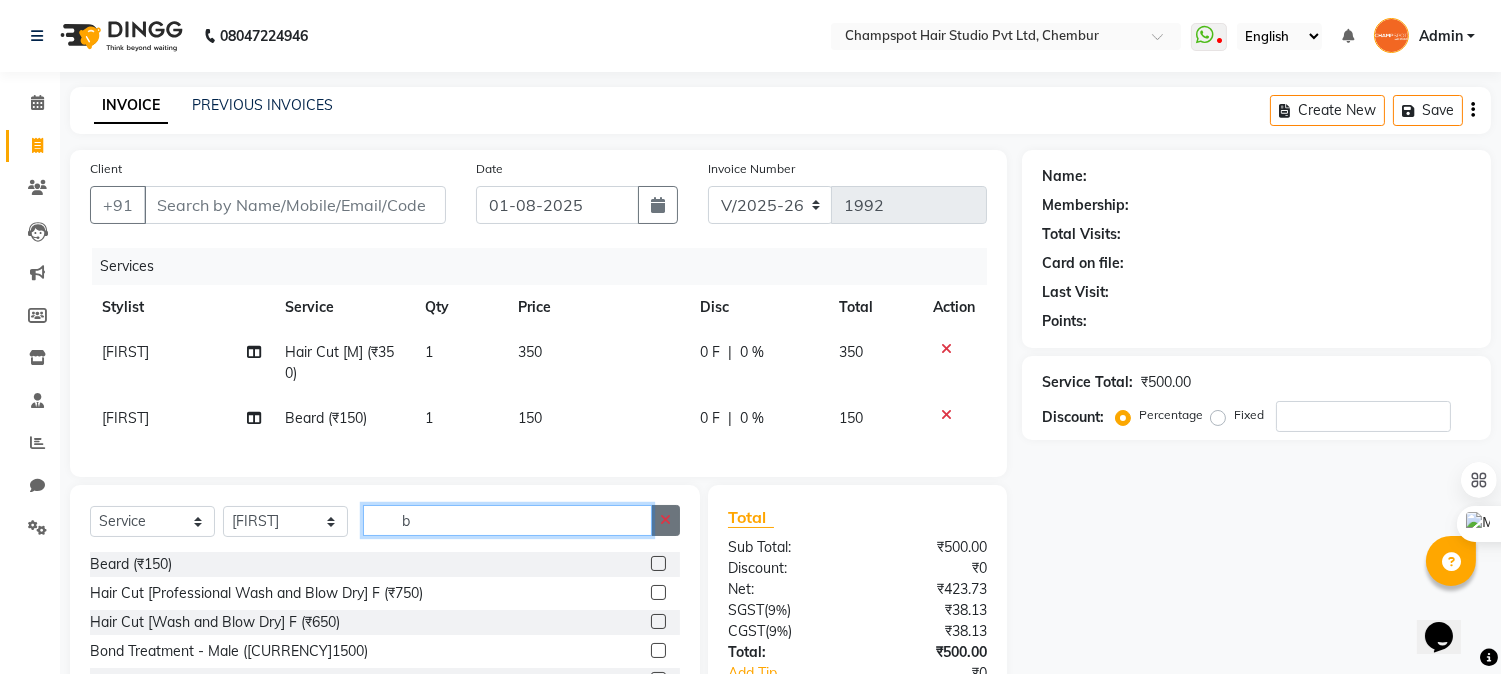 type 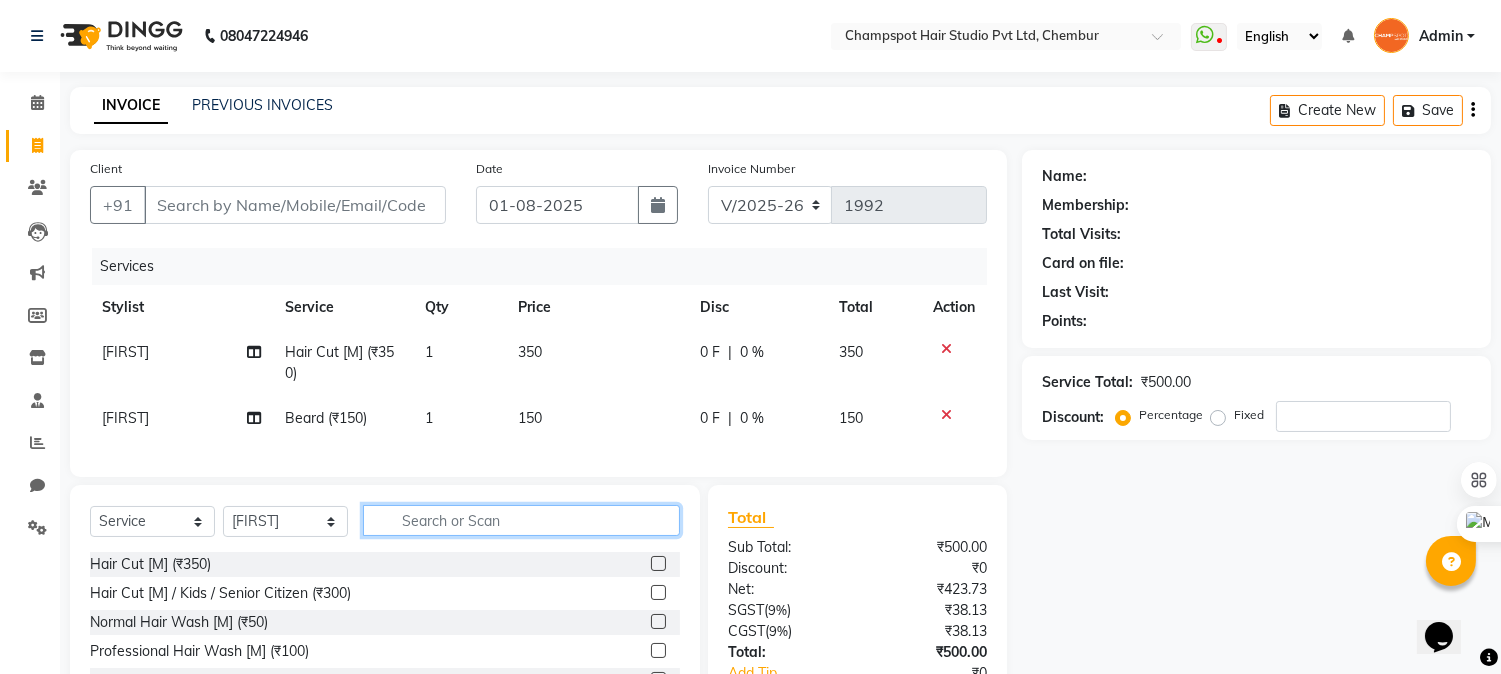 scroll, scrollTop: 111, scrollLeft: 0, axis: vertical 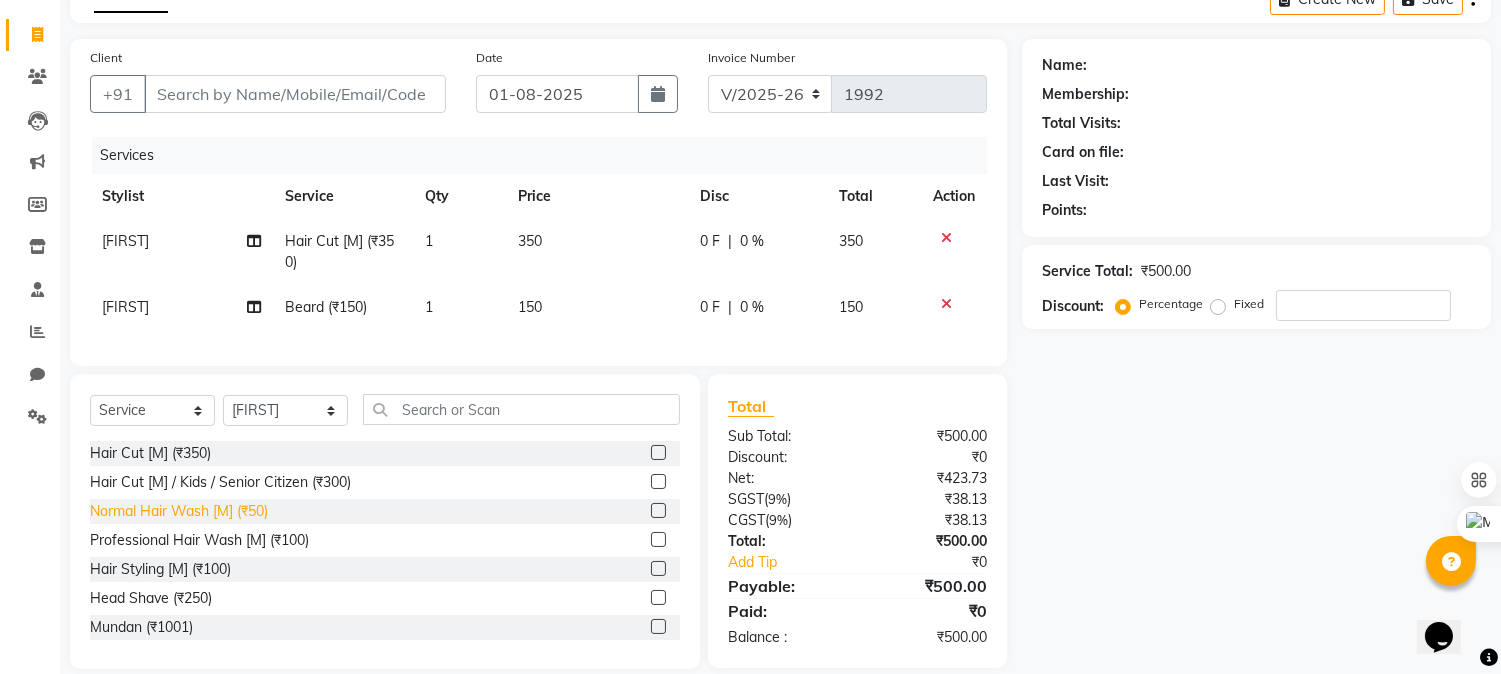 click on "Normal Hair Wash [M] (₹50)" 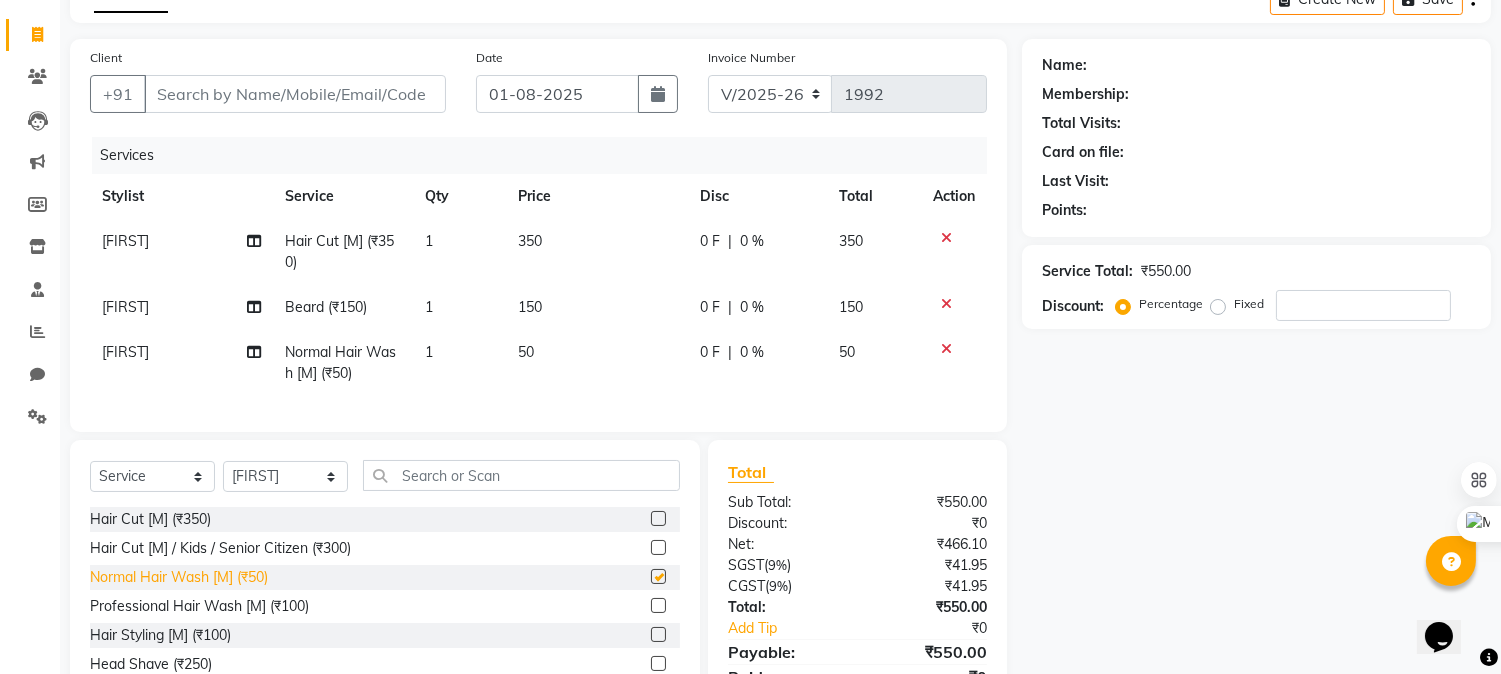 checkbox on "false" 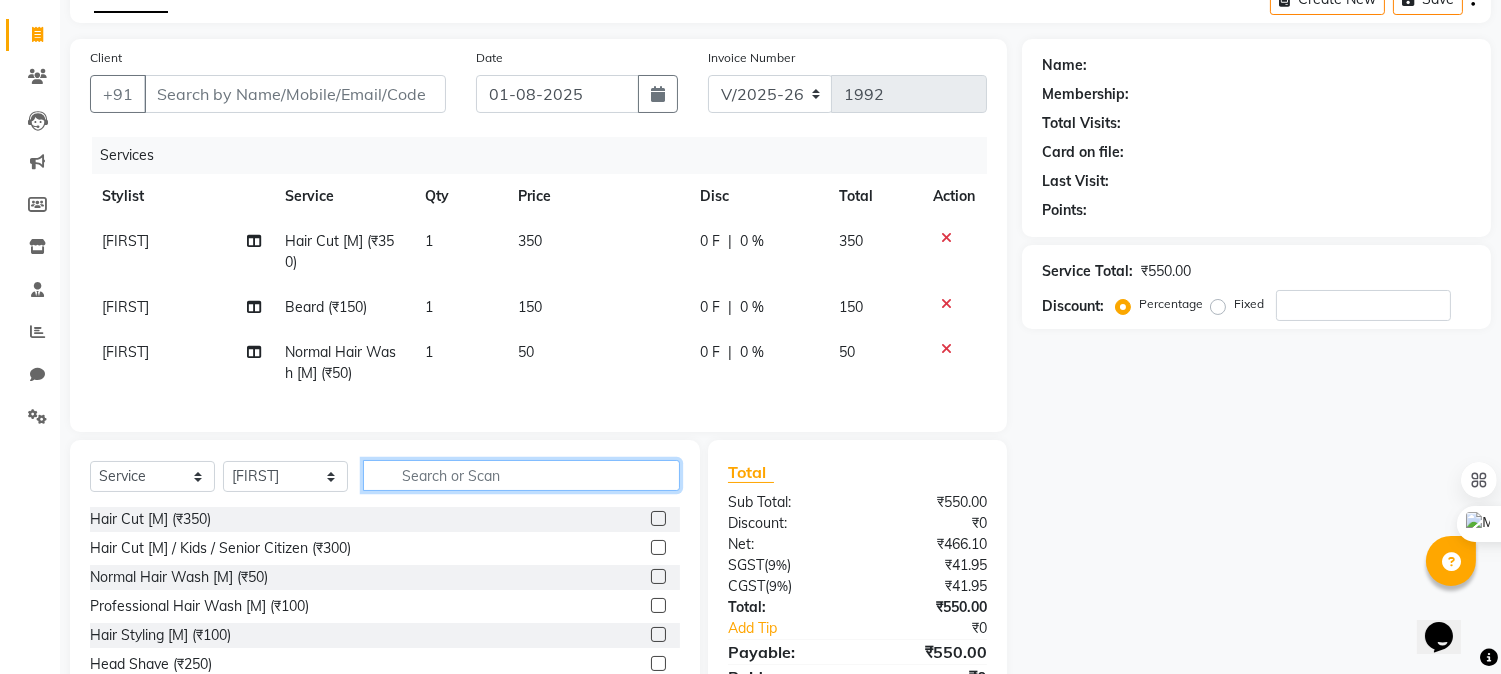 click 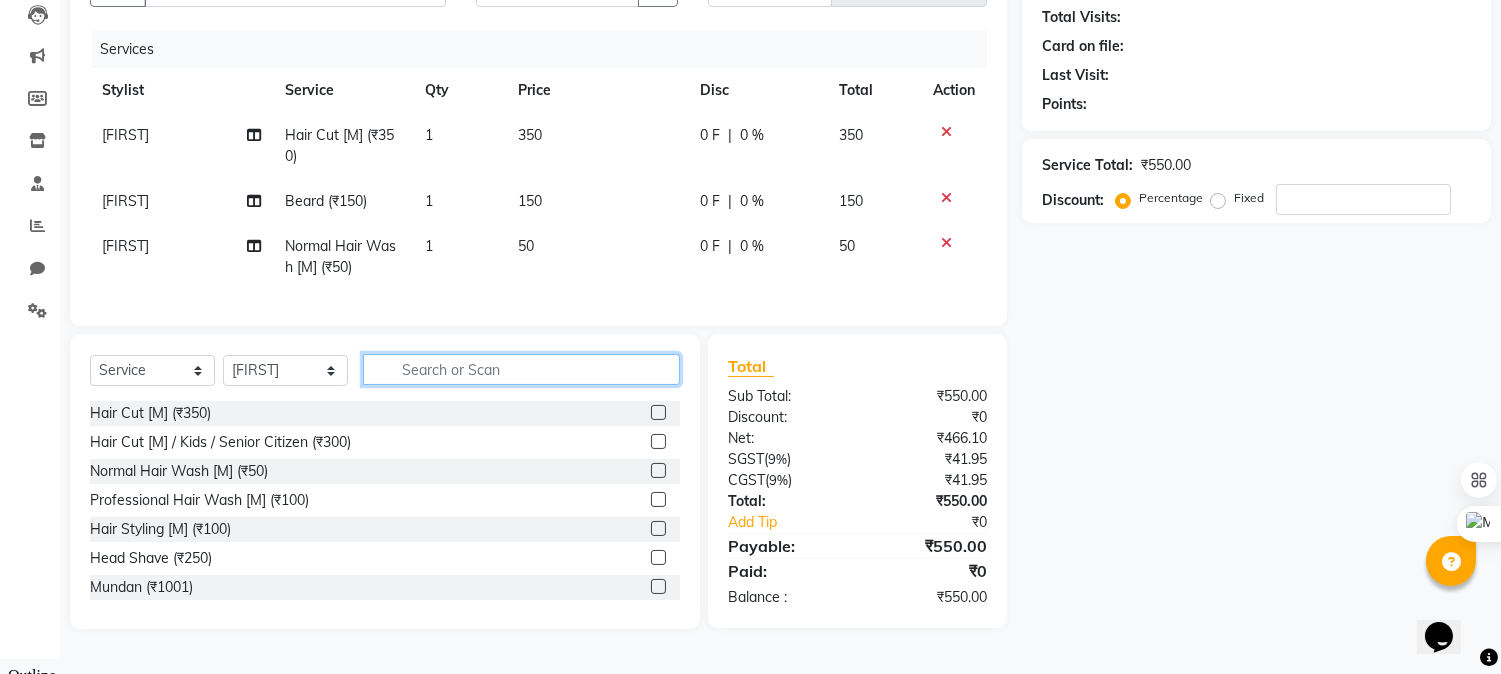 scroll, scrollTop: 0, scrollLeft: 0, axis: both 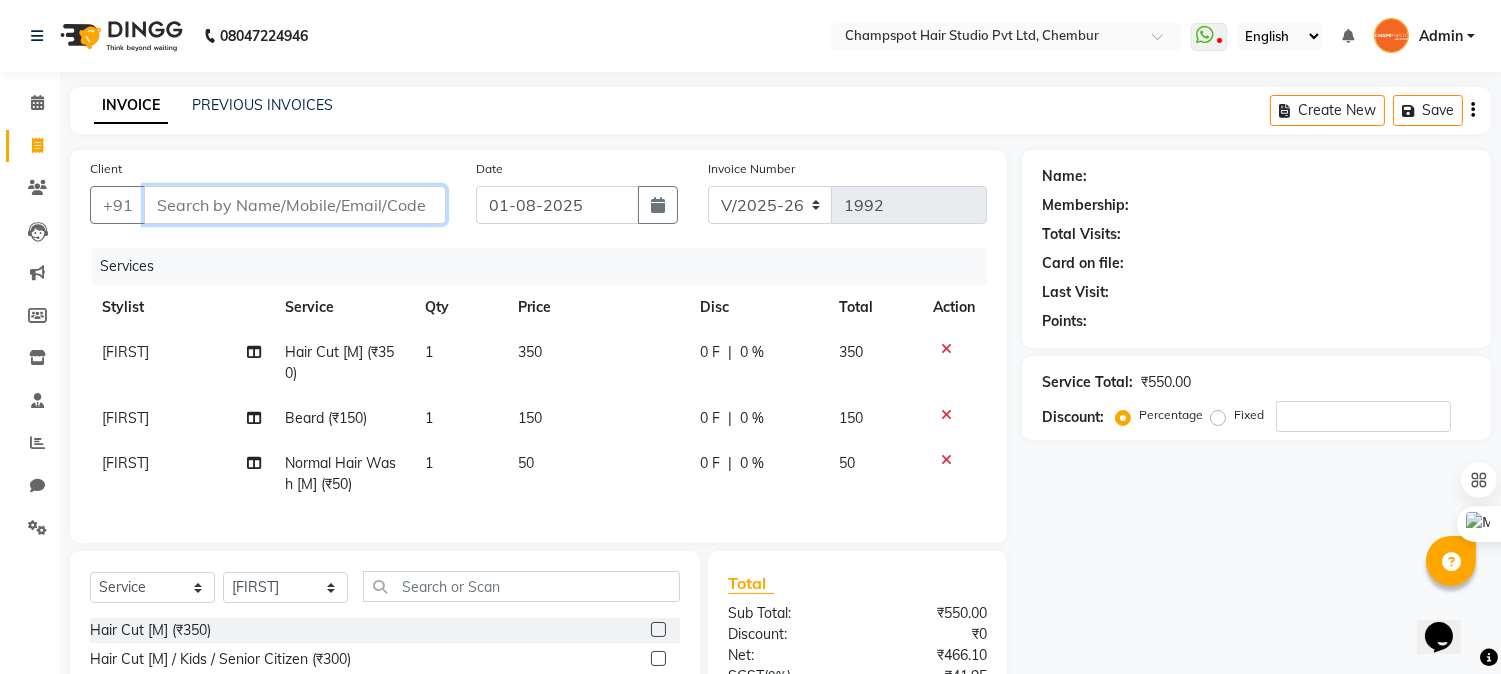 click on "Client" at bounding box center [295, 205] 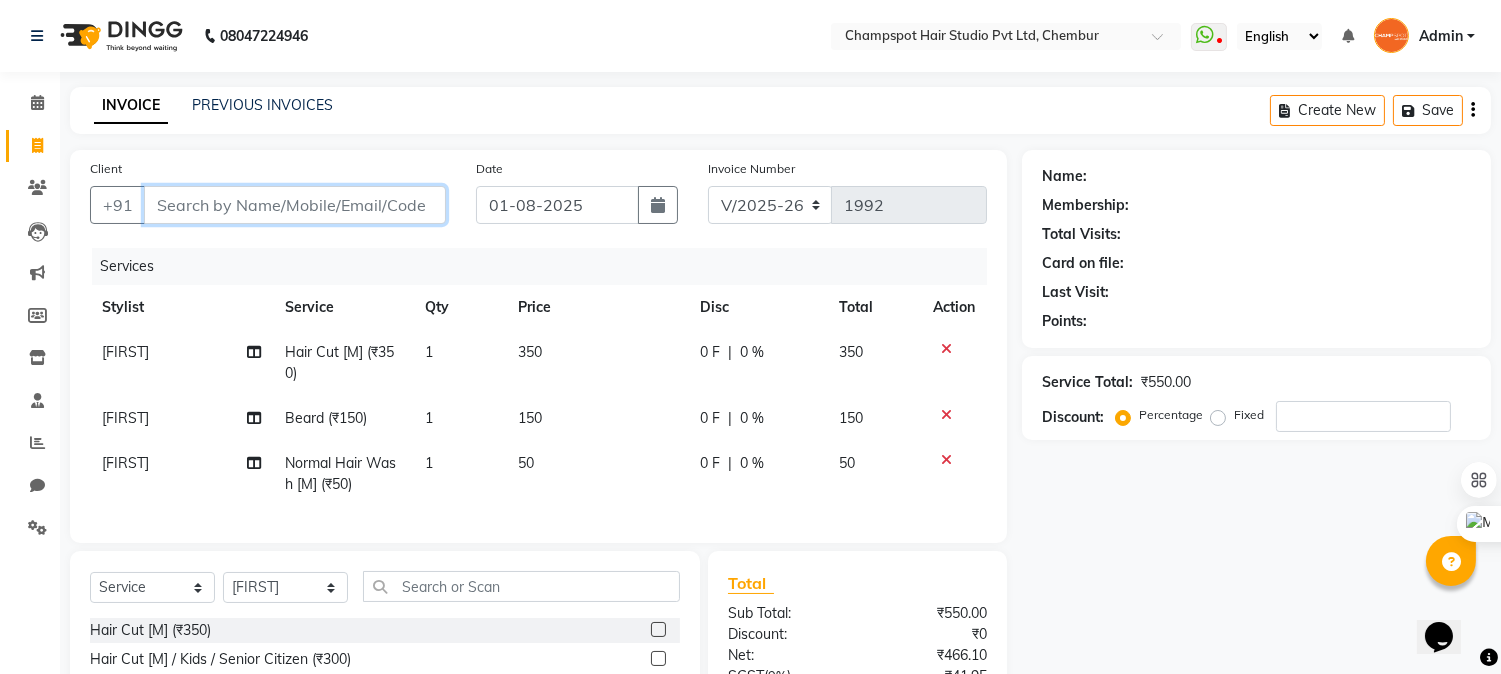 type on "8" 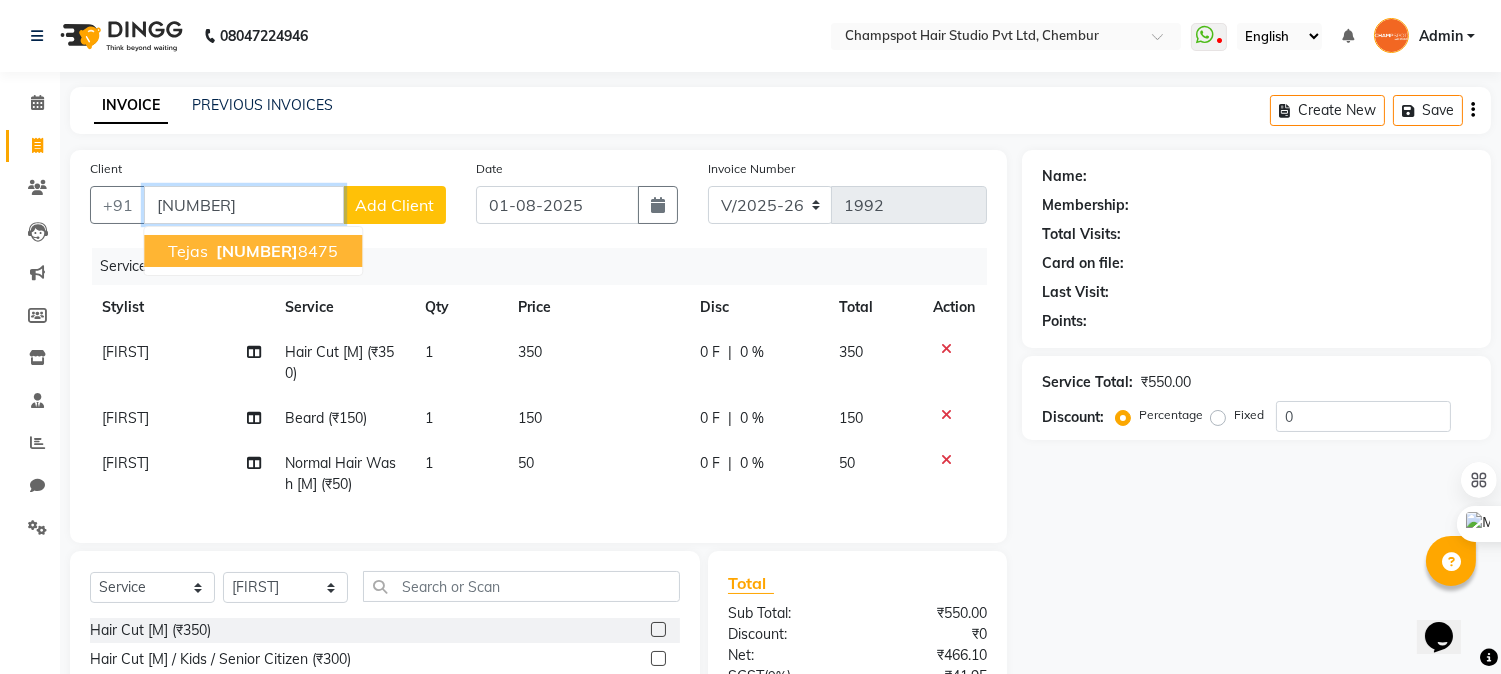 click on "[NUMBER]" at bounding box center (275, 251) 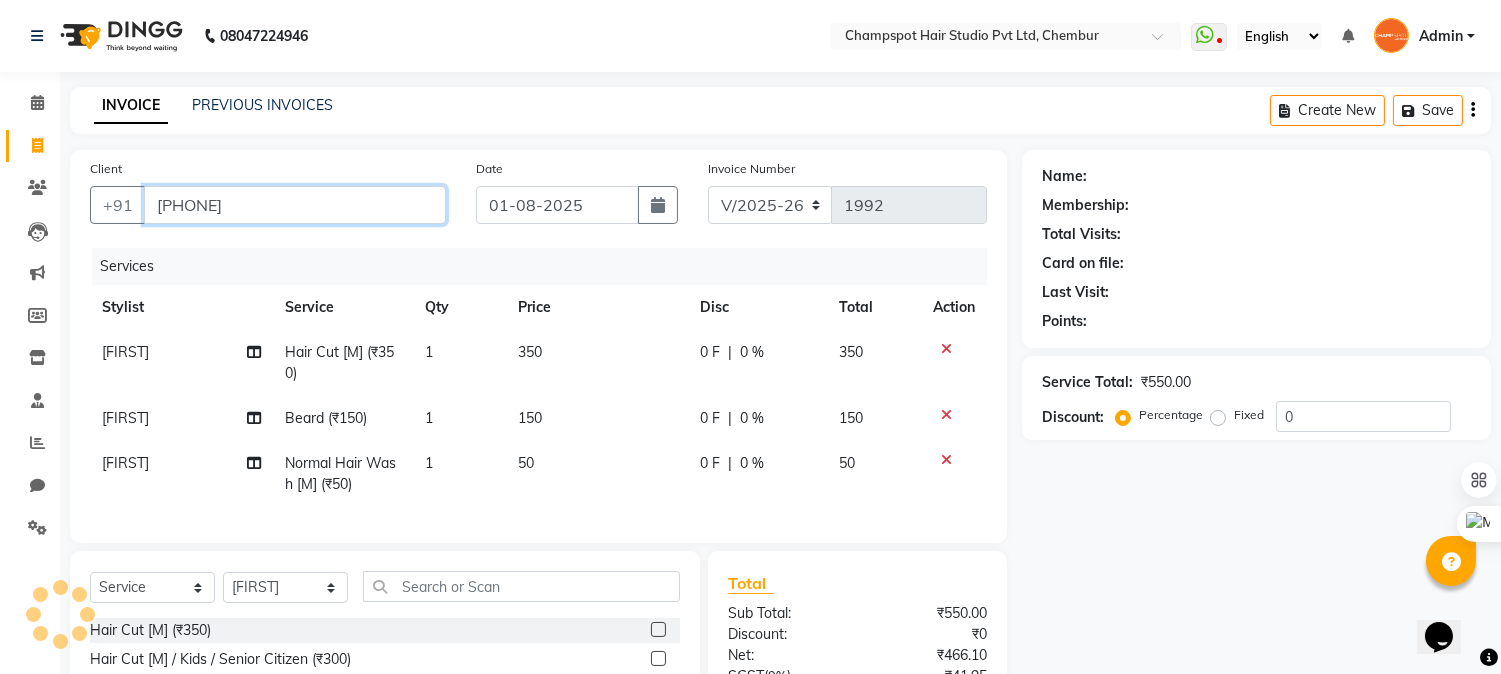 type on "[PHONE]" 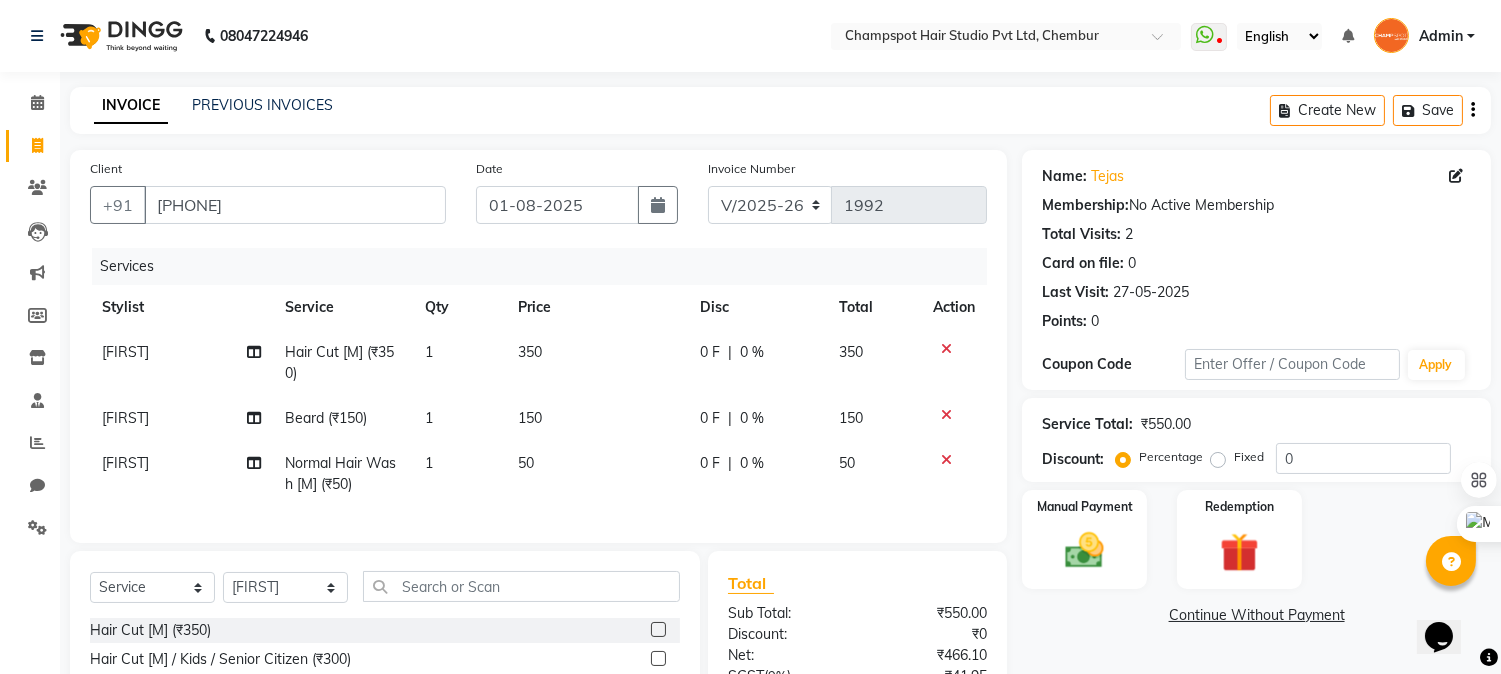 scroll, scrollTop: 217, scrollLeft: 0, axis: vertical 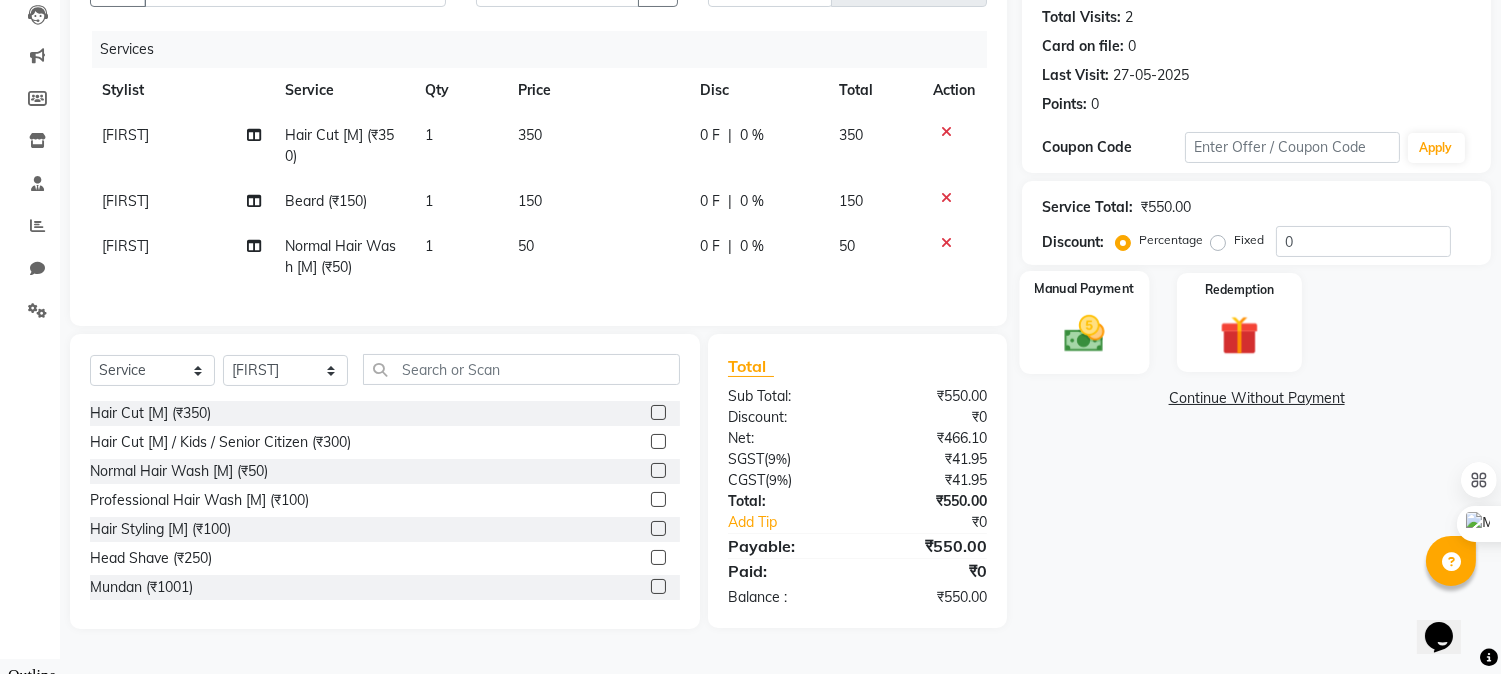 click 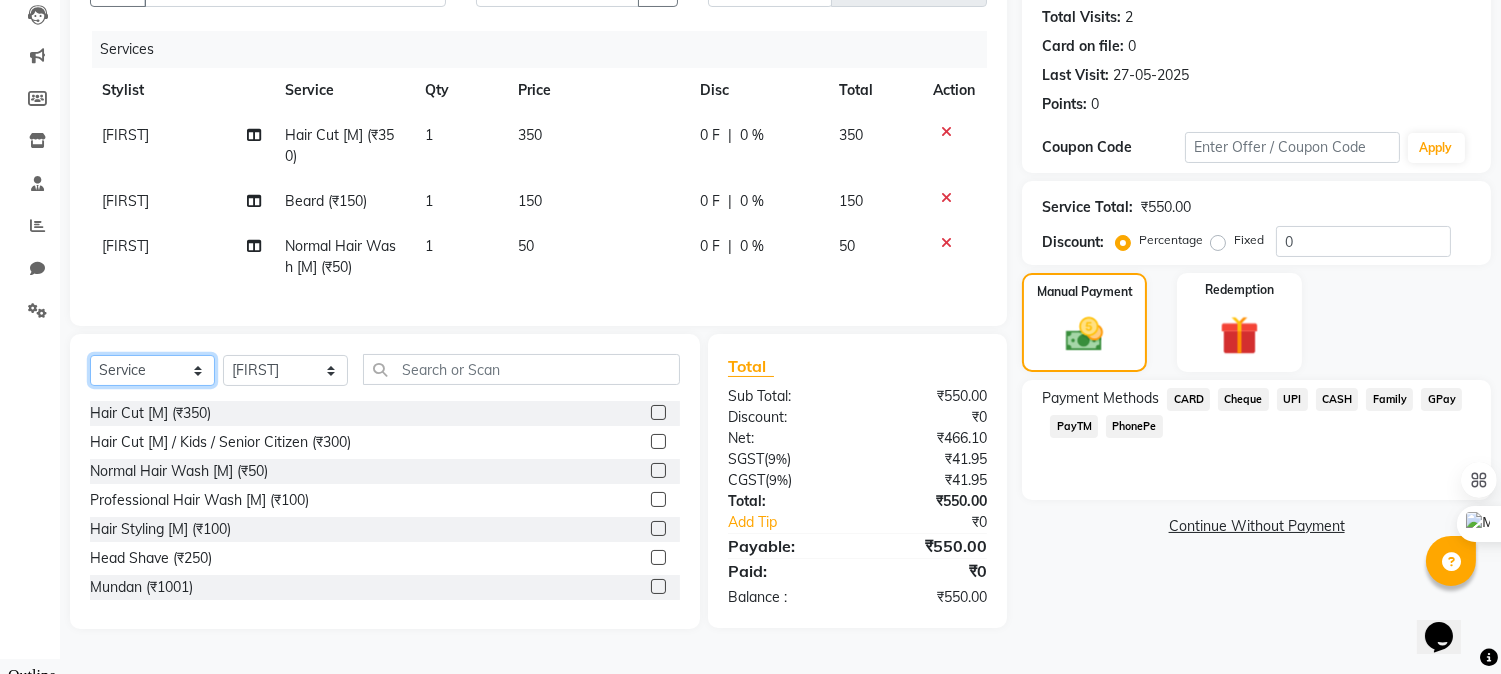 click on "Select  Service  Product  Membership  Package Voucher Prepaid Gift Card" 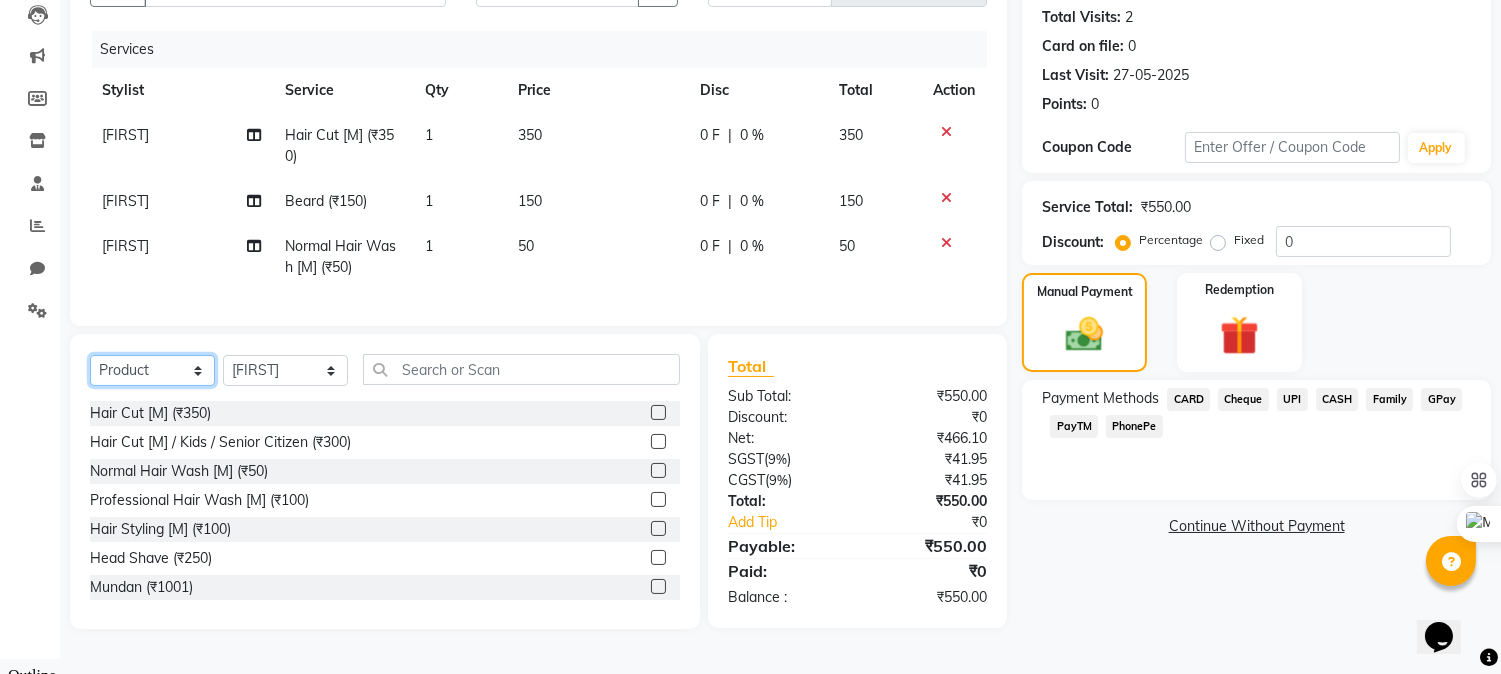 click on "Select  Service  Product  Membership  Package Voucher Prepaid Gift Card" 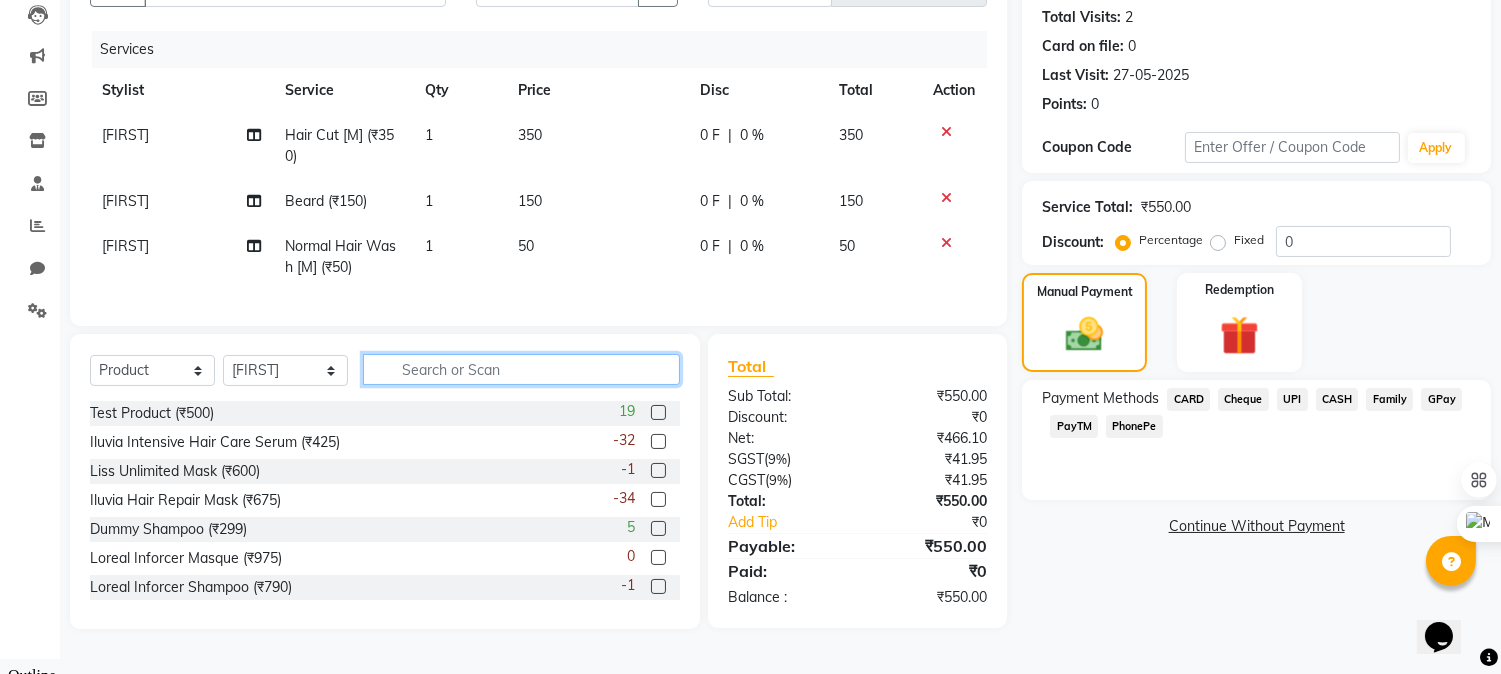 click 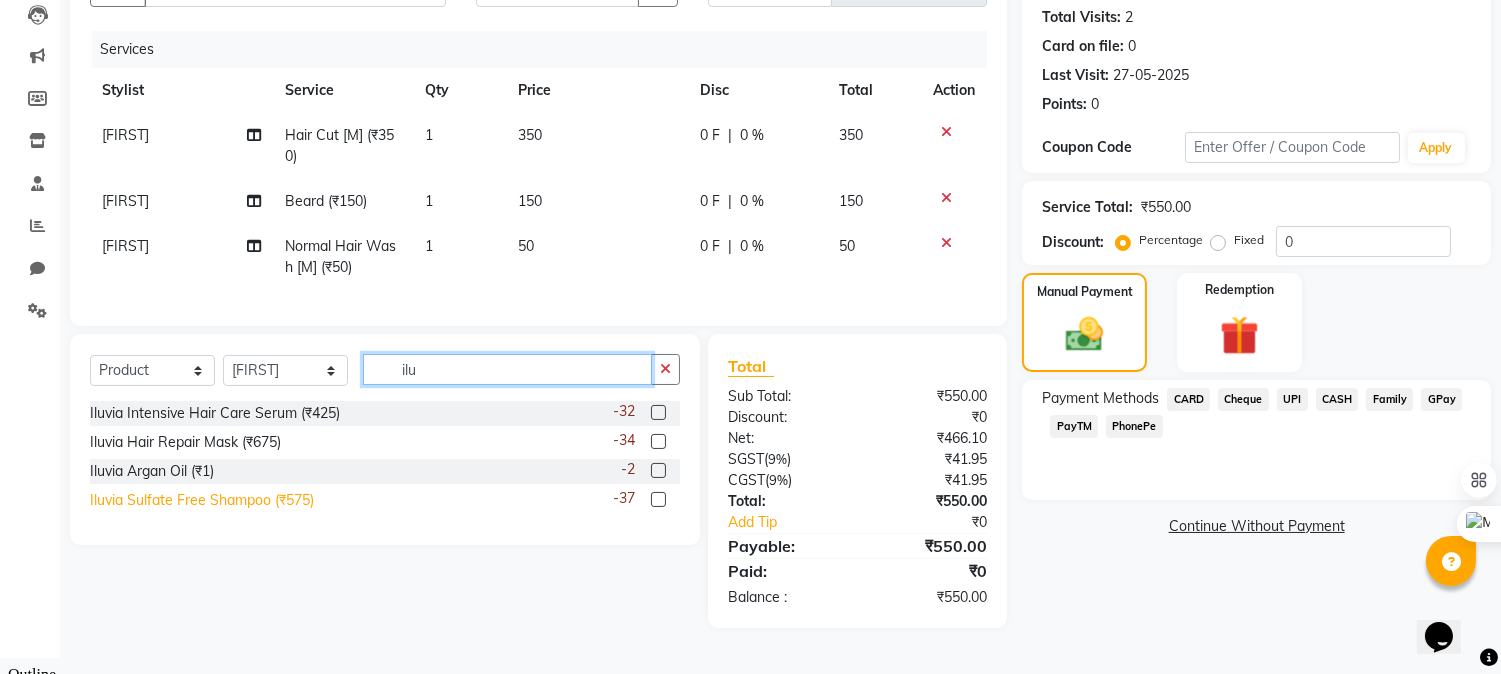 type on "ilu" 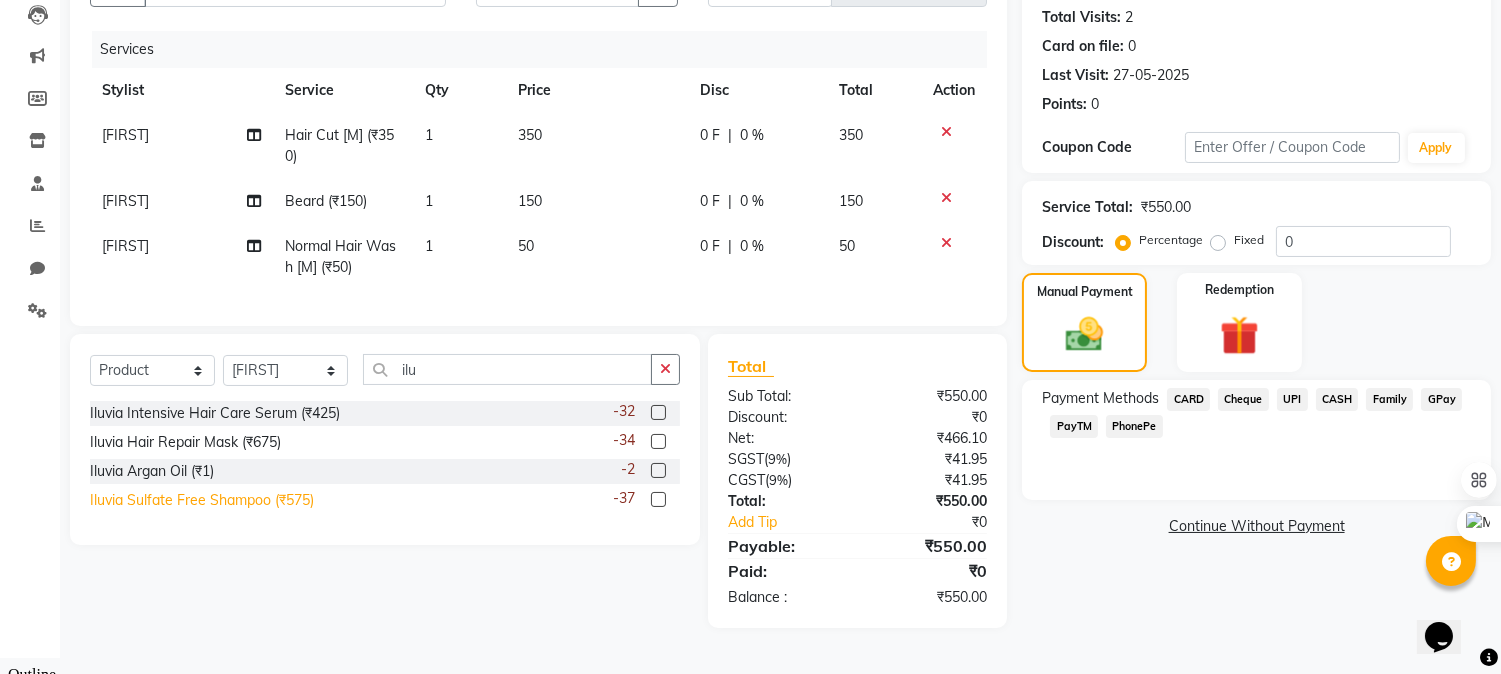 click on "Iluvia Sulfate Free Shampoo (₹575)" 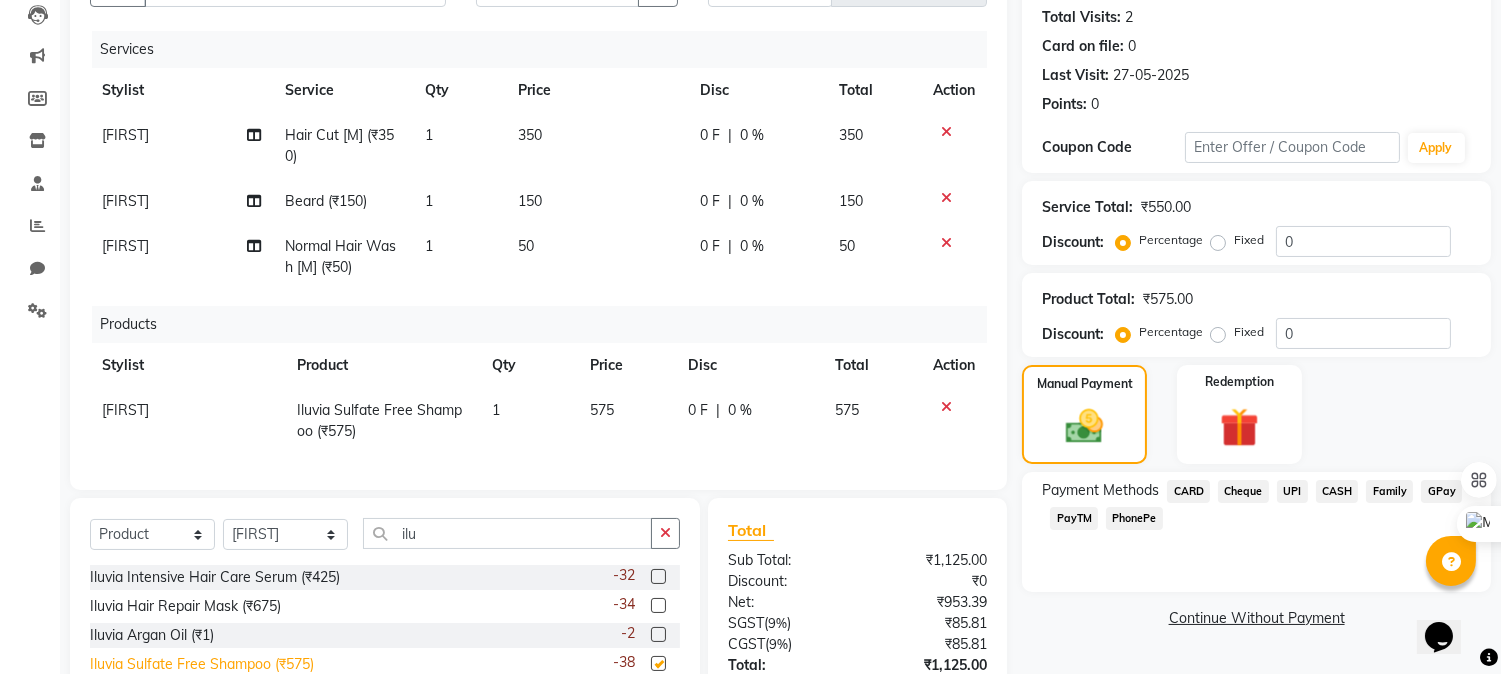 checkbox on "false" 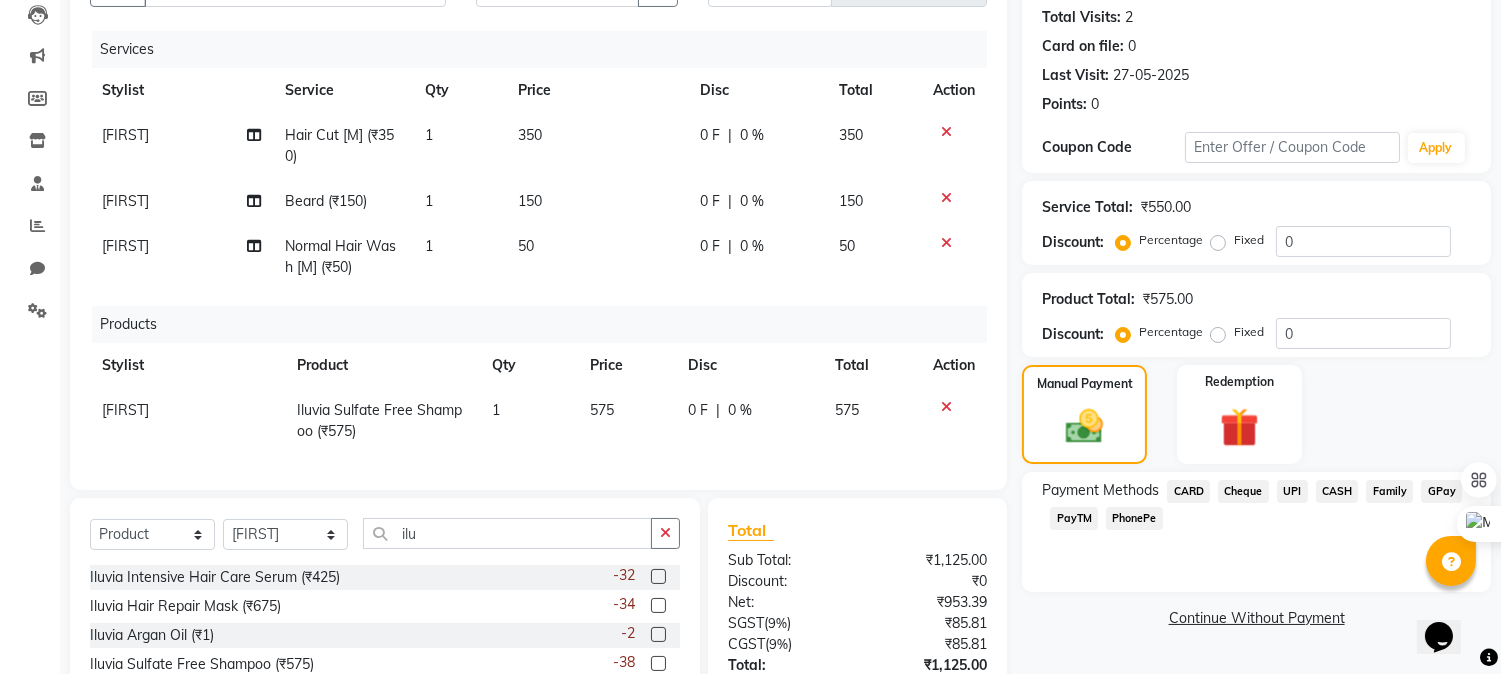 click on "CASH" 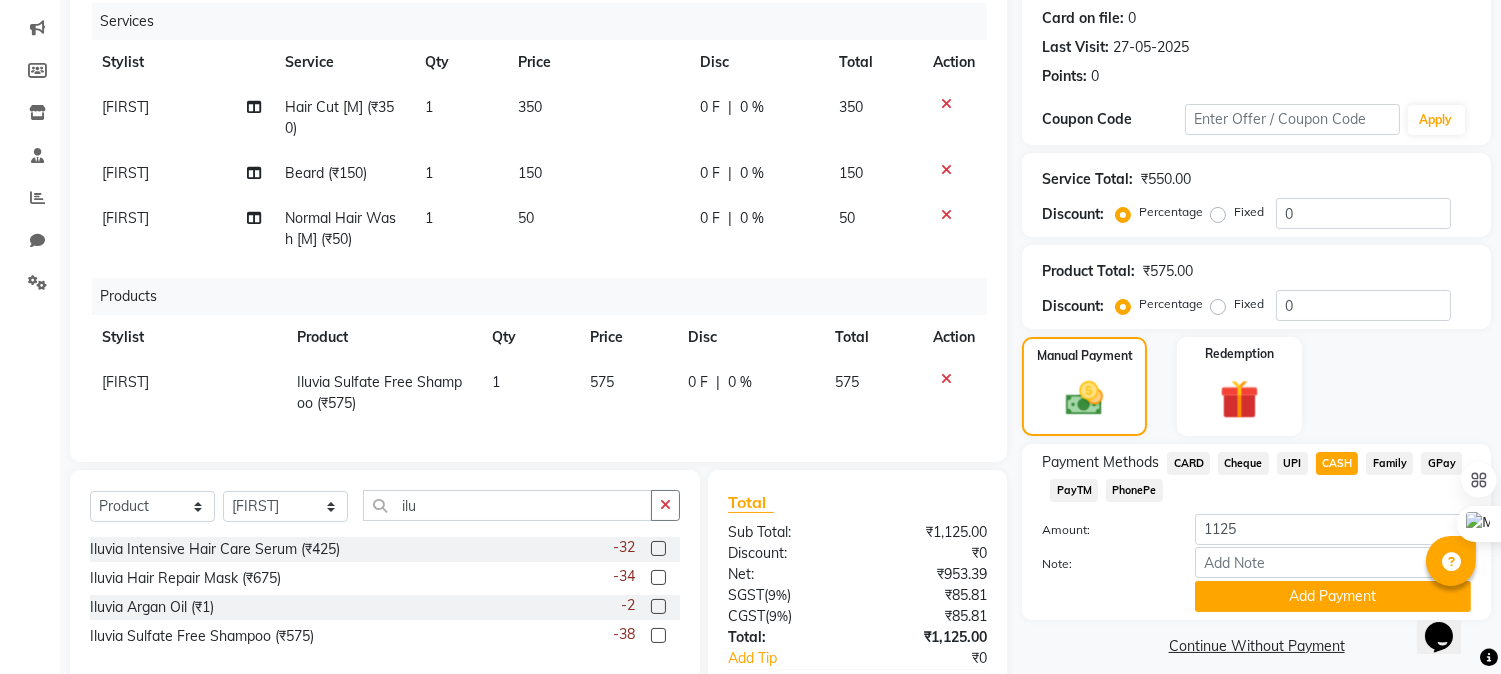 scroll, scrollTop: 328, scrollLeft: 0, axis: vertical 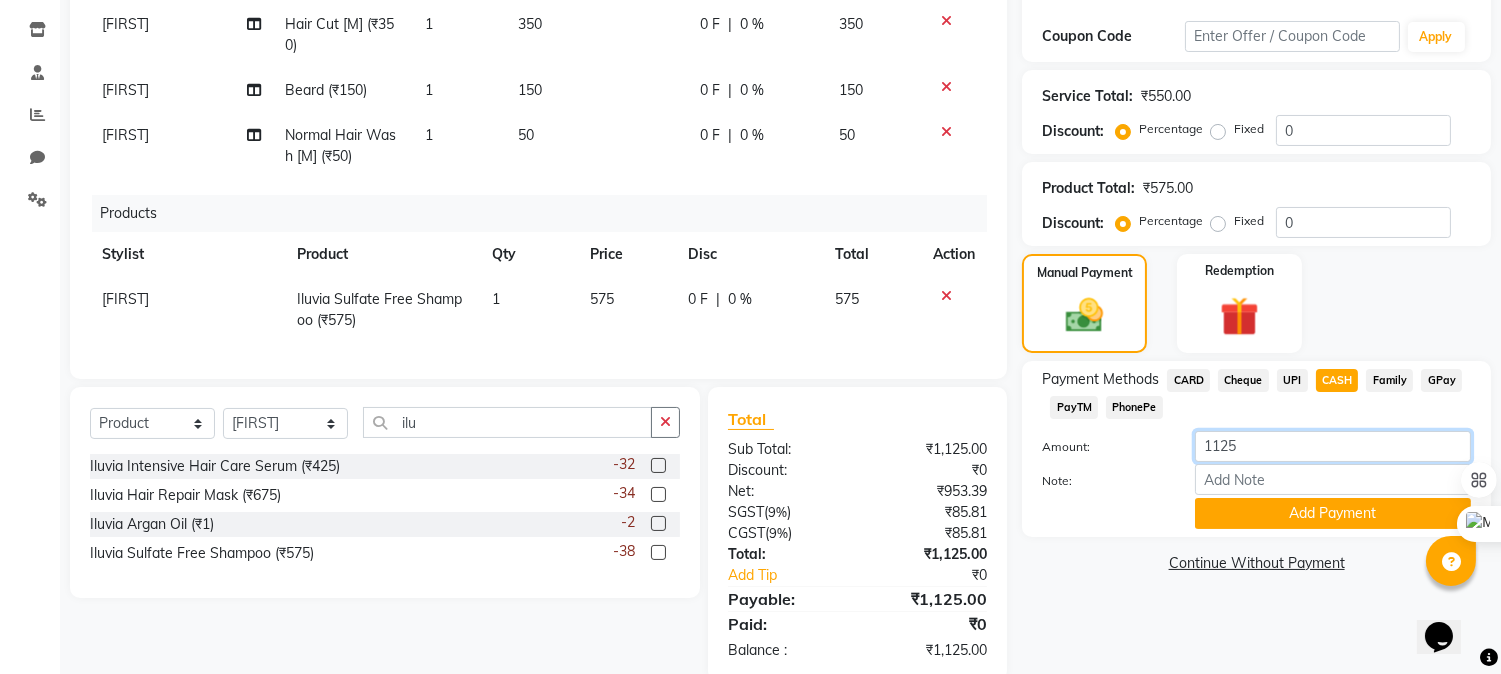 click on "1125" 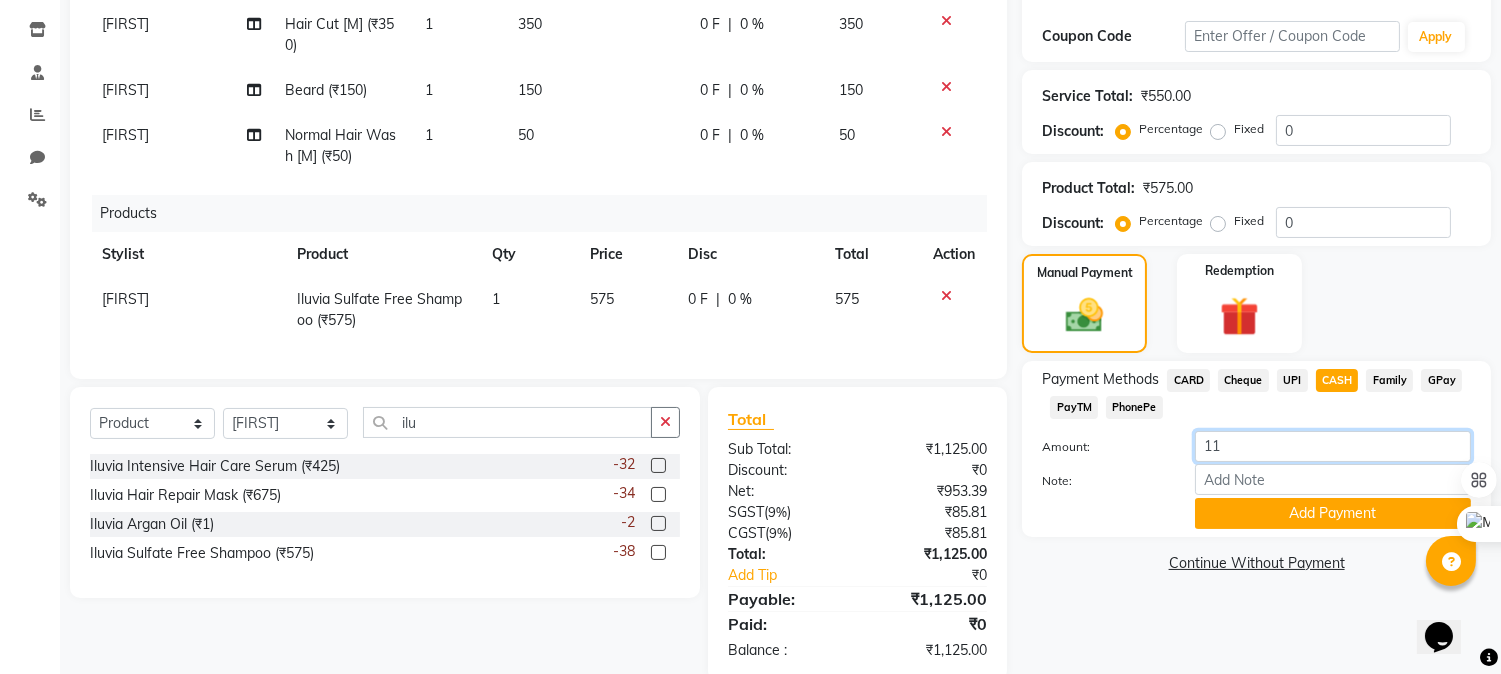type on "1" 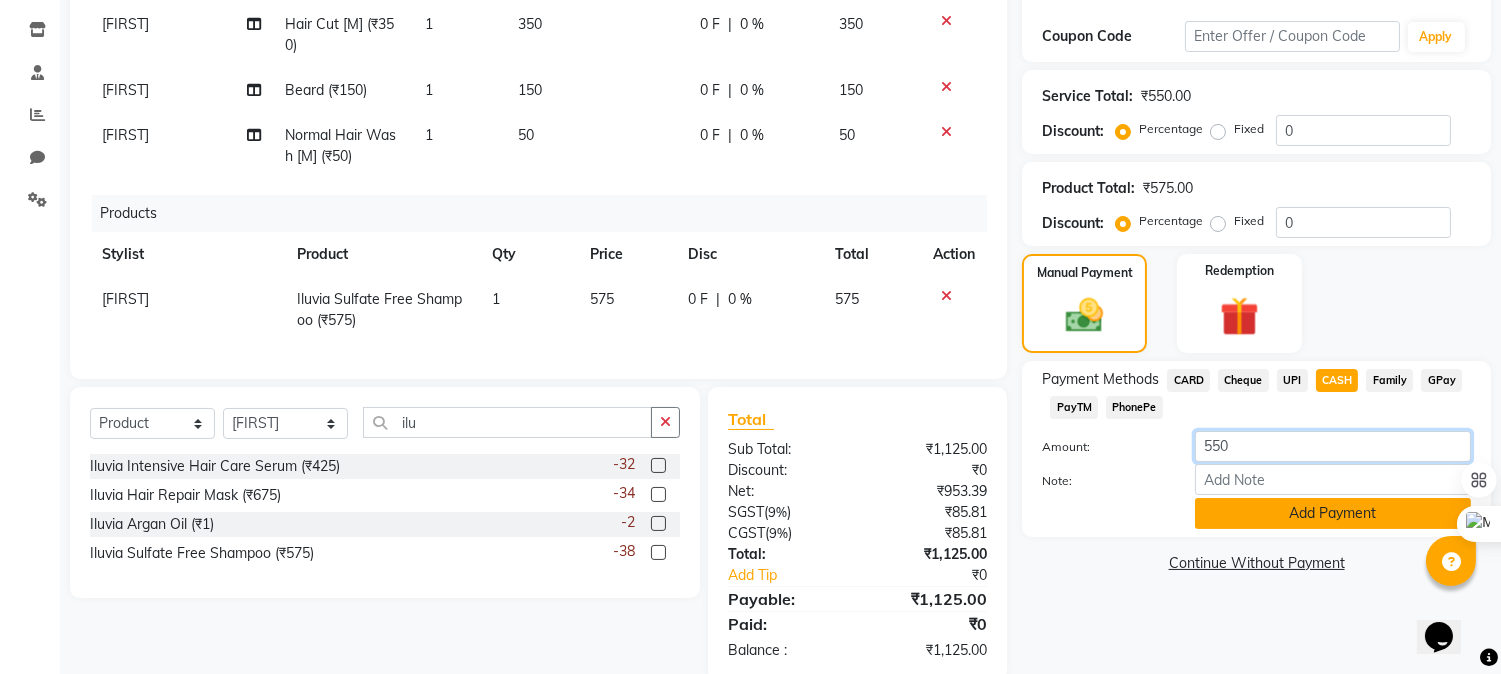 type on "550" 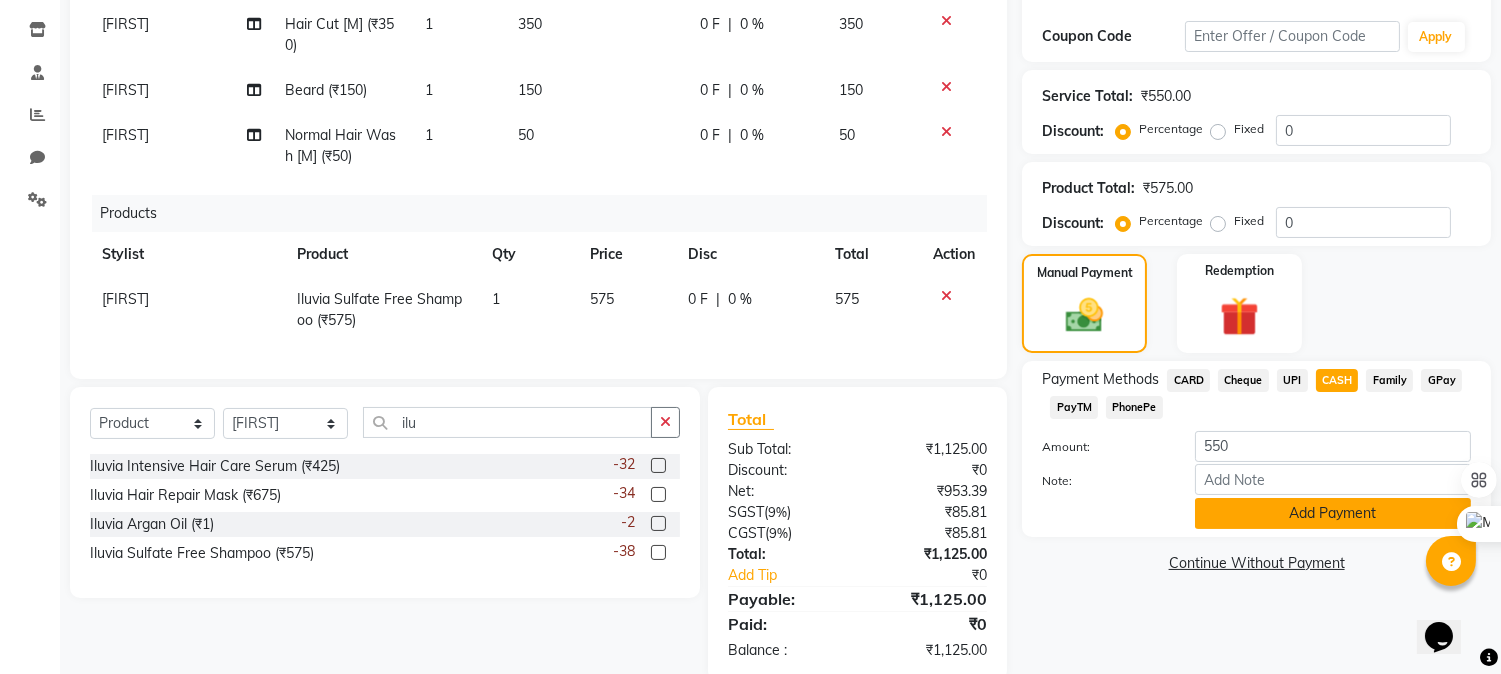 click on "Add Payment" 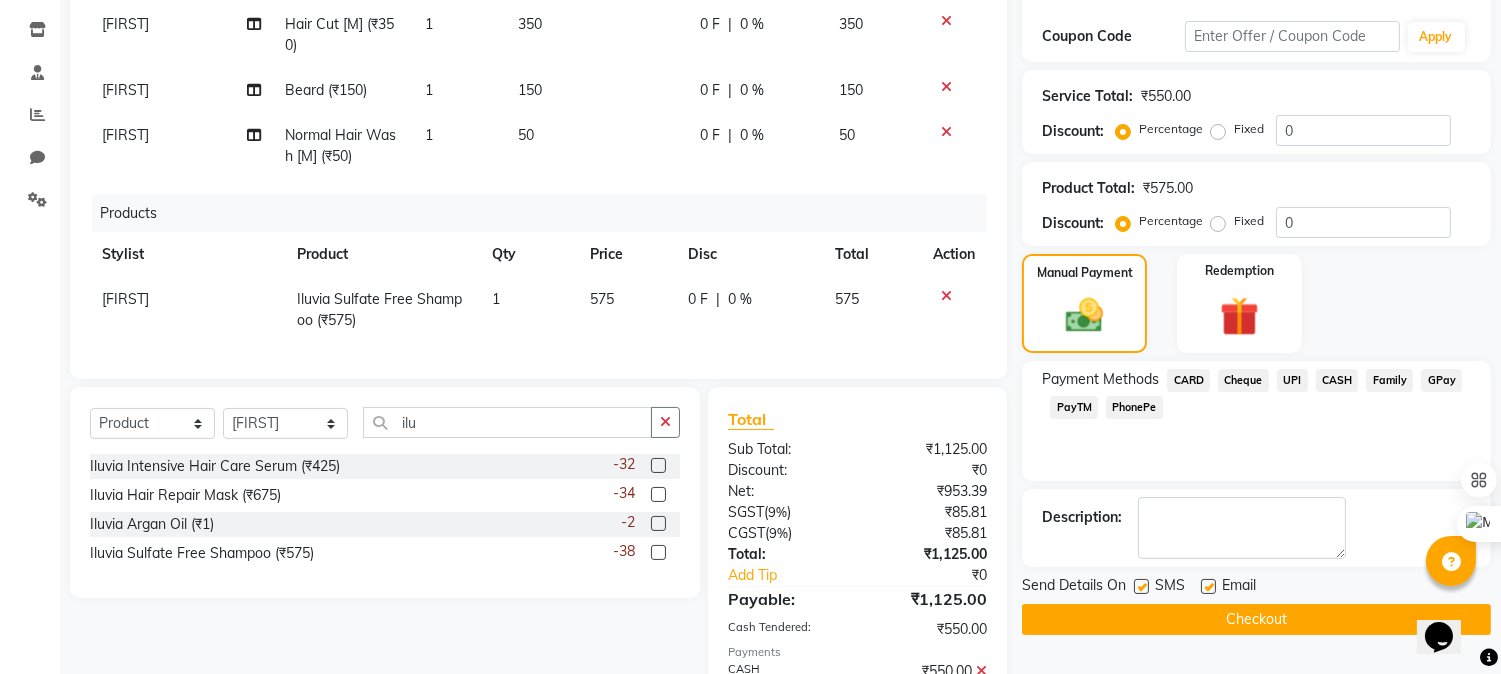 click on "UPI" 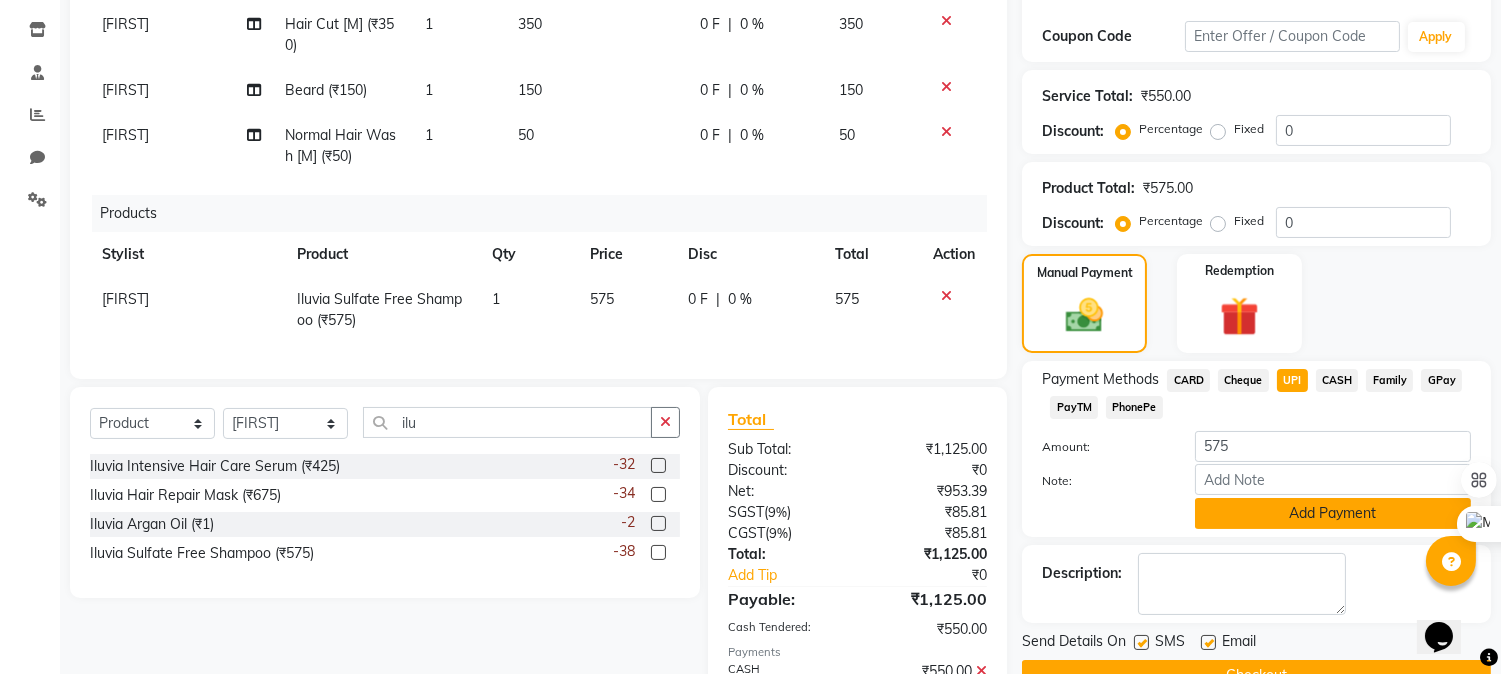 click on "Add Payment" 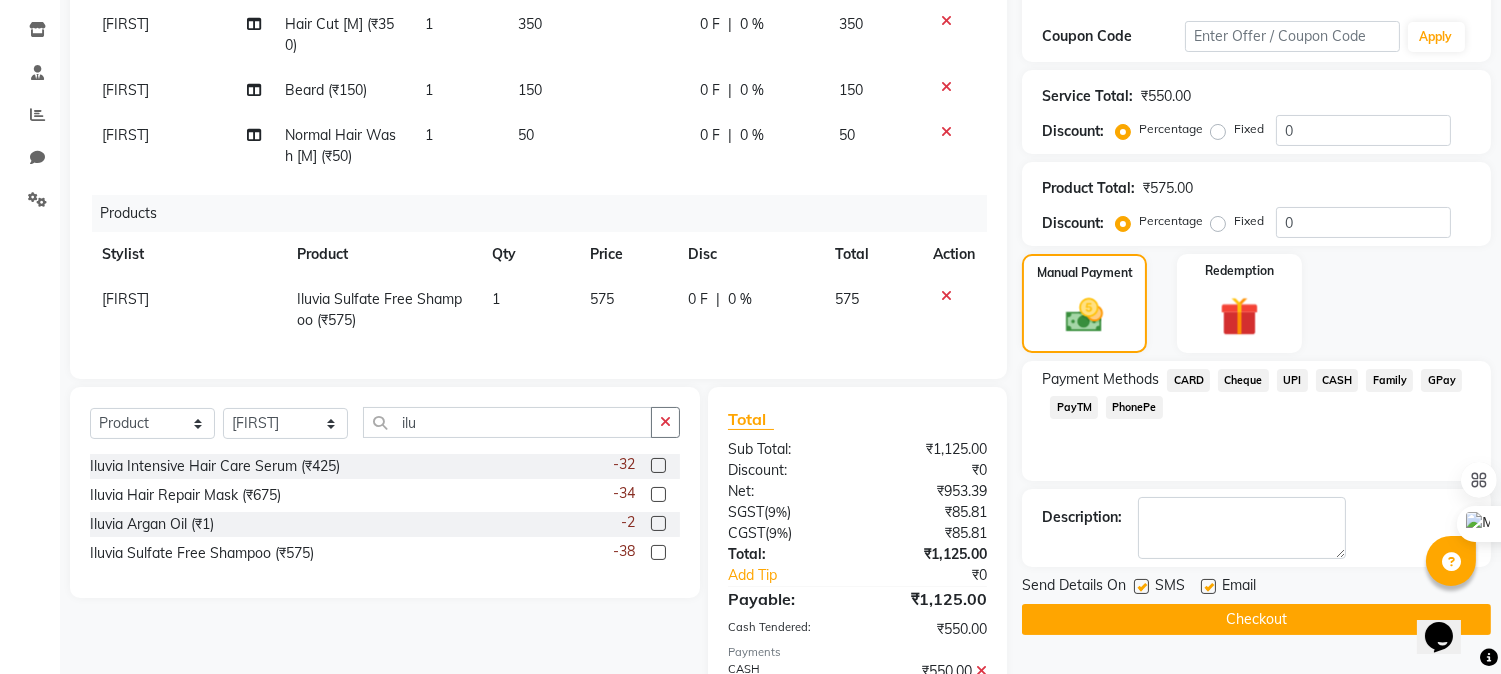 scroll, scrollTop: 473, scrollLeft: 0, axis: vertical 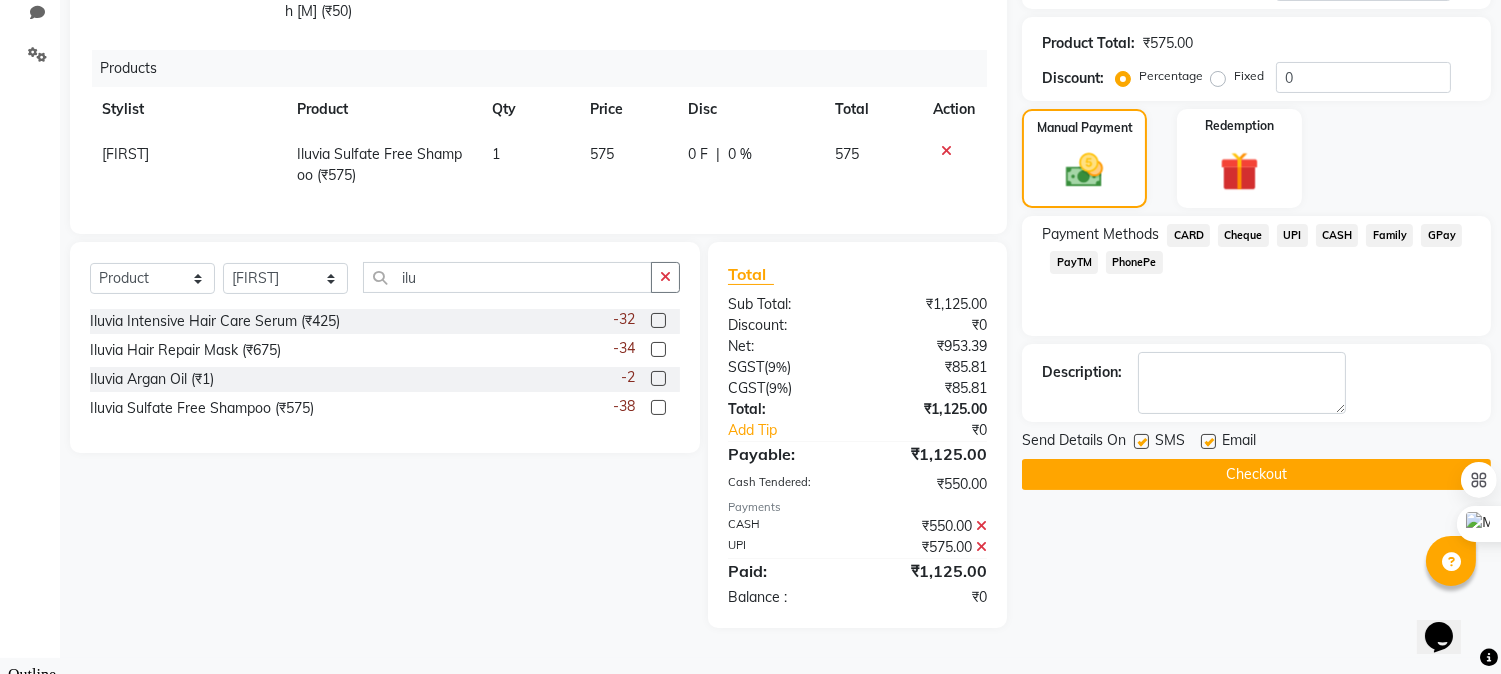 click on "Checkout" 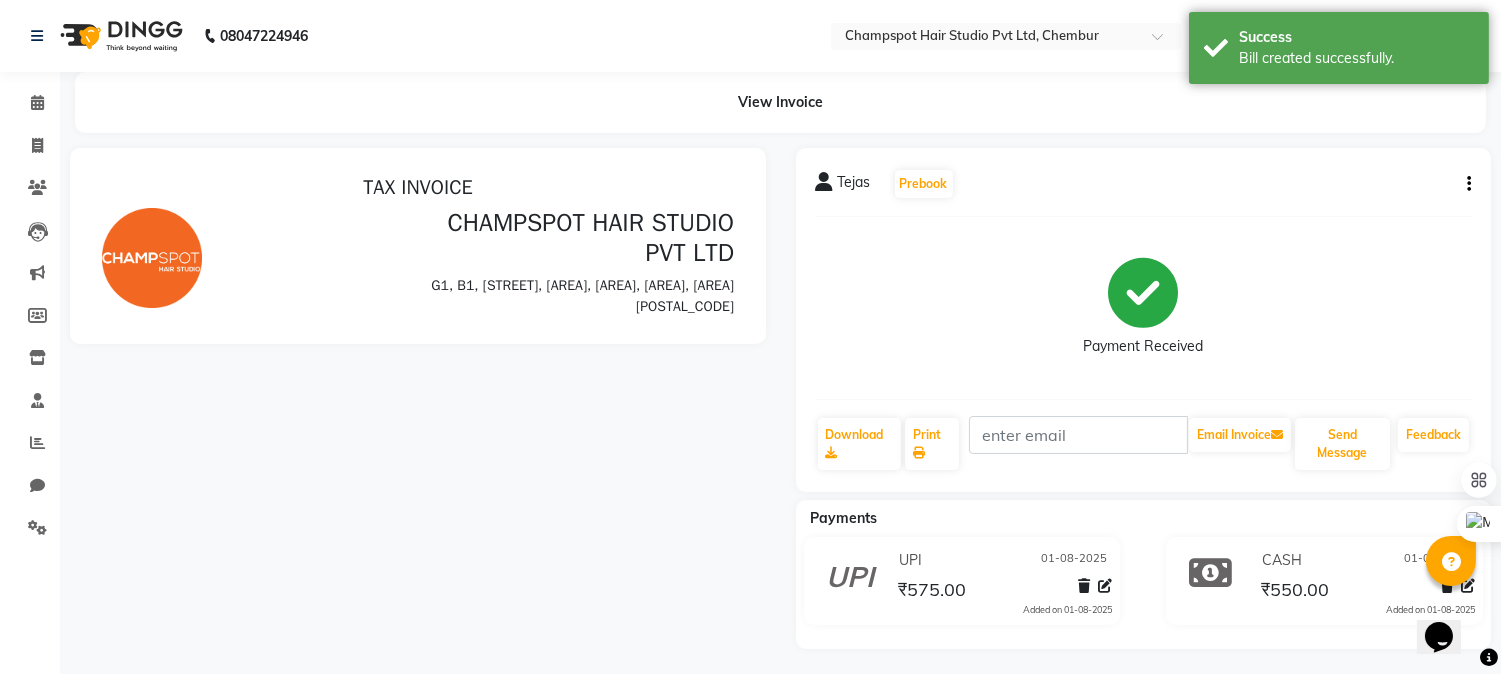 scroll, scrollTop: 0, scrollLeft: 0, axis: both 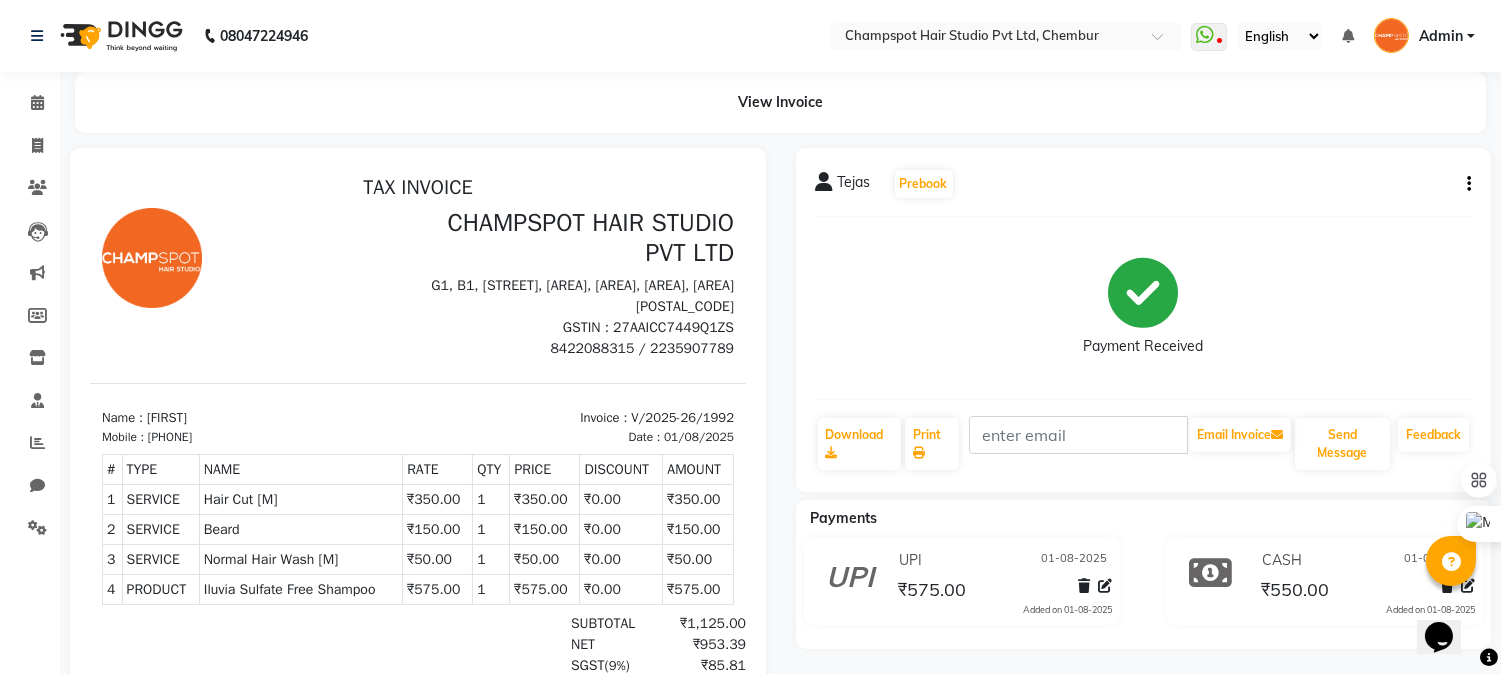 click on "Payment Received" 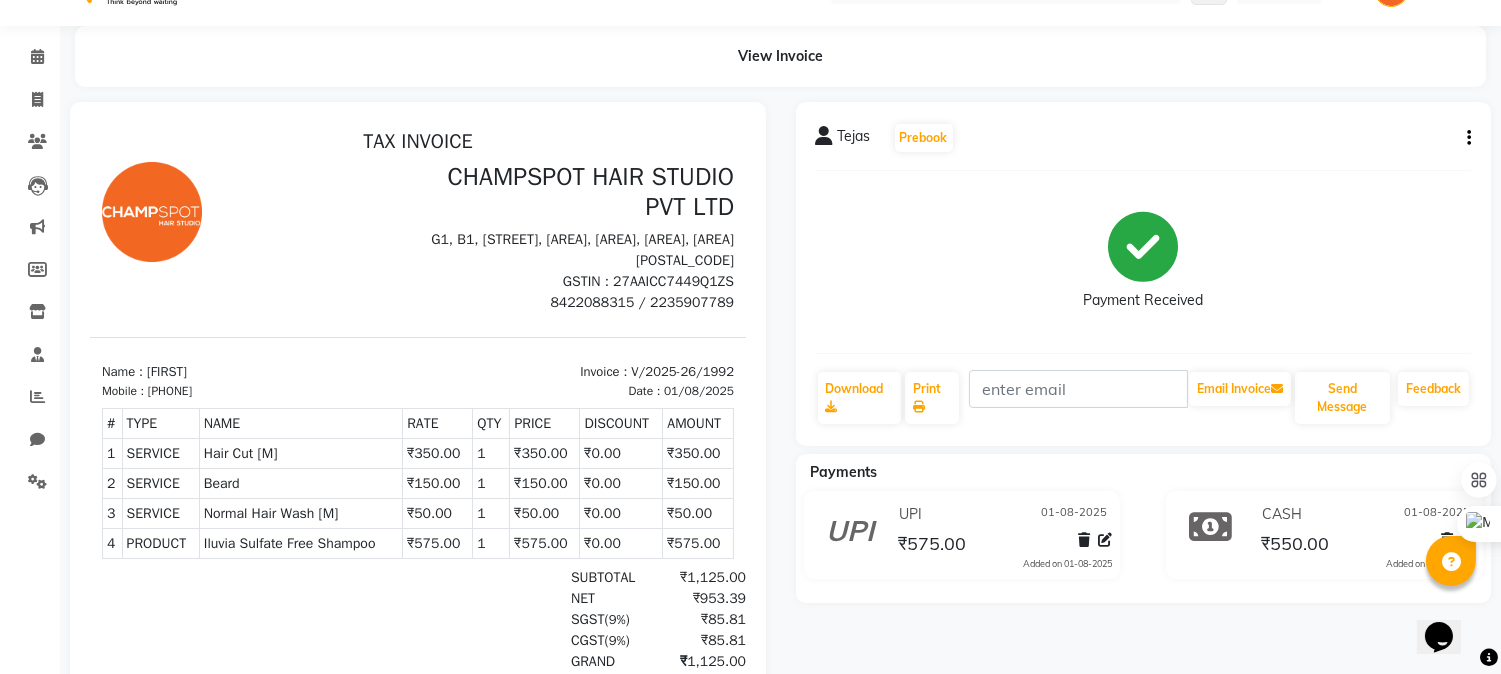 scroll, scrollTop: 0, scrollLeft: 0, axis: both 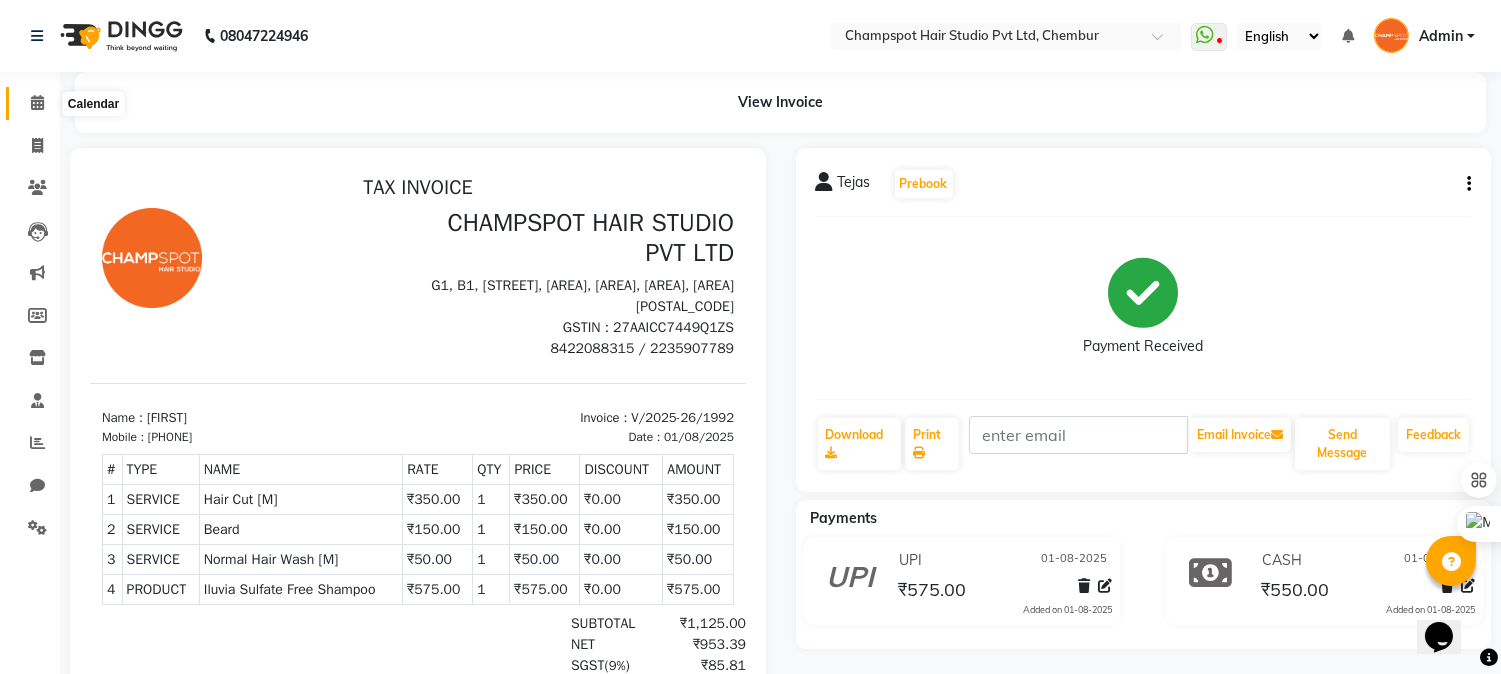click 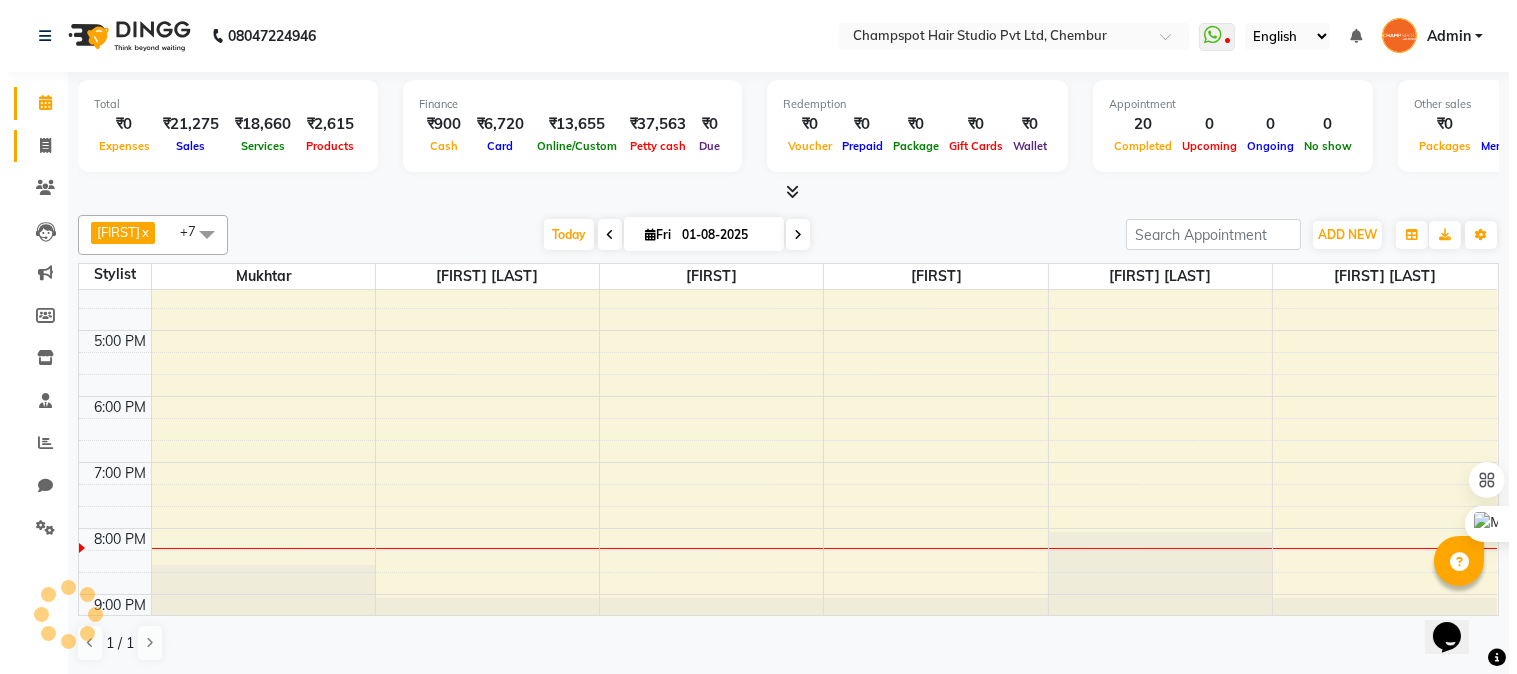 scroll, scrollTop: 0, scrollLeft: 0, axis: both 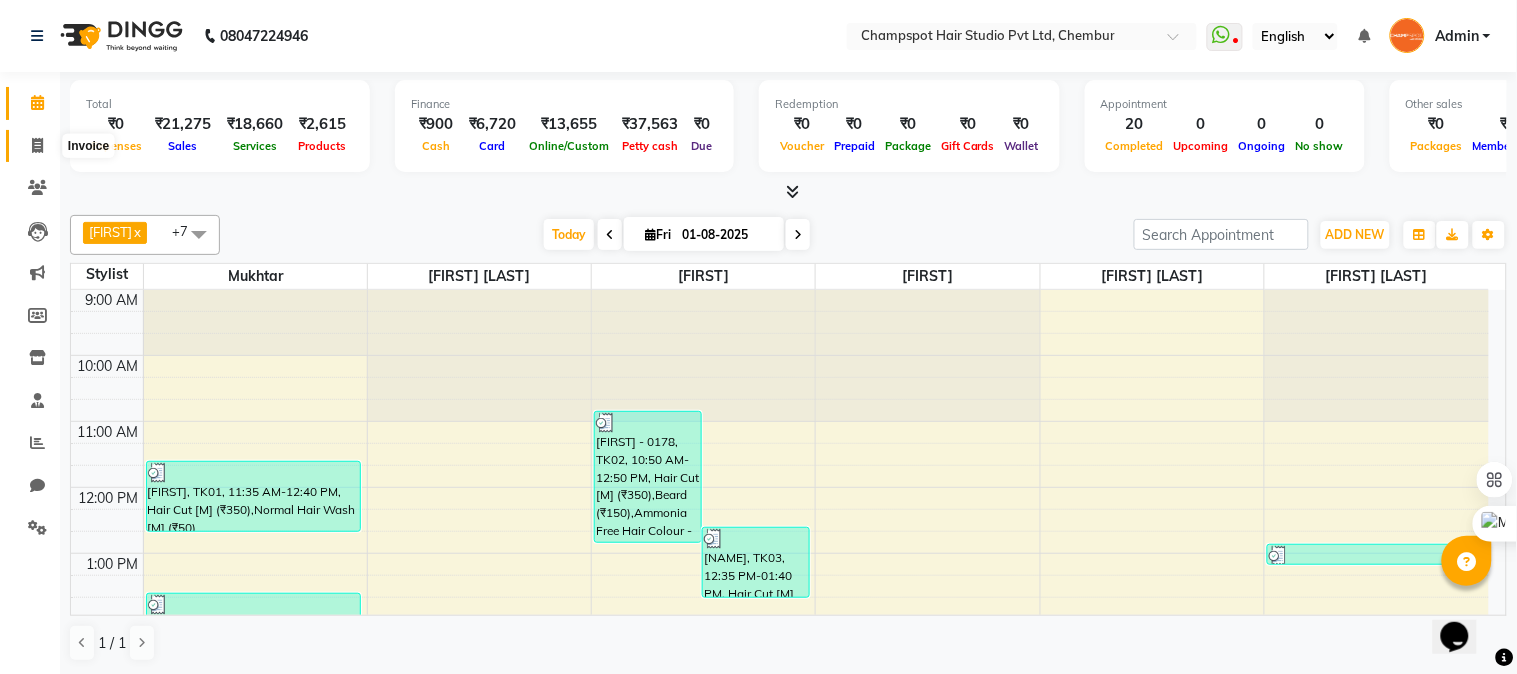 click 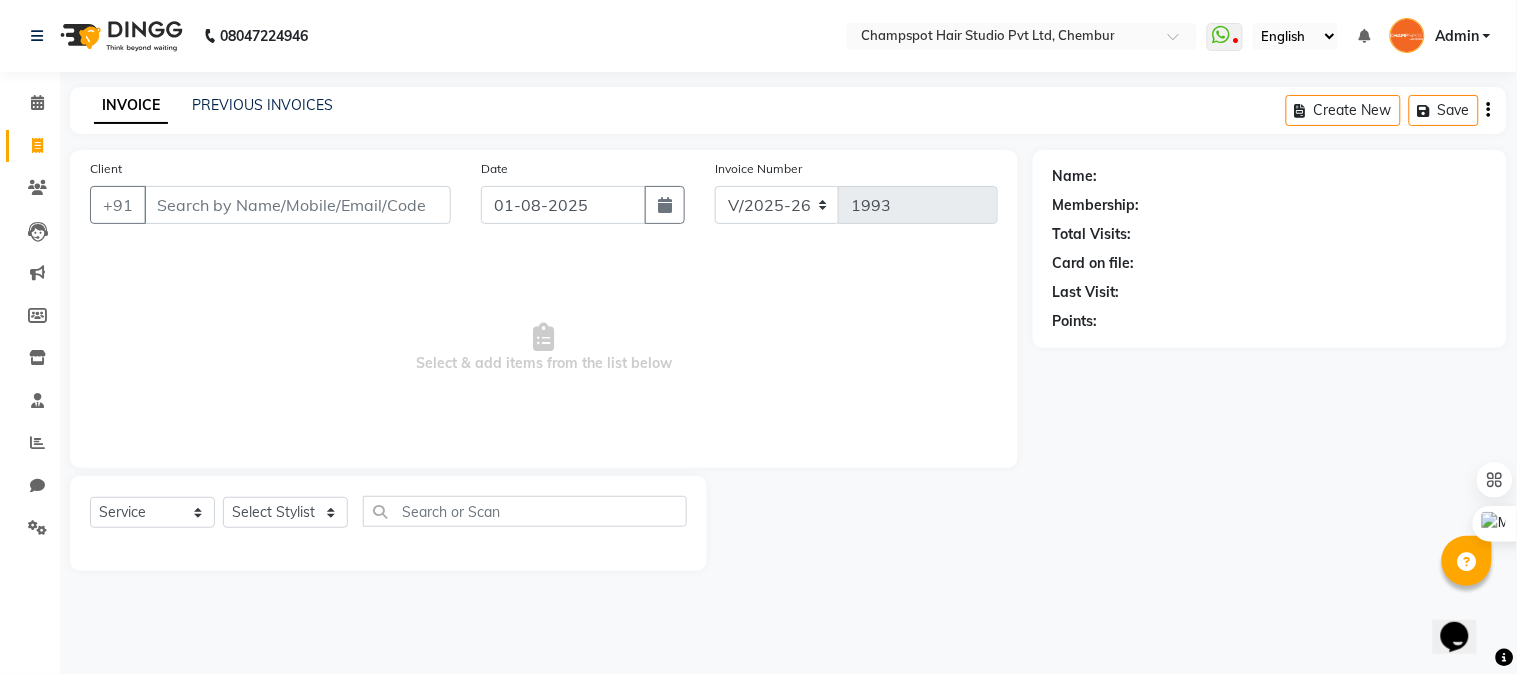 click on "Date" 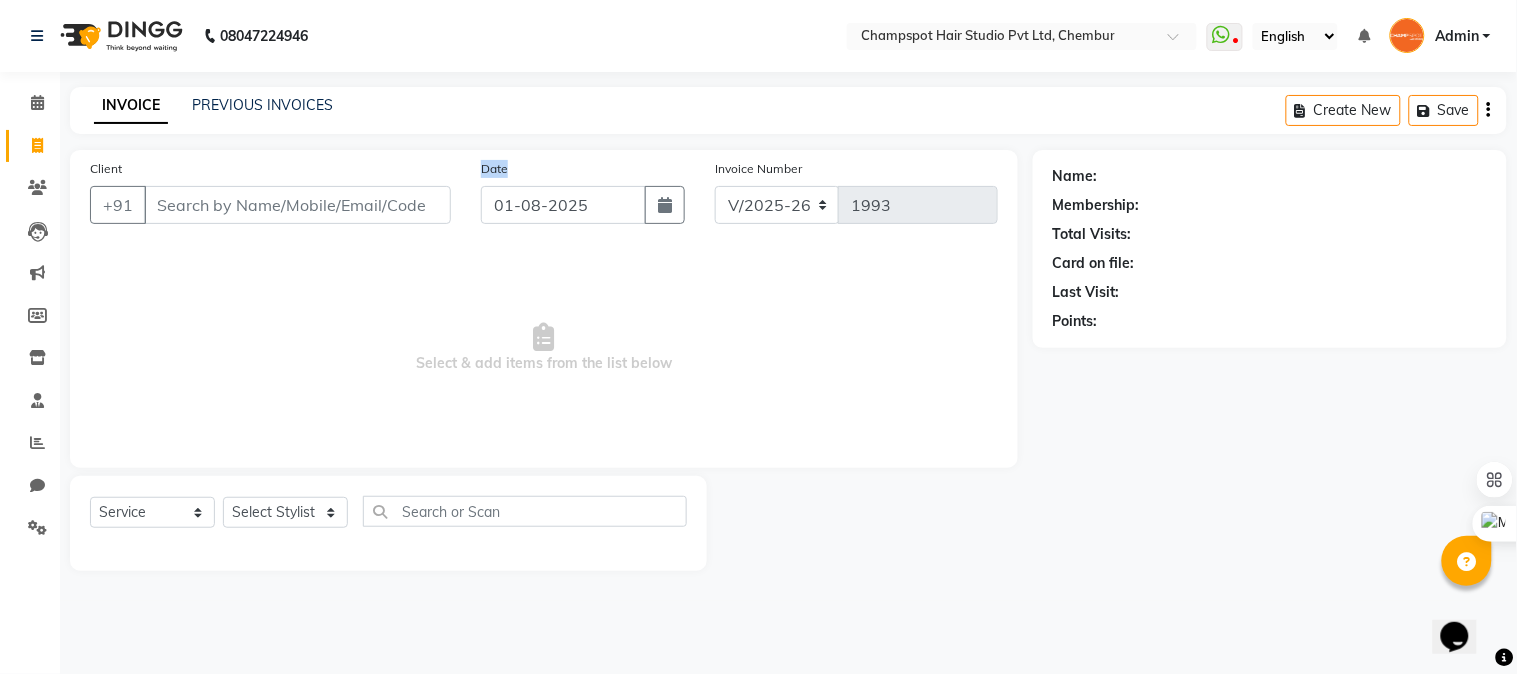 click on "Date" 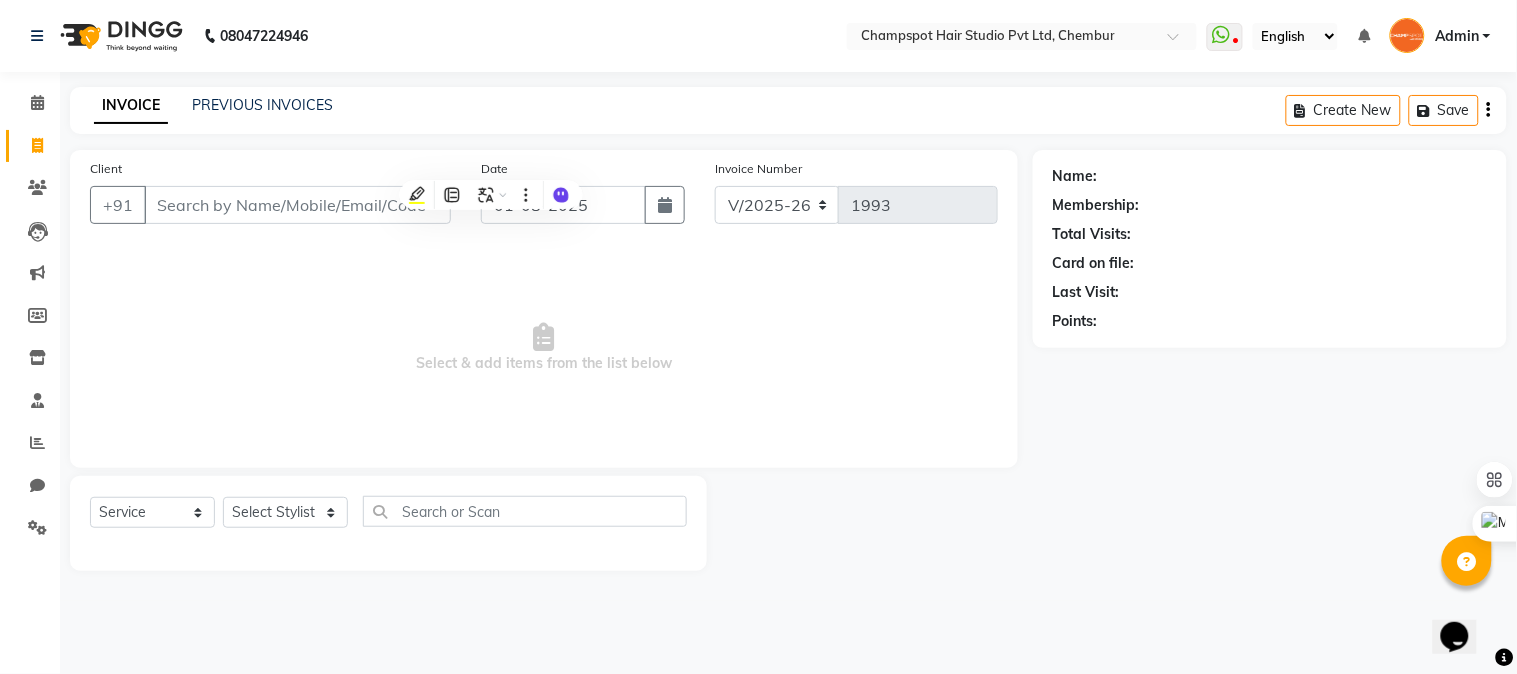 click on "Invoice Number" 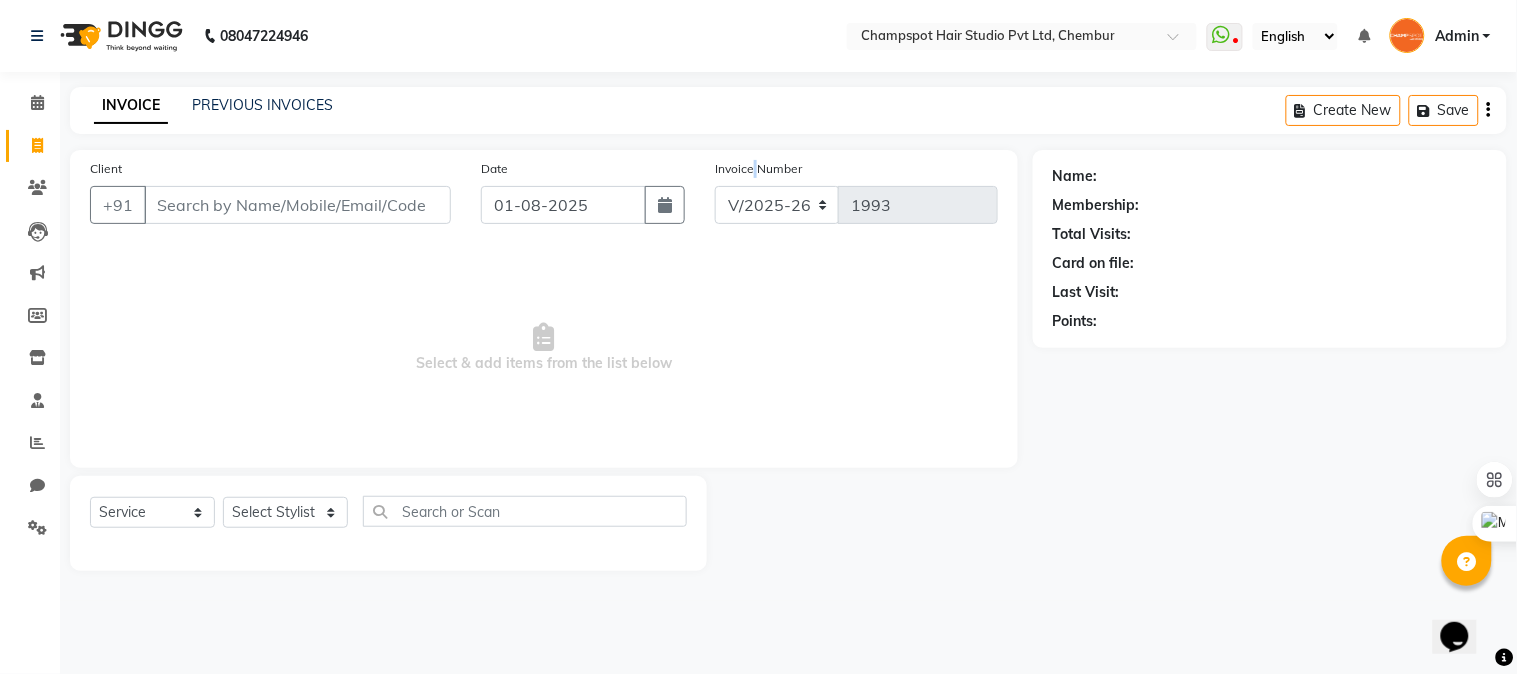click on "Invoice Number" 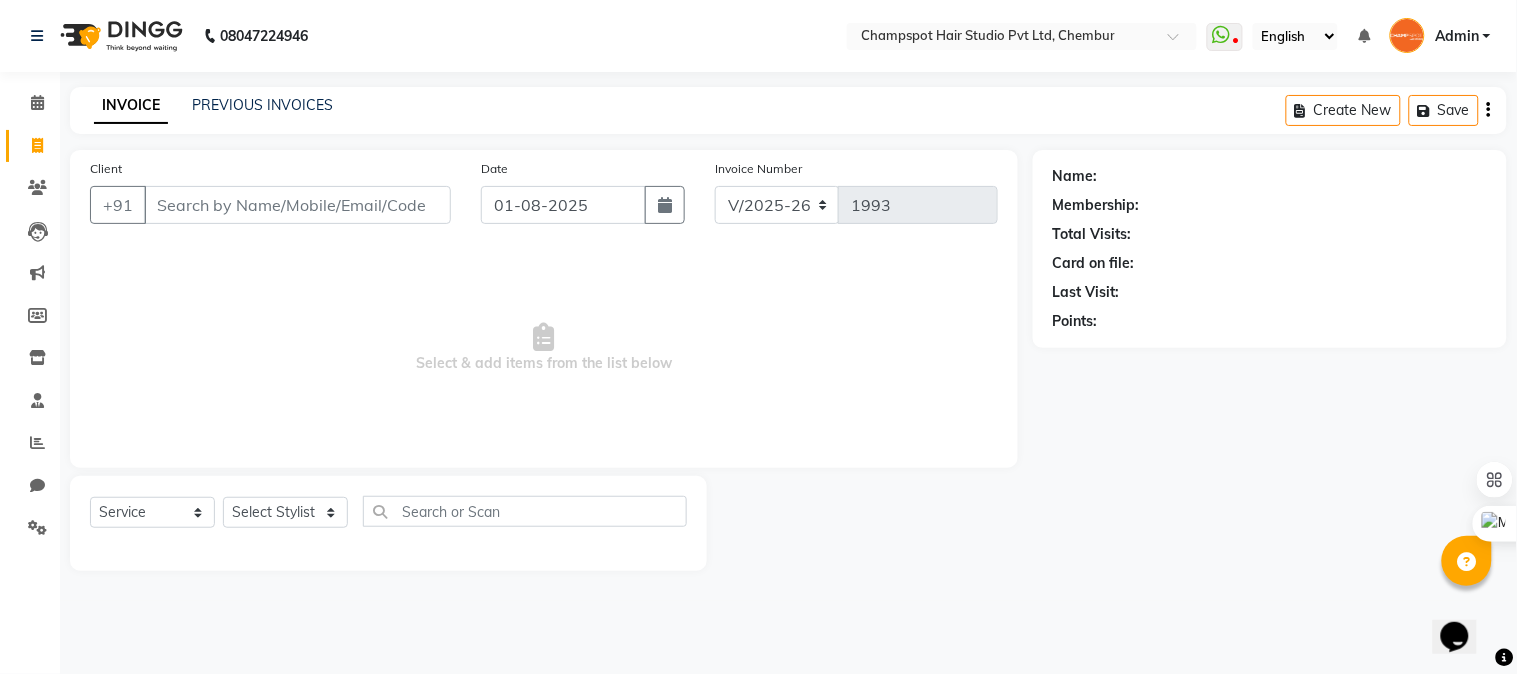 click on "Invoice Number" 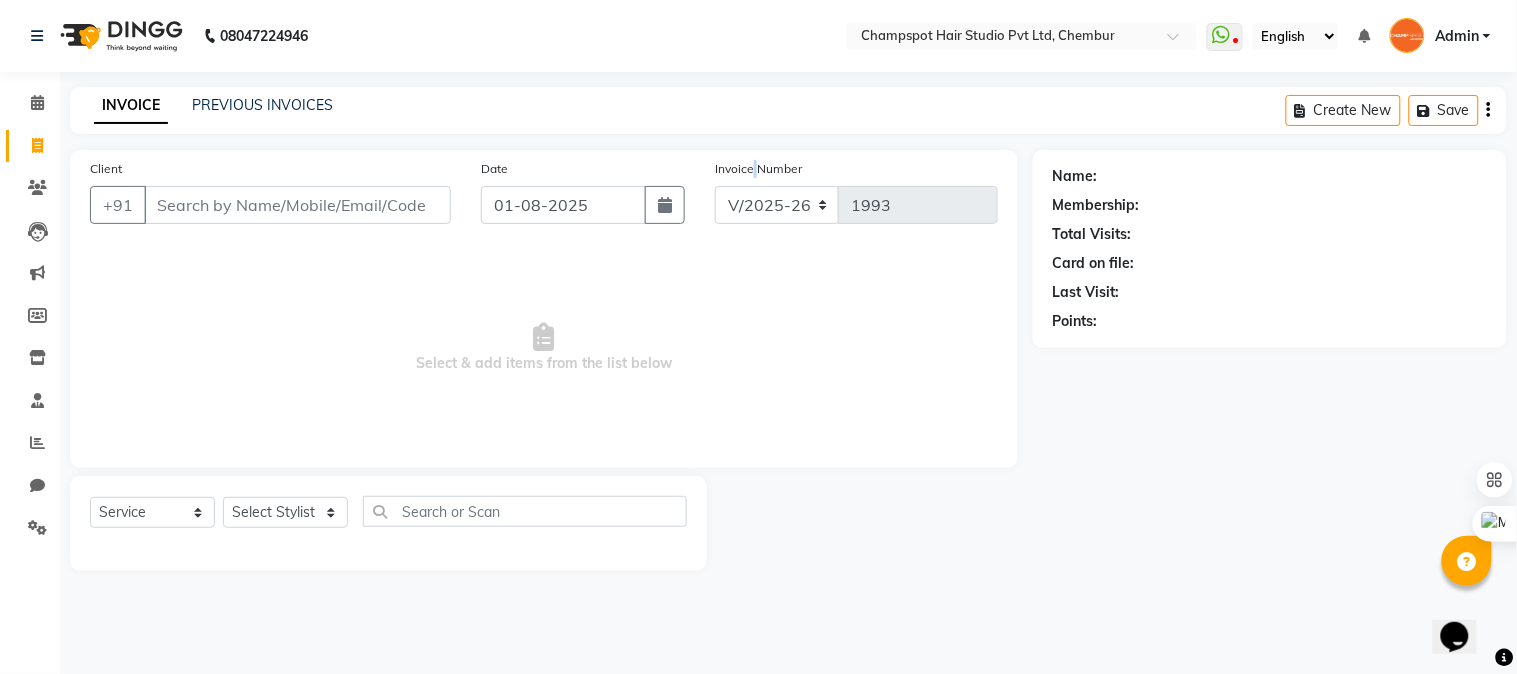click on "Invoice Number" 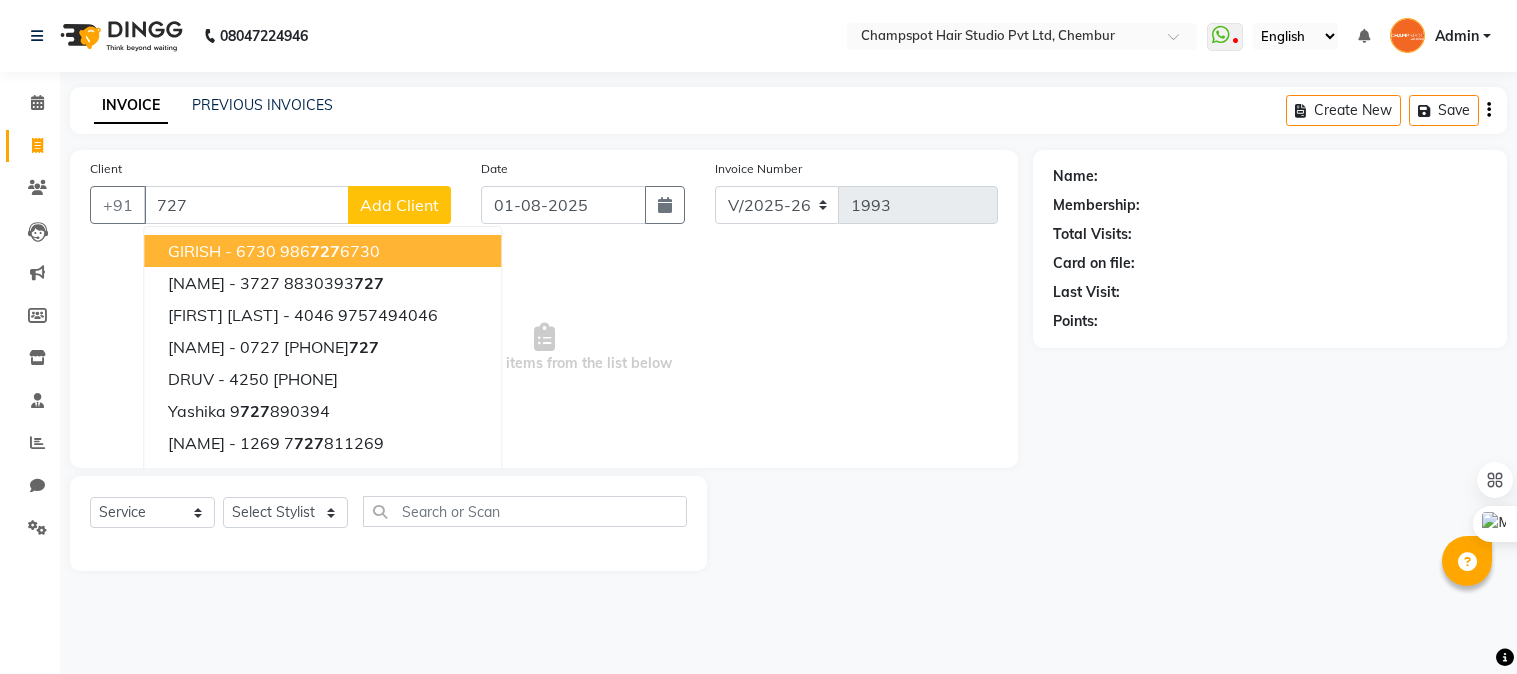 select on "7690" 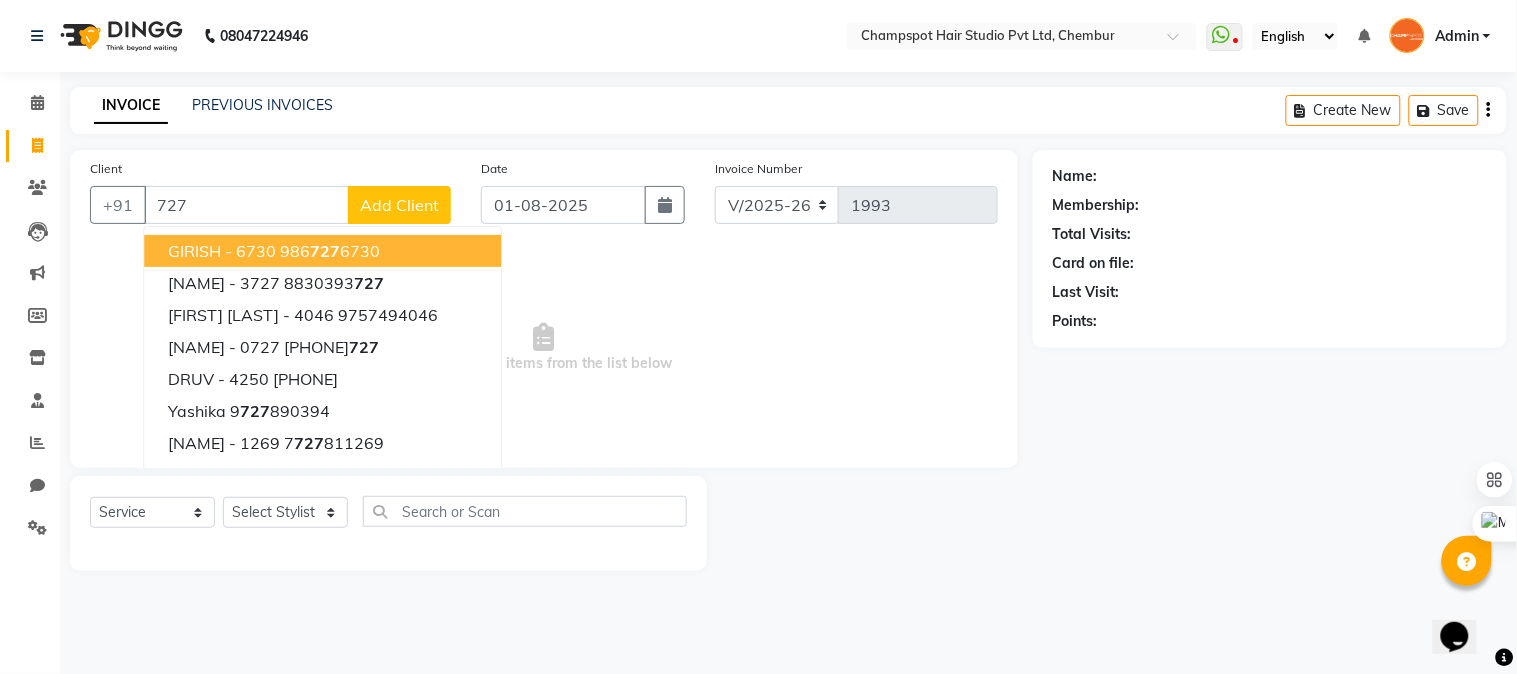 scroll, scrollTop: 0, scrollLeft: 0, axis: both 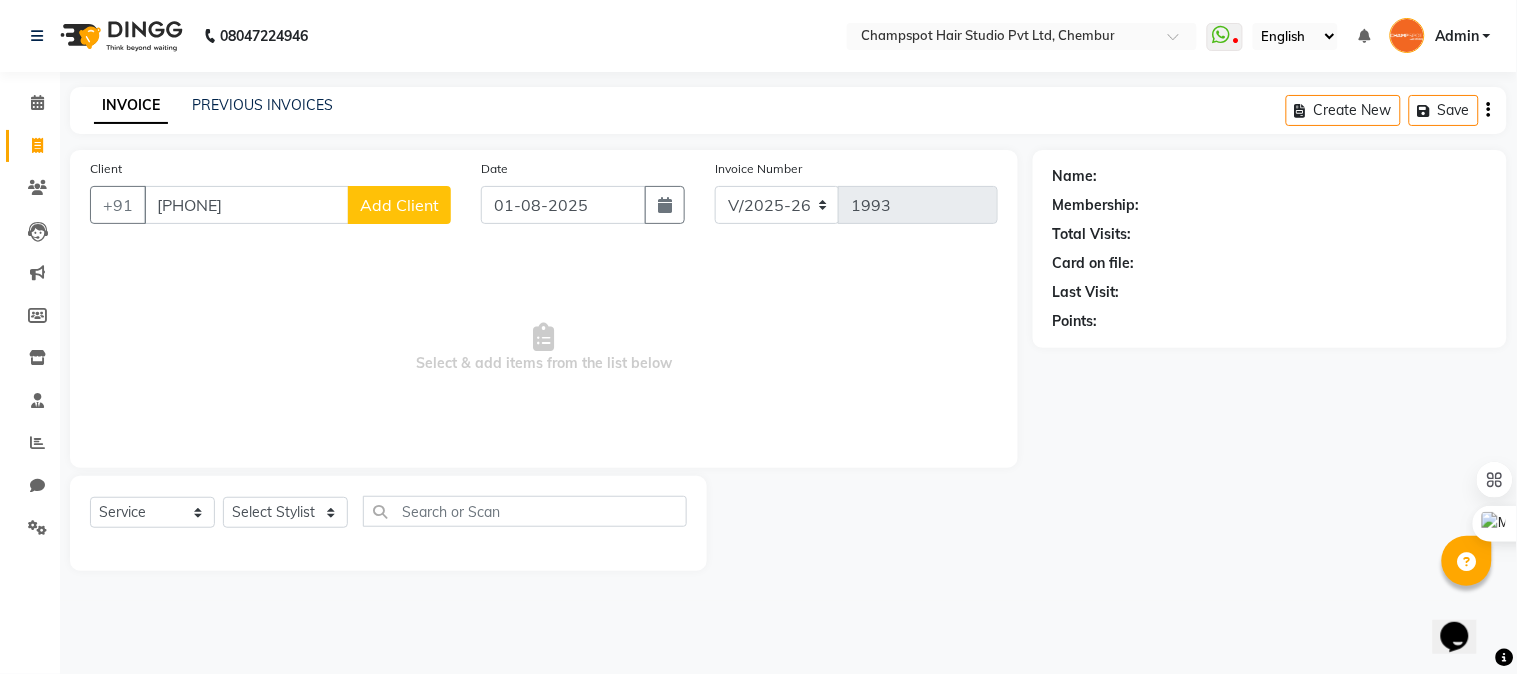 type on "[PHONE]" 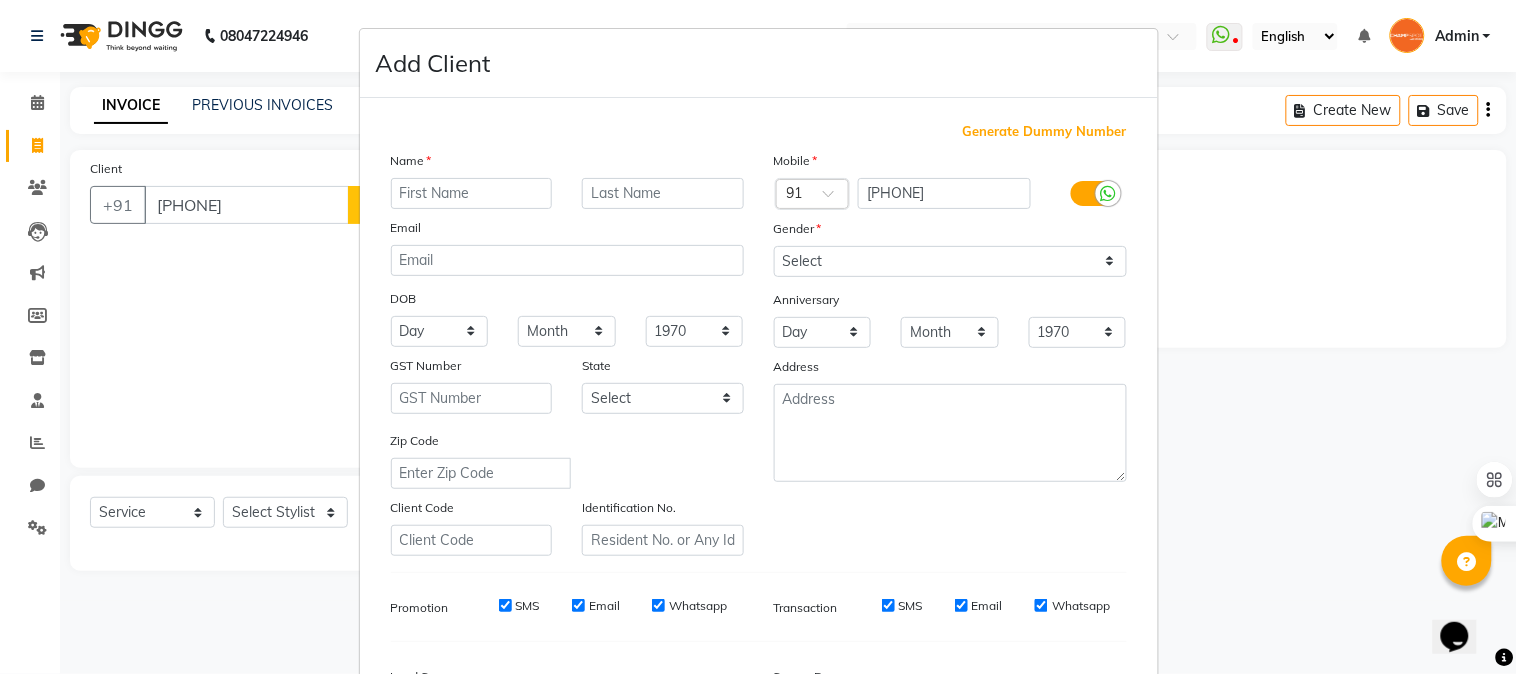 click at bounding box center (472, 193) 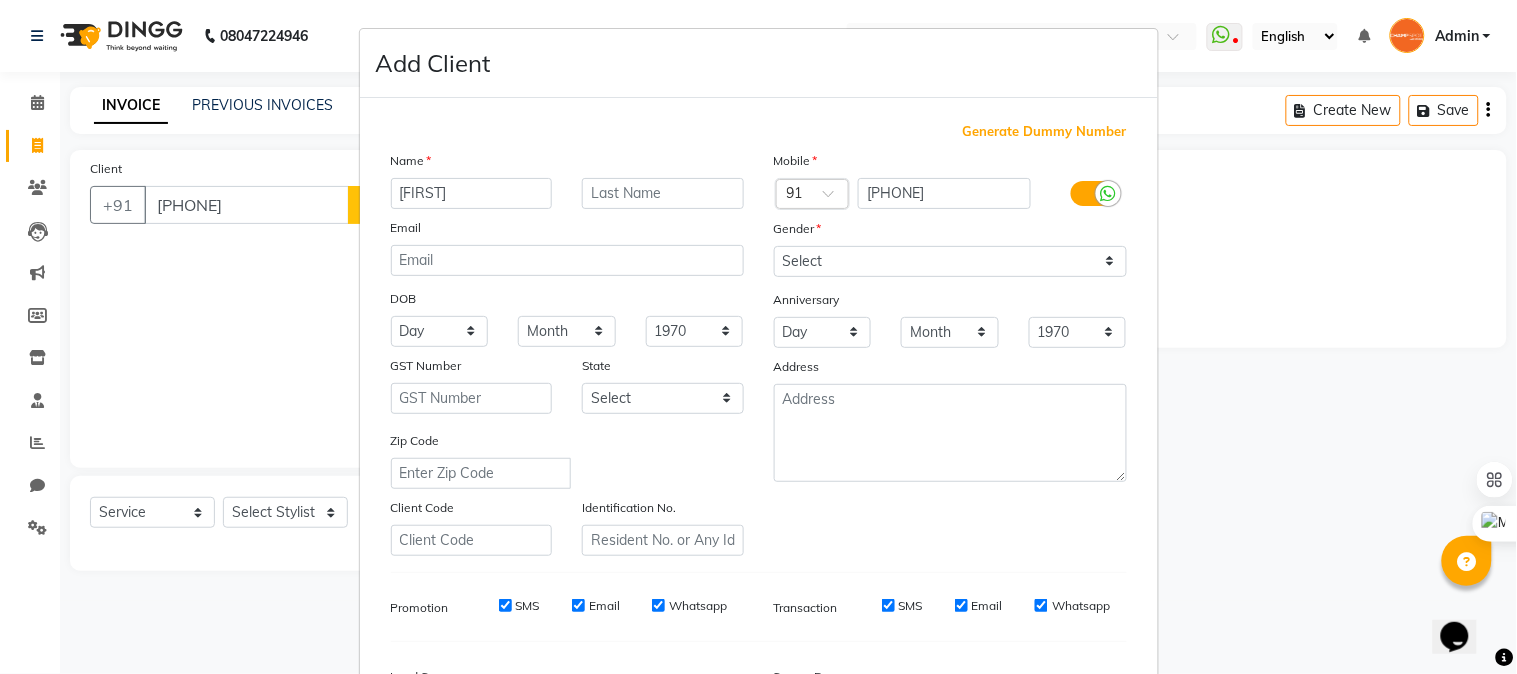 type on "[FIRST]" 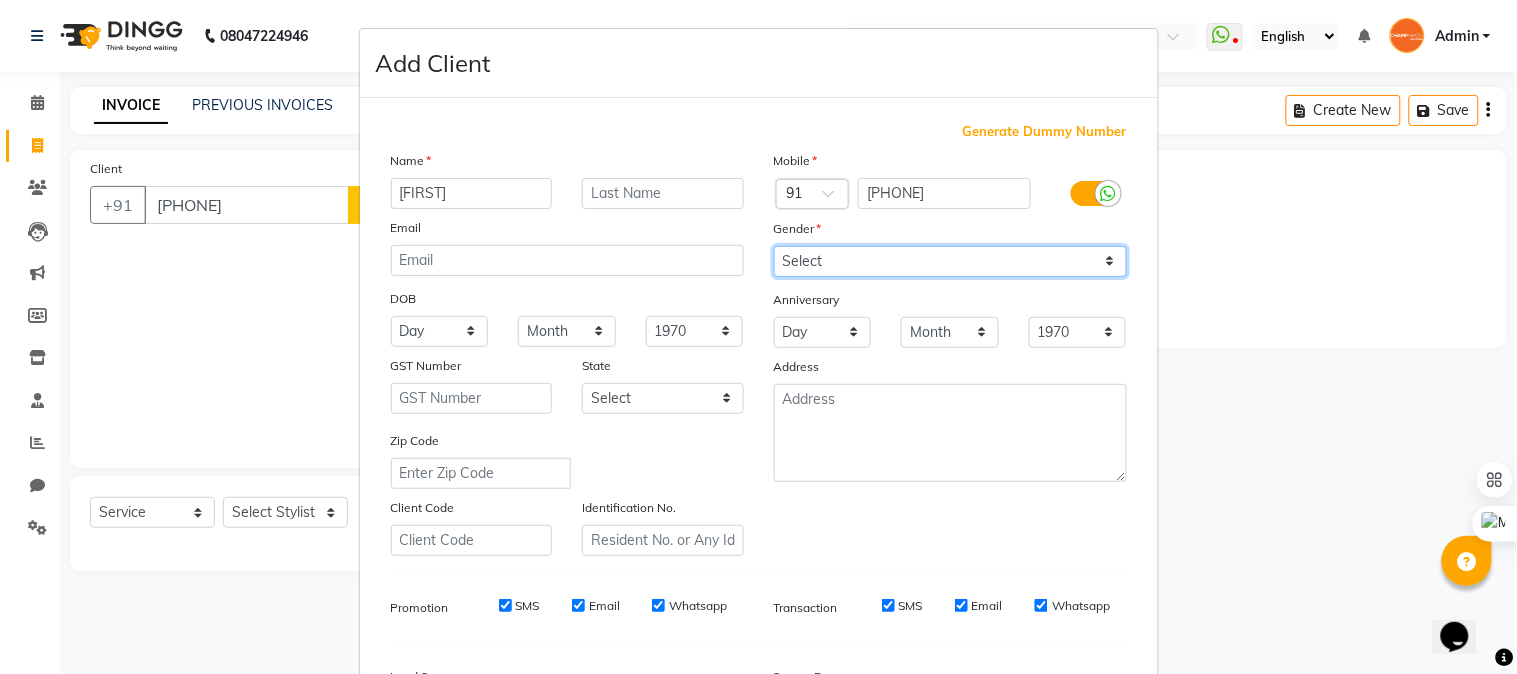 drag, startPoint x: 832, startPoint y: 250, endPoint x: 821, endPoint y: 265, distance: 18.601076 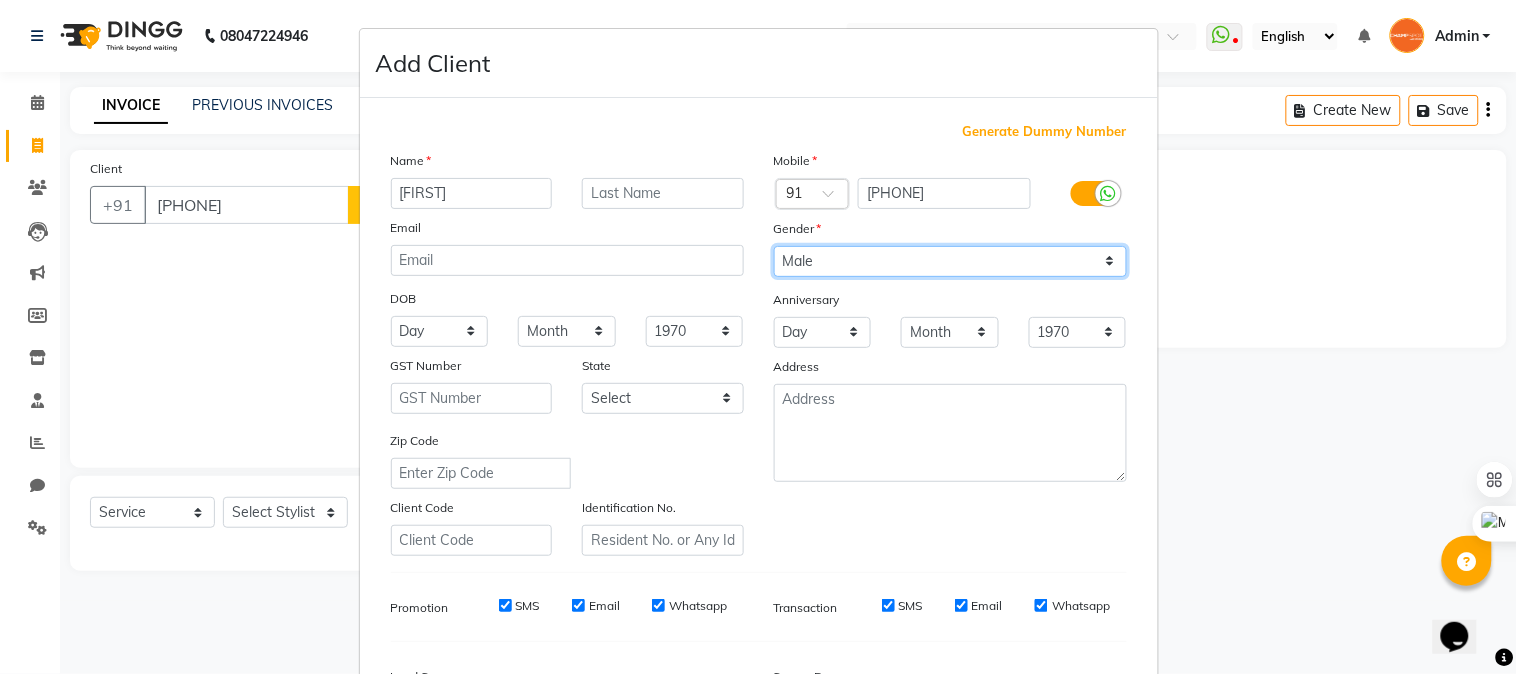 click on "Select Male Female Other Prefer Not To Say" at bounding box center (950, 261) 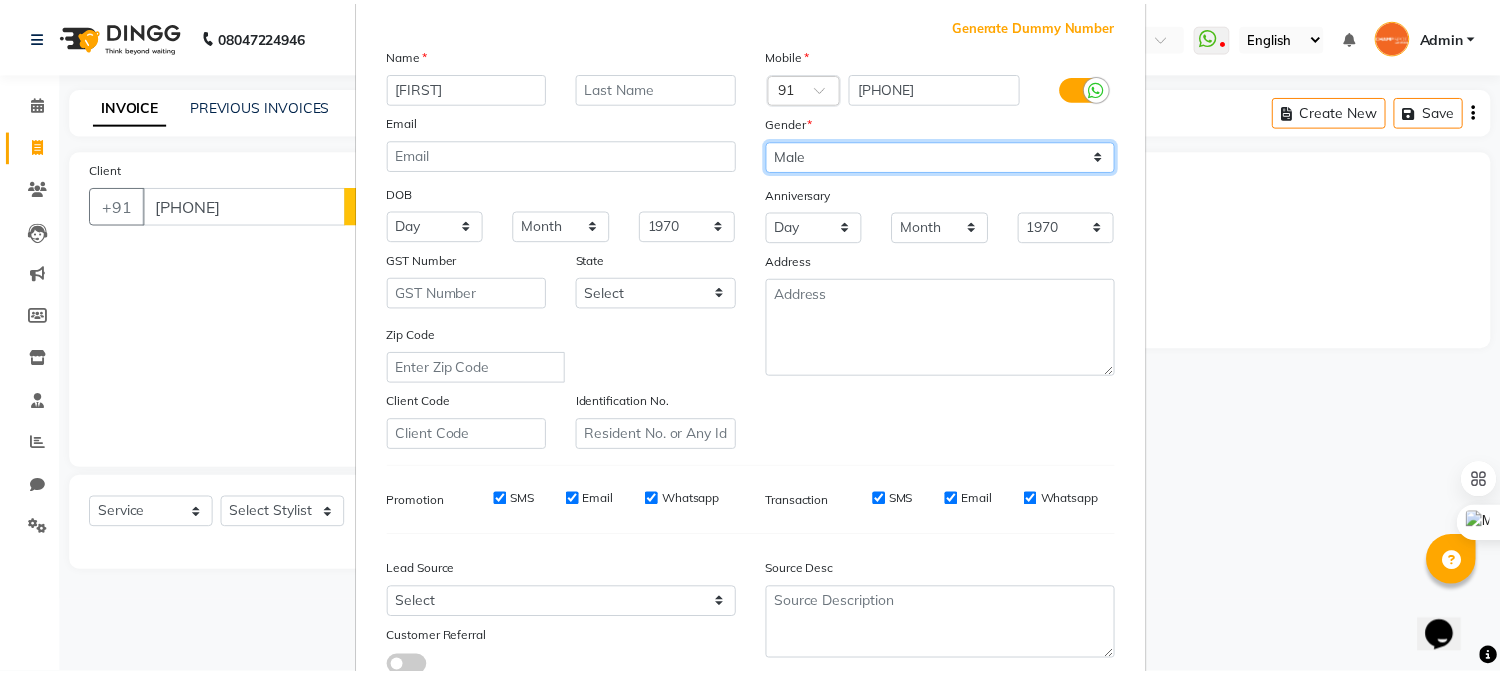 scroll, scrollTop: 250, scrollLeft: 0, axis: vertical 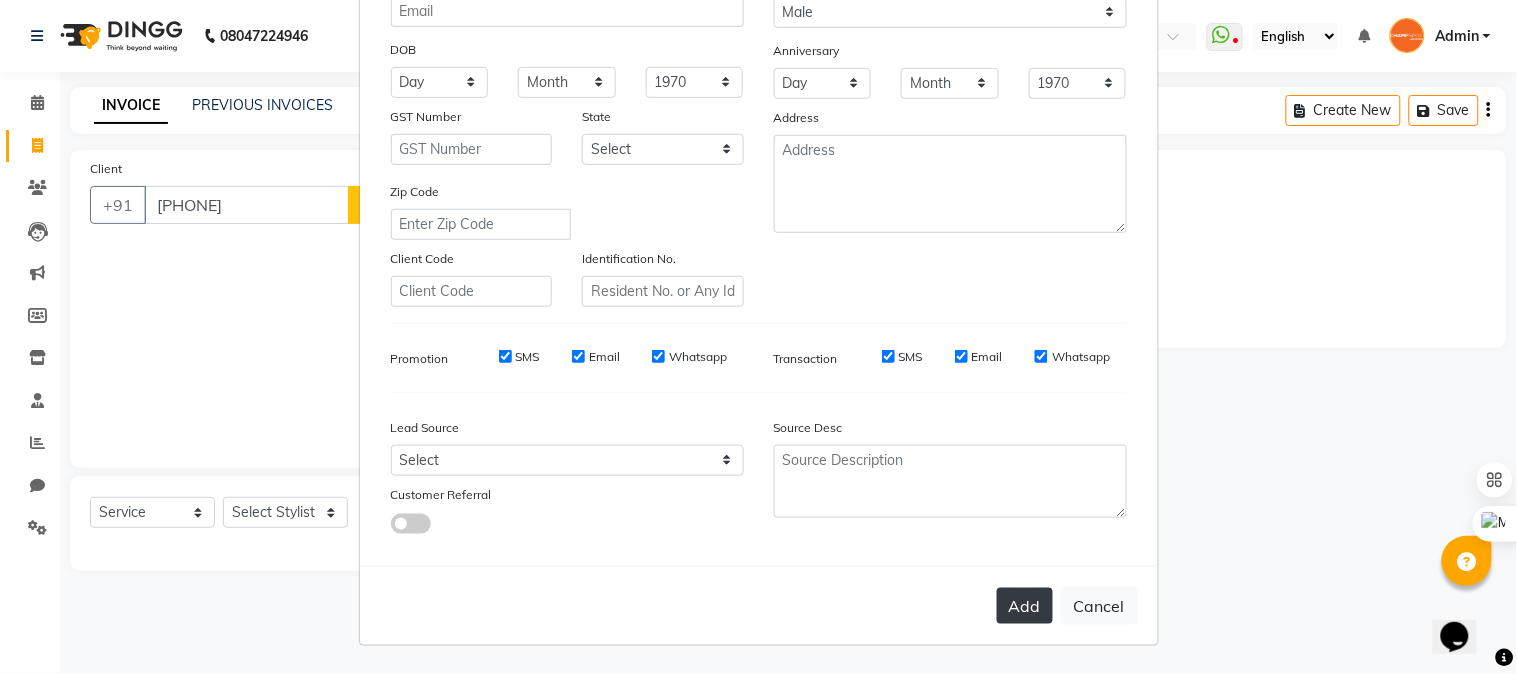 click on "Add" at bounding box center [1025, 606] 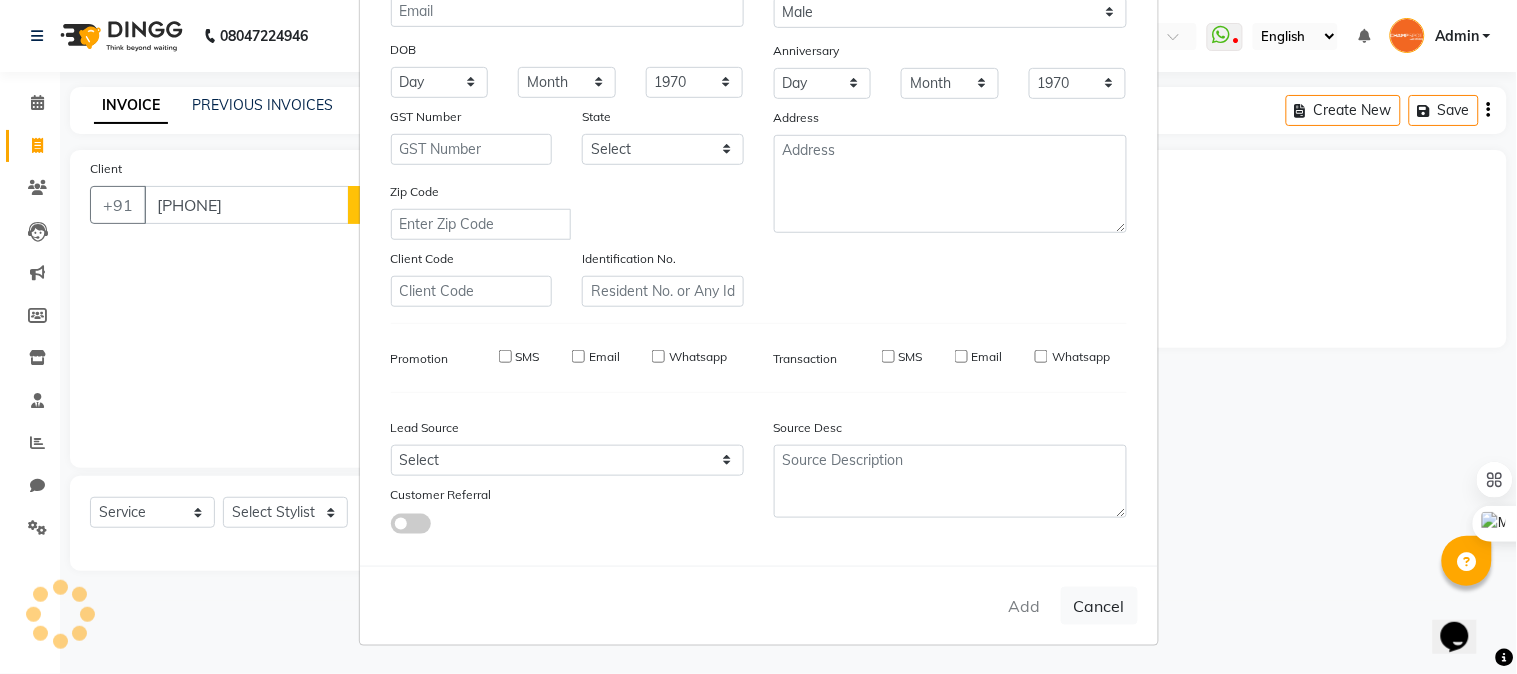 type 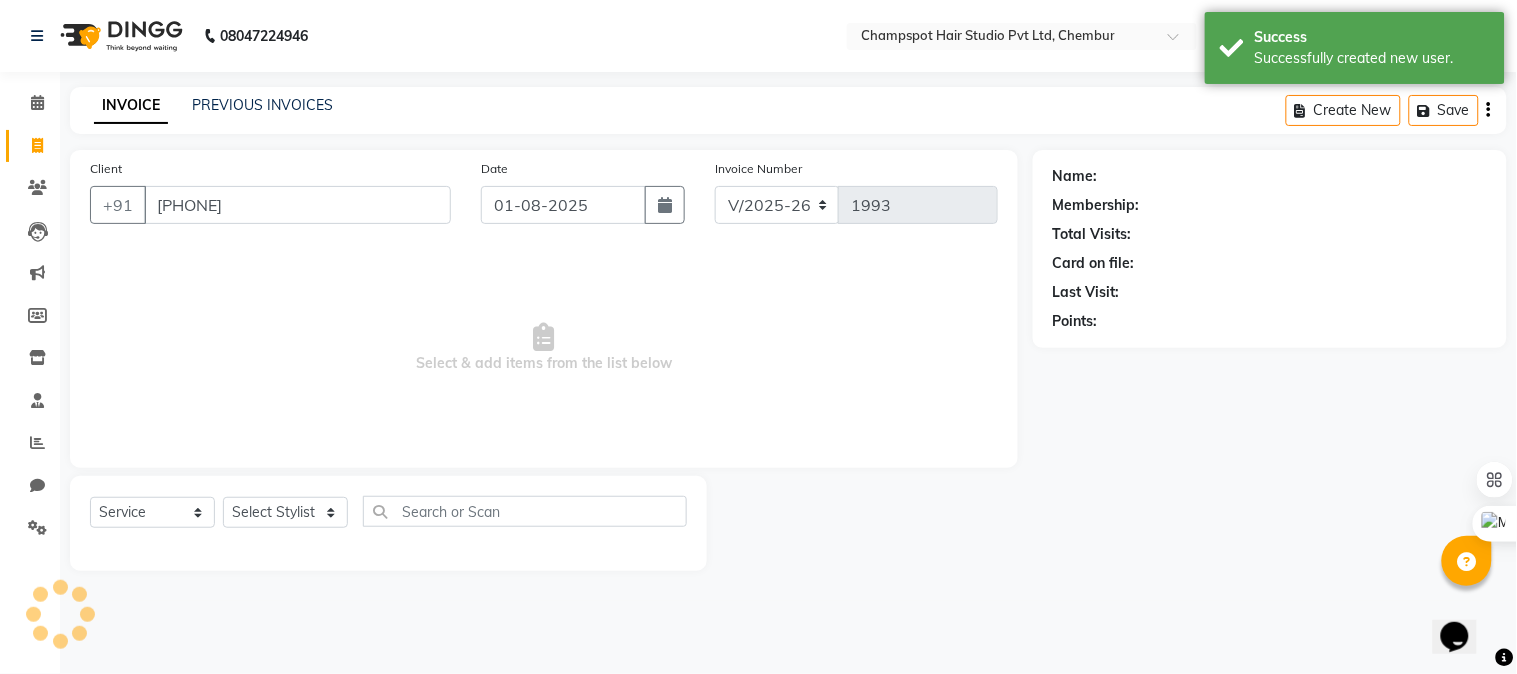 select on "1: Object" 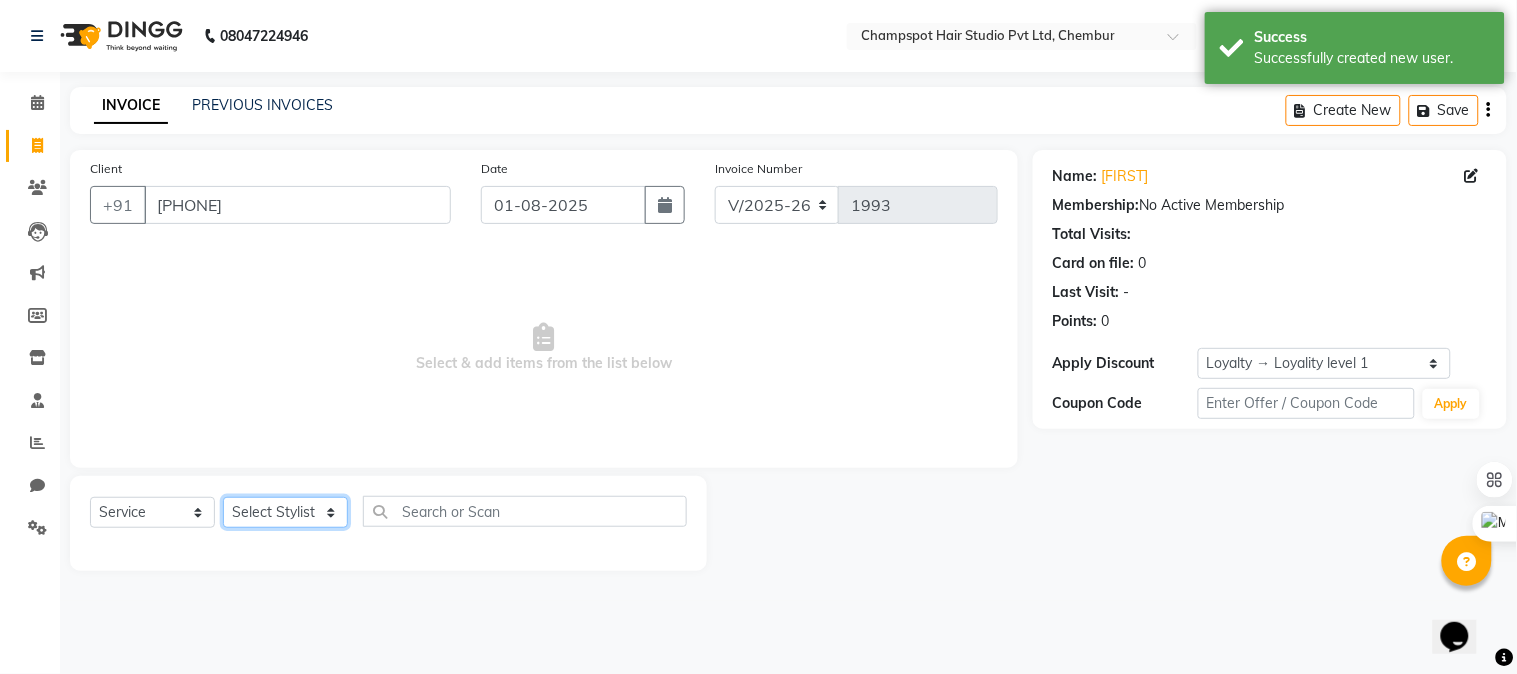 click on "Select Stylist Admin Ahmad [LAST] Falak Shaikh Hemant [LAST] Mamta Divekar Mukhtar Shamshad" 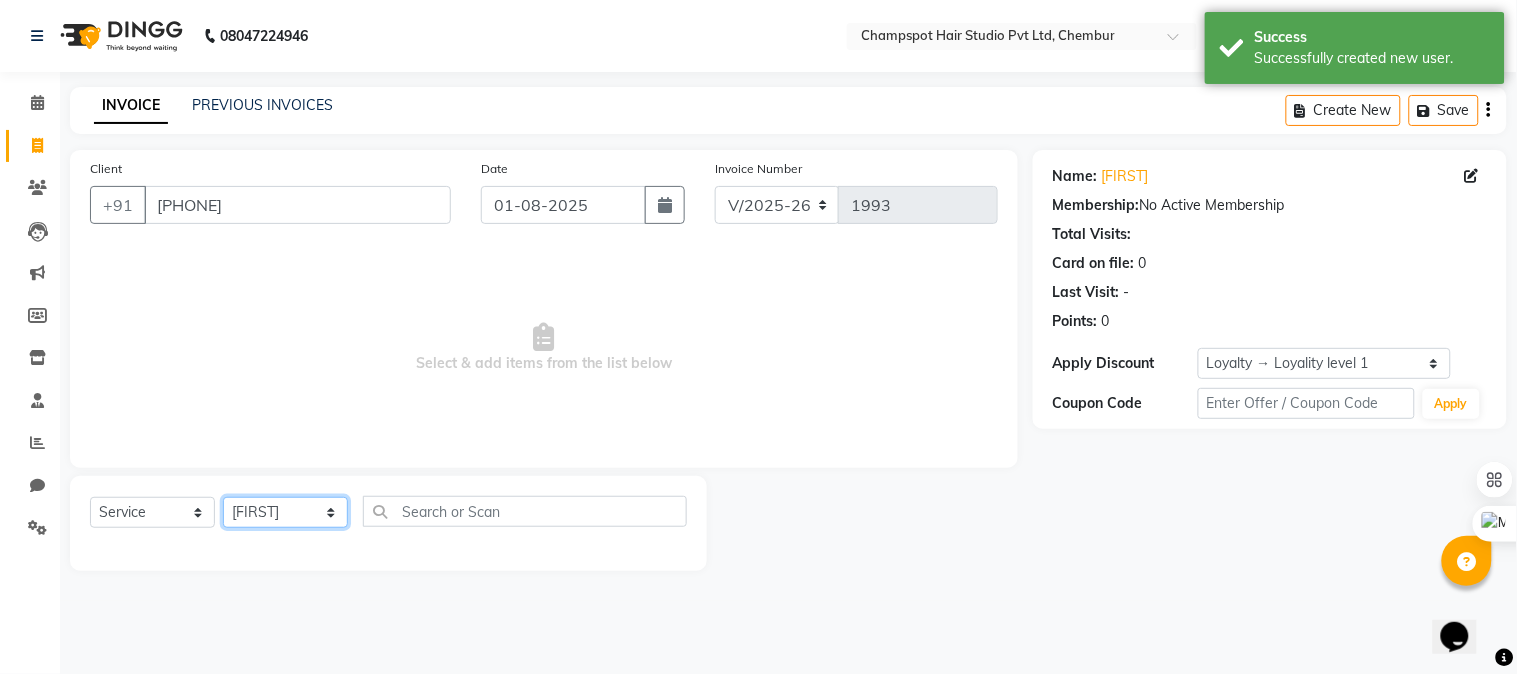 click on "Select Stylist Admin Ahmad [LAST] Falak Shaikh Hemant [LAST] Mamta Divekar Mukhtar Shamshad" 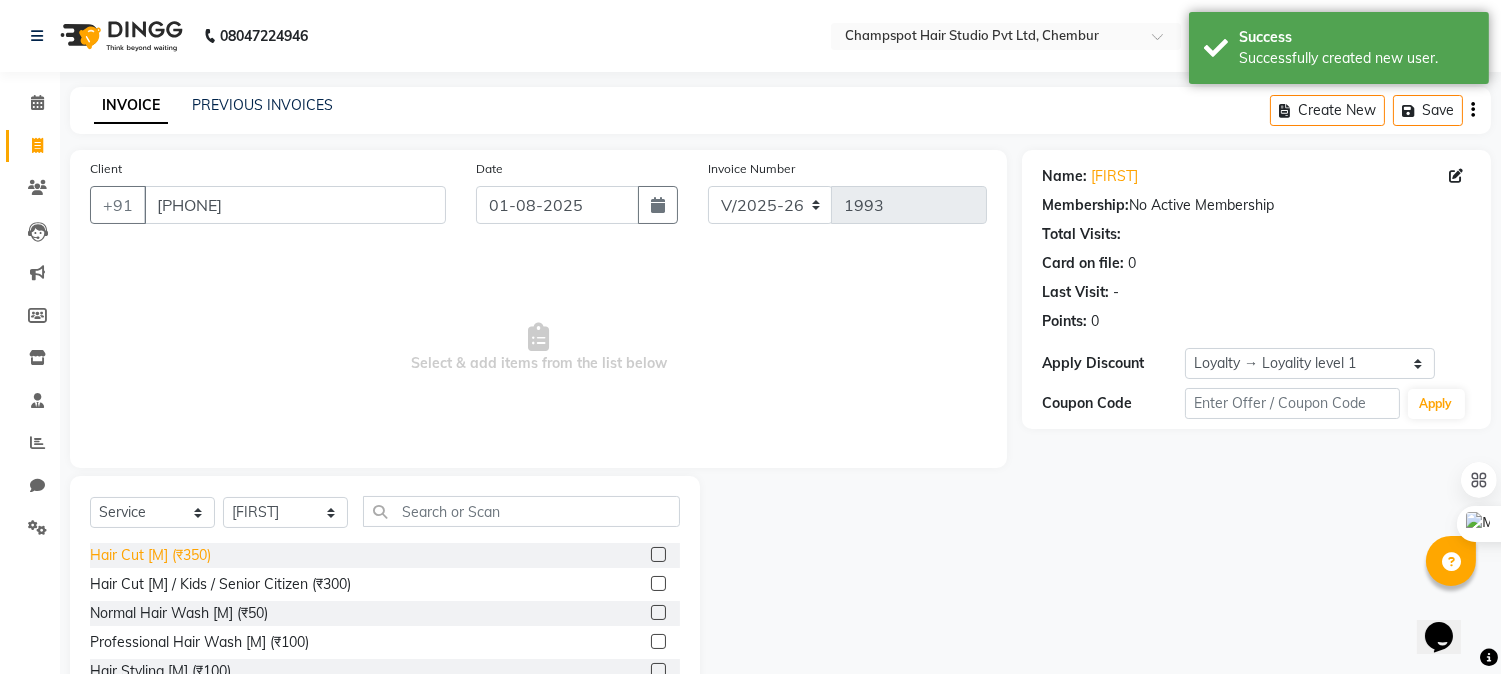 click on "Hair Cut [M] (₹350)" 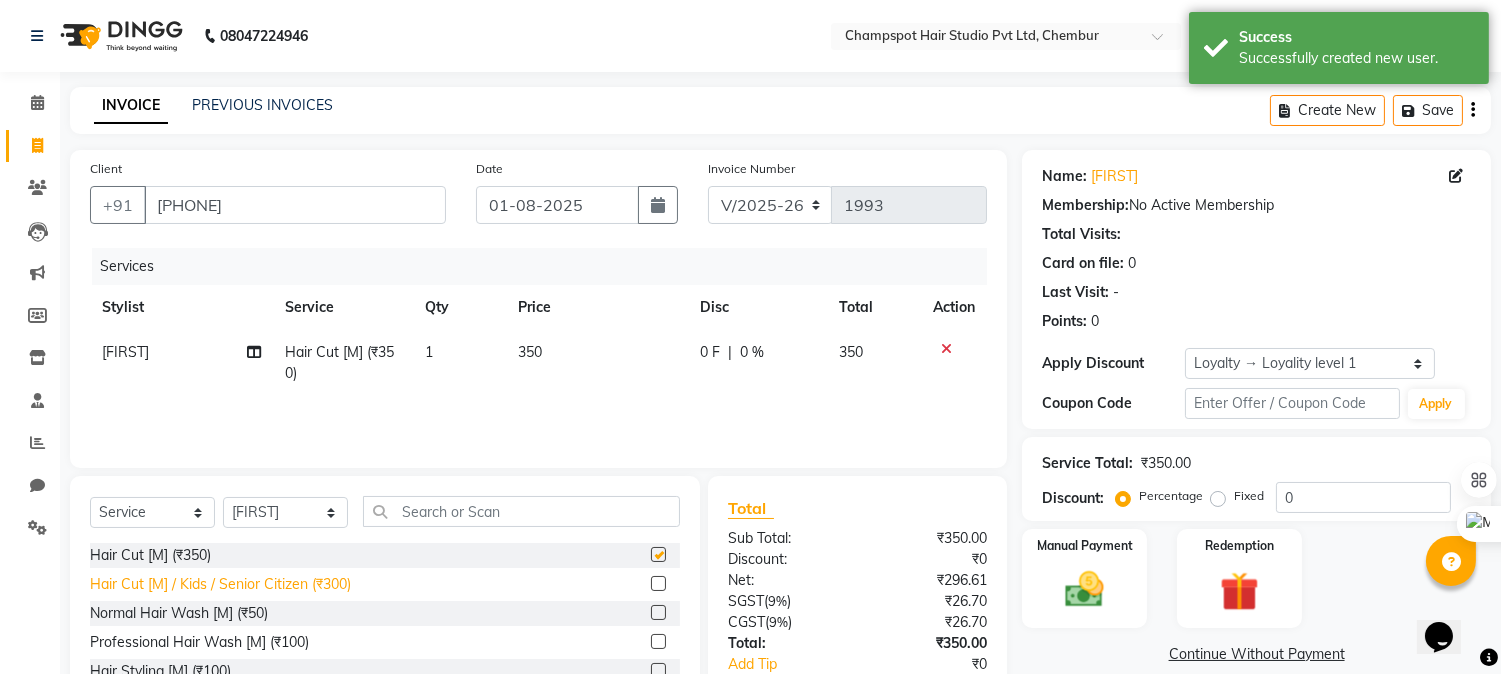 checkbox on "false" 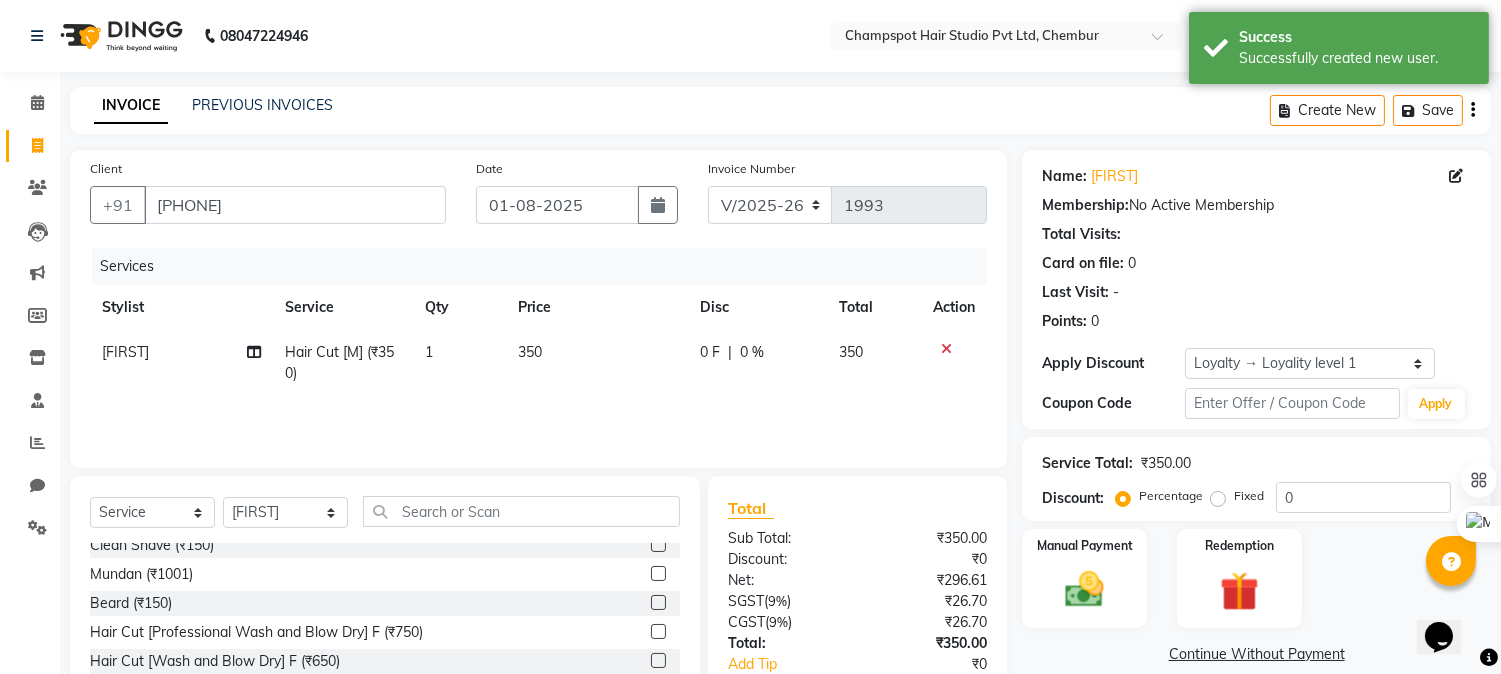 scroll, scrollTop: 222, scrollLeft: 0, axis: vertical 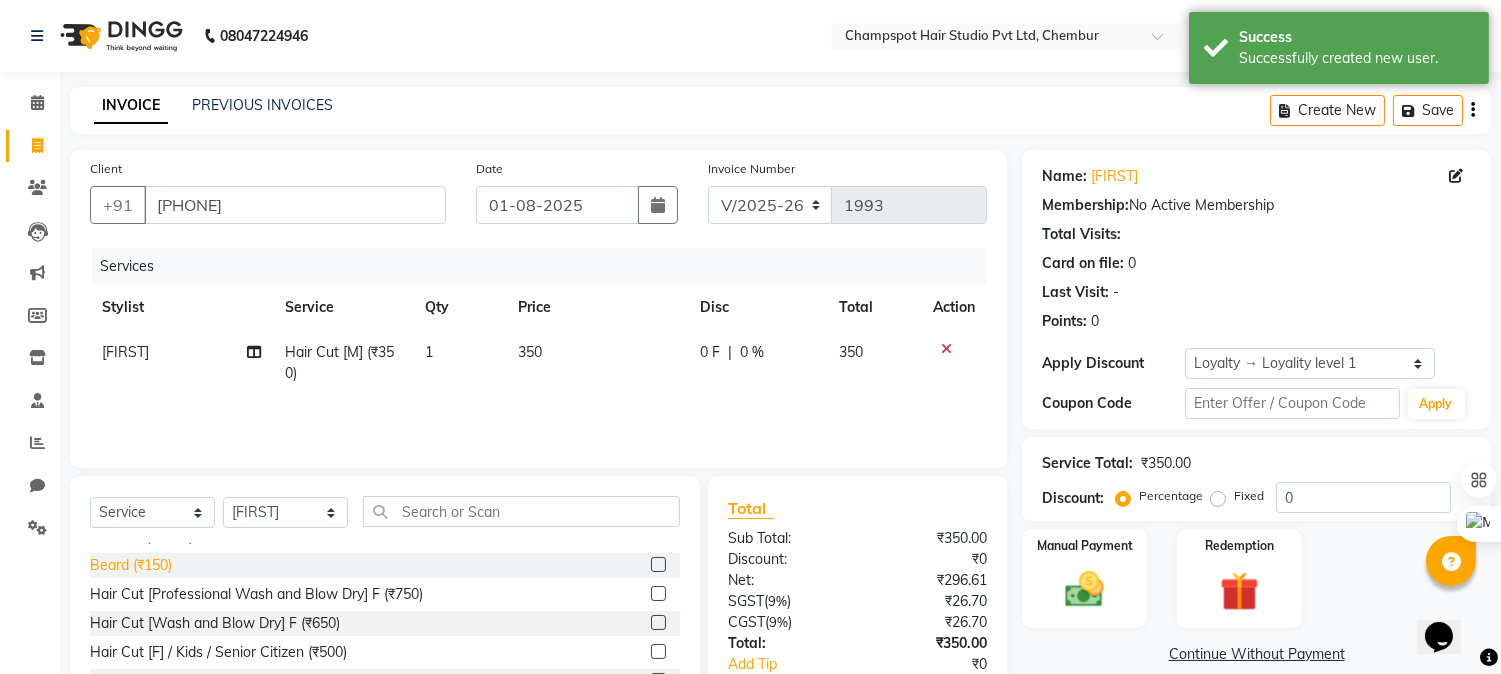 click on "Beard (₹150)" 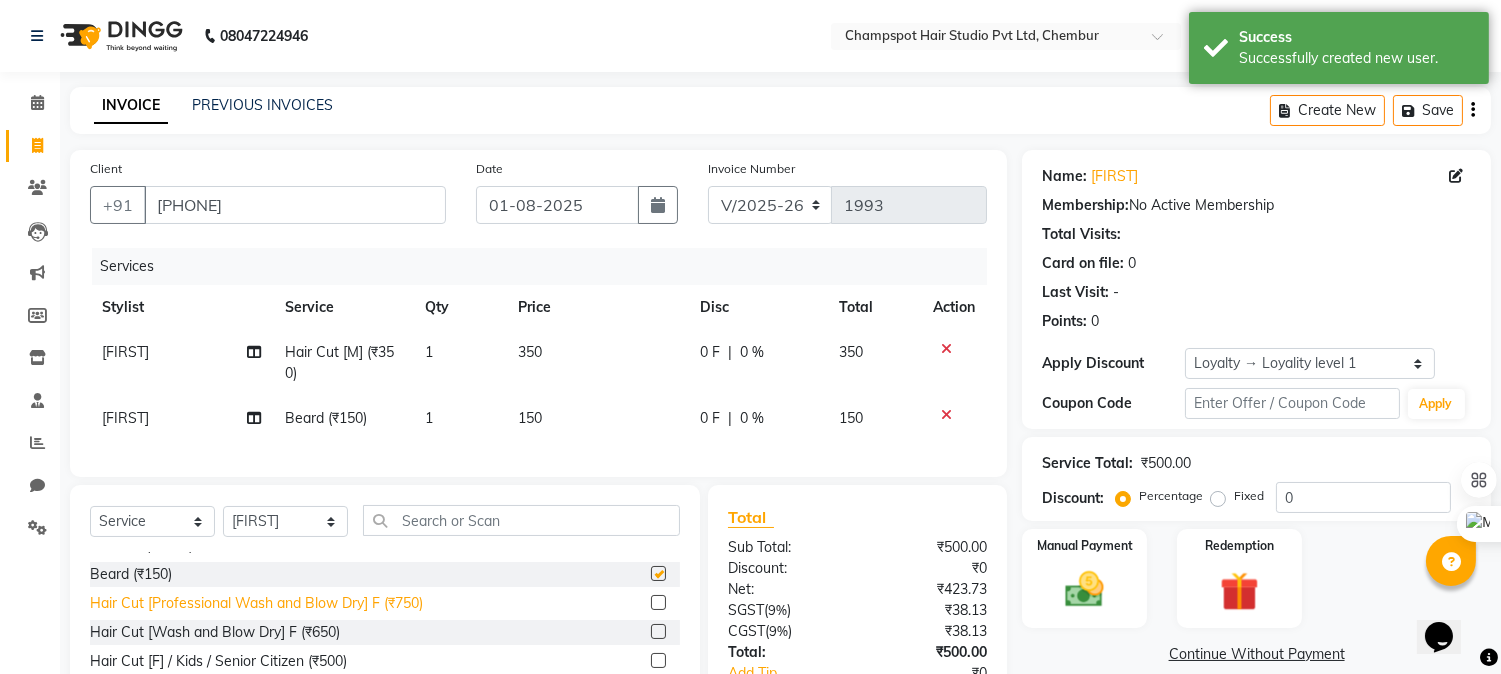 checkbox on "false" 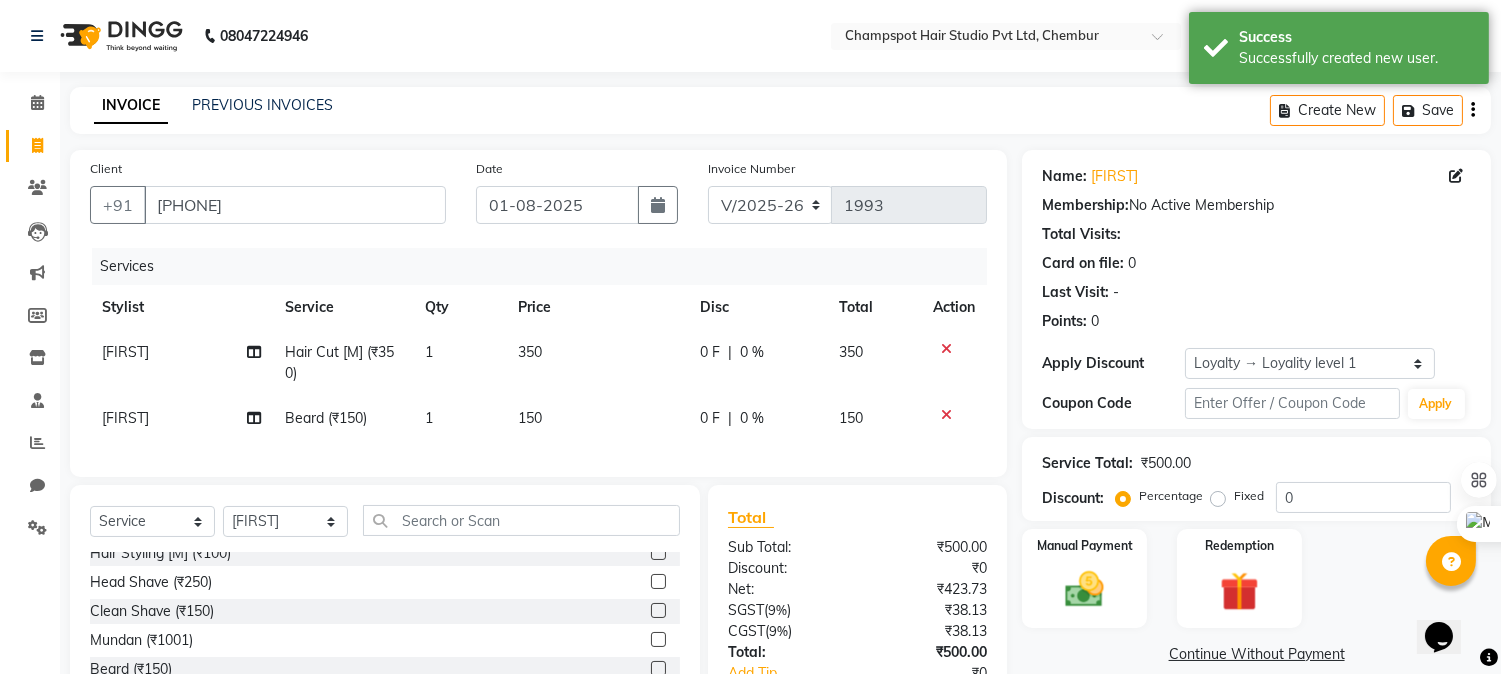 scroll, scrollTop: 0, scrollLeft: 0, axis: both 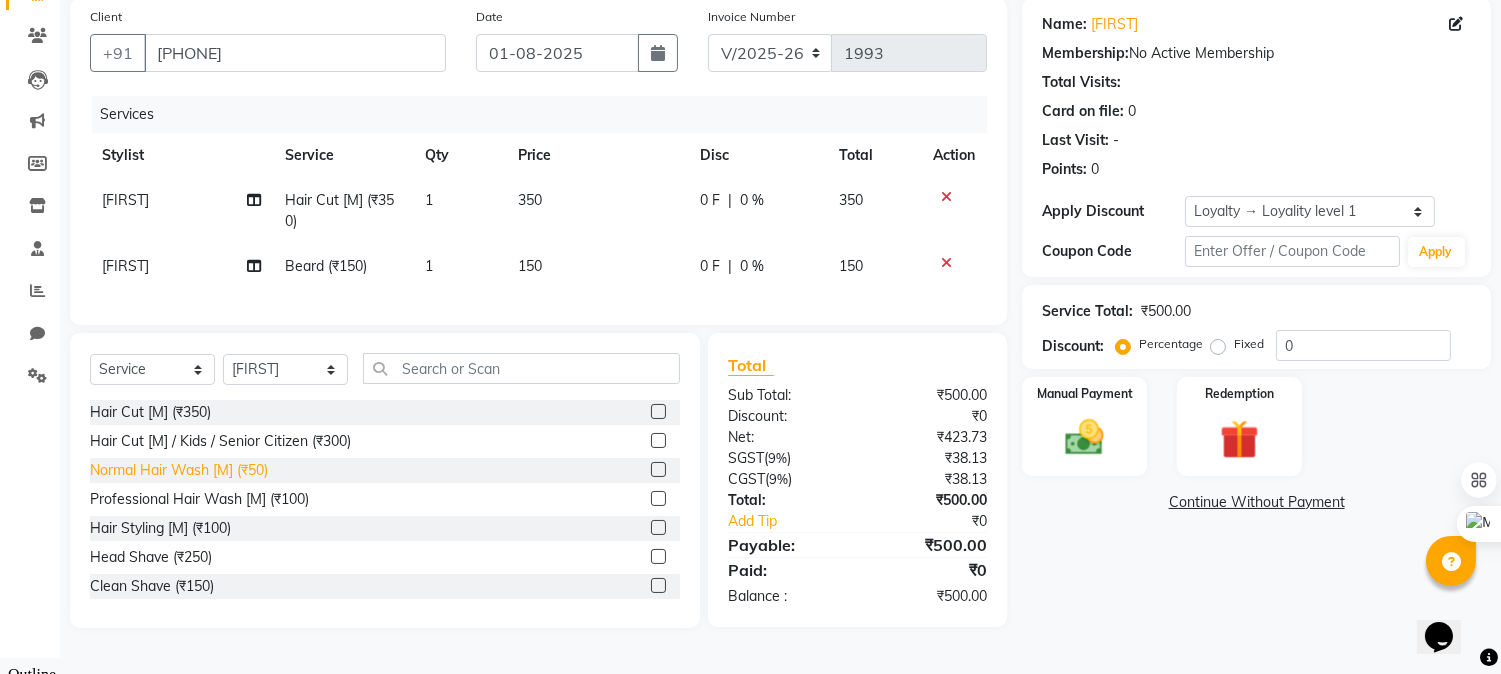 click on "Normal Hair Wash [M] (₹50)" 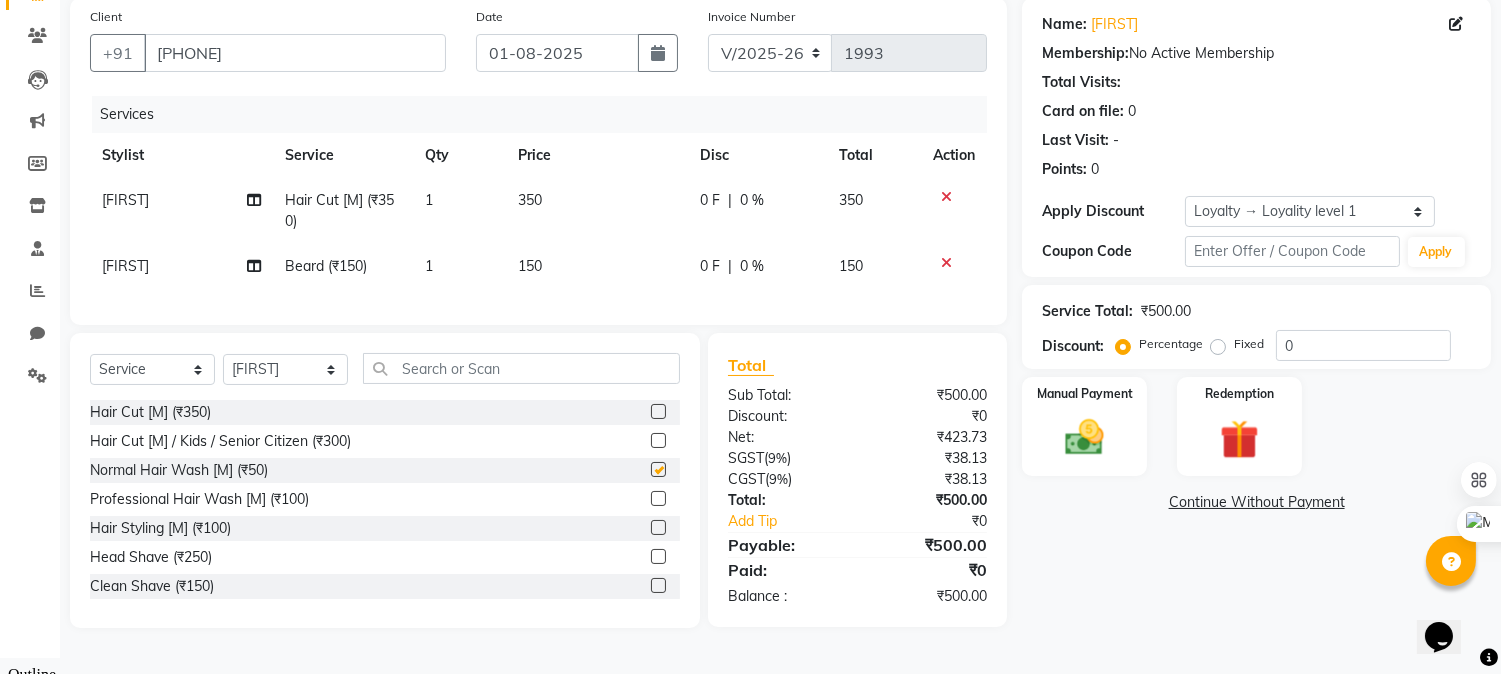checkbox on "false" 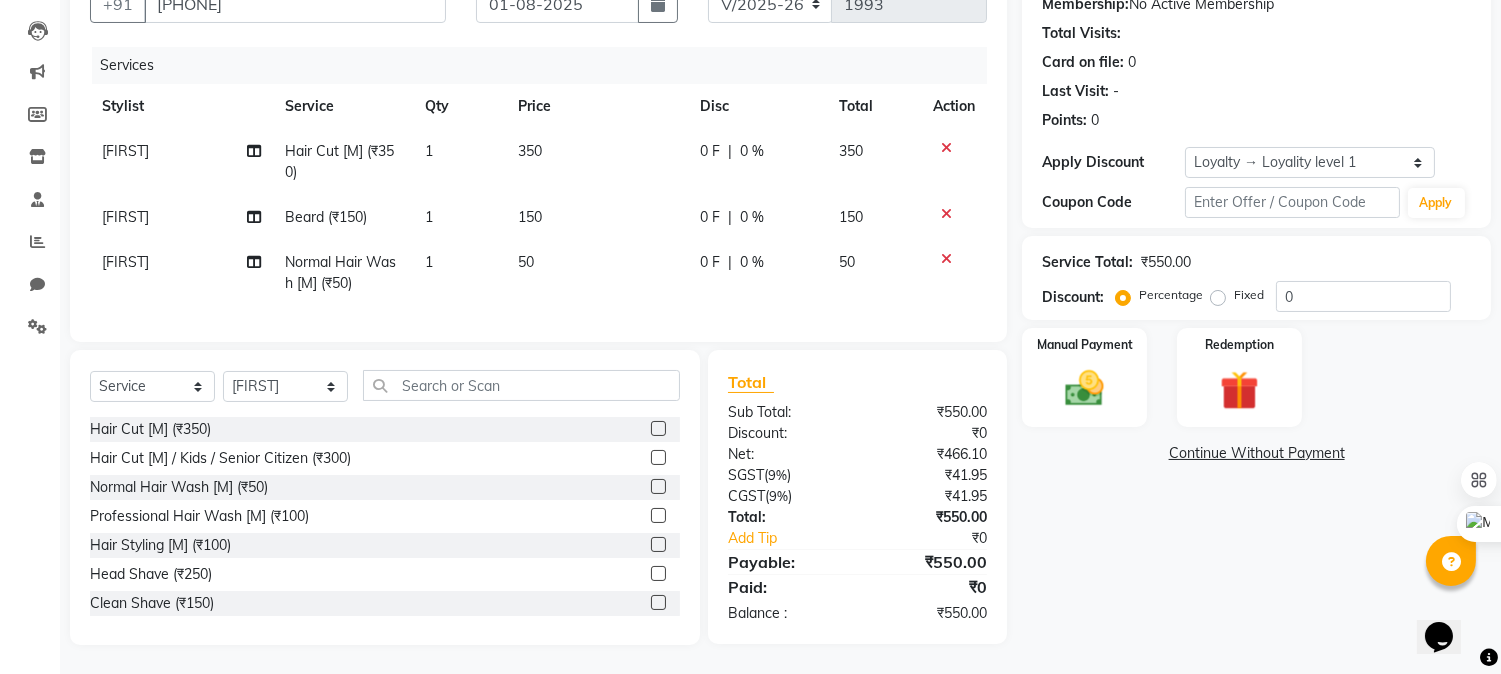 scroll, scrollTop: 217, scrollLeft: 0, axis: vertical 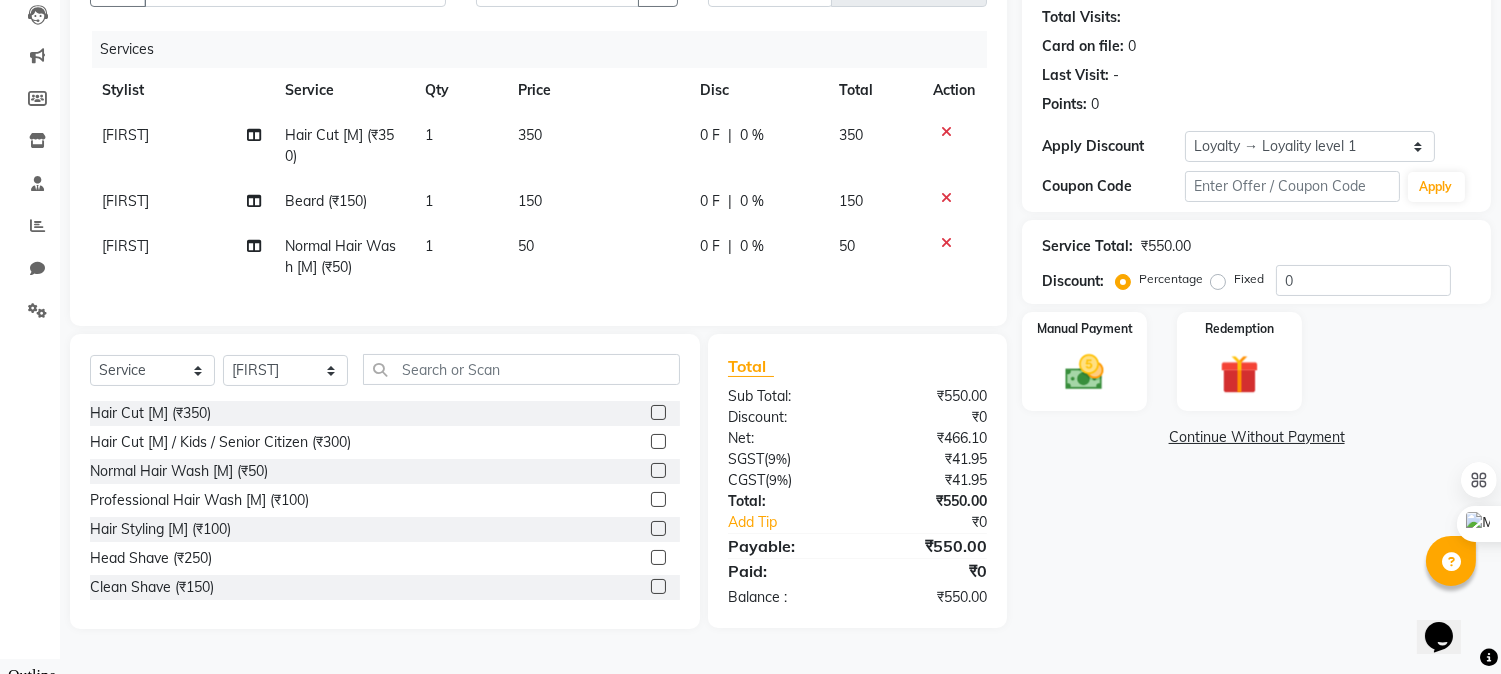 click on "₹550.00" 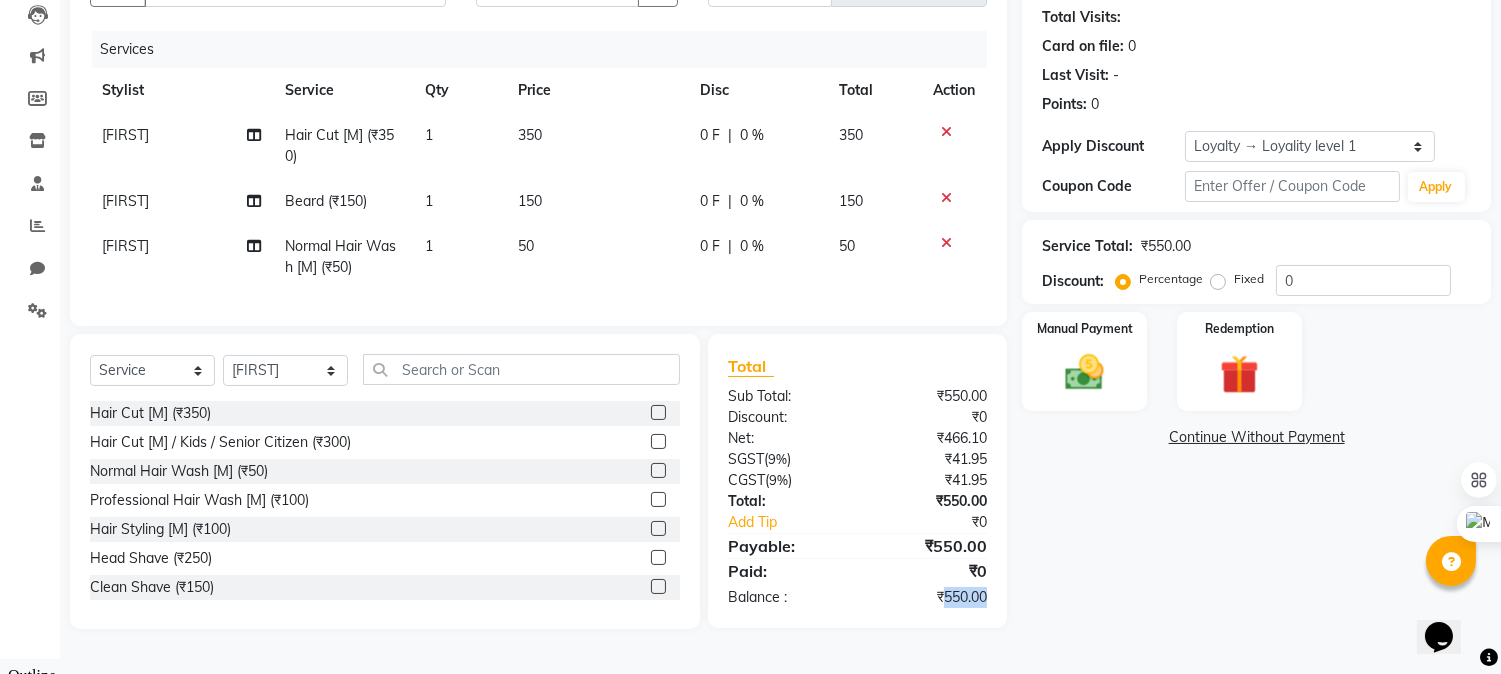 click on "₹550.00" 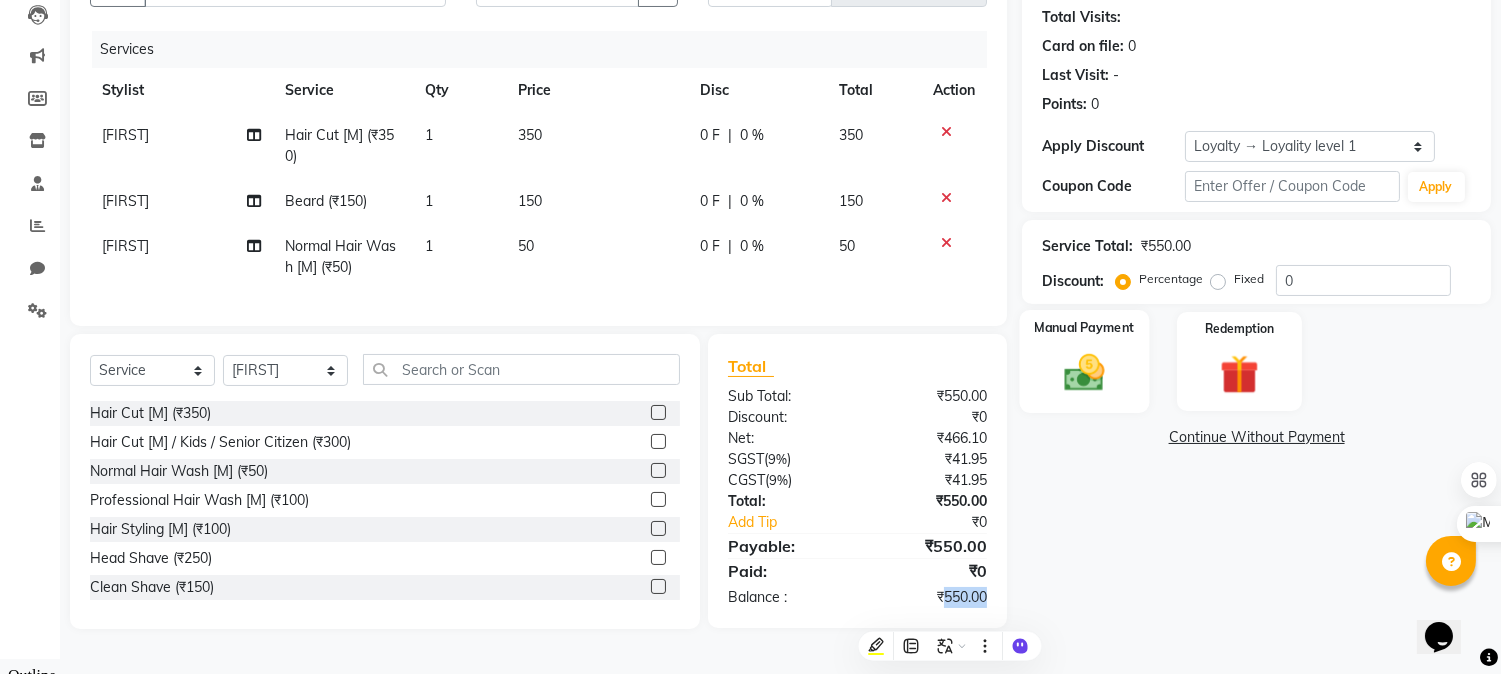 click 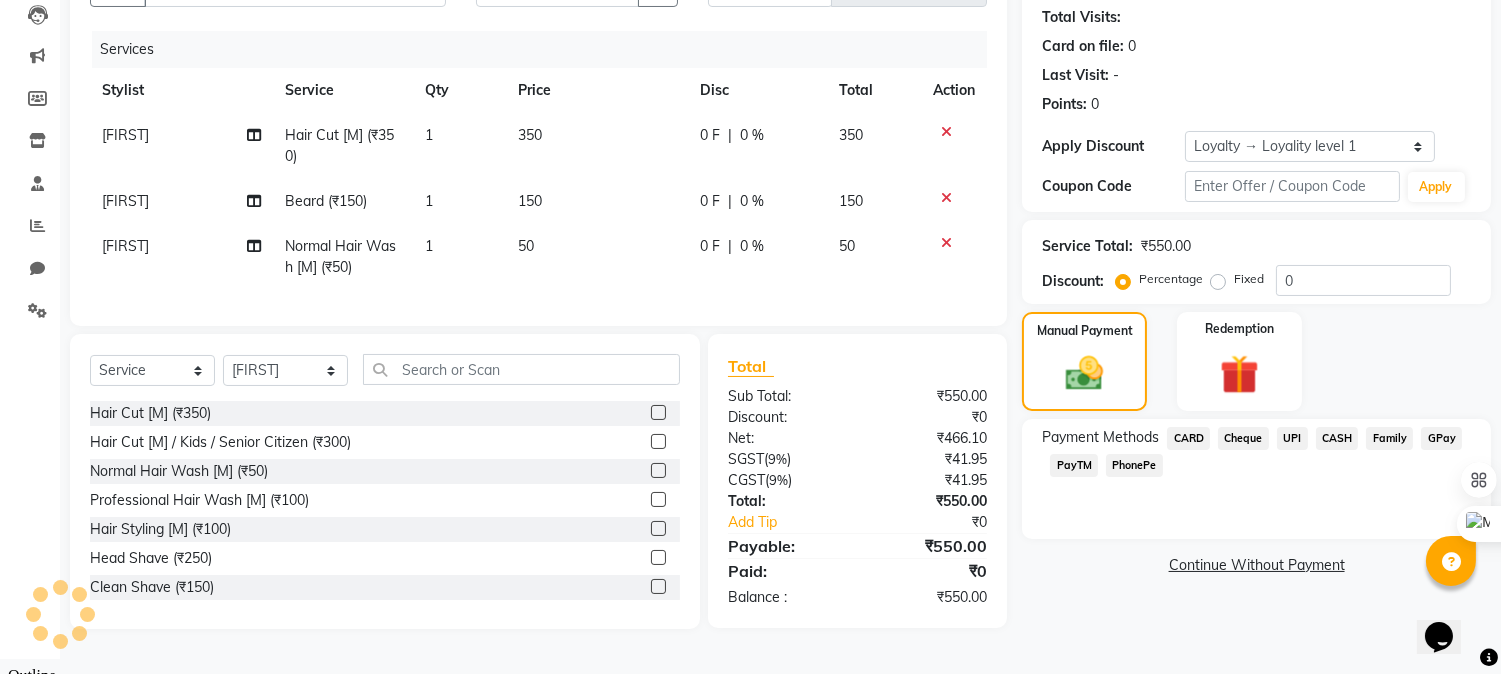 click on "Manual Payment Redemption" 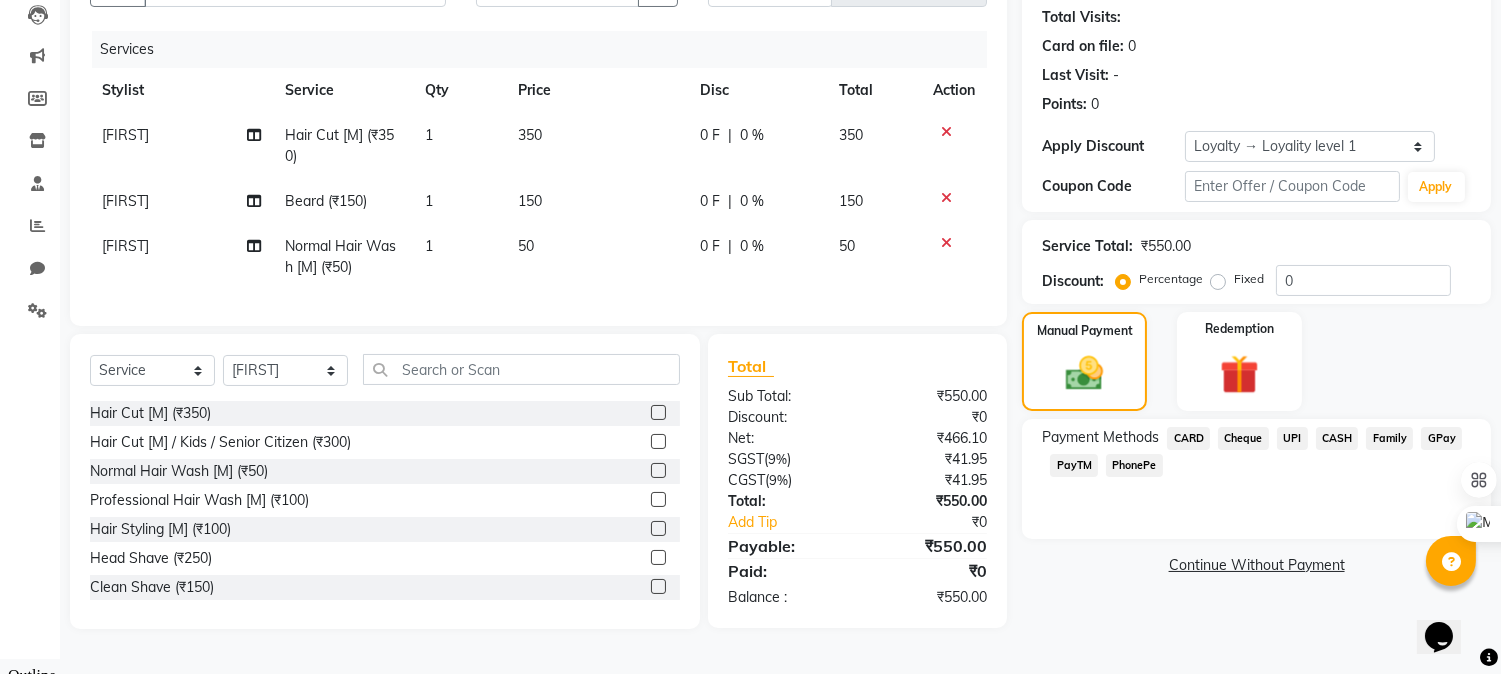 click on "UPI" 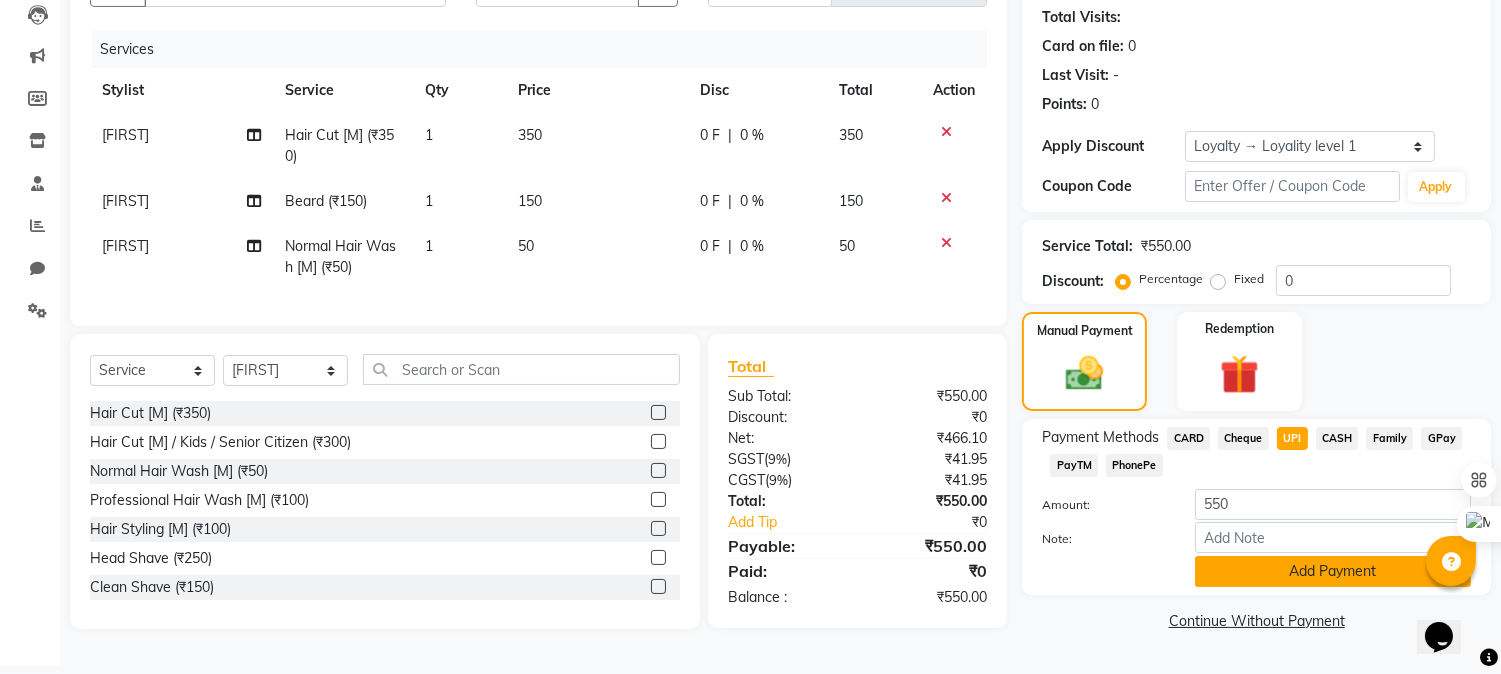 click on "Add Payment" 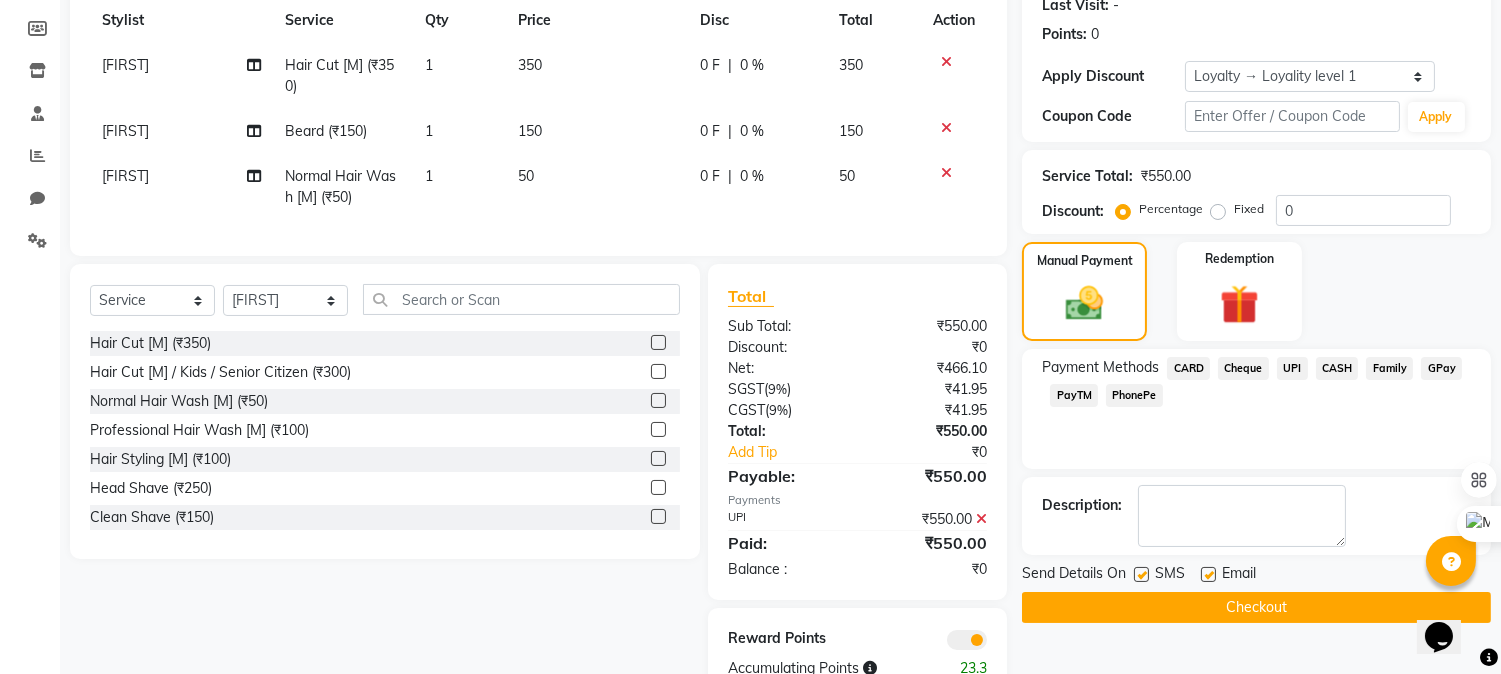 scroll, scrollTop: 358, scrollLeft: 0, axis: vertical 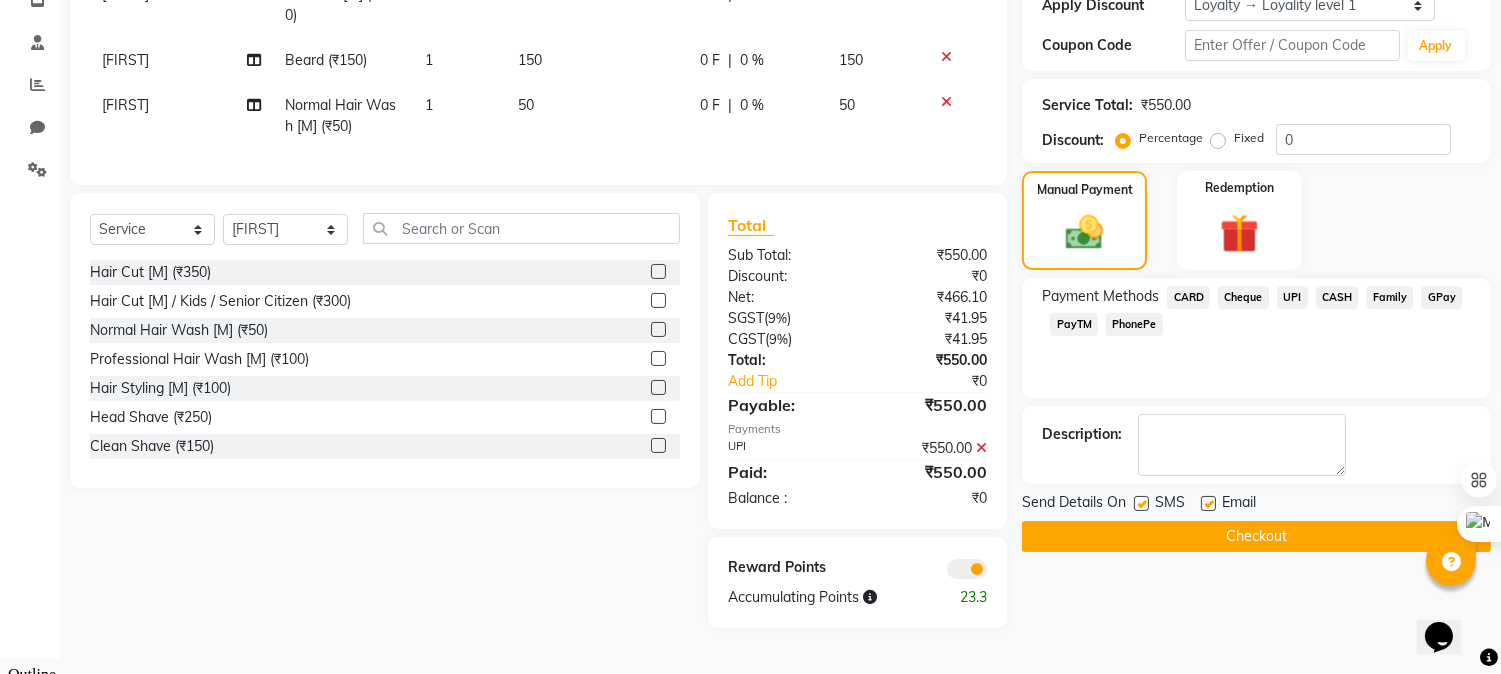 click on "Checkout" 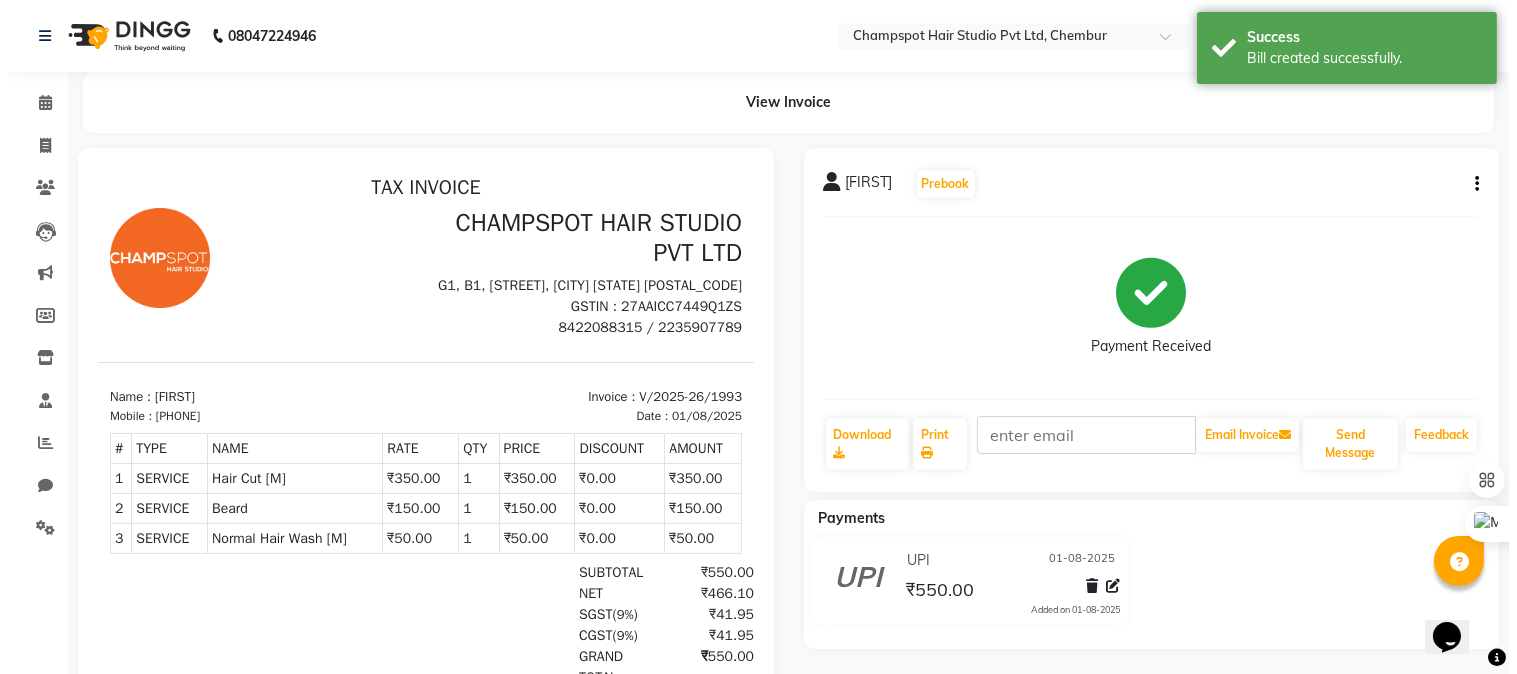 scroll, scrollTop: 0, scrollLeft: 0, axis: both 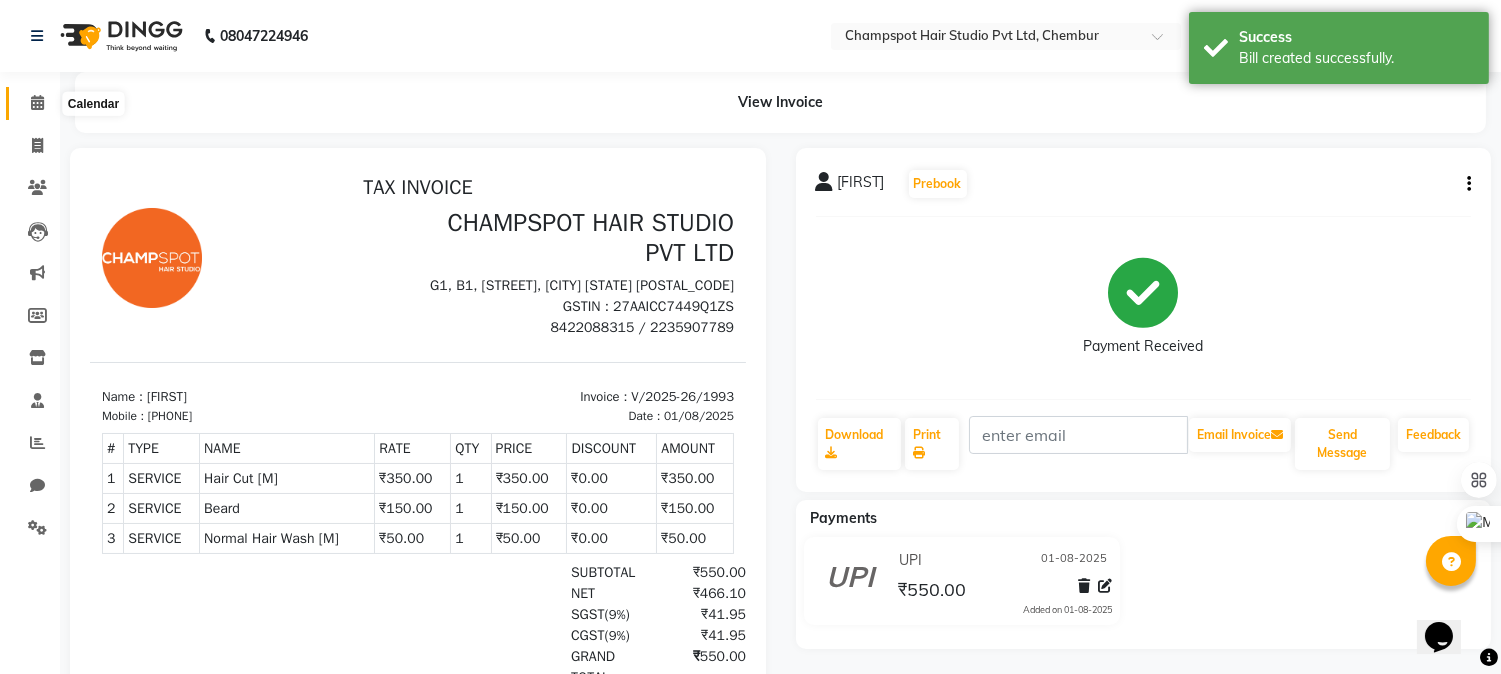 click 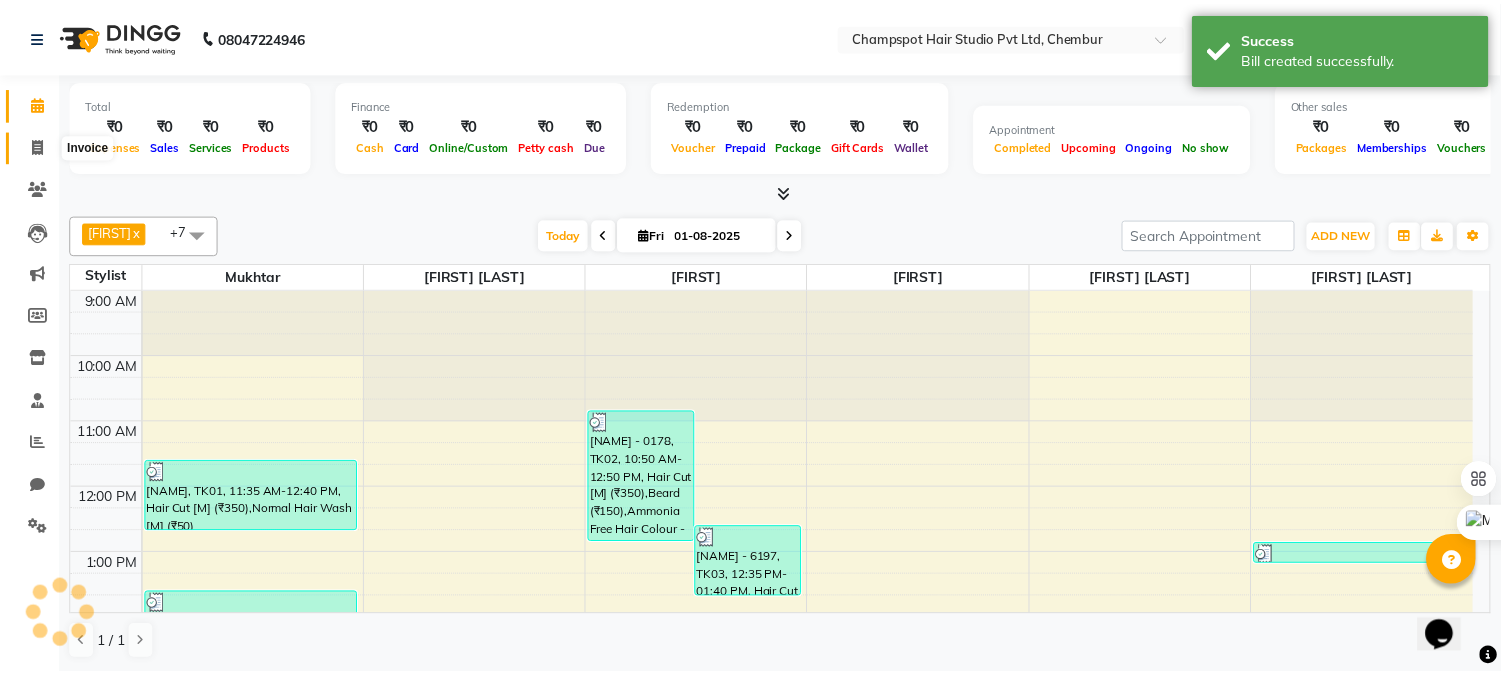 scroll, scrollTop: 497, scrollLeft: 0, axis: vertical 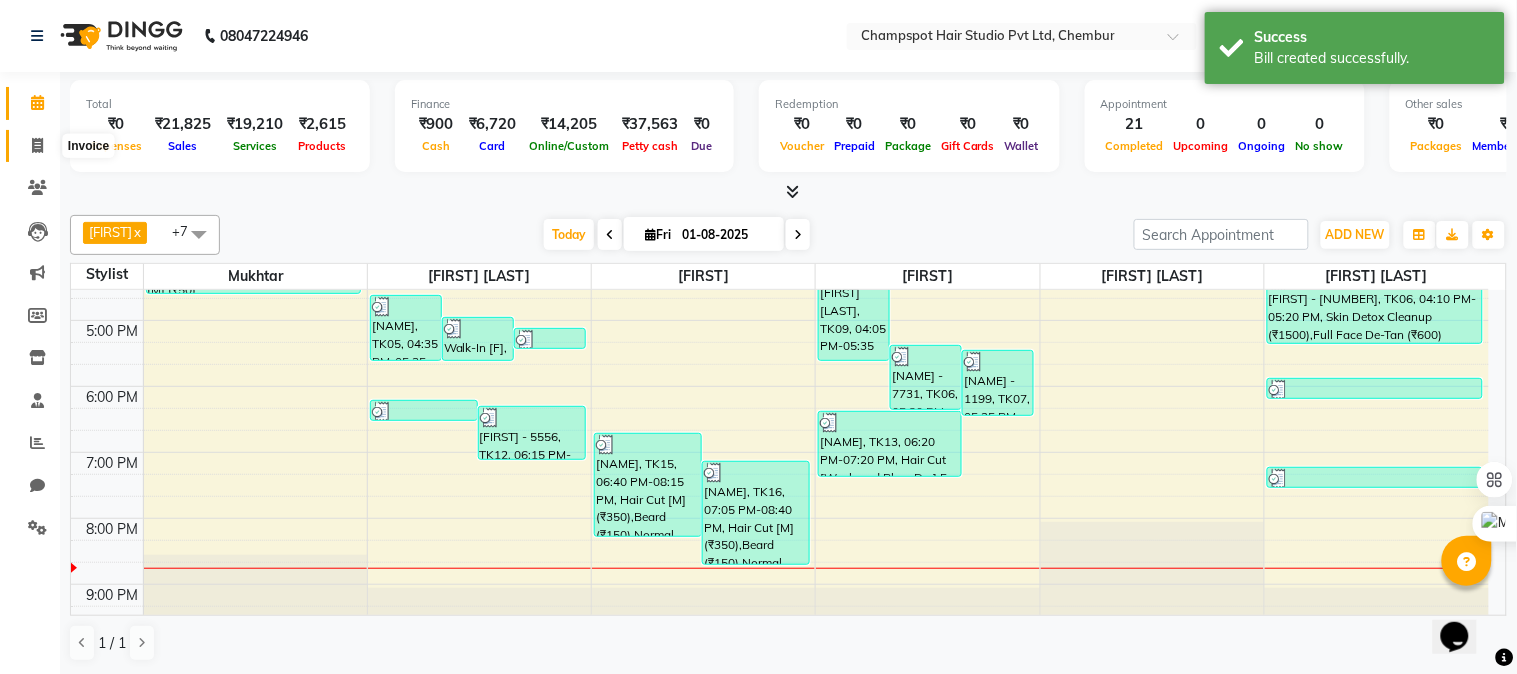 click 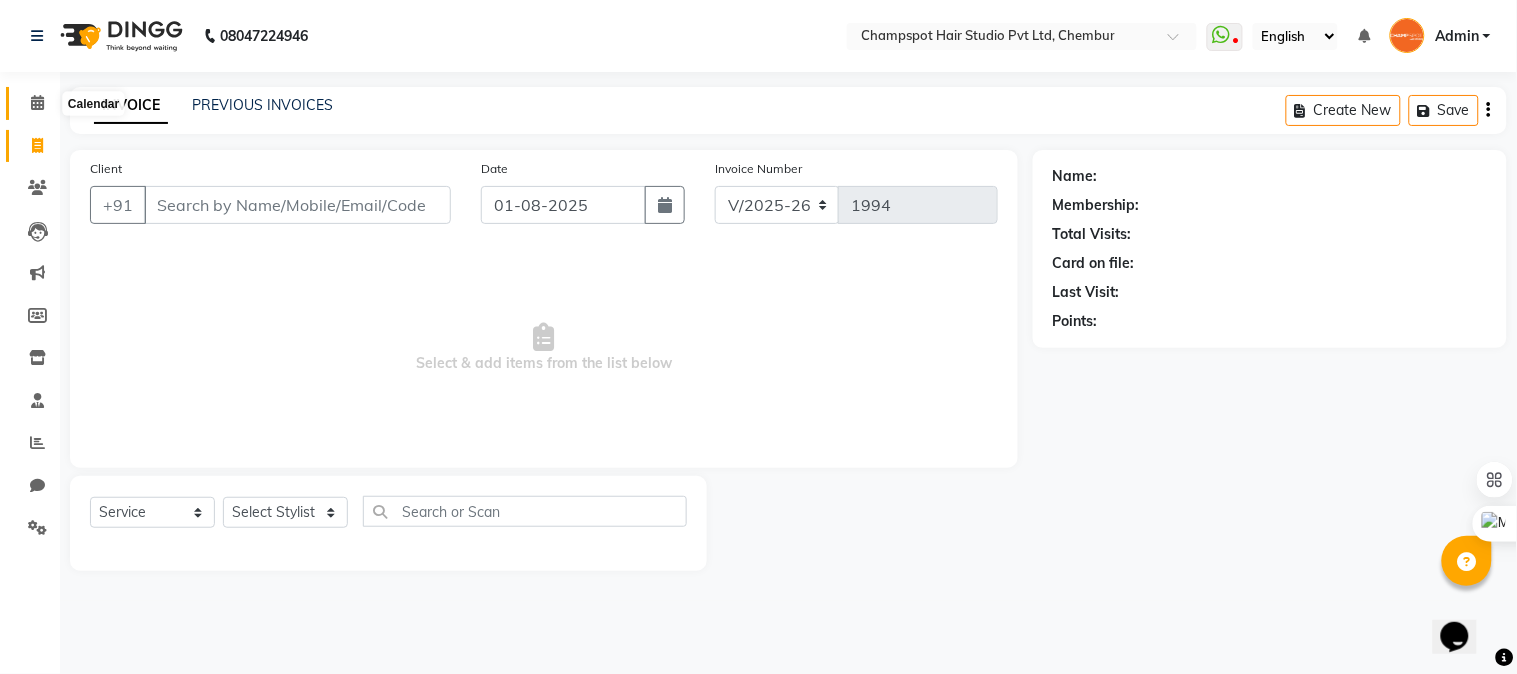 click 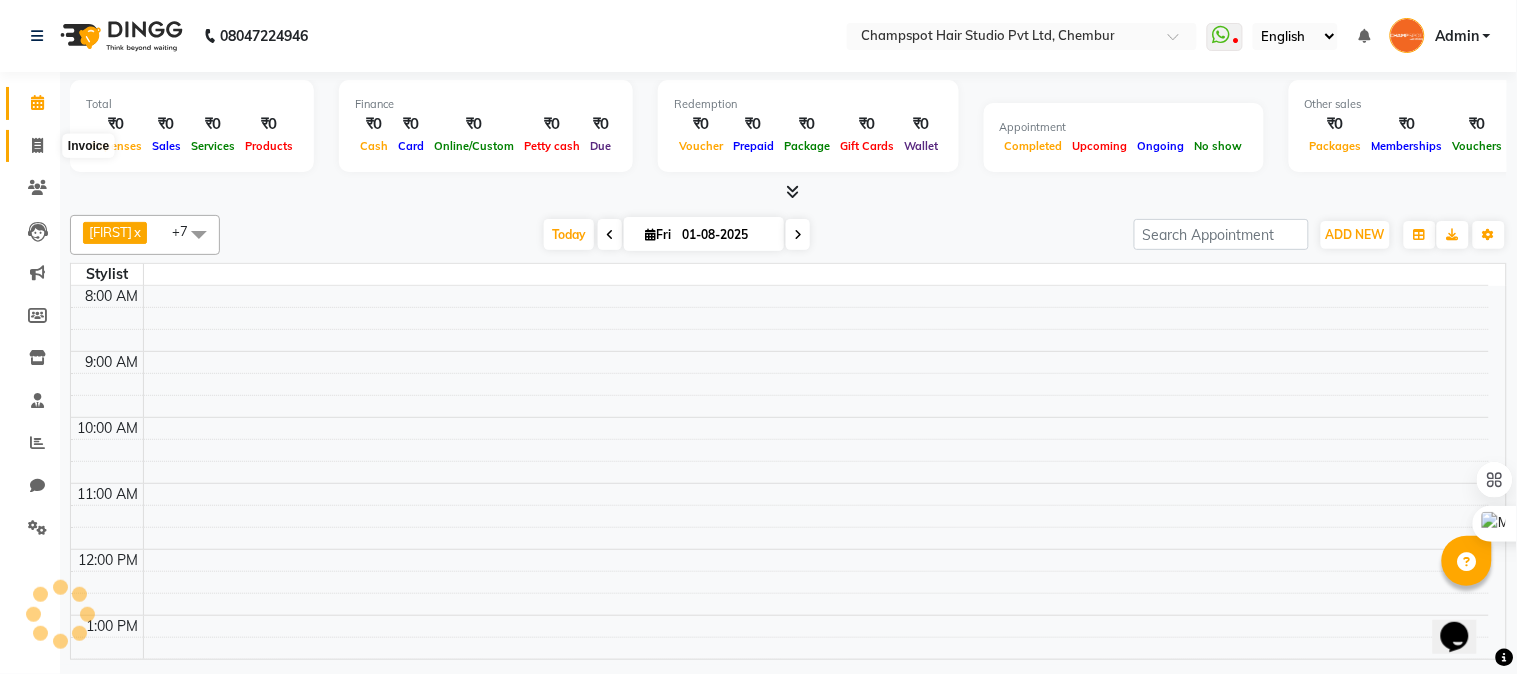 click 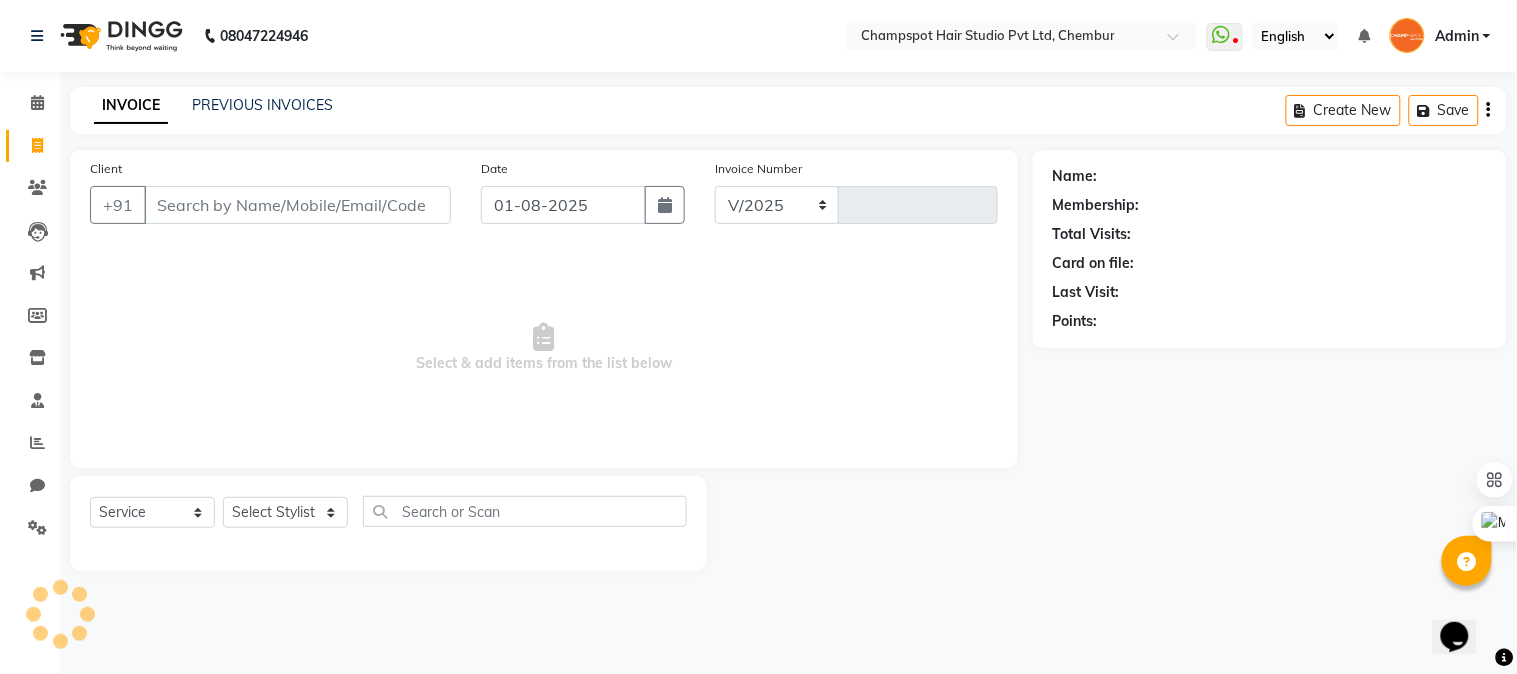 select on "7690" 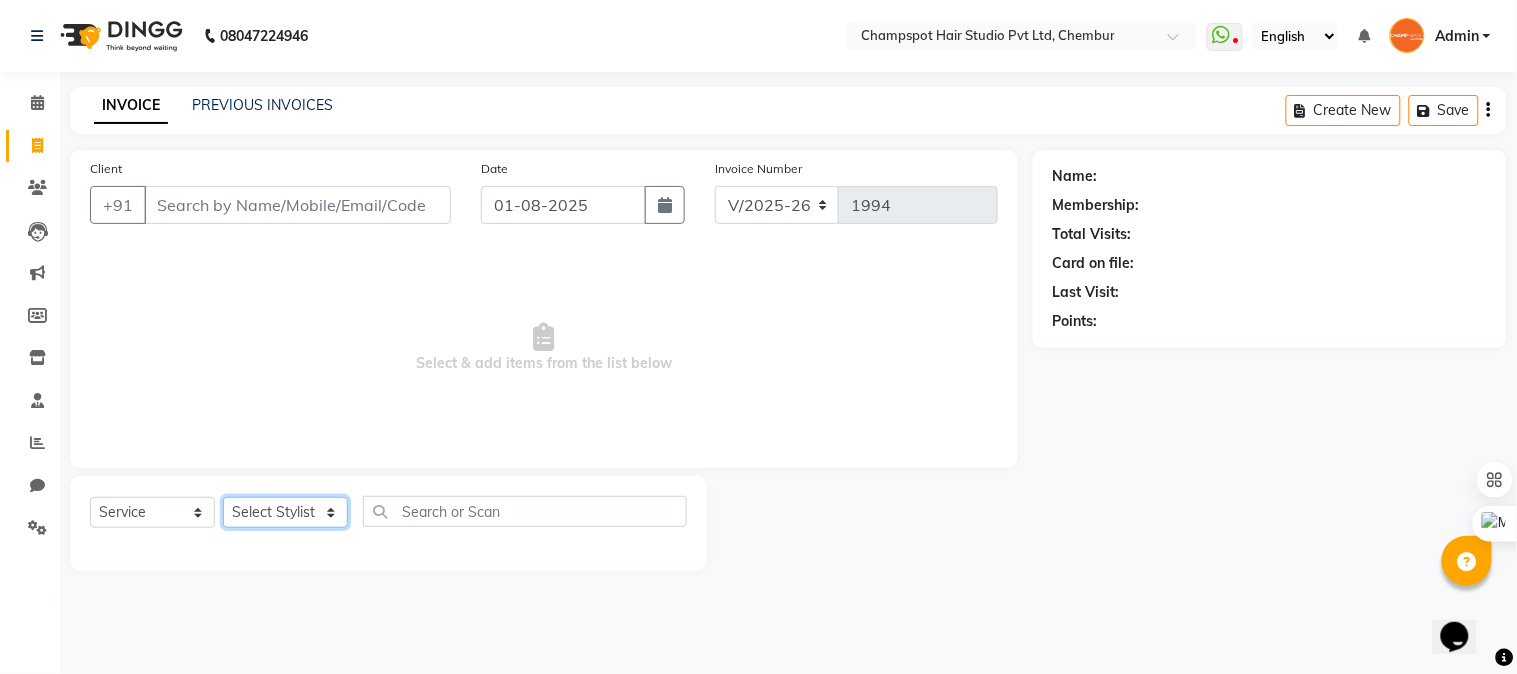 click on "Select Stylist Admin Ahmad [LAST] Falak Shaikh Hemant [LAST] Mamta Divekar Mukhtar Shamshad" 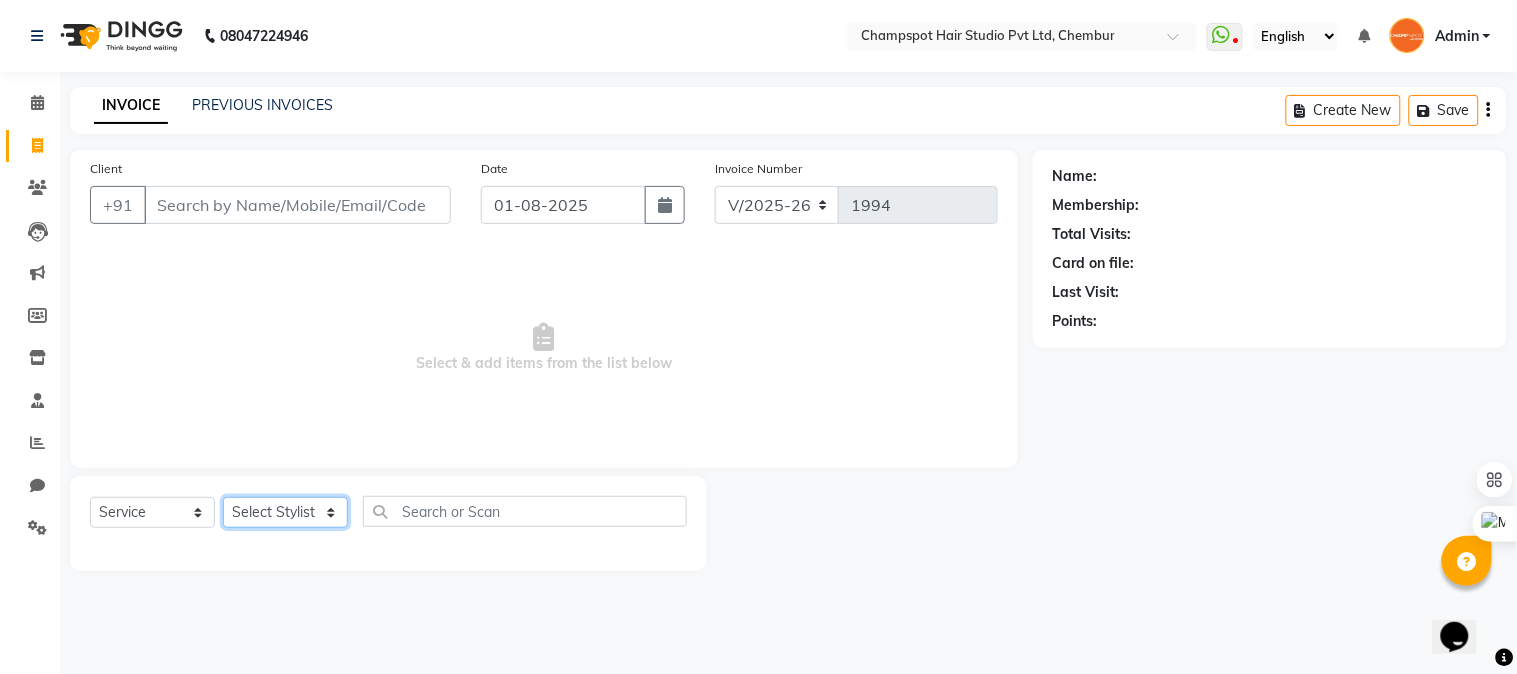 select on "69005" 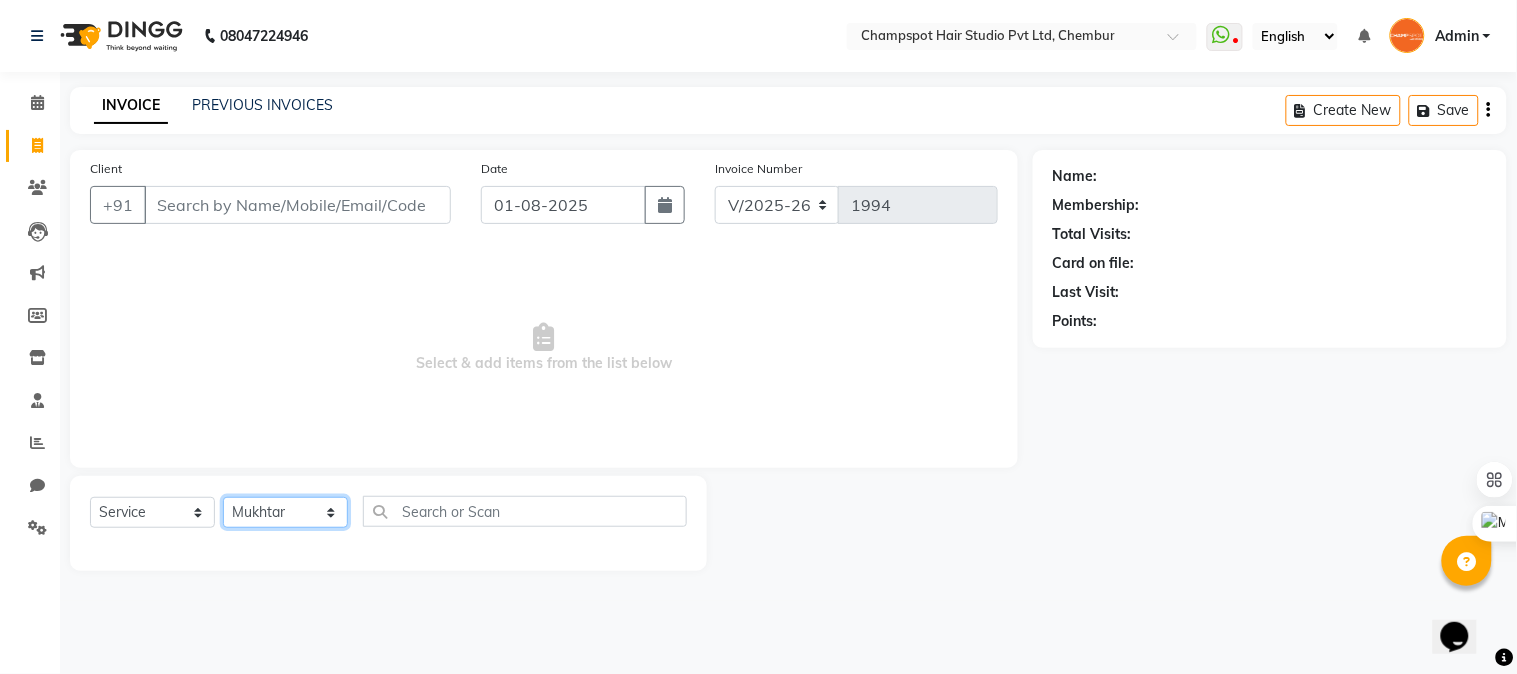 click on "Select Stylist Admin Ahmad [LAST] Falak Shaikh Hemant [LAST] Mamta Divekar Mukhtar Shamshad" 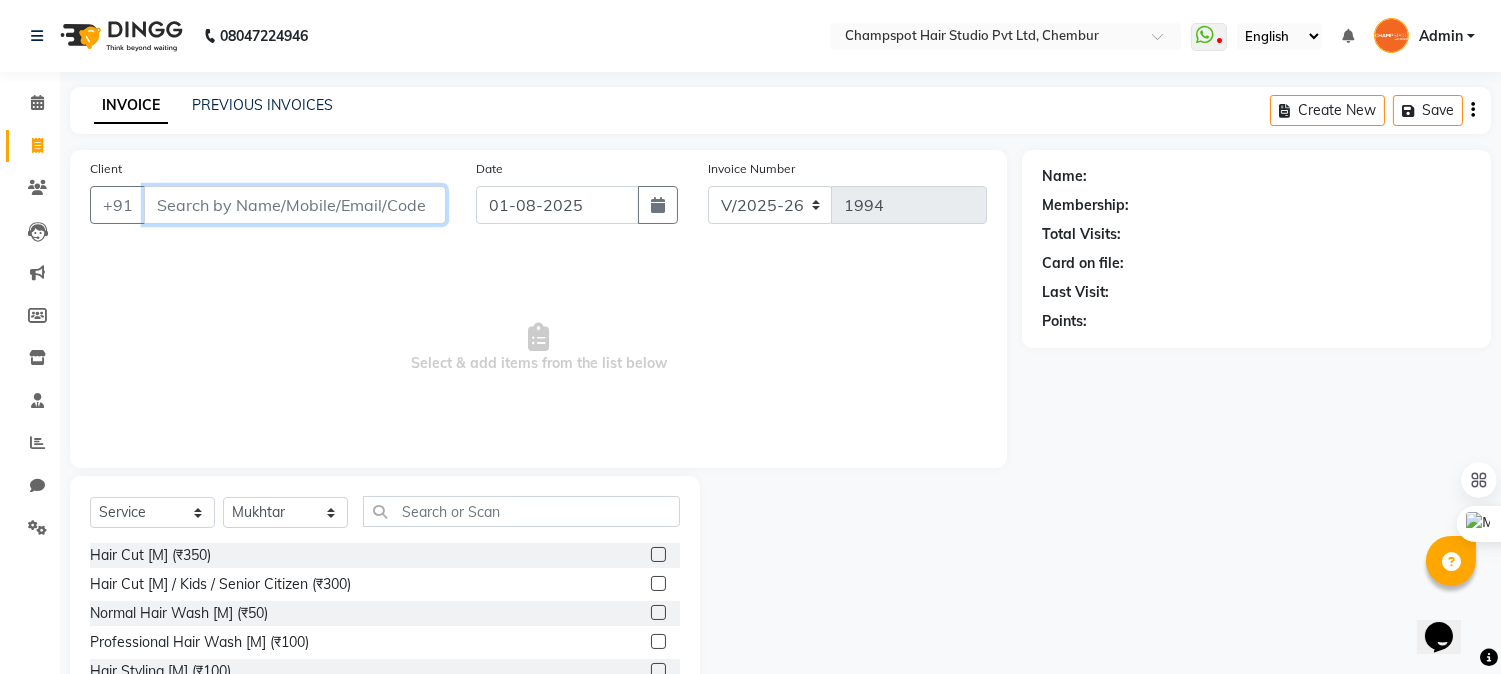 click on "Client" at bounding box center [295, 205] 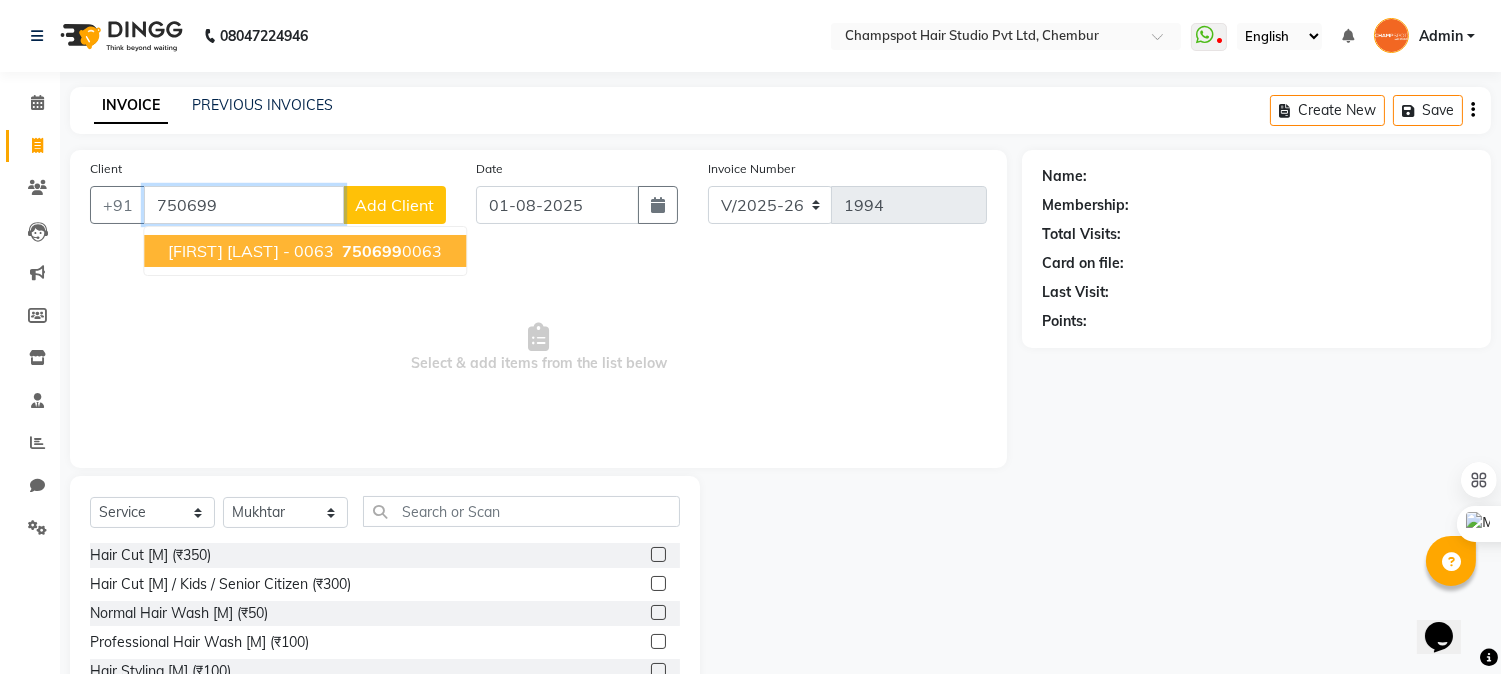 click on "ARVIND KHANNA - 0063   750699 0063" at bounding box center [305, 251] 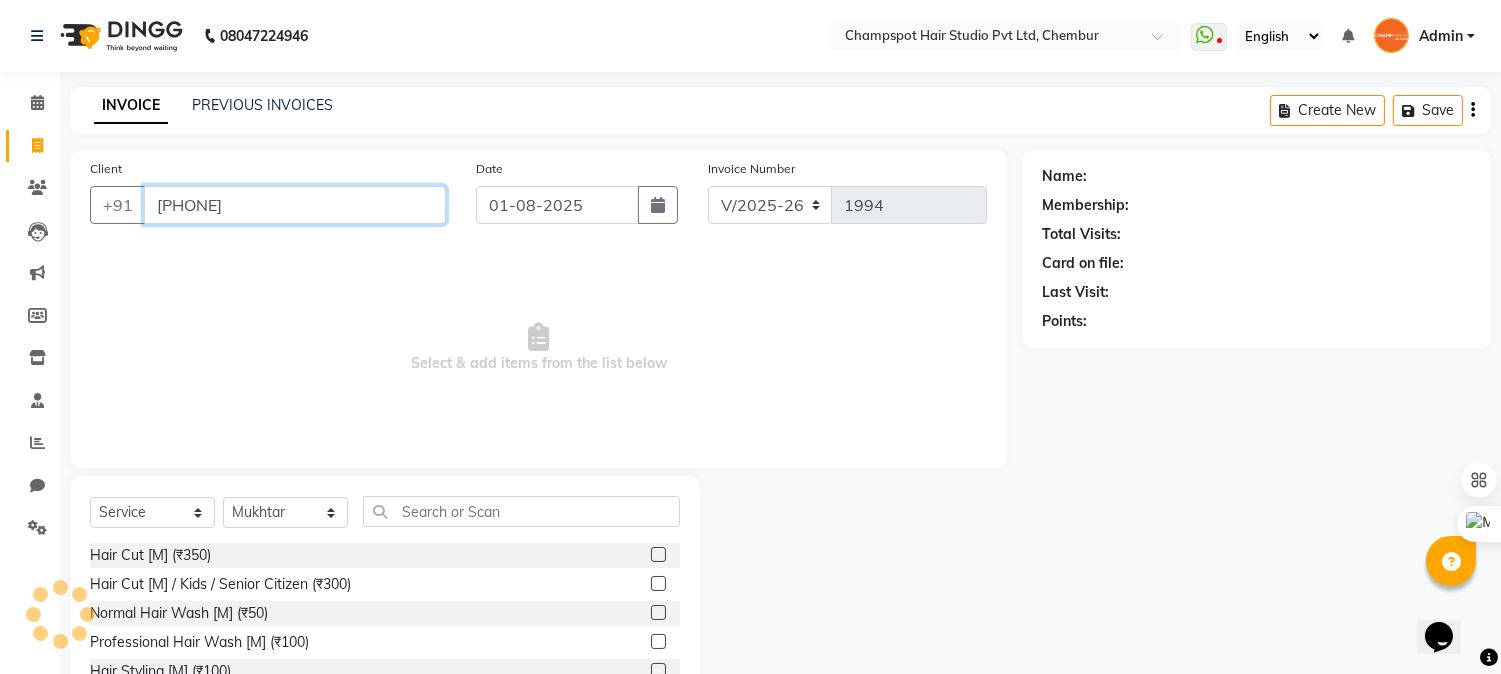 type on "7506990063" 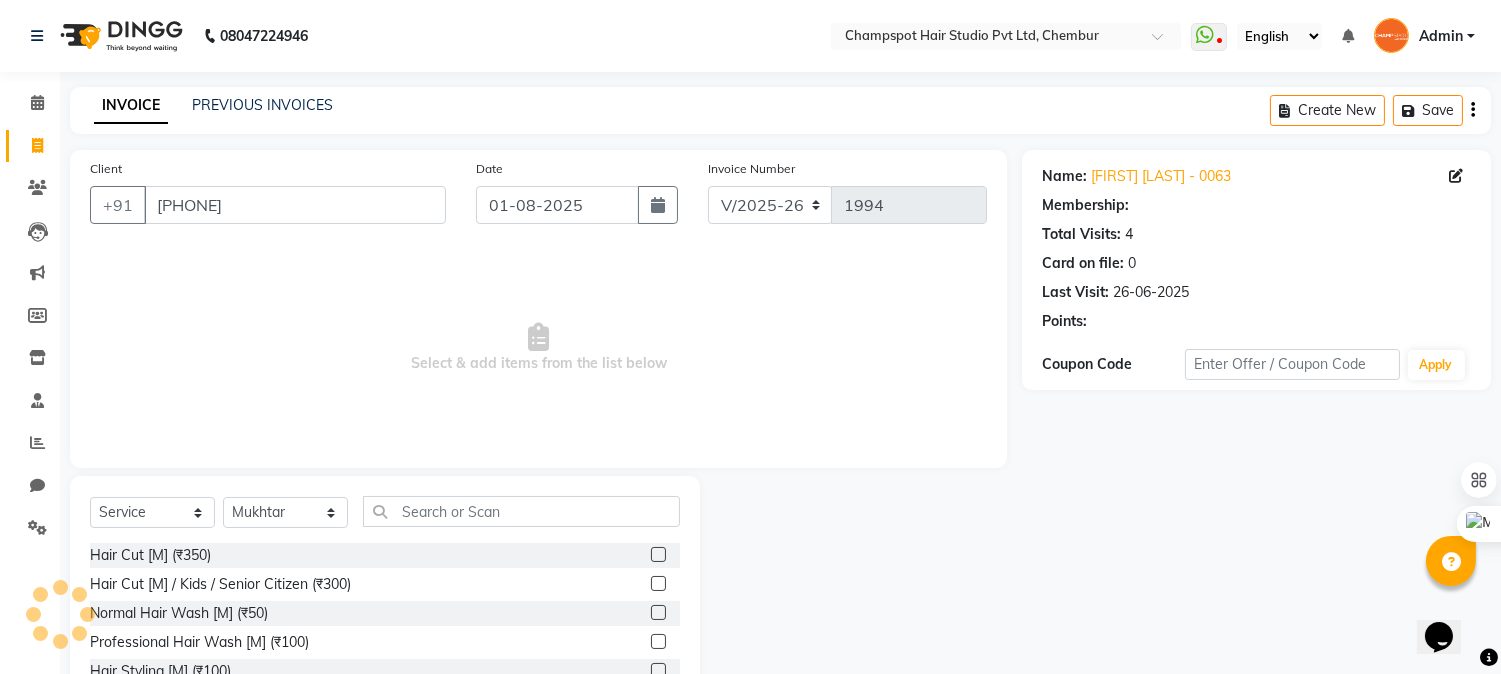 select on "1: Object" 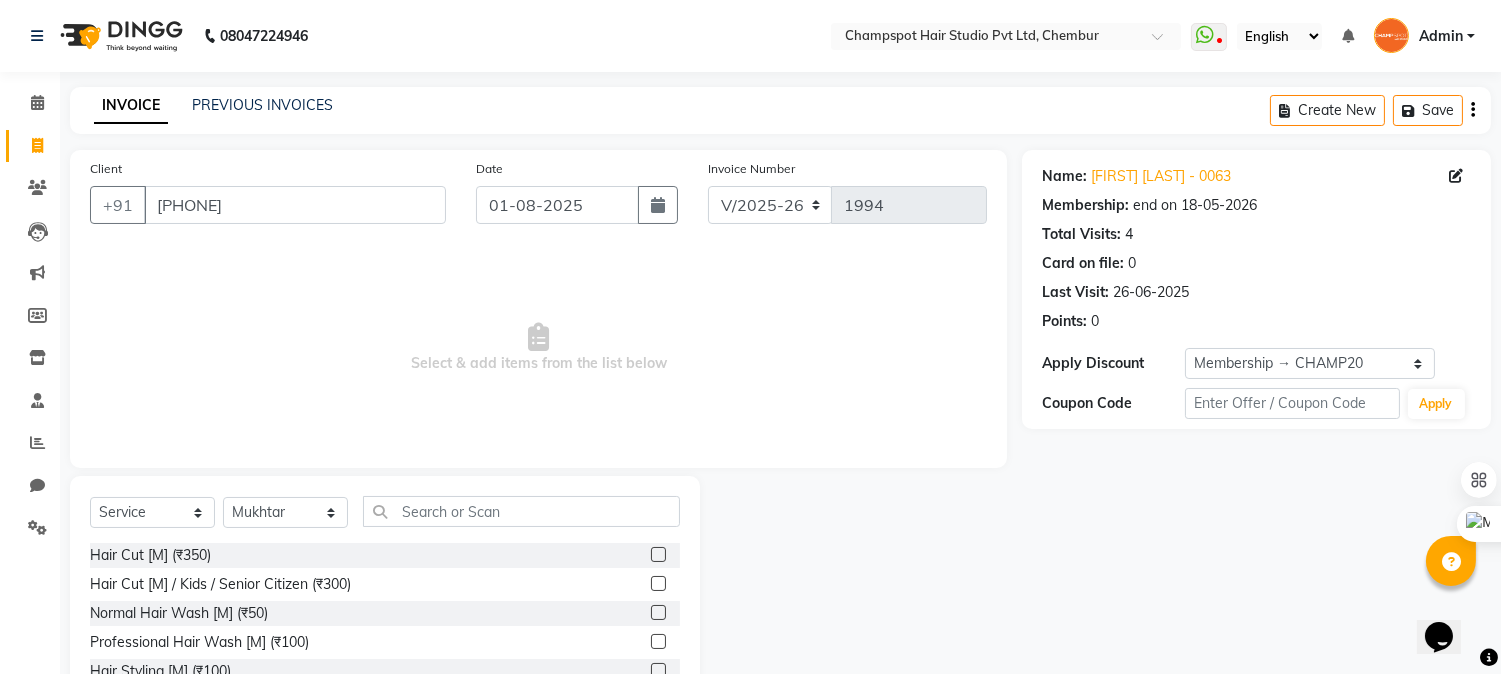 click on "end on 18-05-2026" 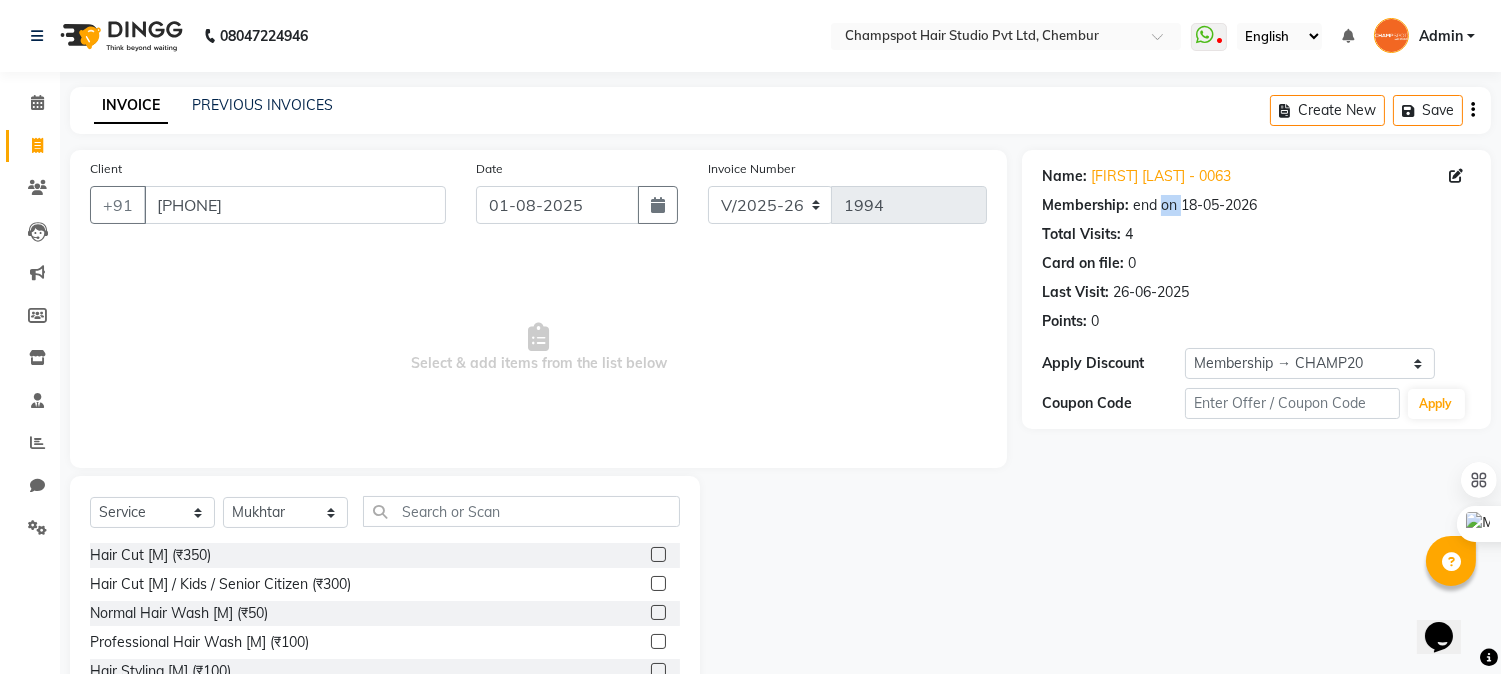 click on "end on 18-05-2026" 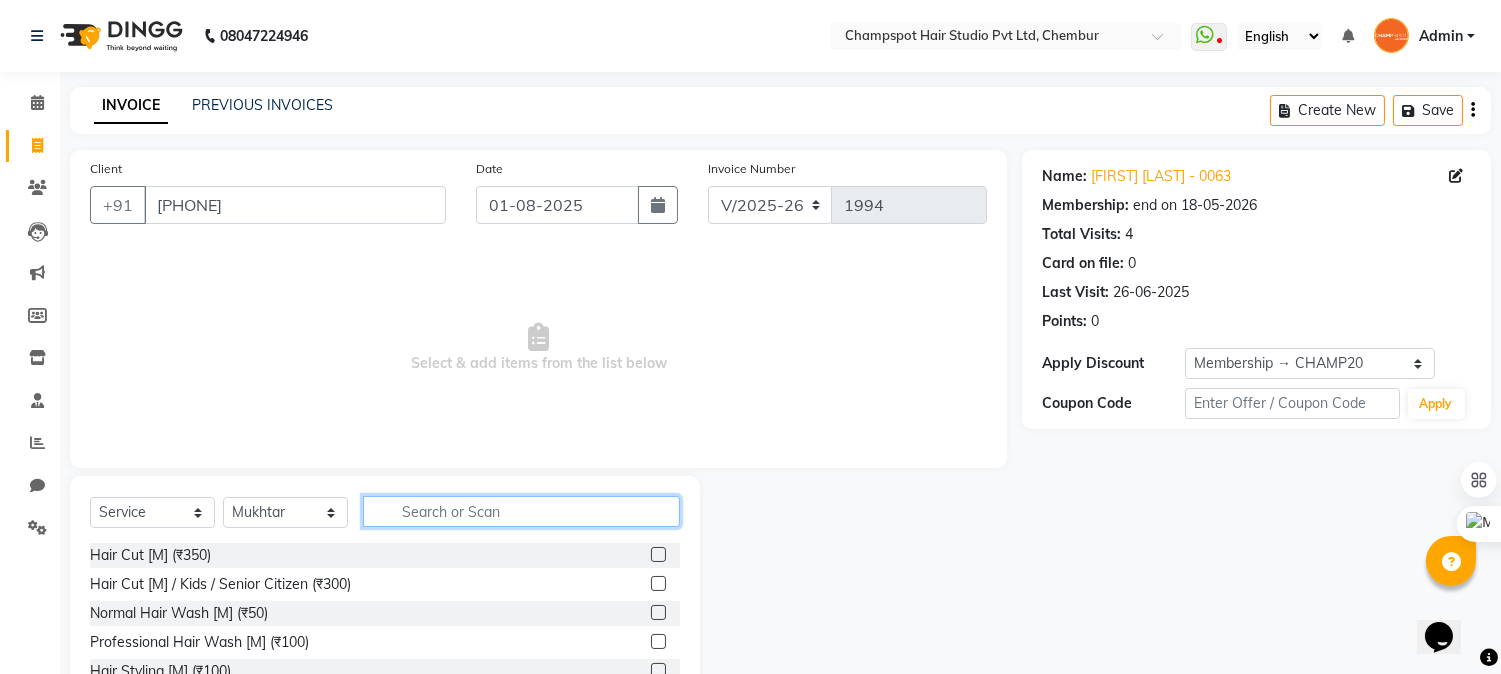 click 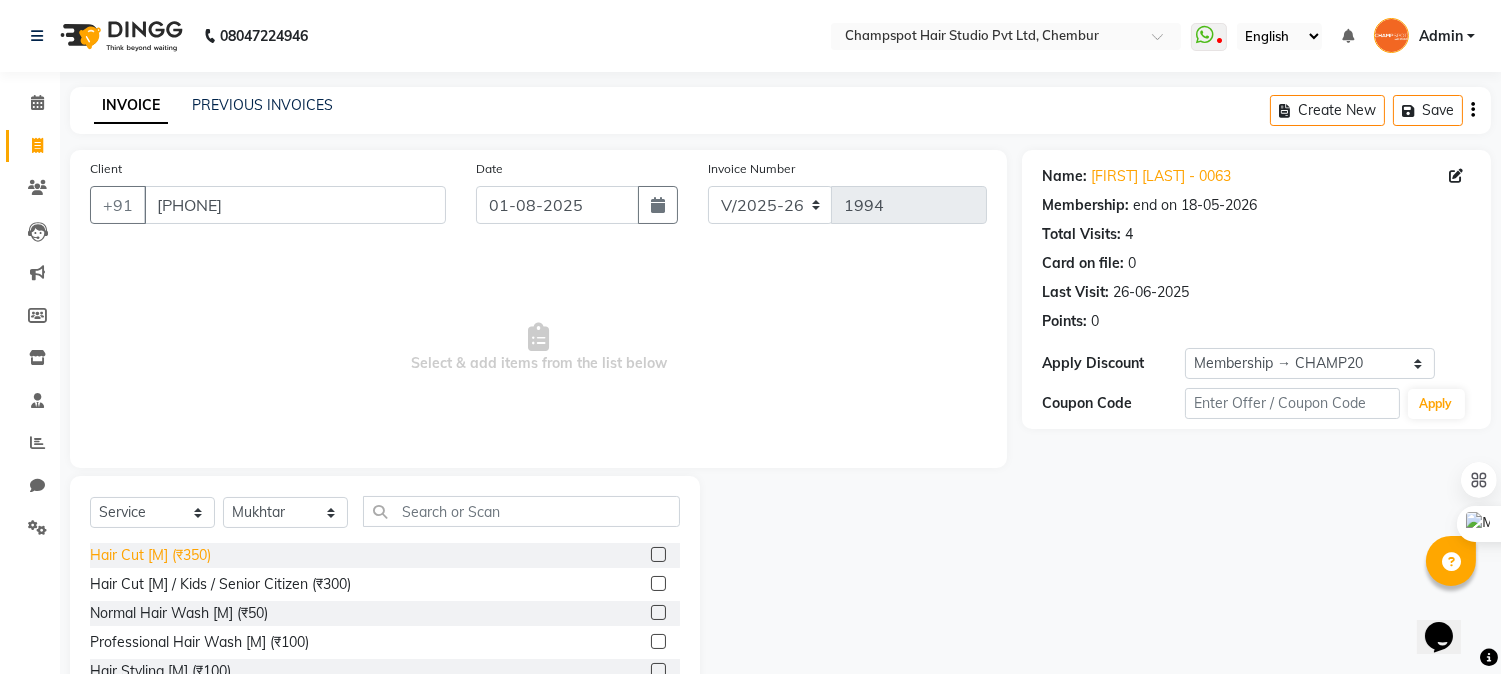 click on "Hair Cut [M] (₹350)" 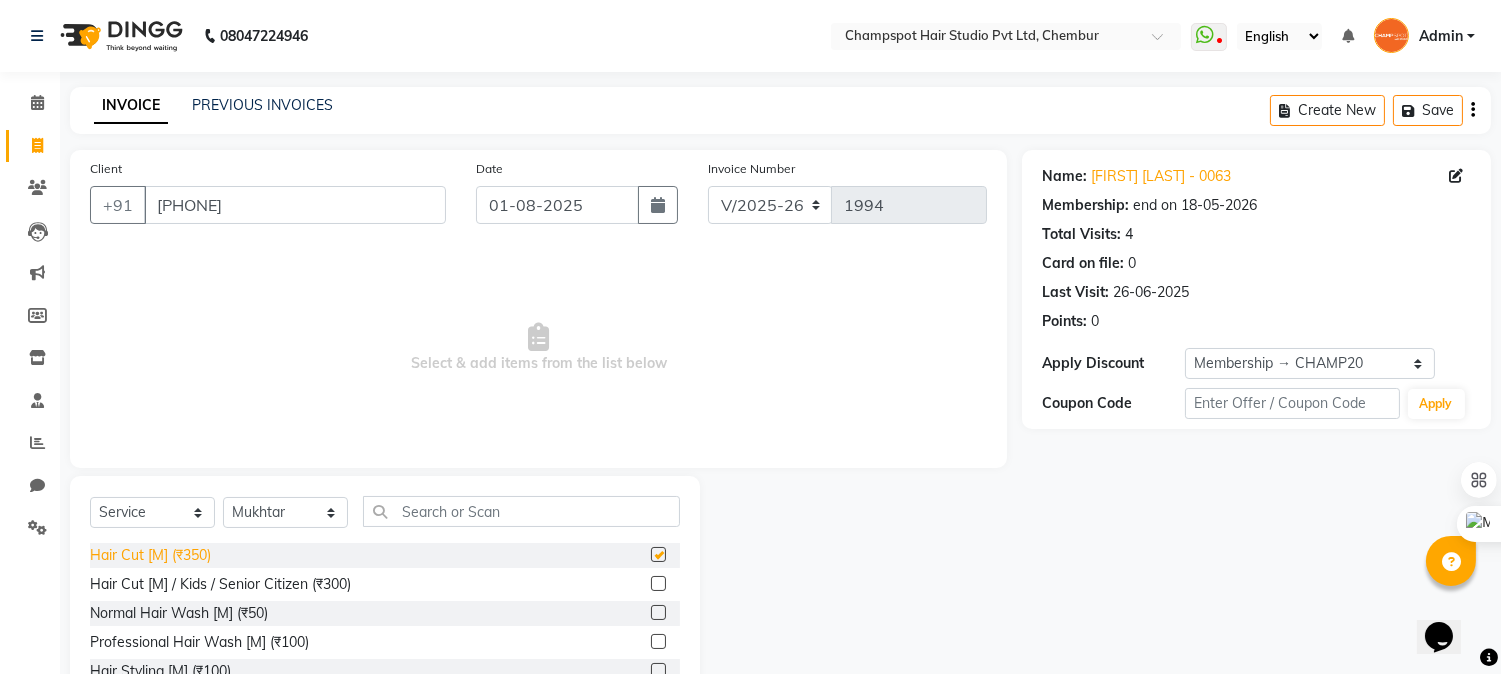 checkbox on "false" 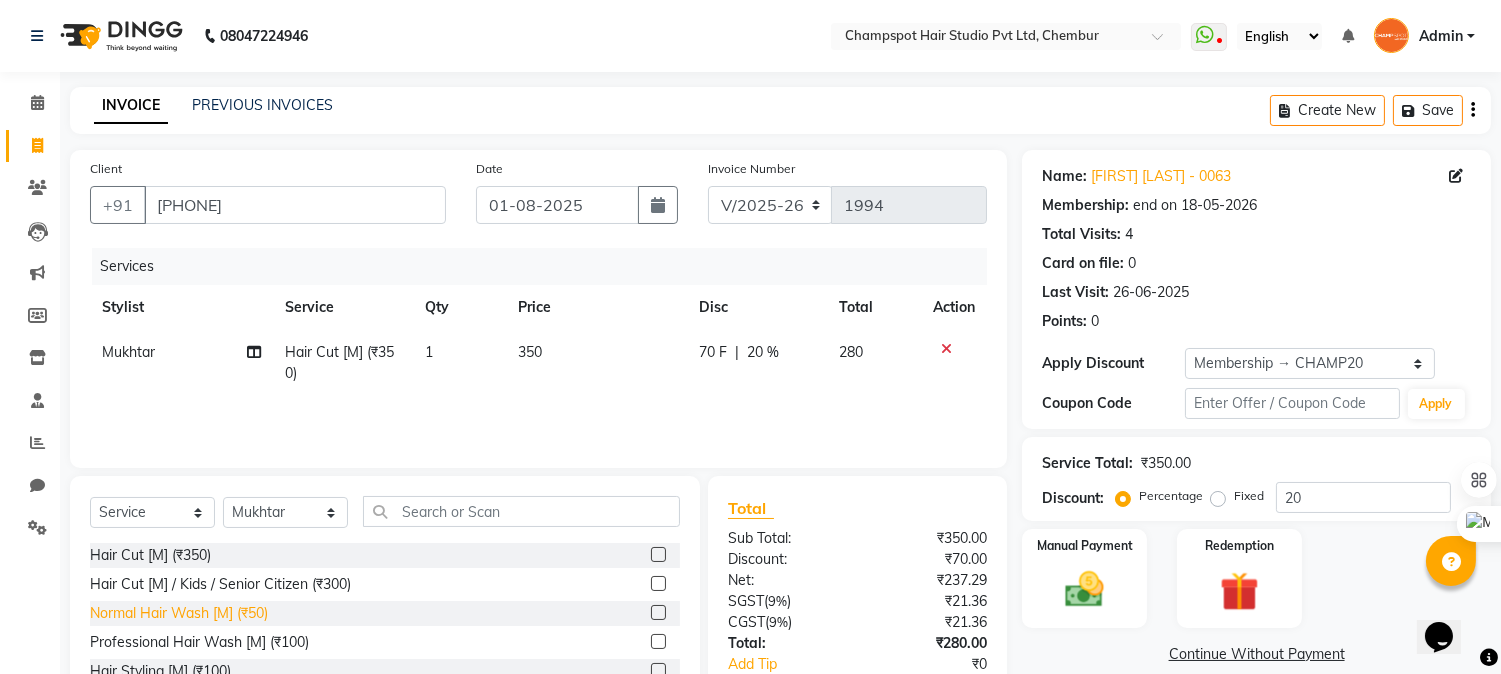click on "Normal Hair Wash [M] (₹50)" 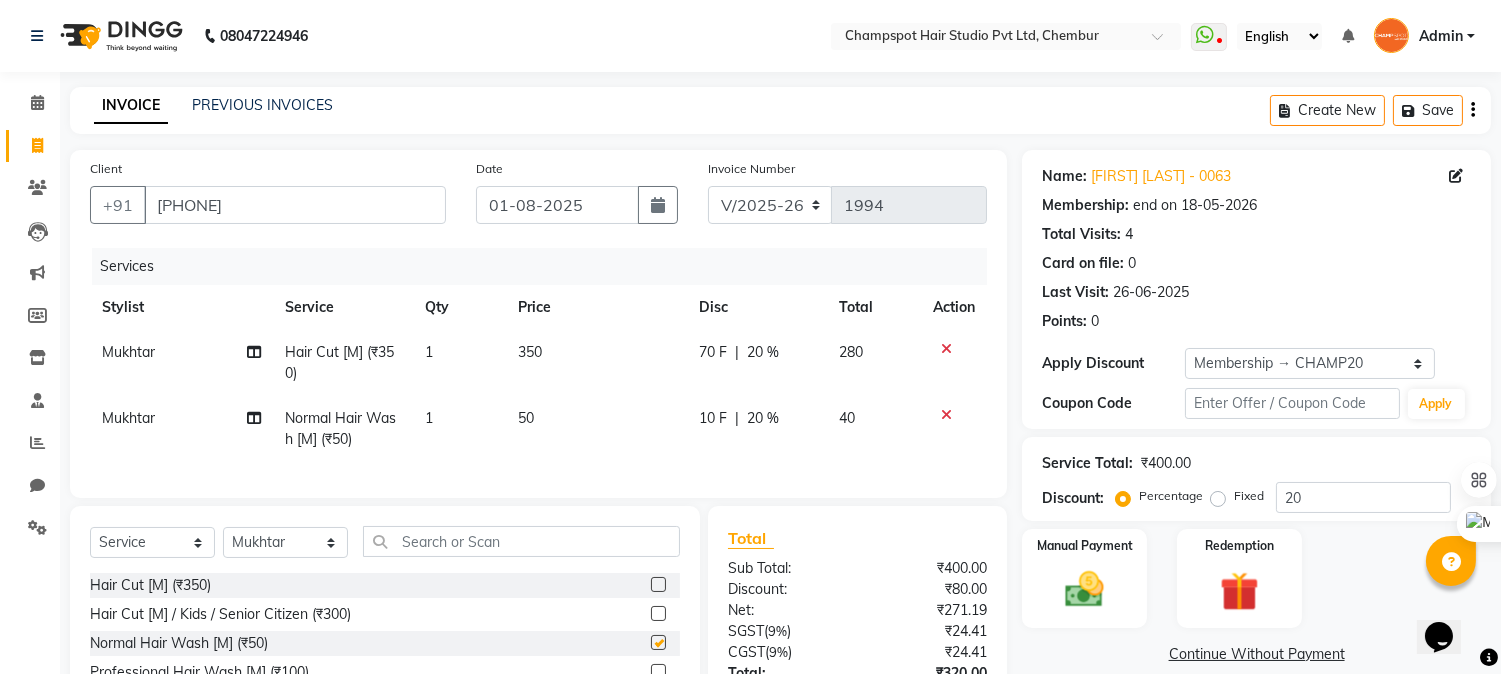 checkbox on "false" 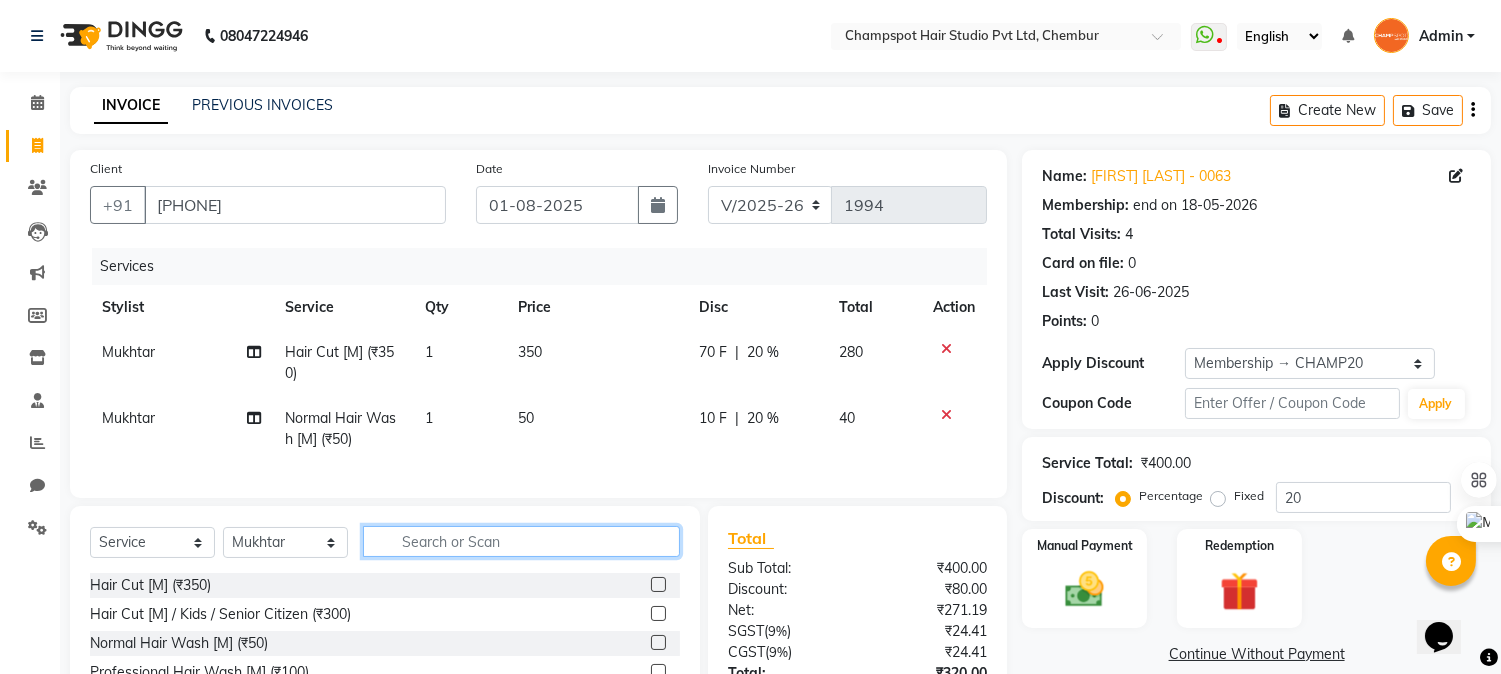 click 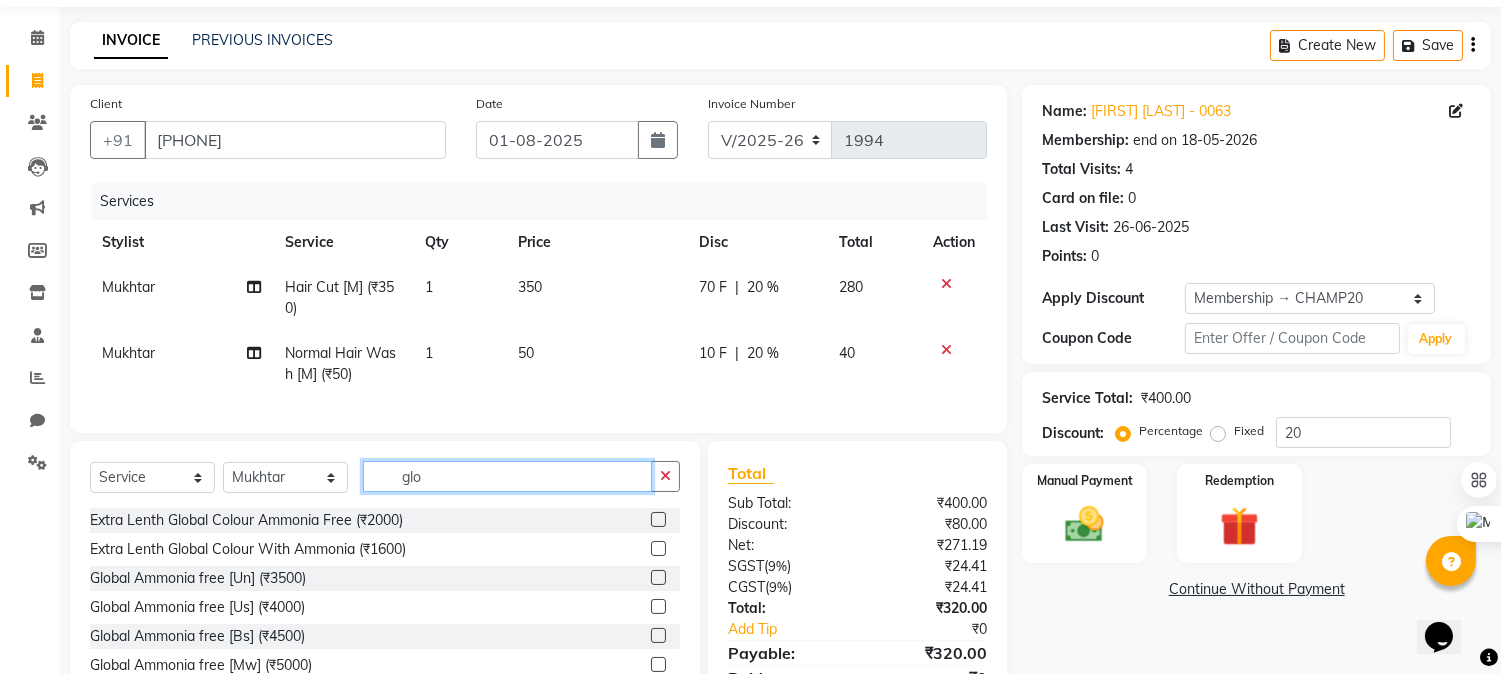 scroll, scrollTop: 173, scrollLeft: 0, axis: vertical 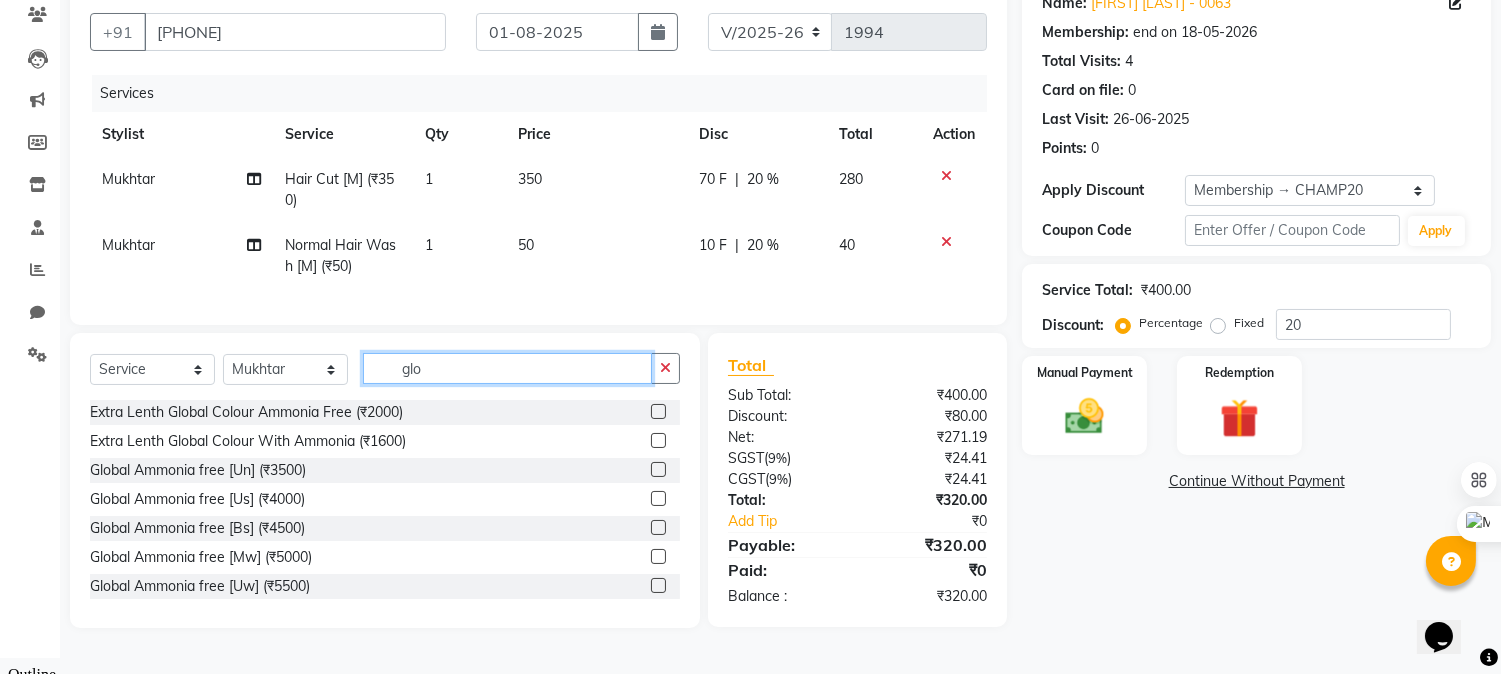 drag, startPoint x: 455, startPoint y: 373, endPoint x: 301, endPoint y: 373, distance: 154 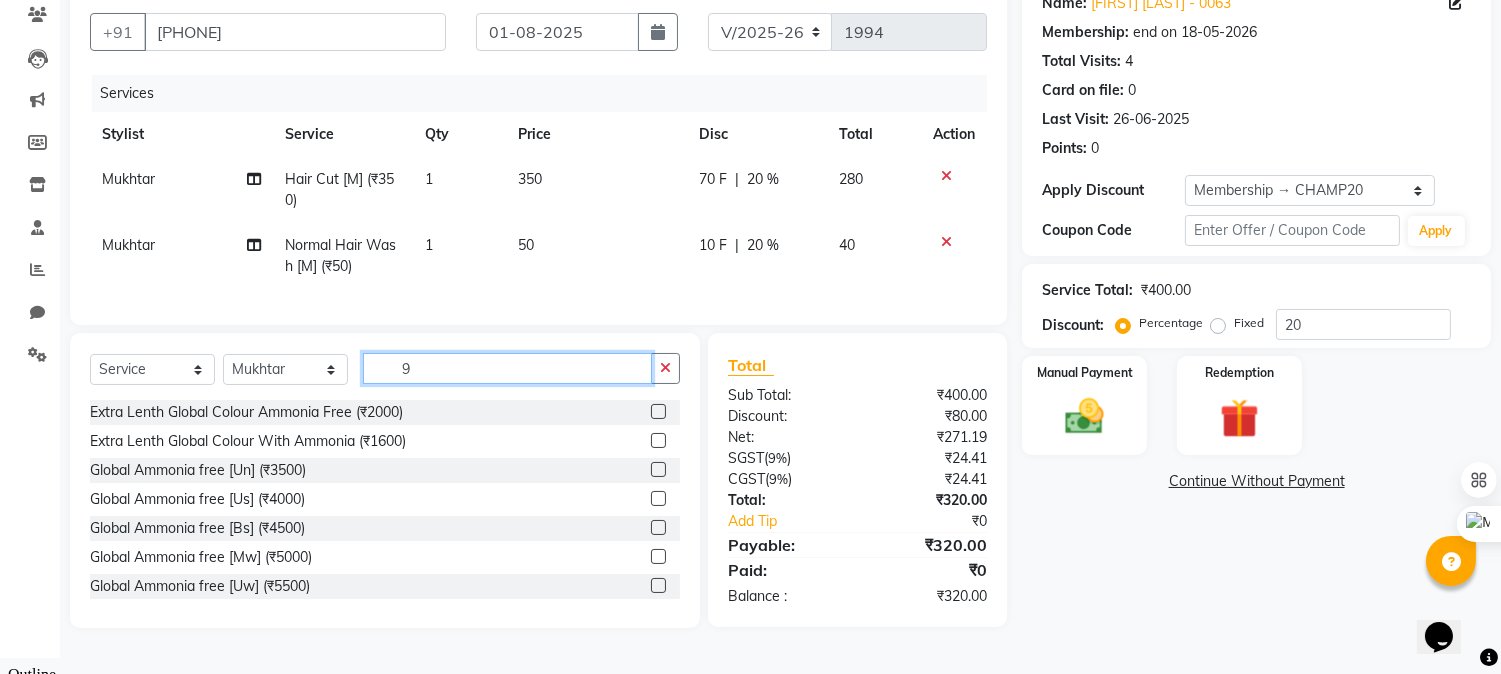 scroll, scrollTop: 172, scrollLeft: 0, axis: vertical 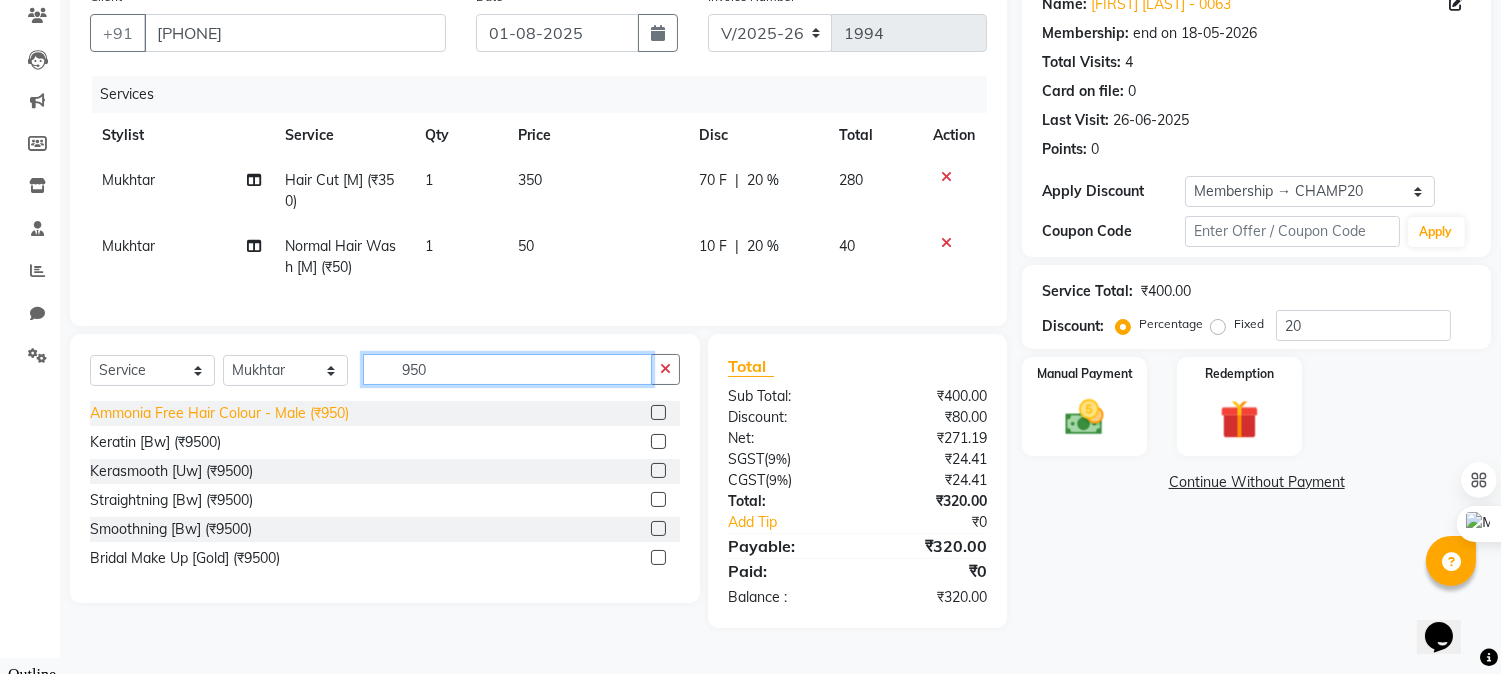 type on "950" 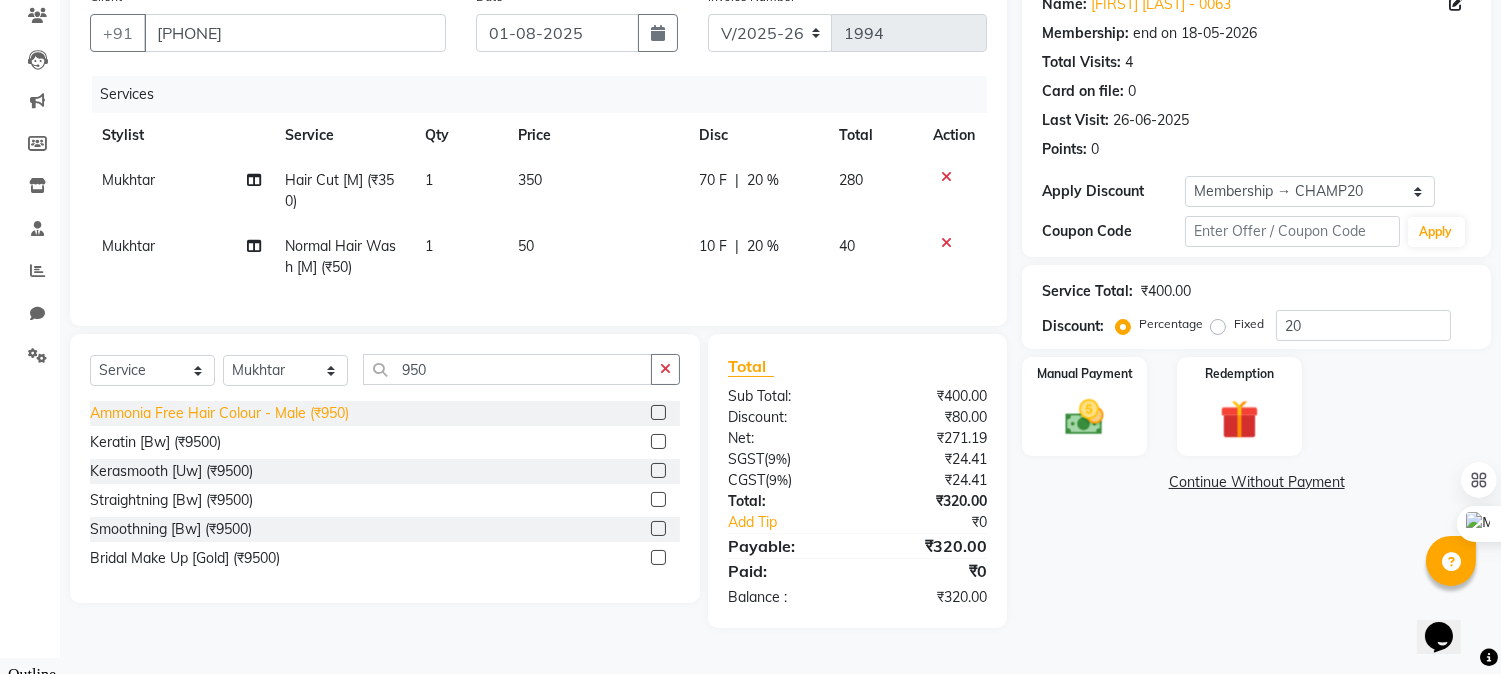 click on "Ammonia Free Hair Colour - Male (₹950)" 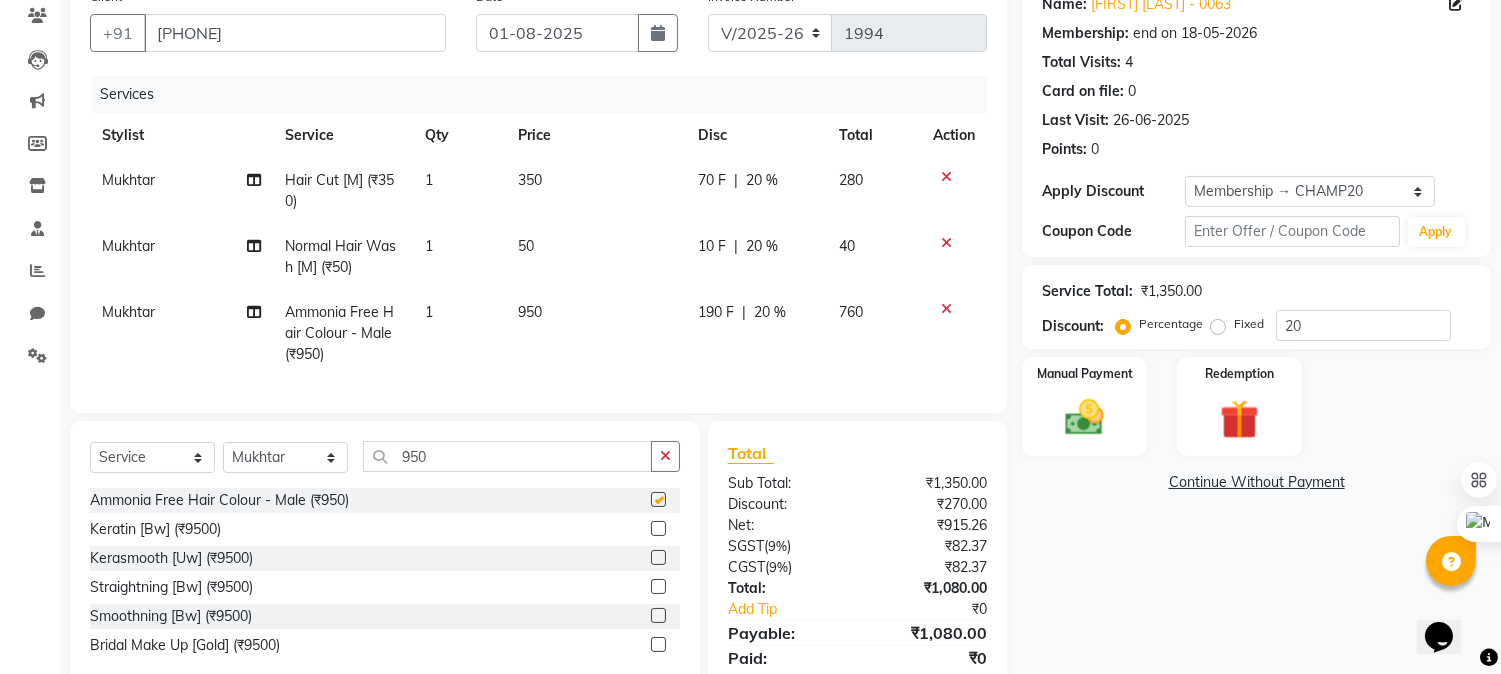 checkbox on "false" 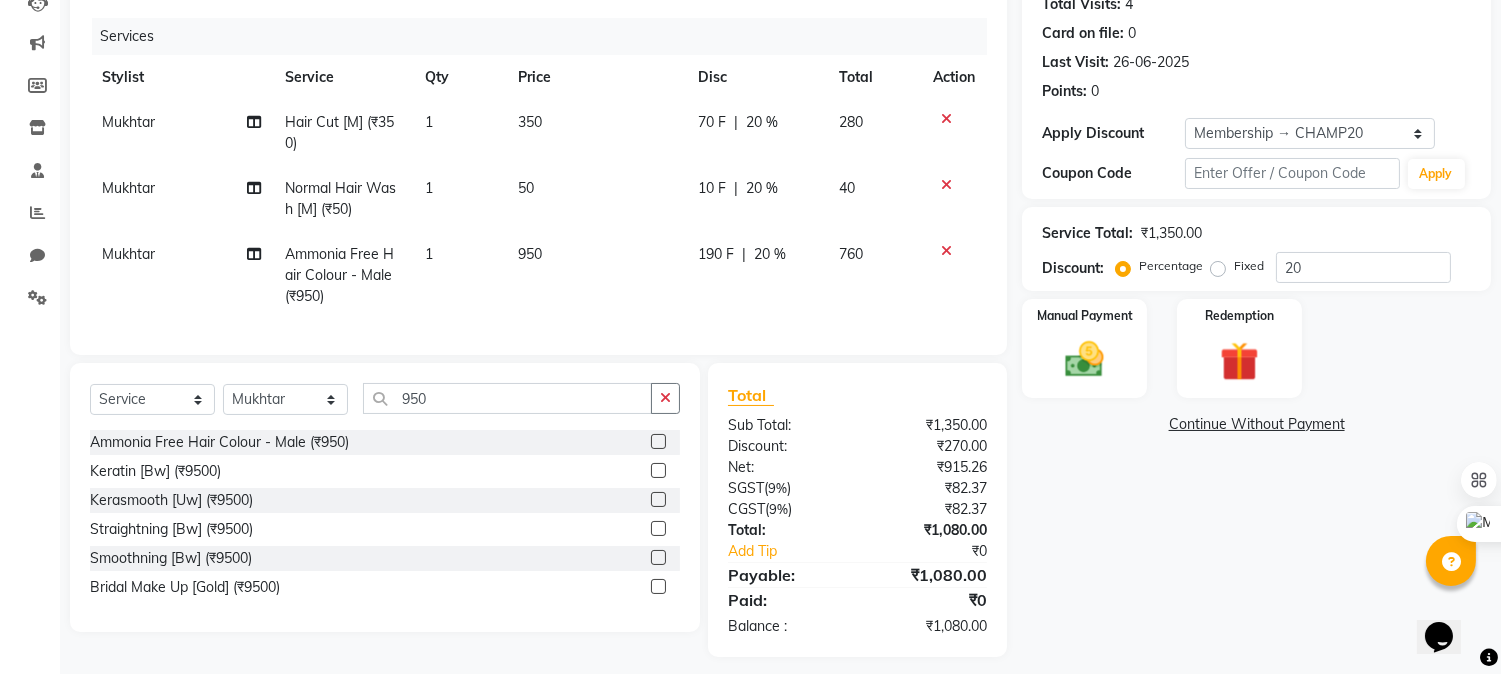 scroll, scrollTop: 260, scrollLeft: 0, axis: vertical 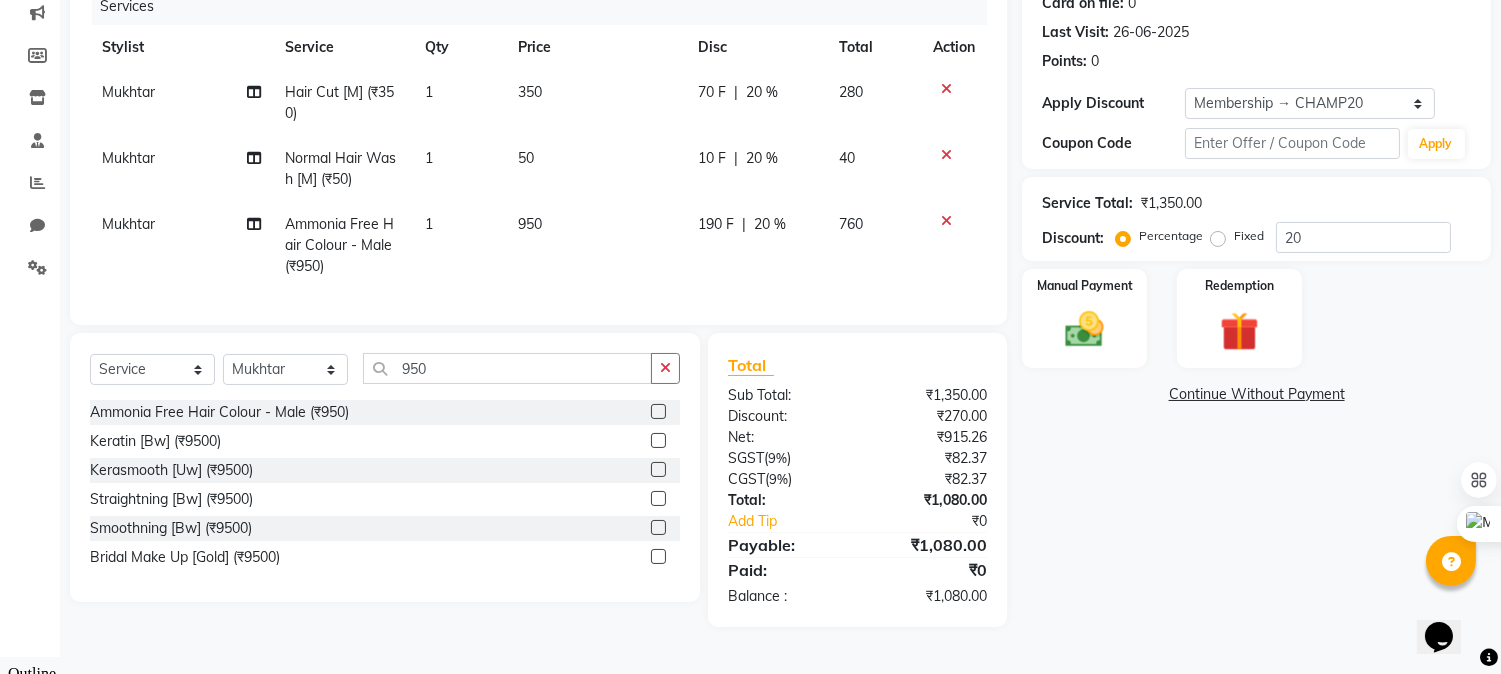 click on "₹1,080.00" 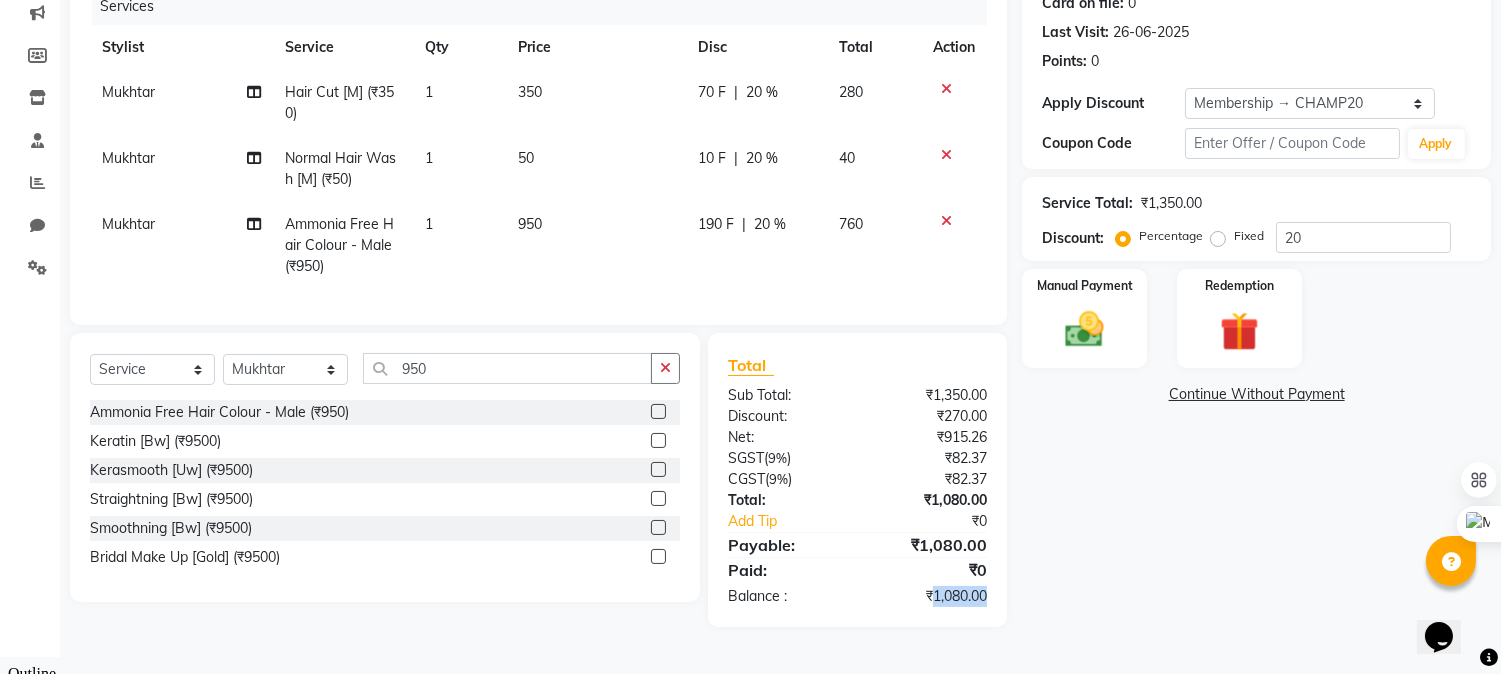 click on "₹1,080.00" 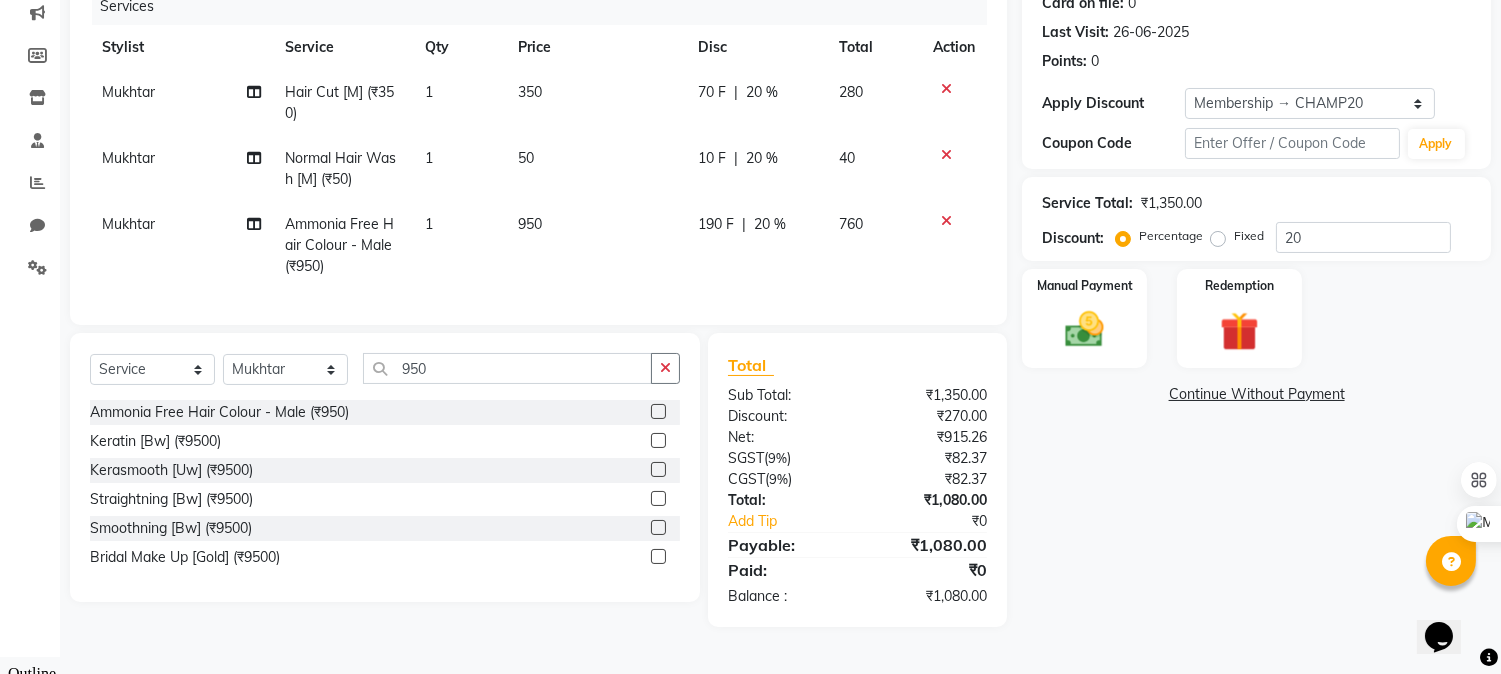 click on "Name: Arvind Khanna - 0063 Membership: end on 18-05-2026 Total Visits:  4 Card on file:  0 Last Visit:   26-06-2025 Points:   0  Apply Discount Select Membership → CHAMP20 Coupon Code Apply Service Total:  ₹1,350.00  Discount:  Percentage   Fixed  20 Manual Payment Redemption  Continue Without Payment" 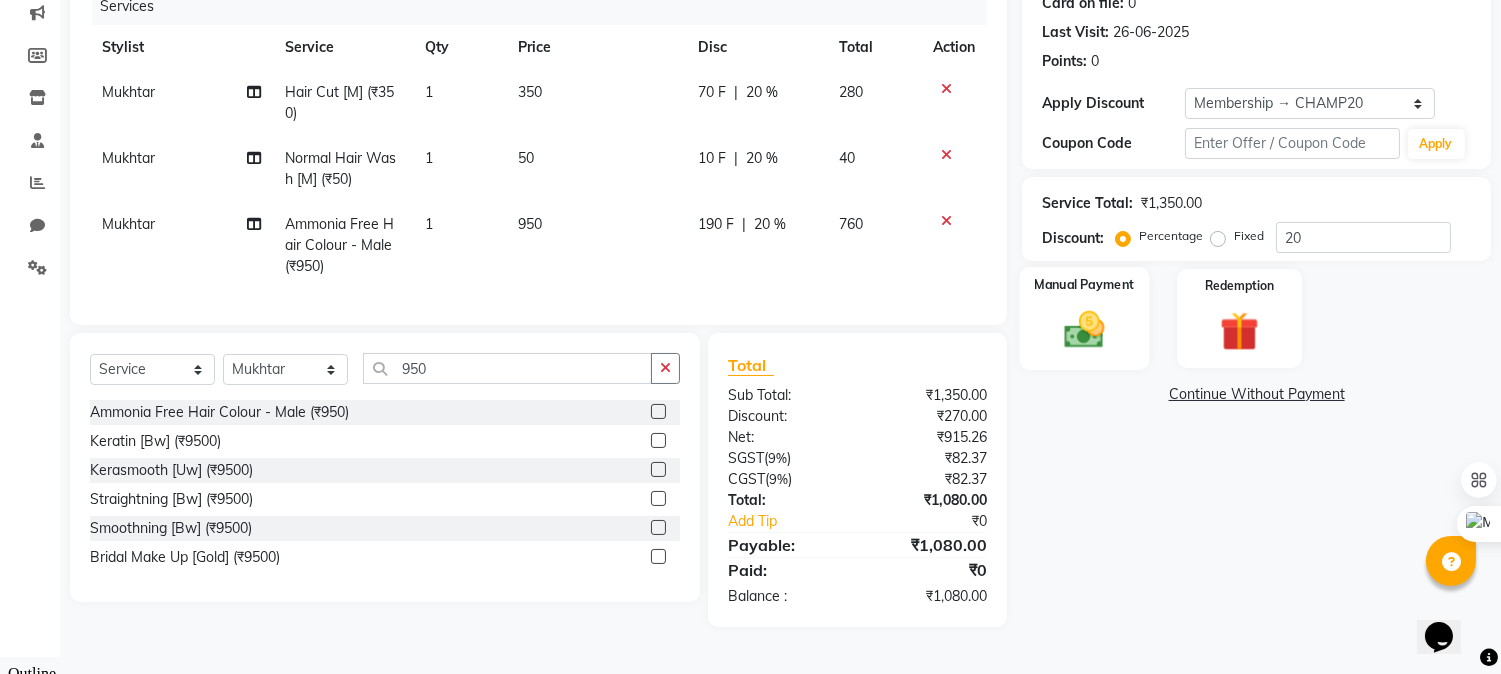 click 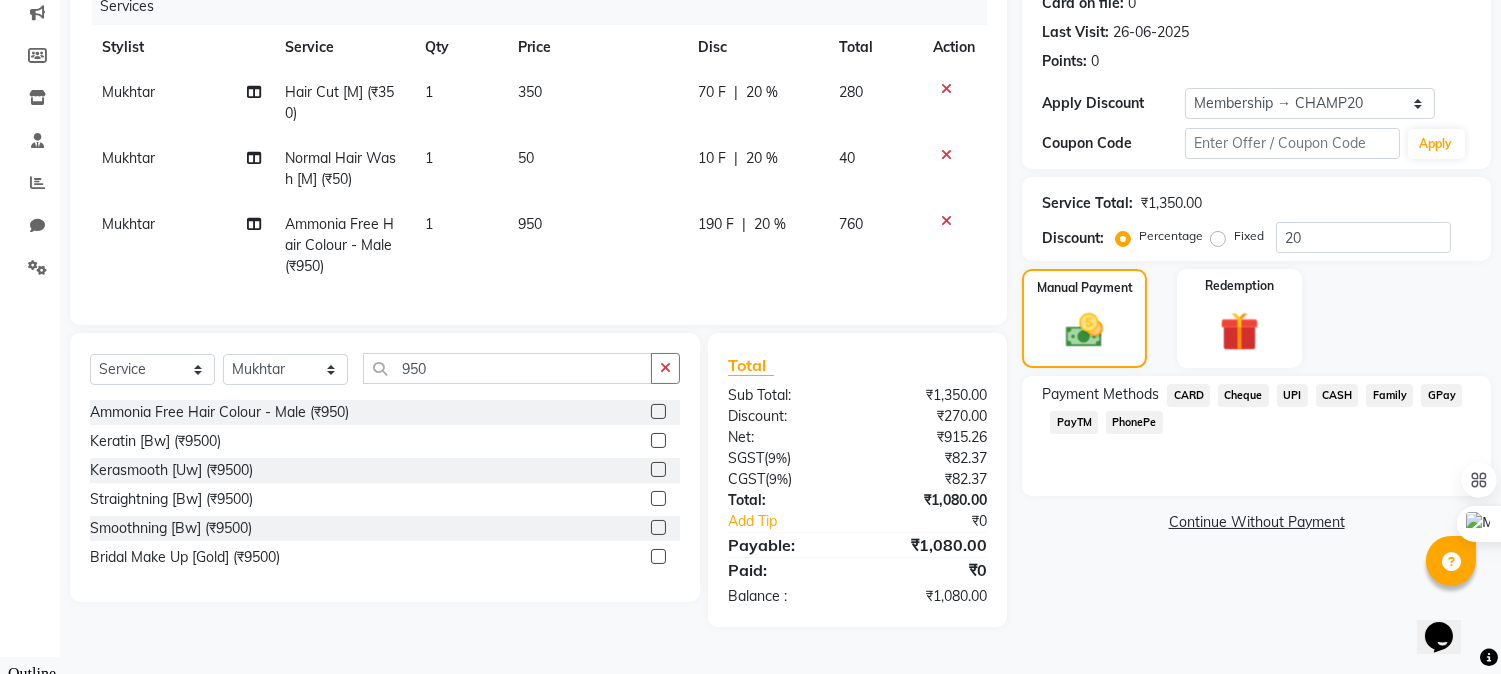 click on "UPI" 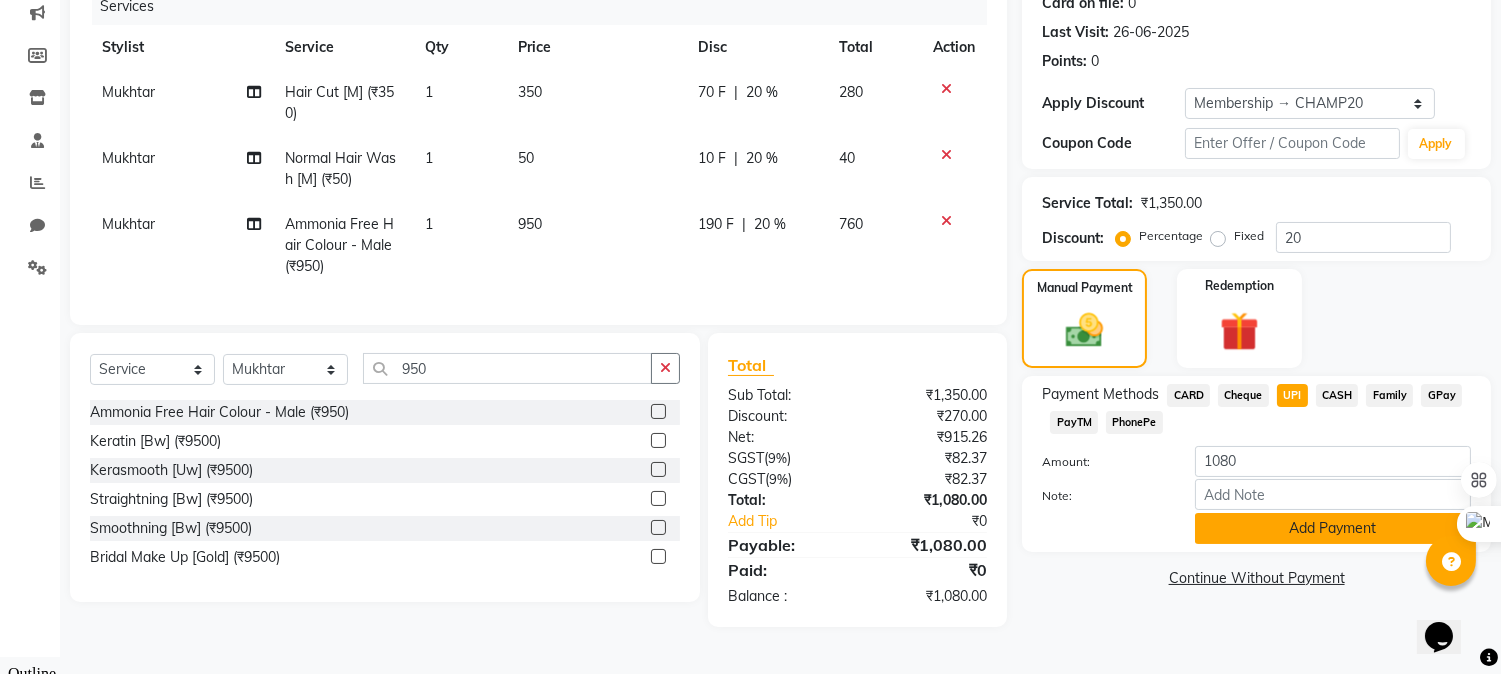 click on "Add Payment" 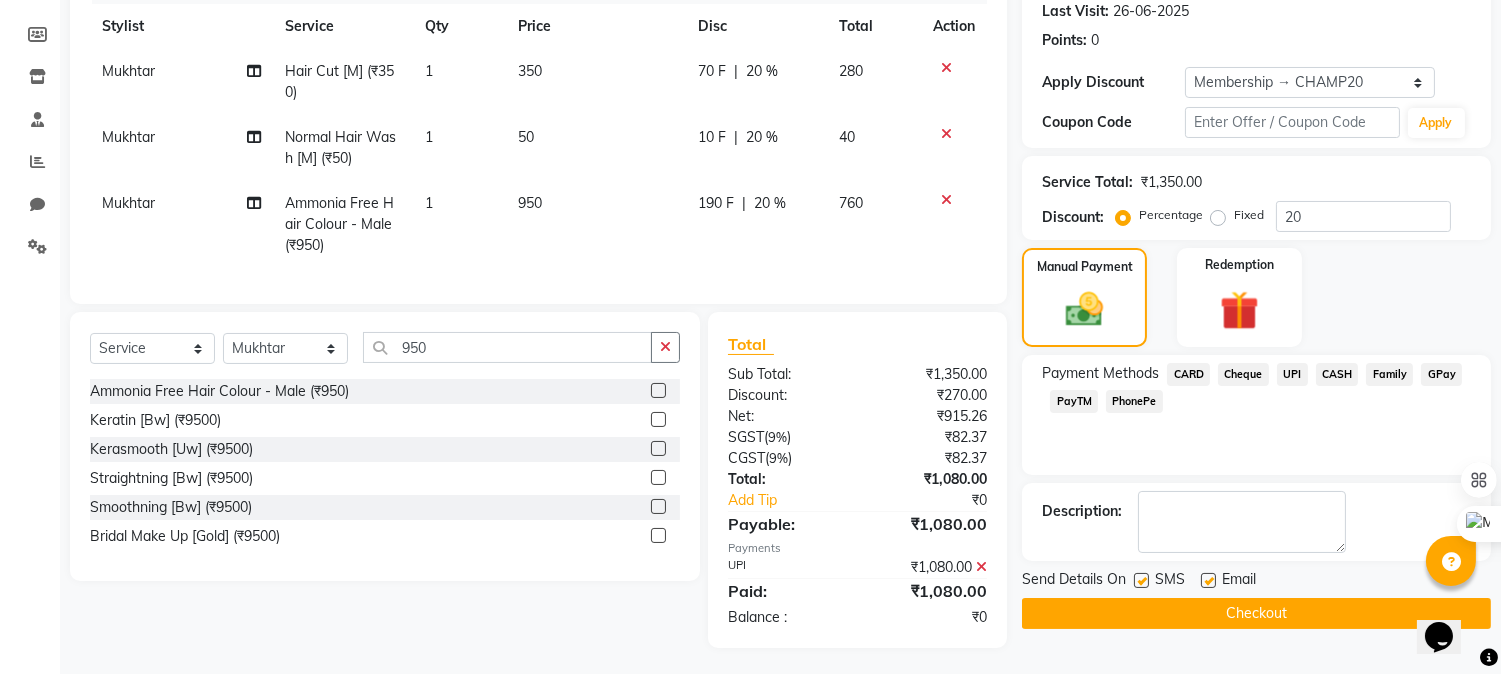 scroll, scrollTop: 301, scrollLeft: 0, axis: vertical 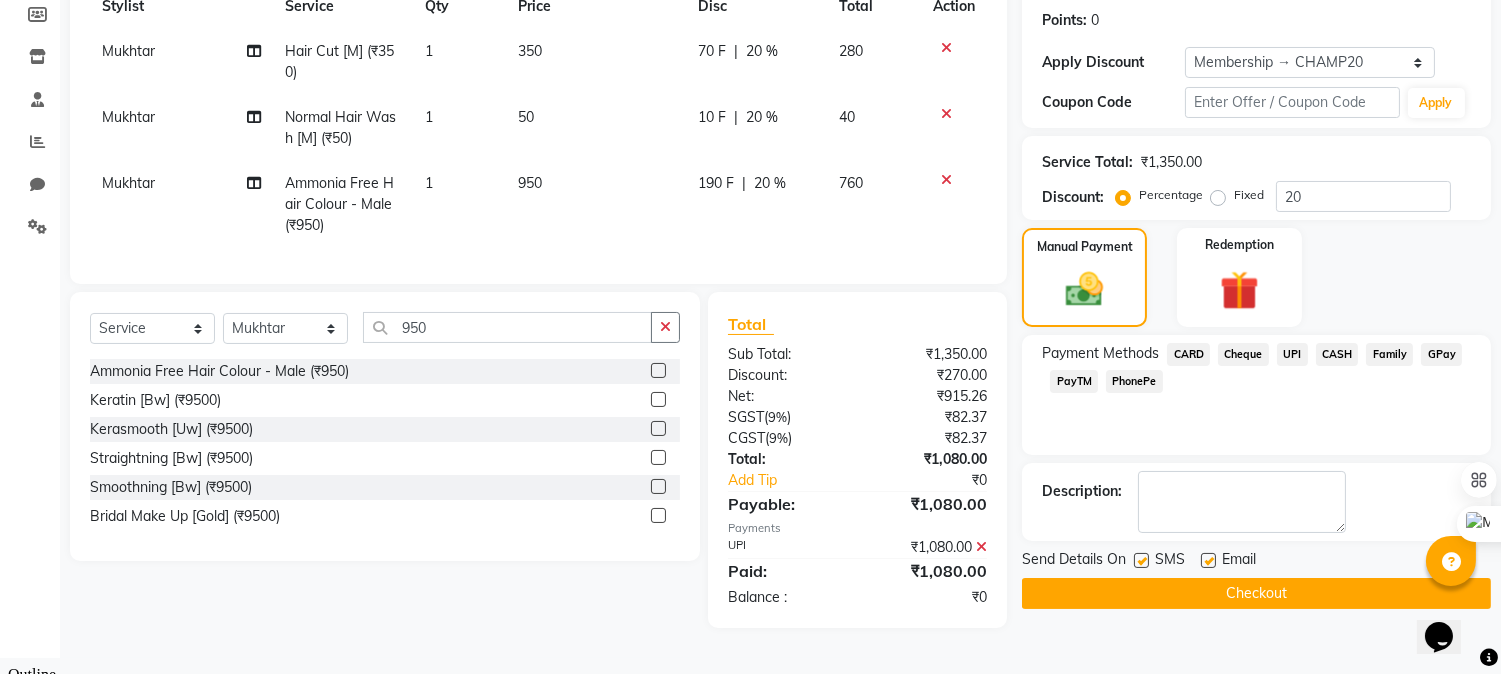 click on "Checkout" 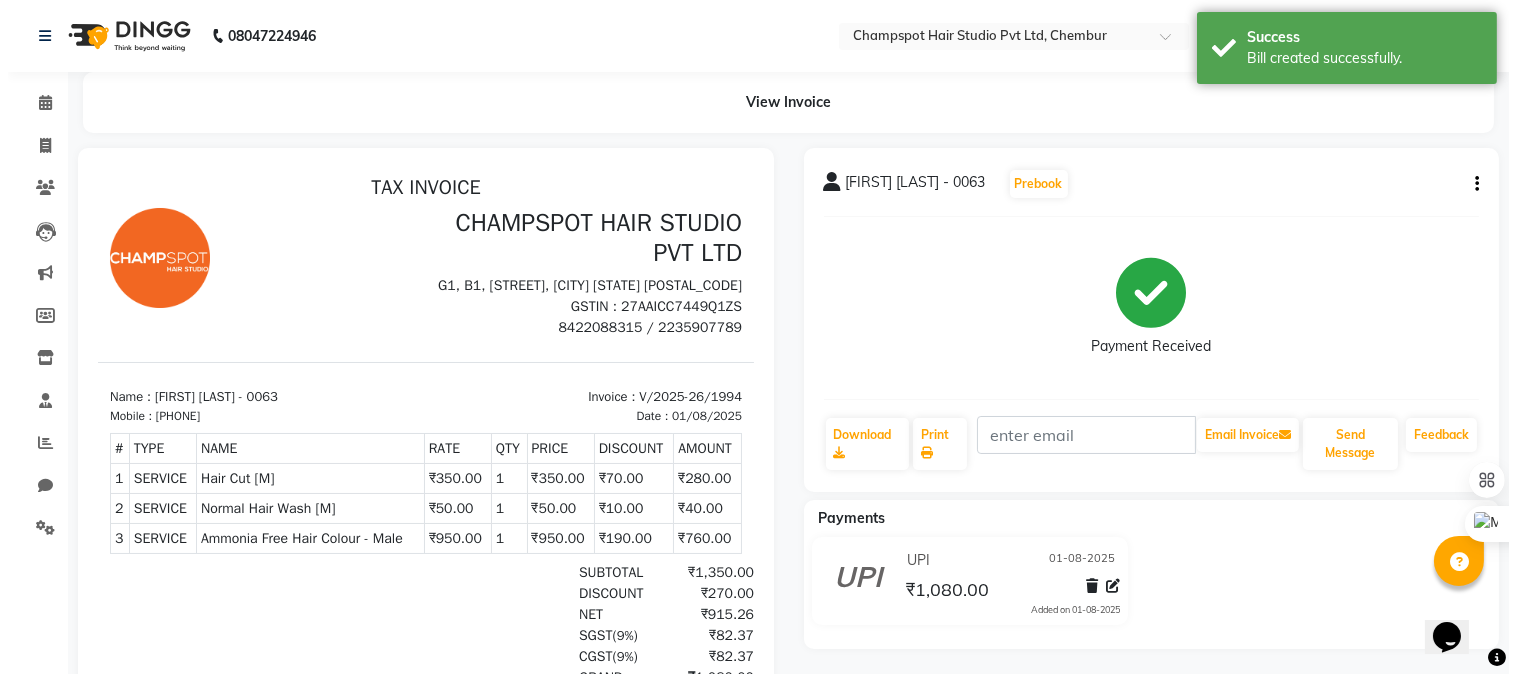 scroll, scrollTop: 0, scrollLeft: 0, axis: both 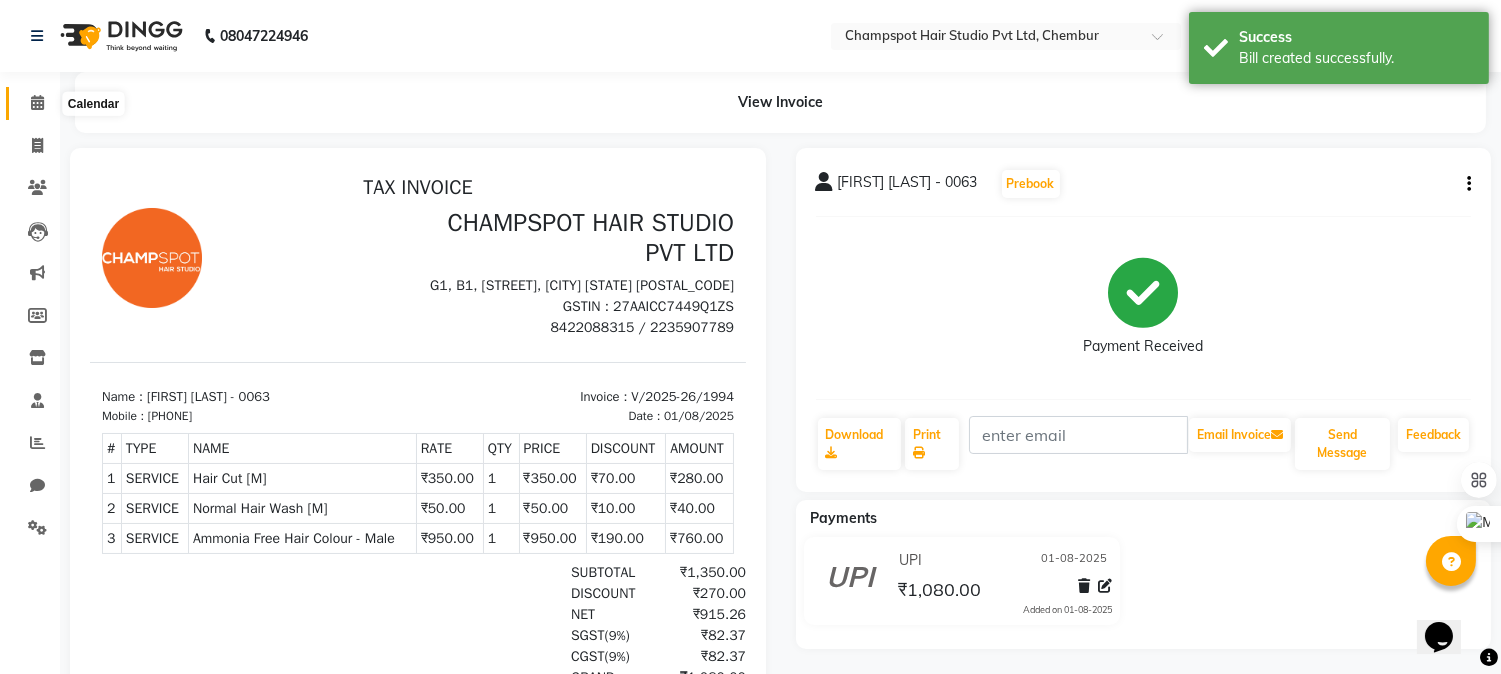 click 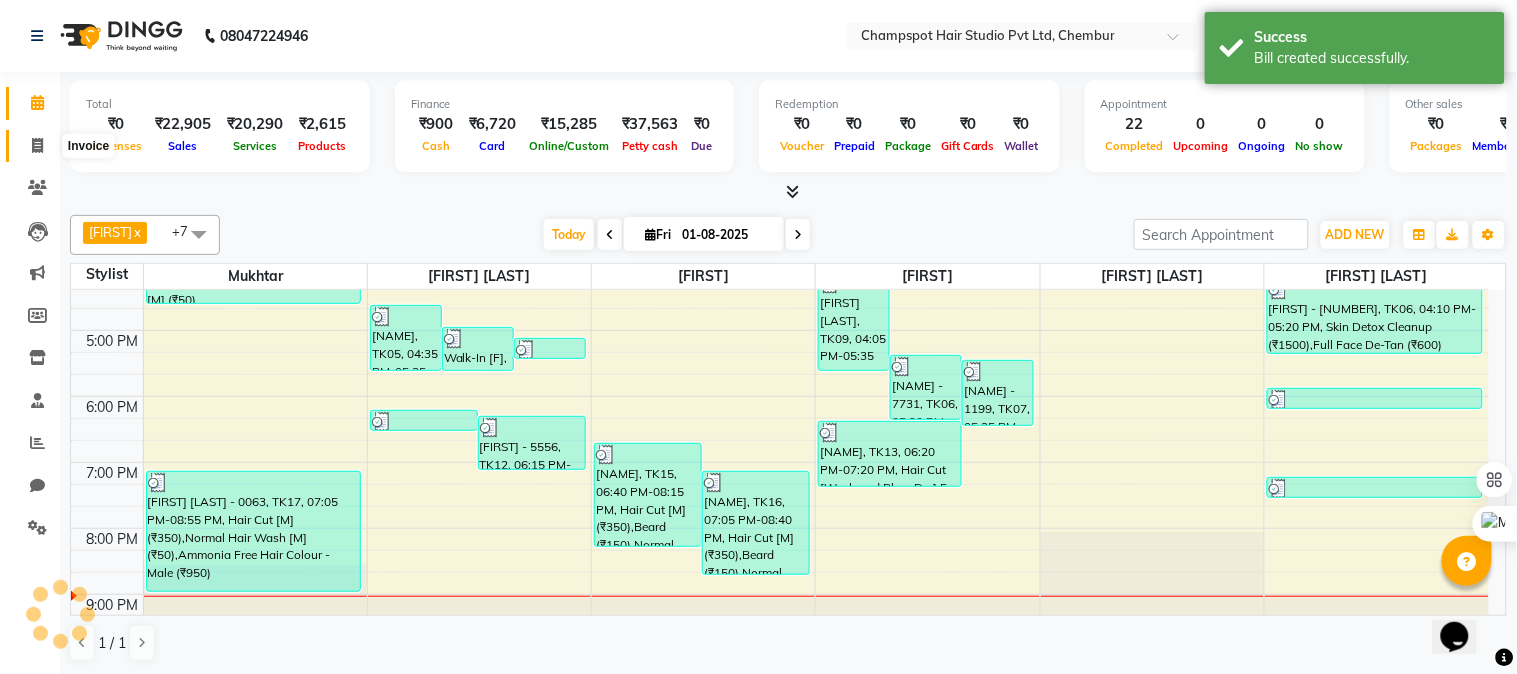 scroll, scrollTop: 0, scrollLeft: 0, axis: both 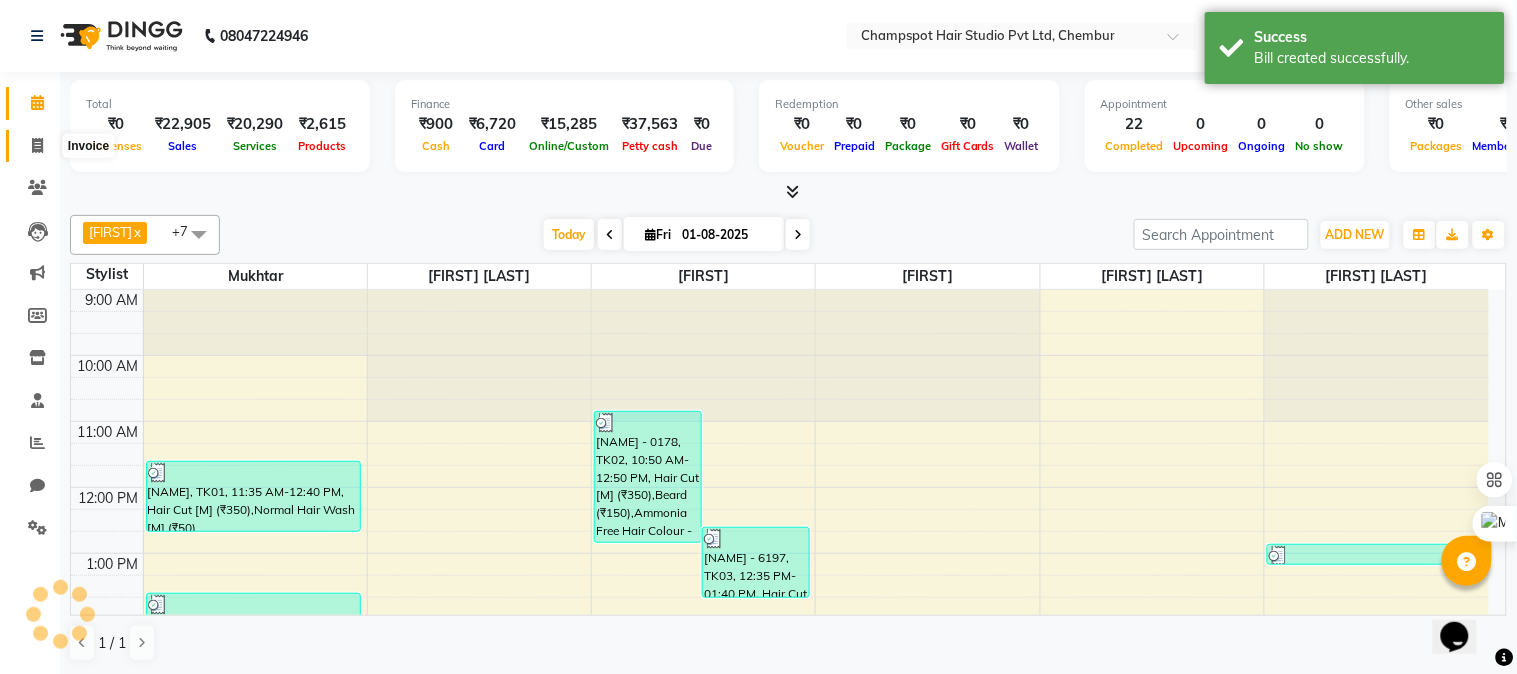 click 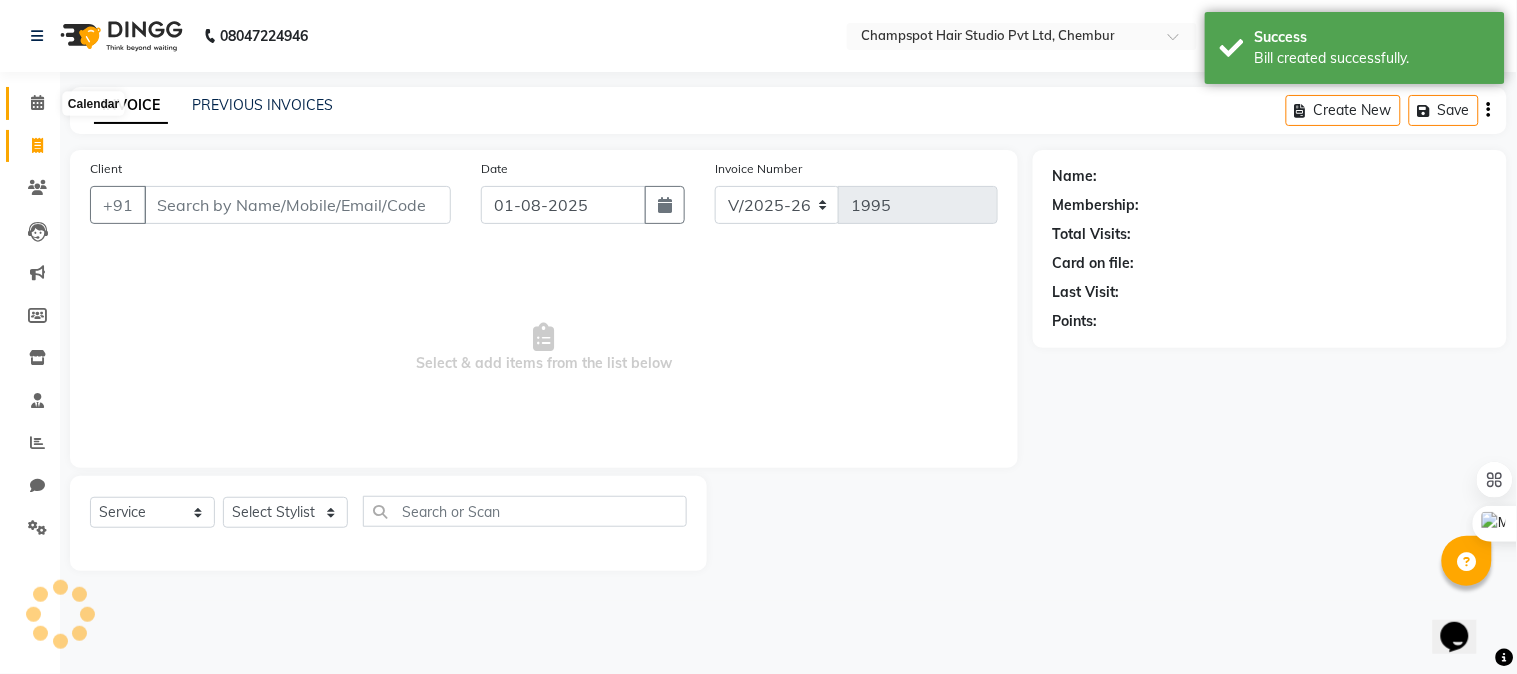 click 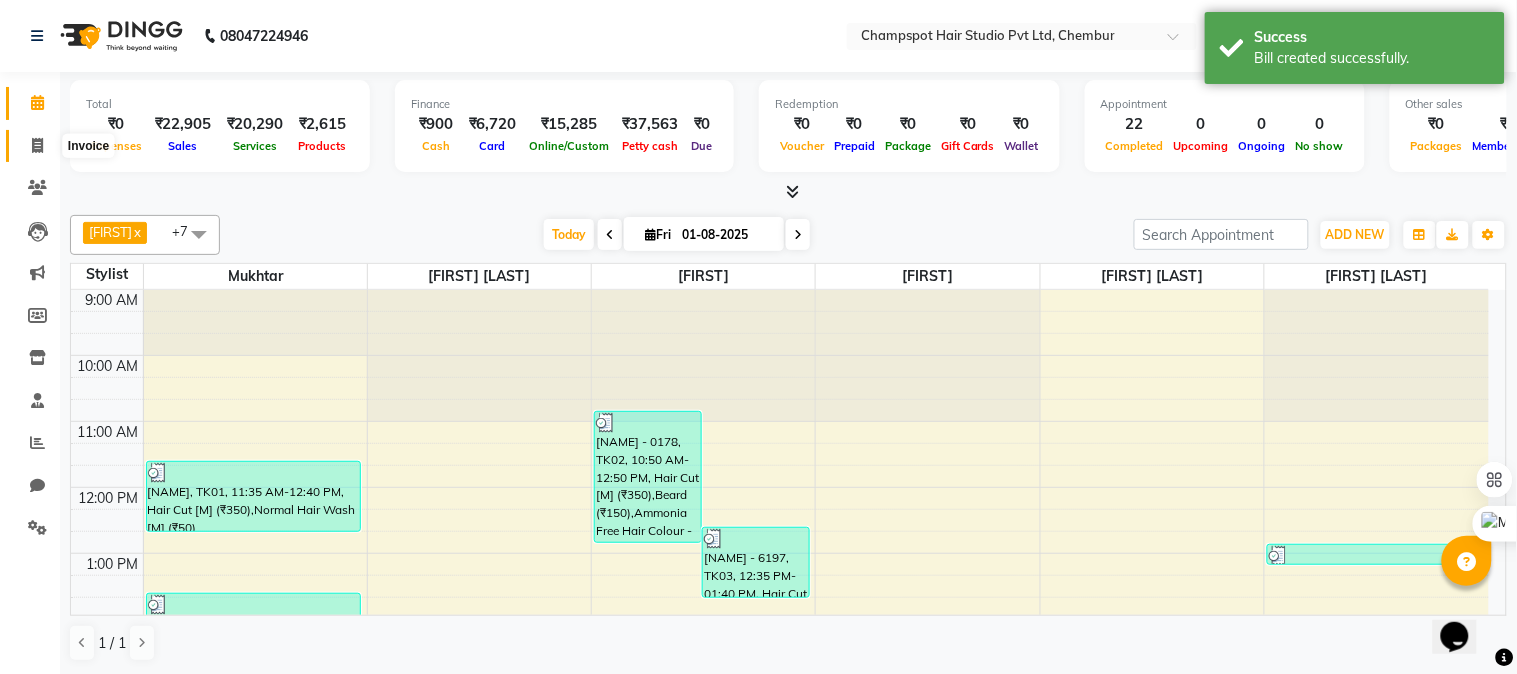 click 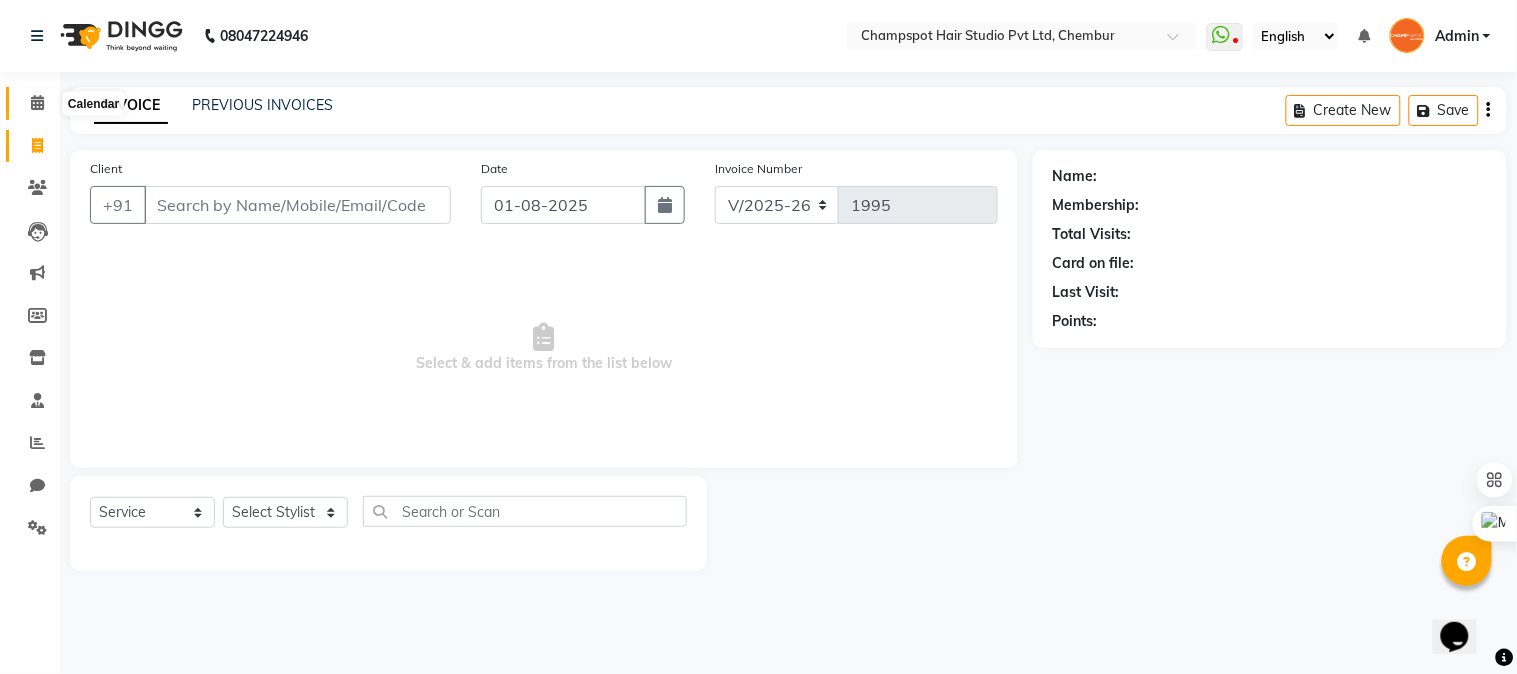 click 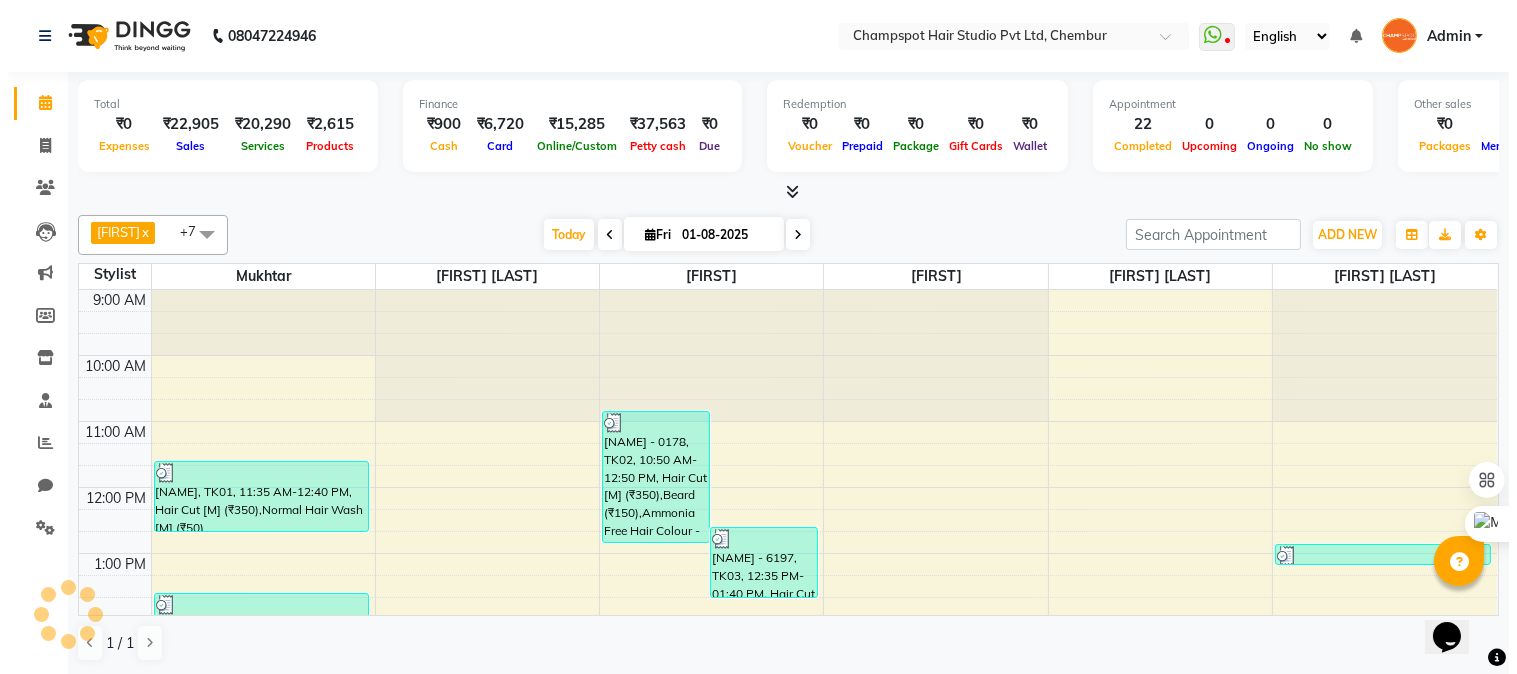 scroll, scrollTop: 0, scrollLeft: 0, axis: both 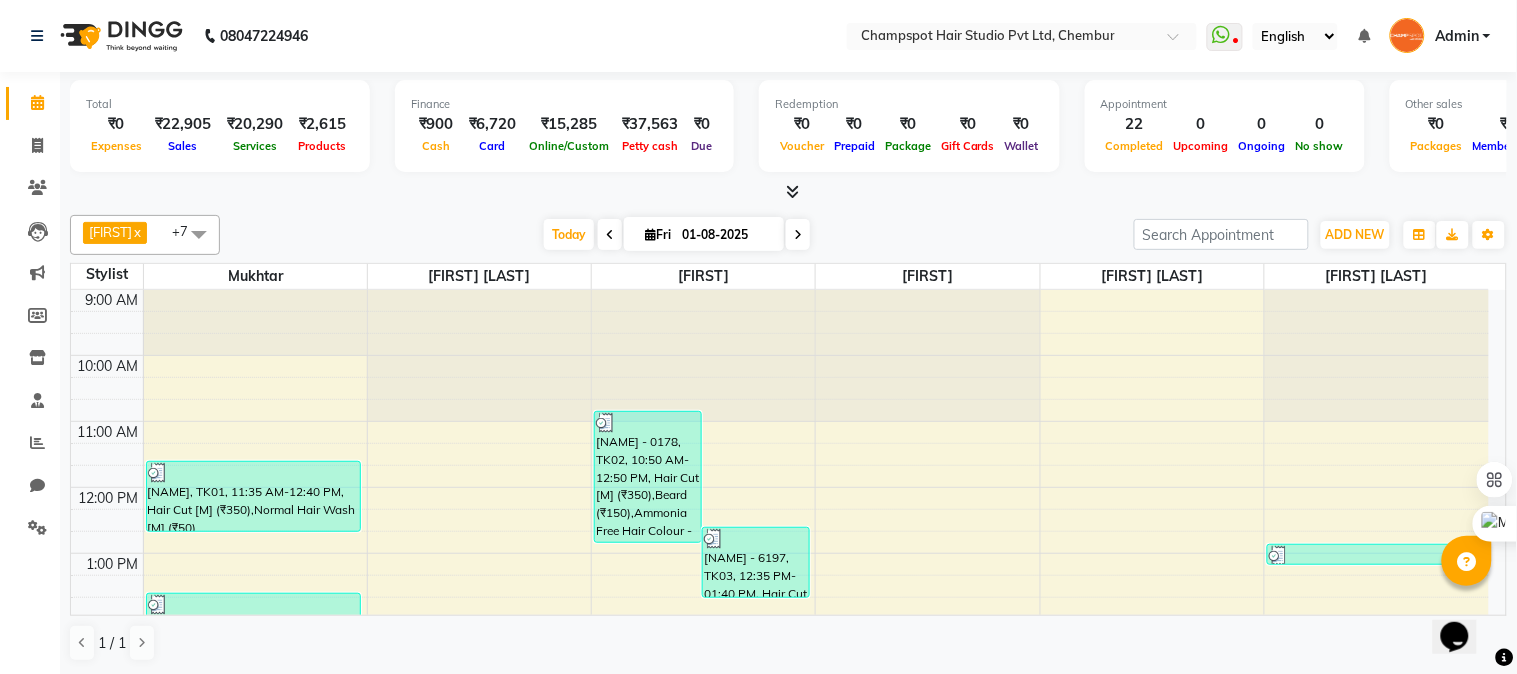 click on "WhatsApp Status  ✕ Status:  Disconnected Recent Service Activity: 01-01-1970     05:30 AM  08047224946 Whatsapp Settings English ENGLISH Español العربية मराठी हिंदी ગુજરાતી தமிழ் 中文 Notifications nothing to show Admin Manage Profile Change Password Sign out  Version:3.15.11" at bounding box center [1022, 36] 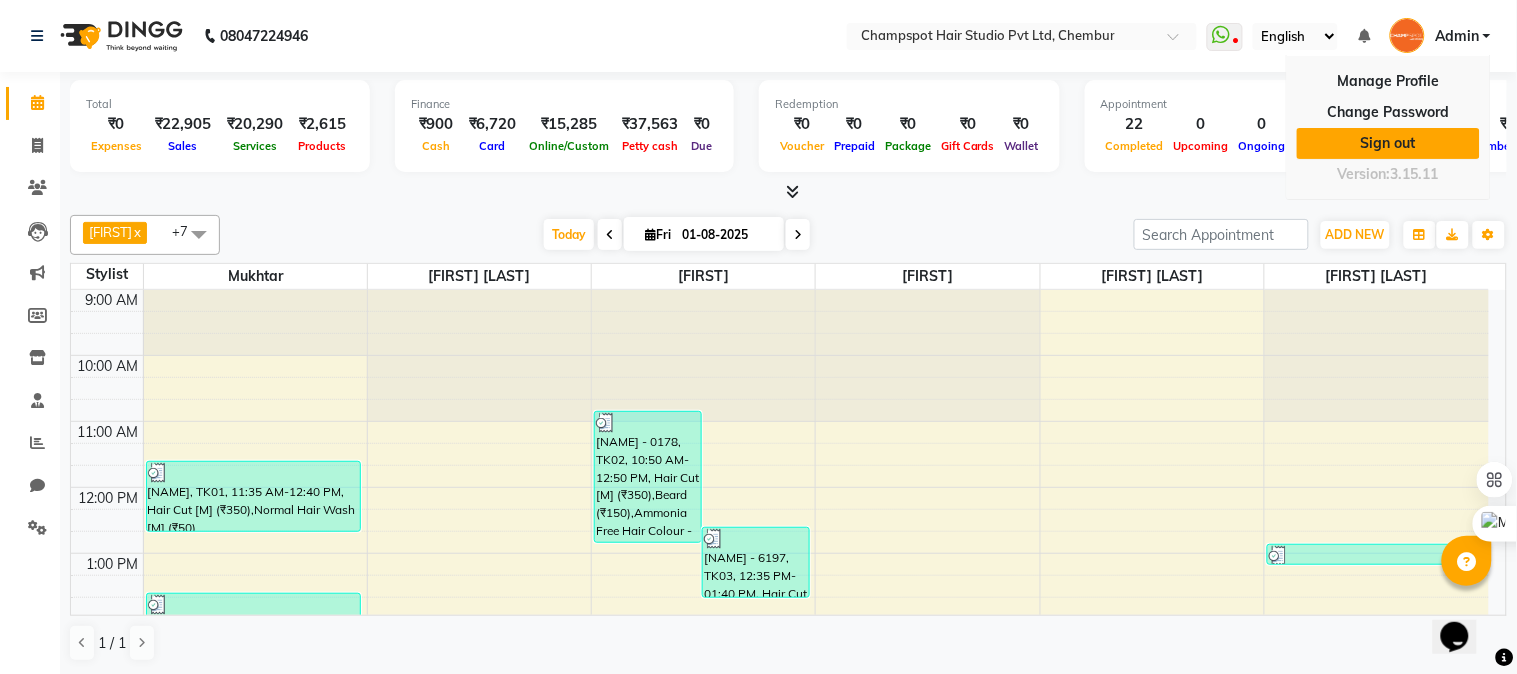 click on "Sign out" at bounding box center [1388, 143] 